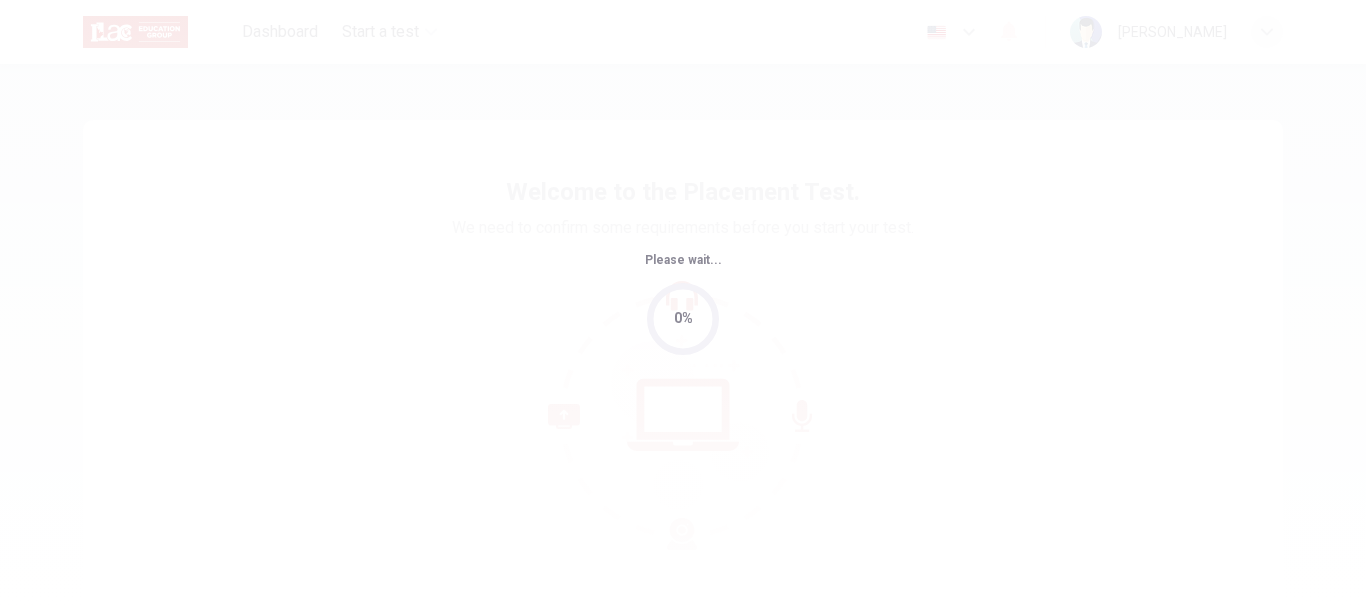 scroll, scrollTop: 0, scrollLeft: 0, axis: both 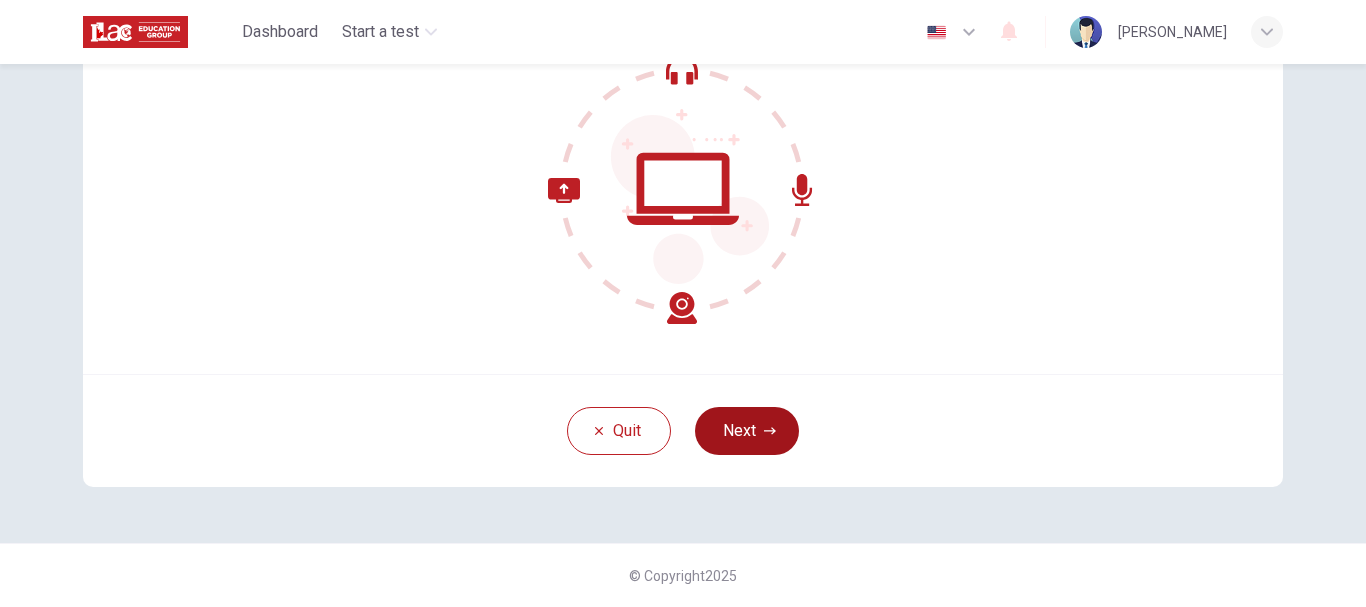 click on "Next" at bounding box center (747, 431) 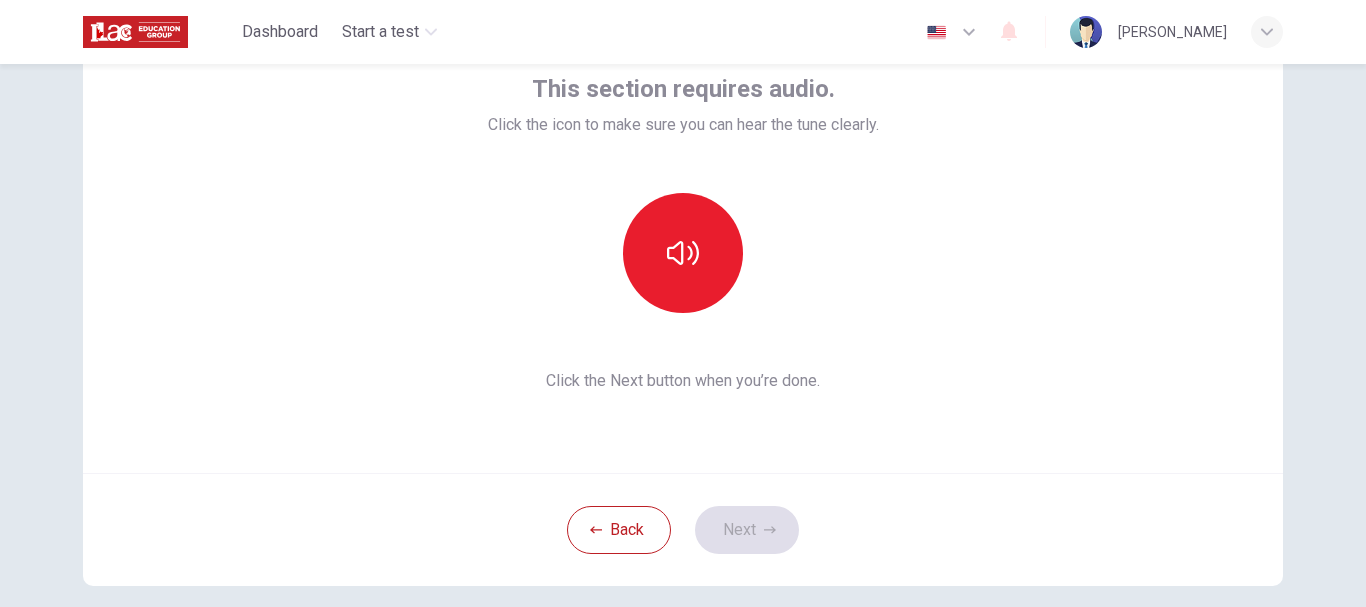 scroll, scrollTop: 195, scrollLeft: 0, axis: vertical 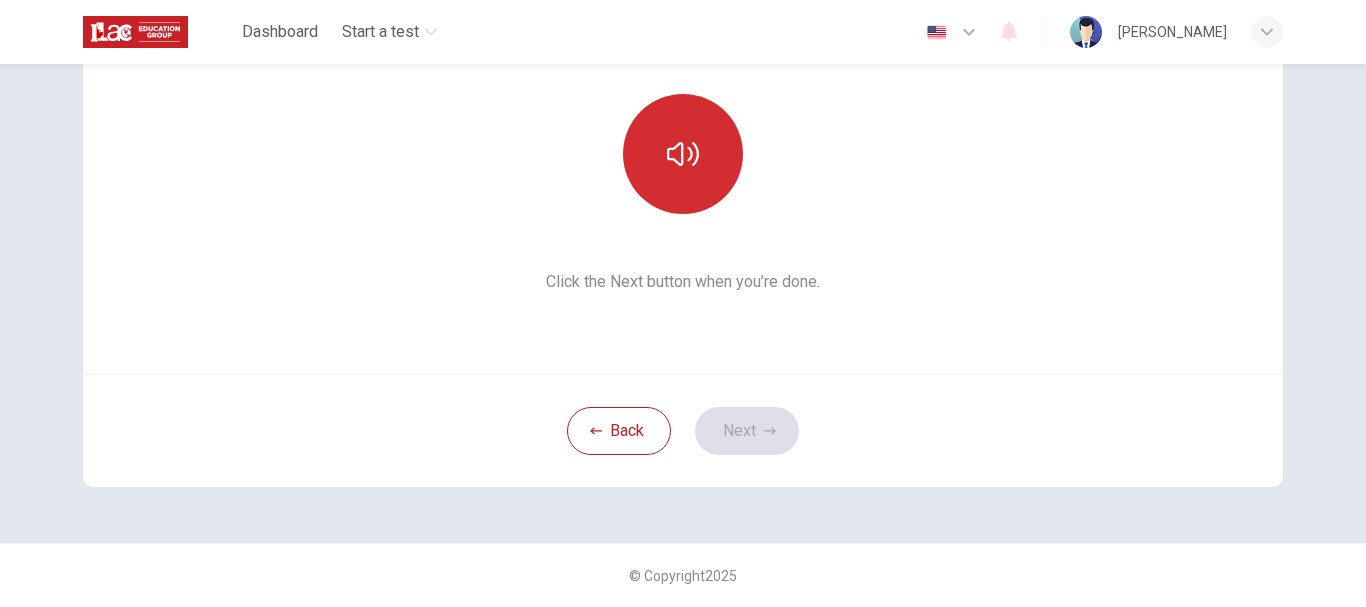 click 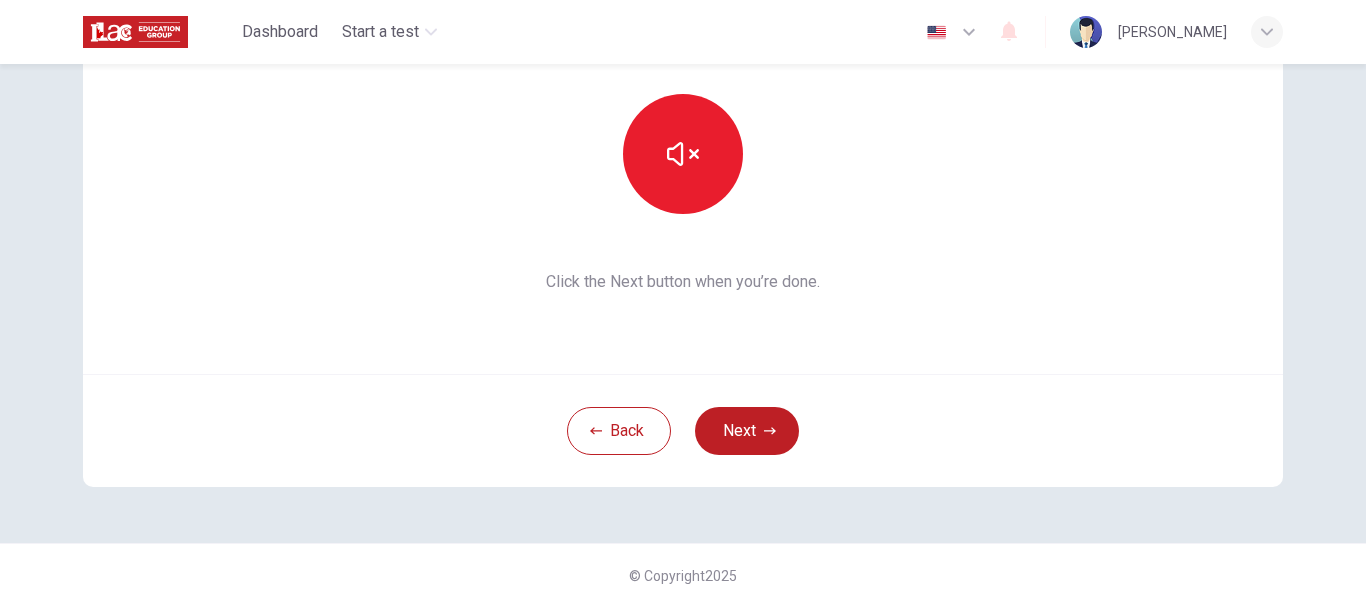 type 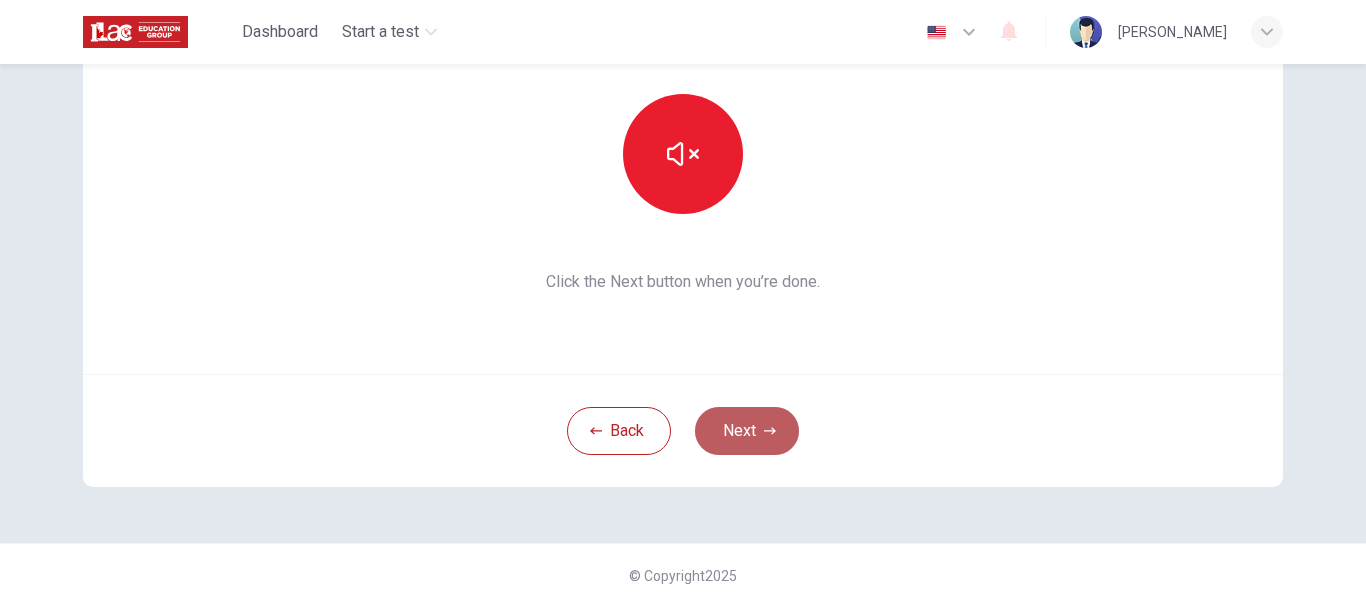 click on "Next" at bounding box center (747, 431) 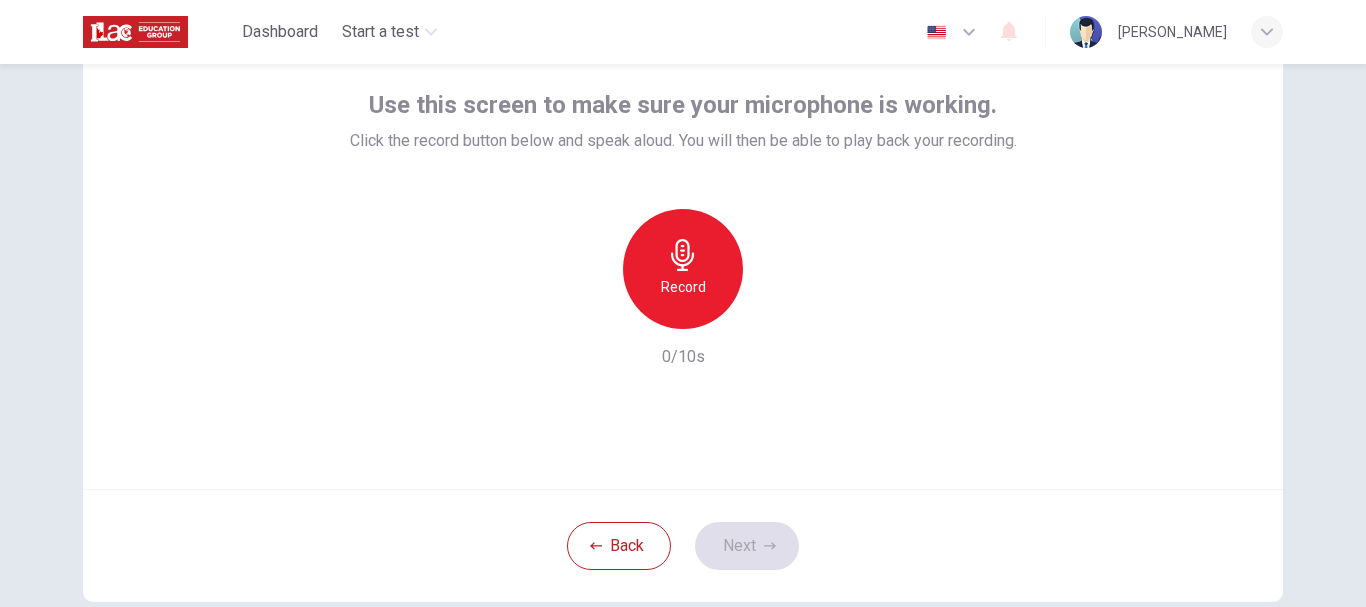scroll, scrollTop: 103, scrollLeft: 0, axis: vertical 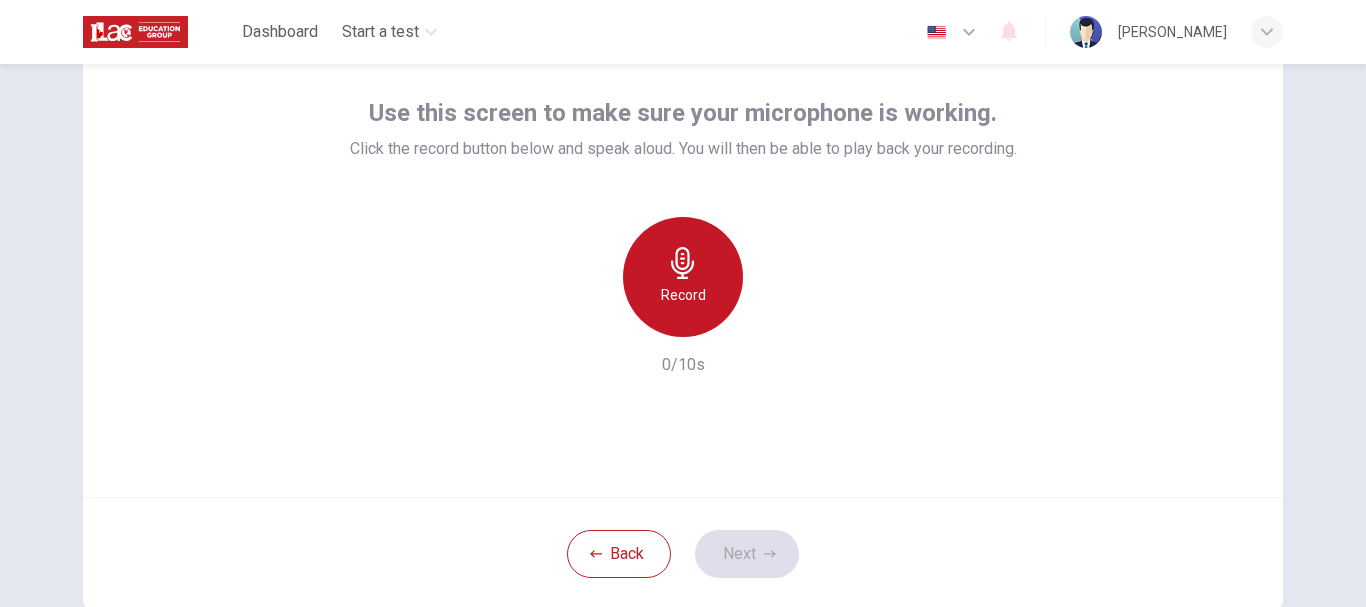 click 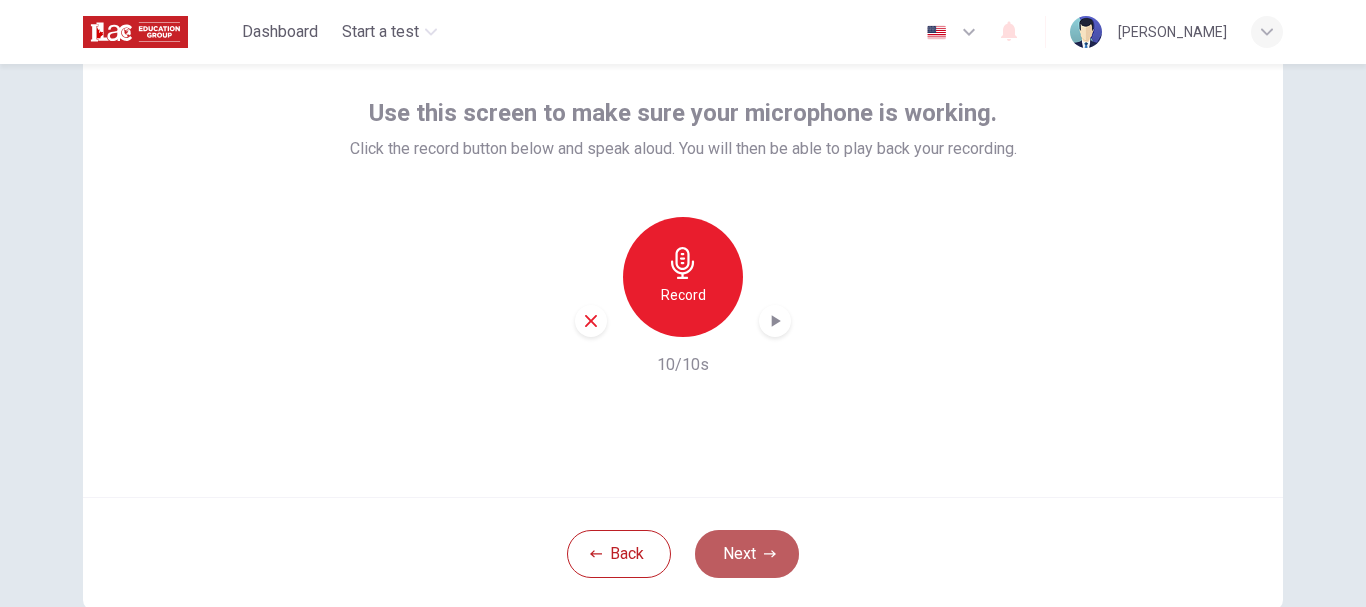 click on "Next" at bounding box center (747, 554) 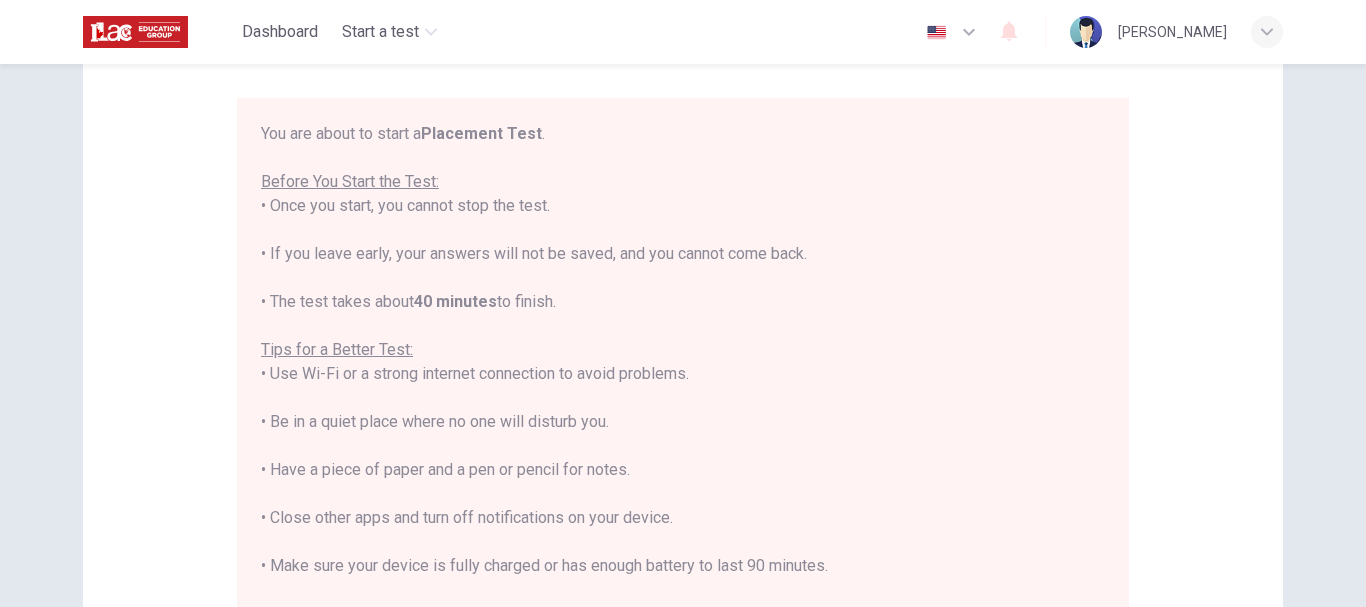 scroll, scrollTop: 174, scrollLeft: 0, axis: vertical 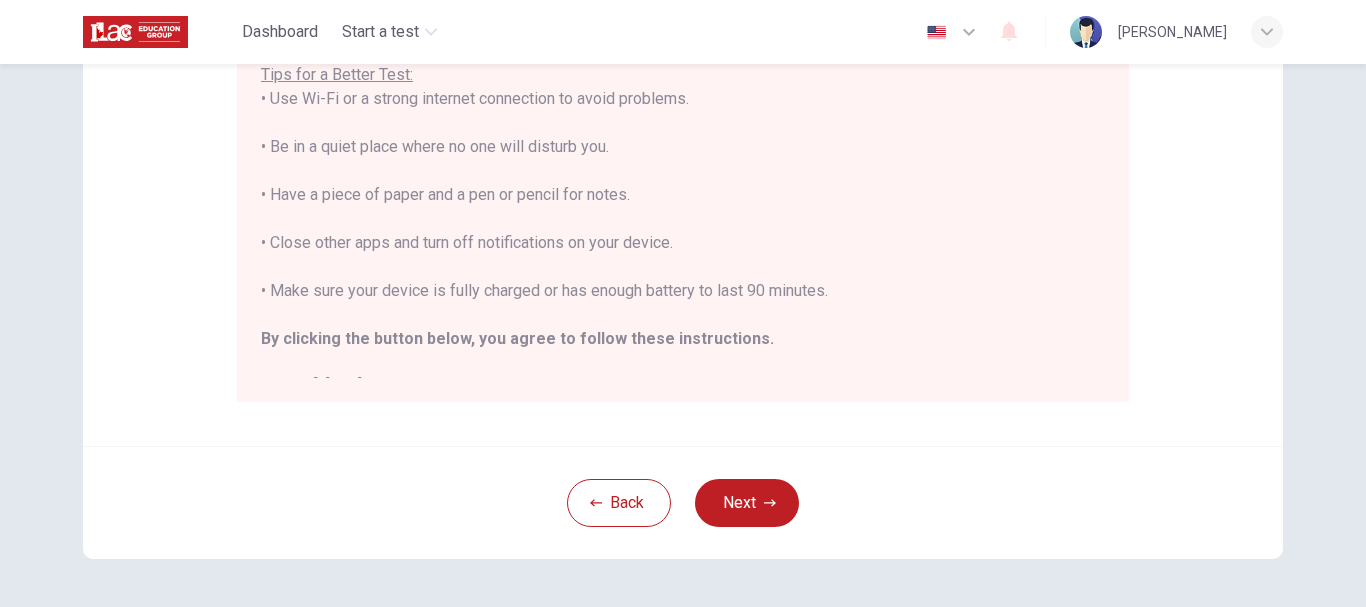 click on "Next" at bounding box center [747, 503] 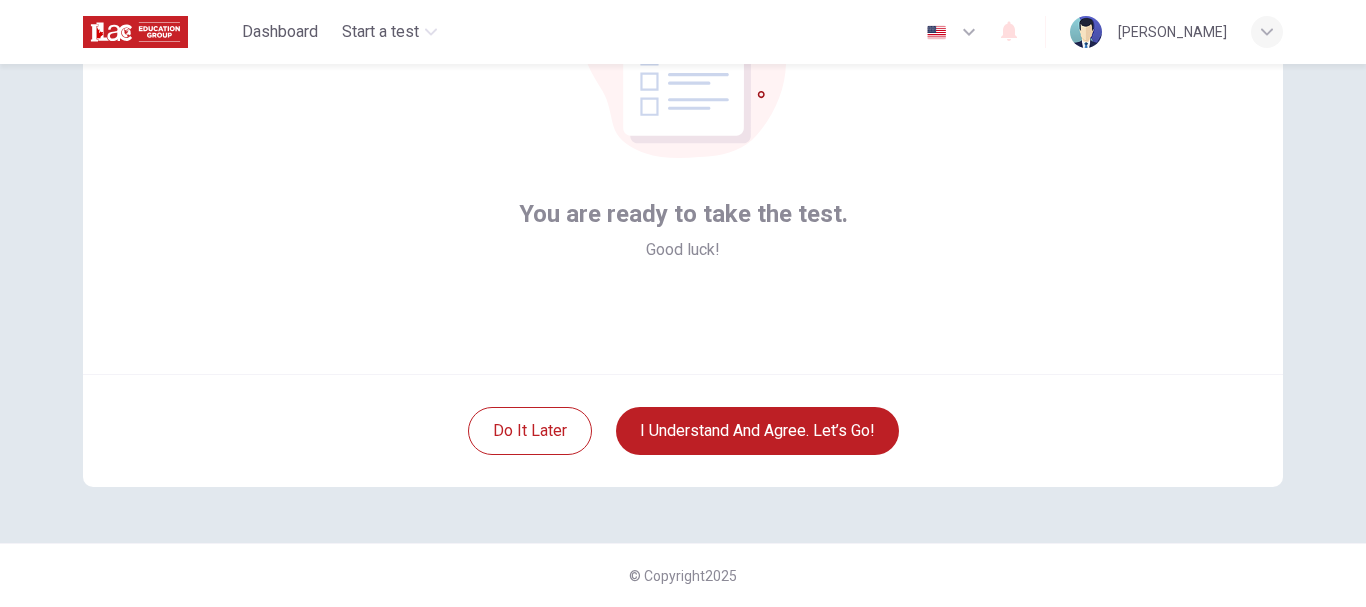 scroll, scrollTop: 226, scrollLeft: 0, axis: vertical 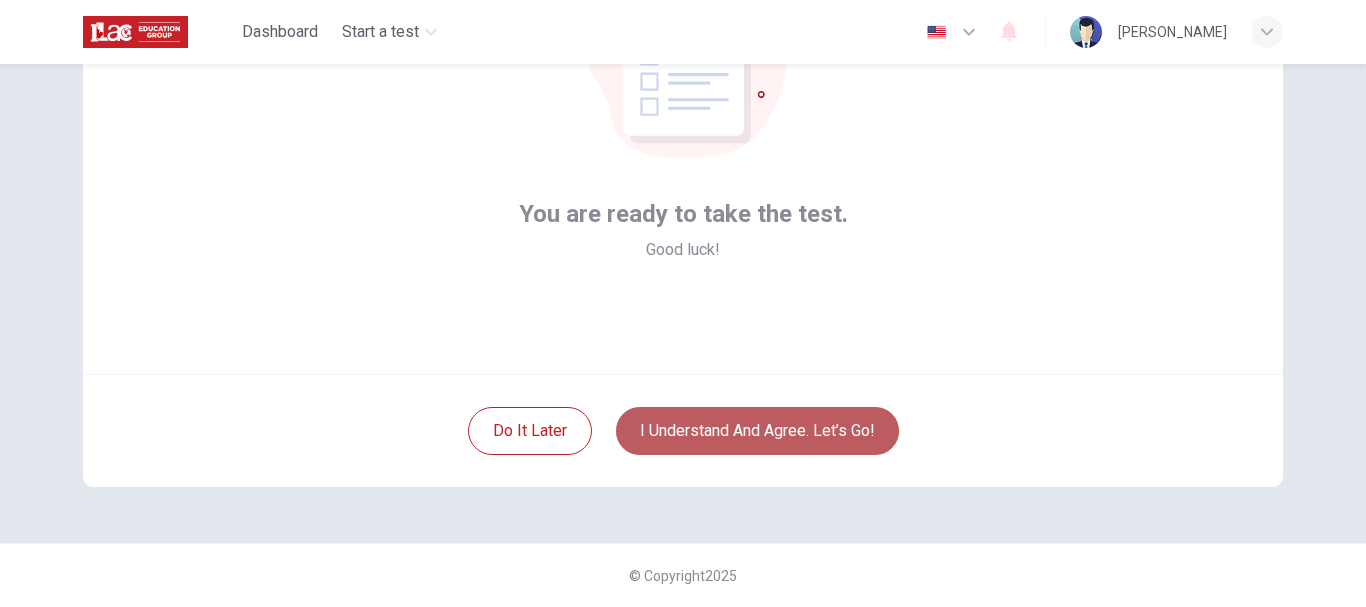 click on "I understand and agree. Let’s go!" at bounding box center [757, 431] 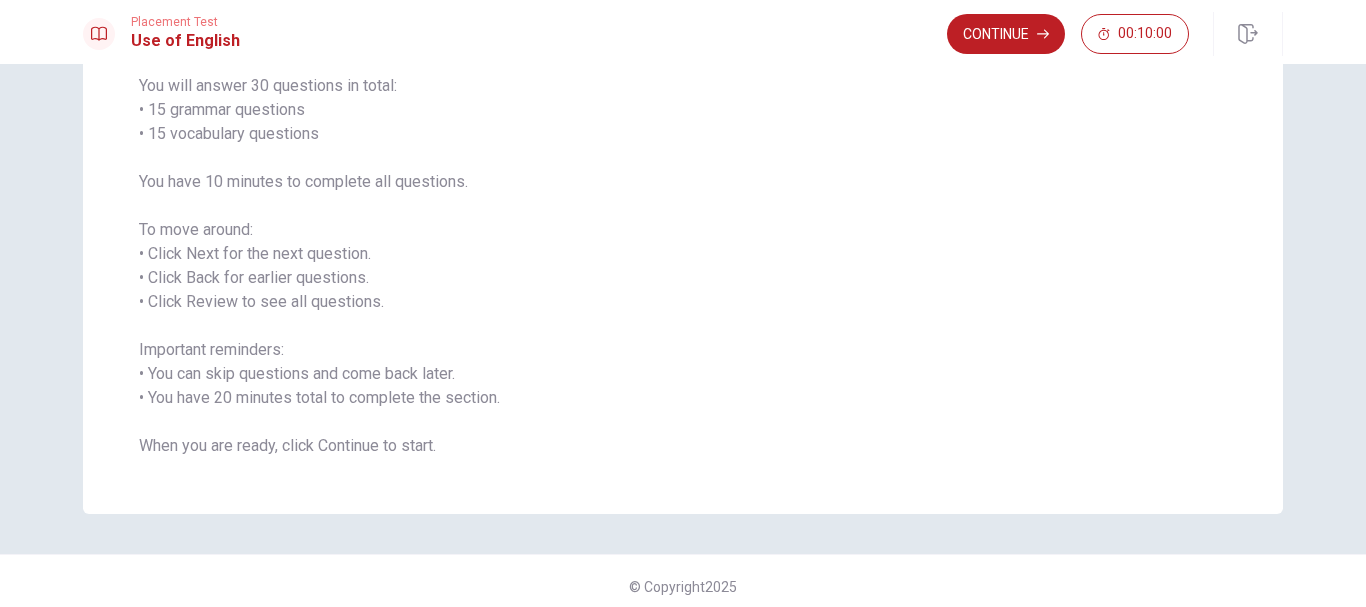 scroll, scrollTop: 177, scrollLeft: 0, axis: vertical 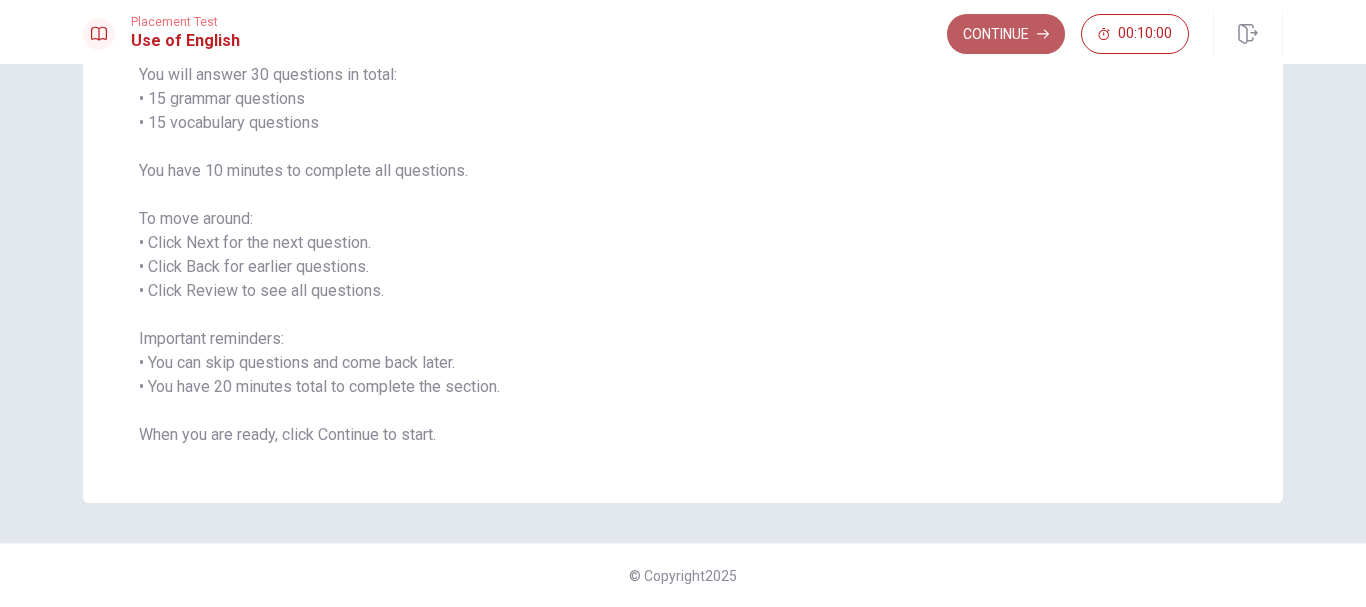 click on "Continue" at bounding box center [1006, 34] 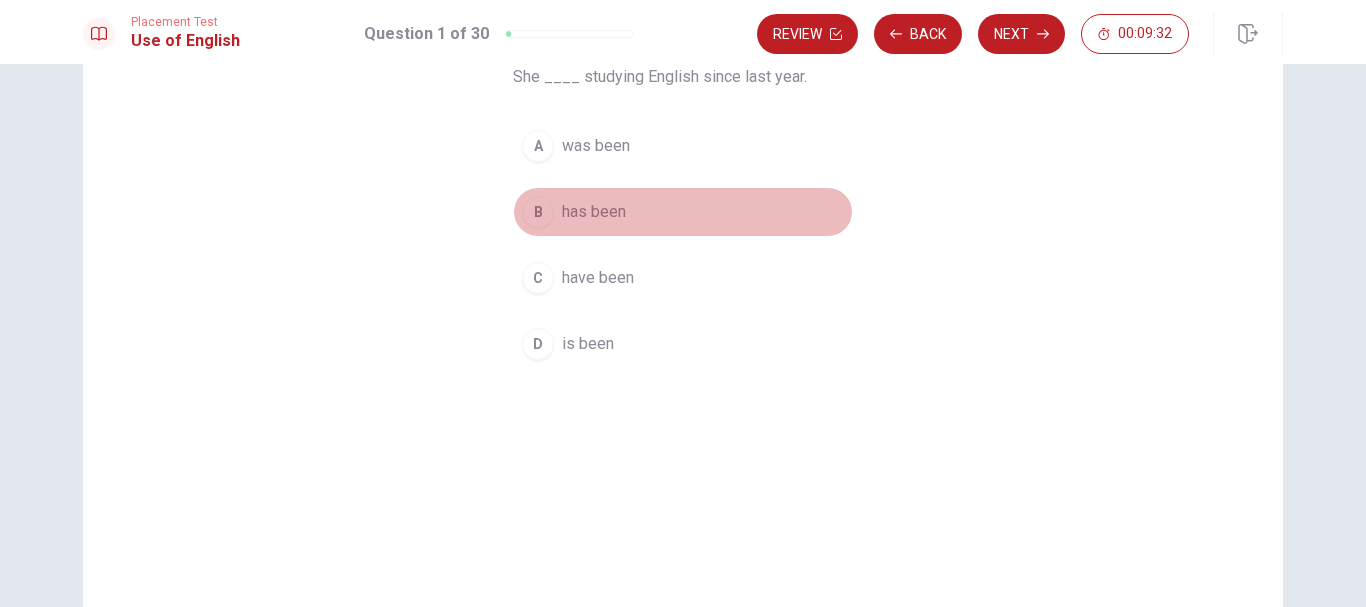 click on "B" at bounding box center (538, 212) 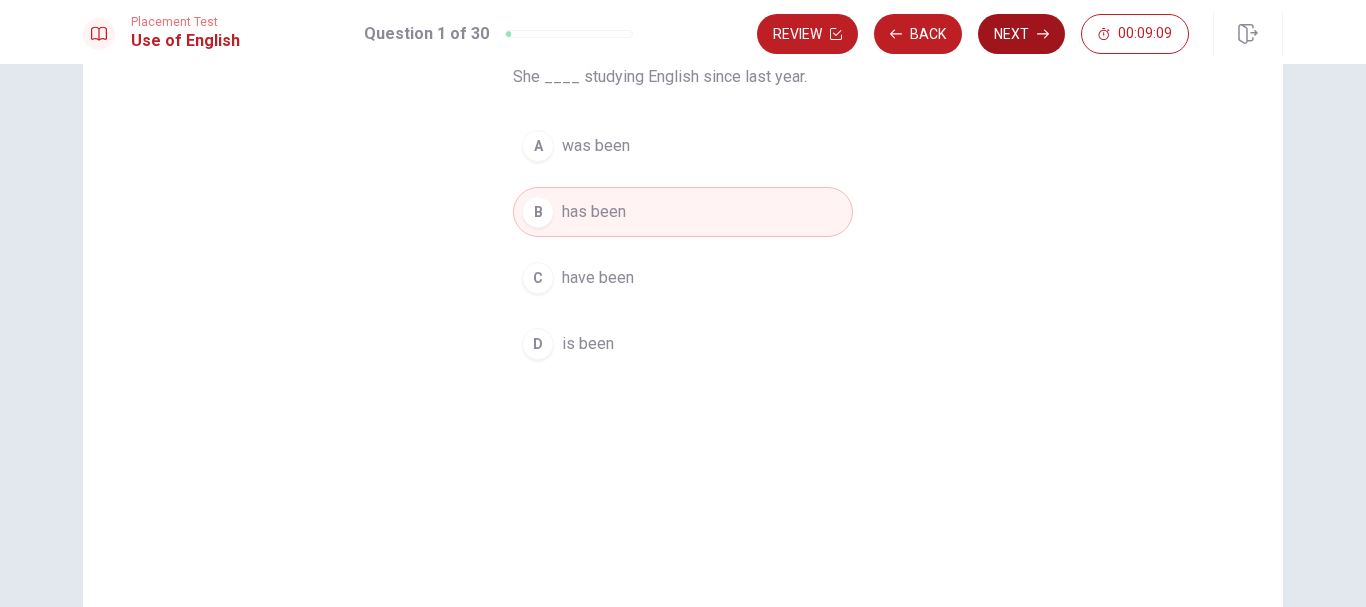 click on "Next" at bounding box center (1021, 34) 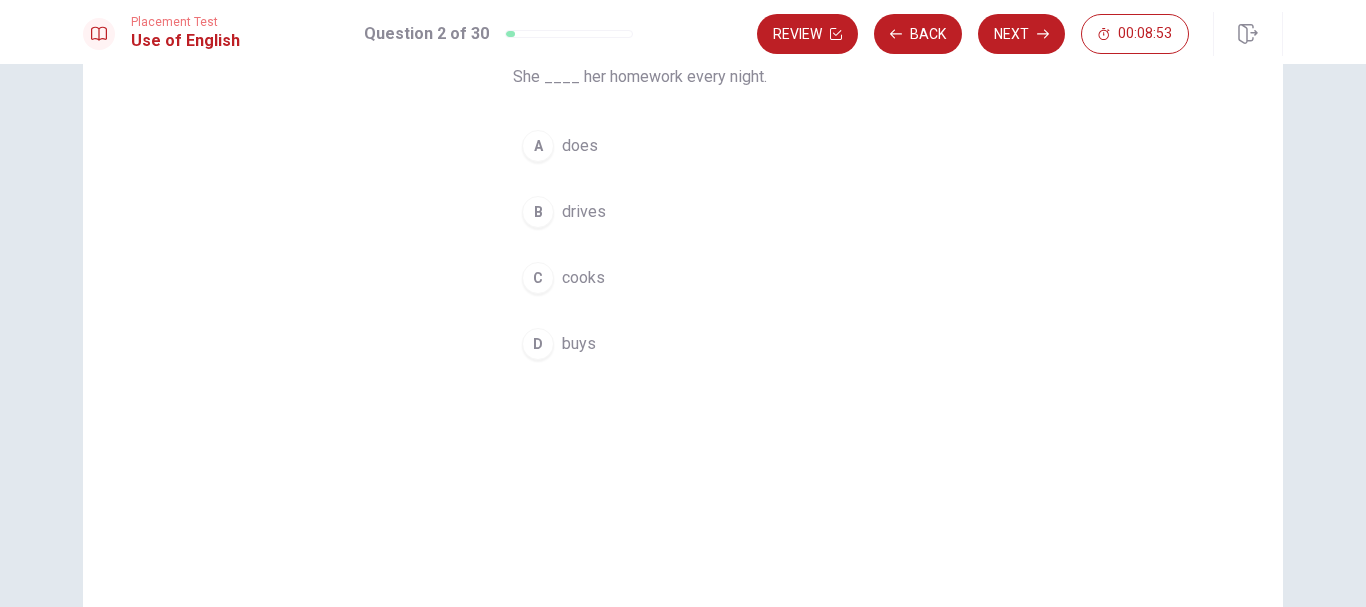 click on "does" at bounding box center (580, 146) 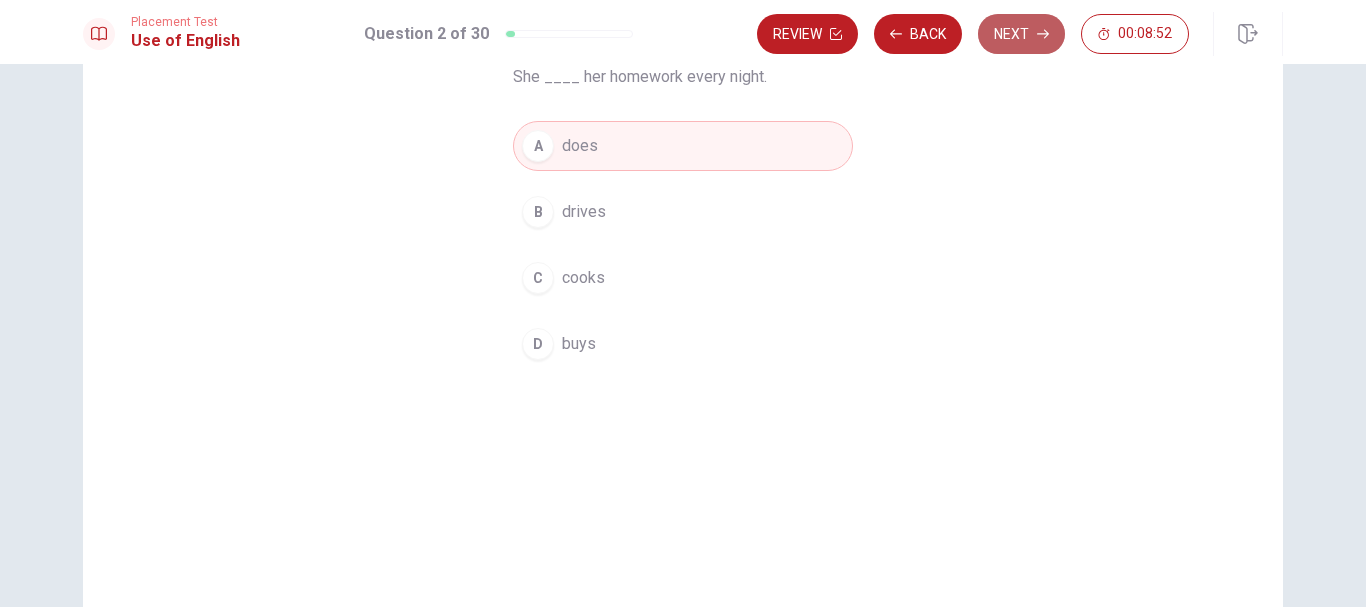 click on "Next" at bounding box center (1021, 34) 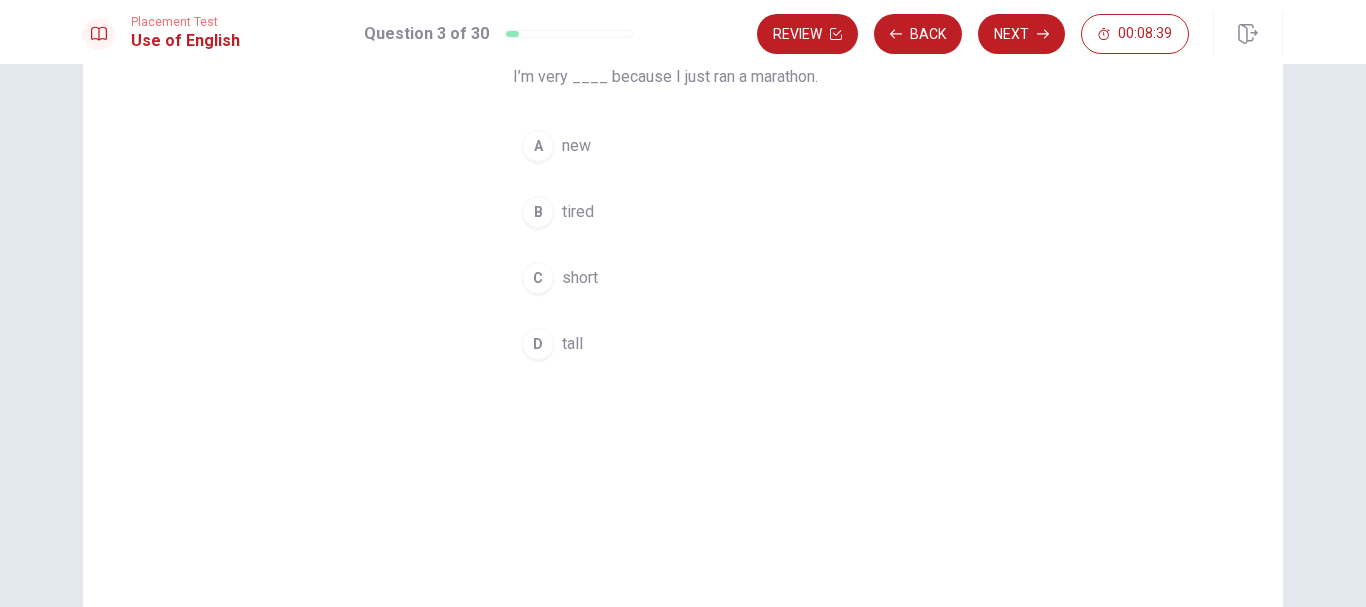 click on "tired" at bounding box center [578, 212] 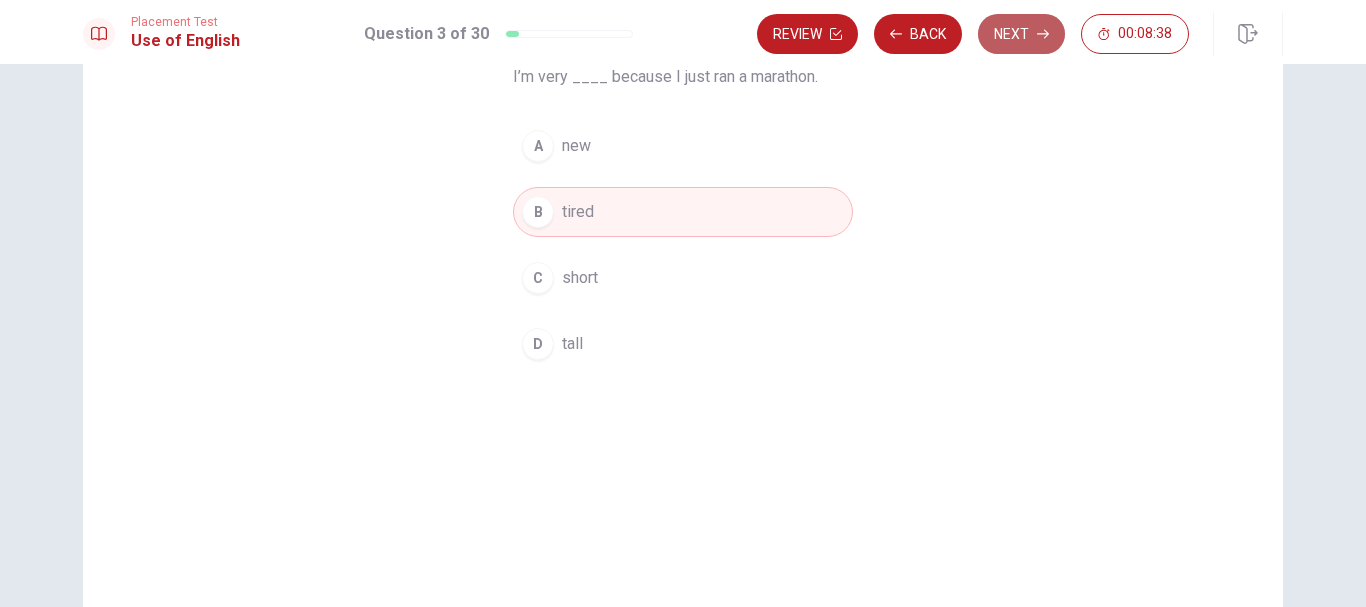 click on "Next" at bounding box center (1021, 34) 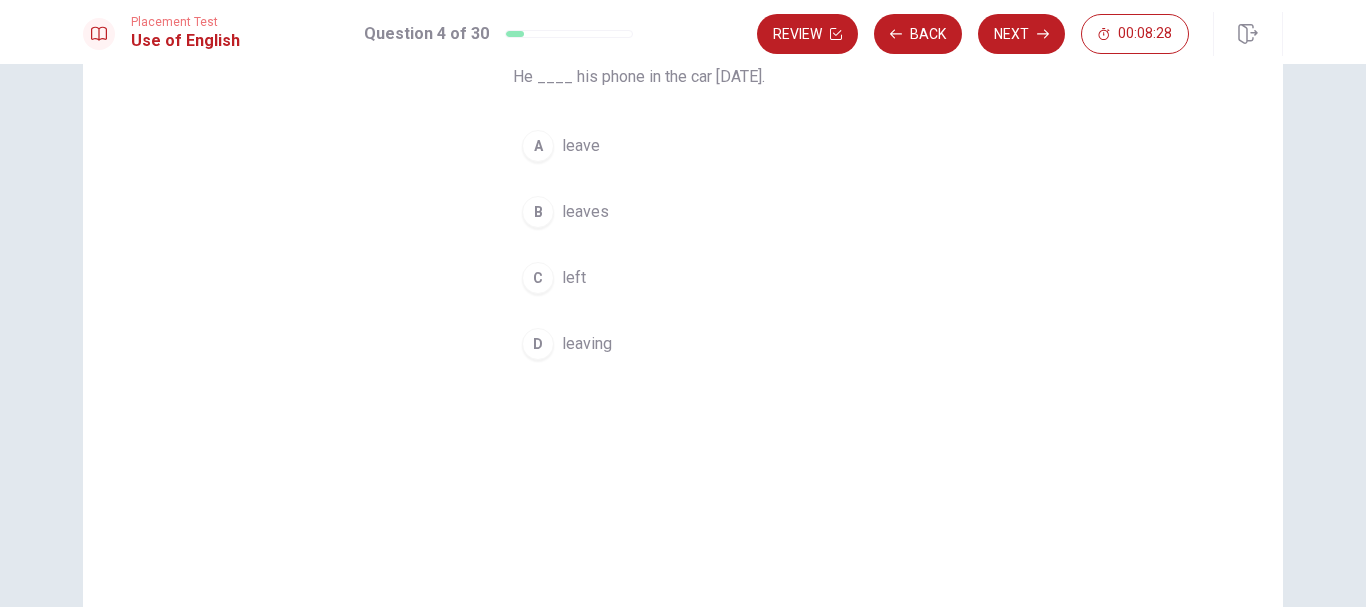click on "leaves" at bounding box center [585, 212] 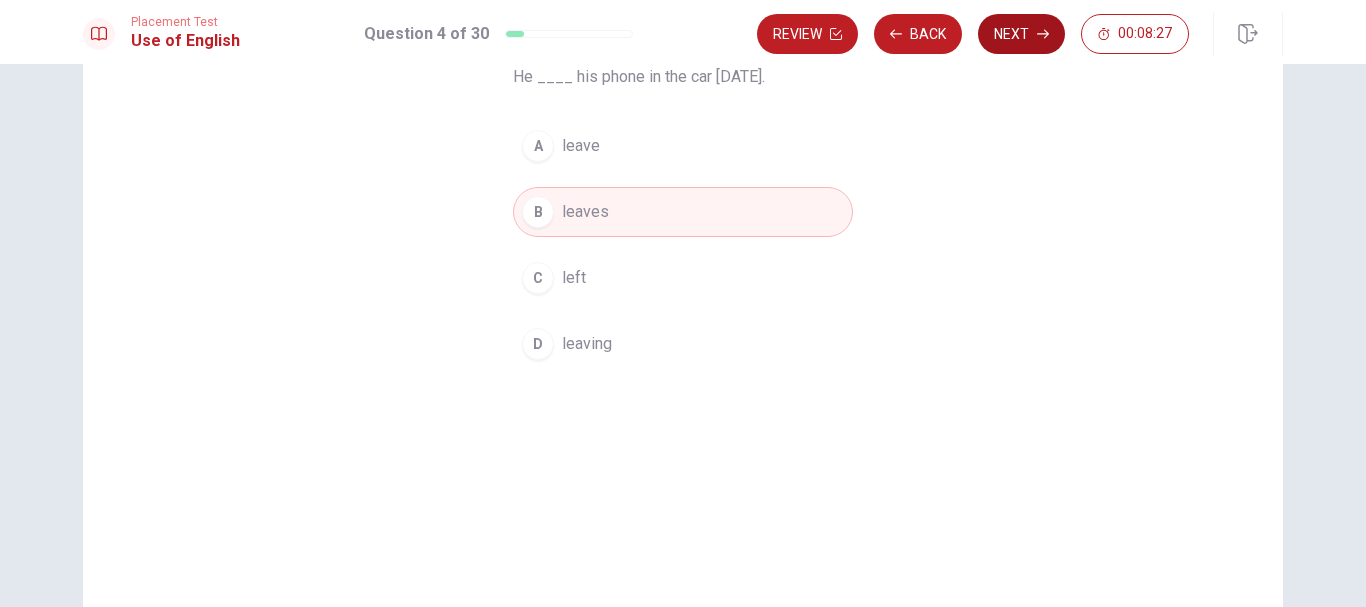 click on "Next" at bounding box center (1021, 34) 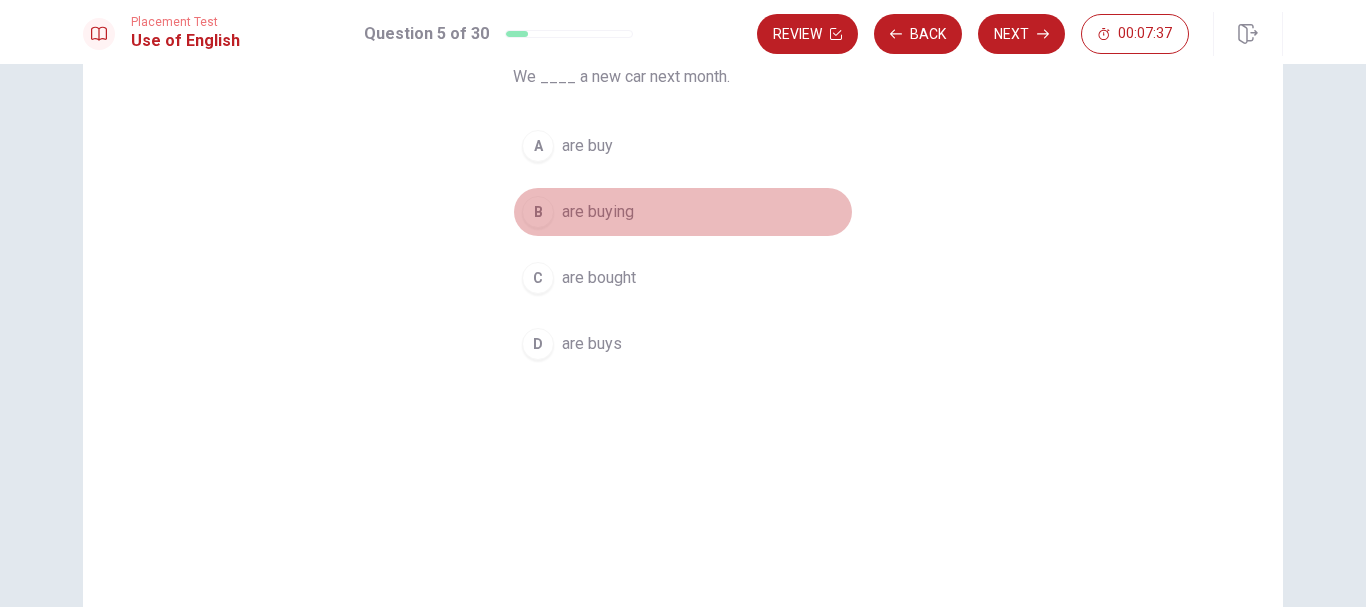 click on "are buying" at bounding box center [598, 212] 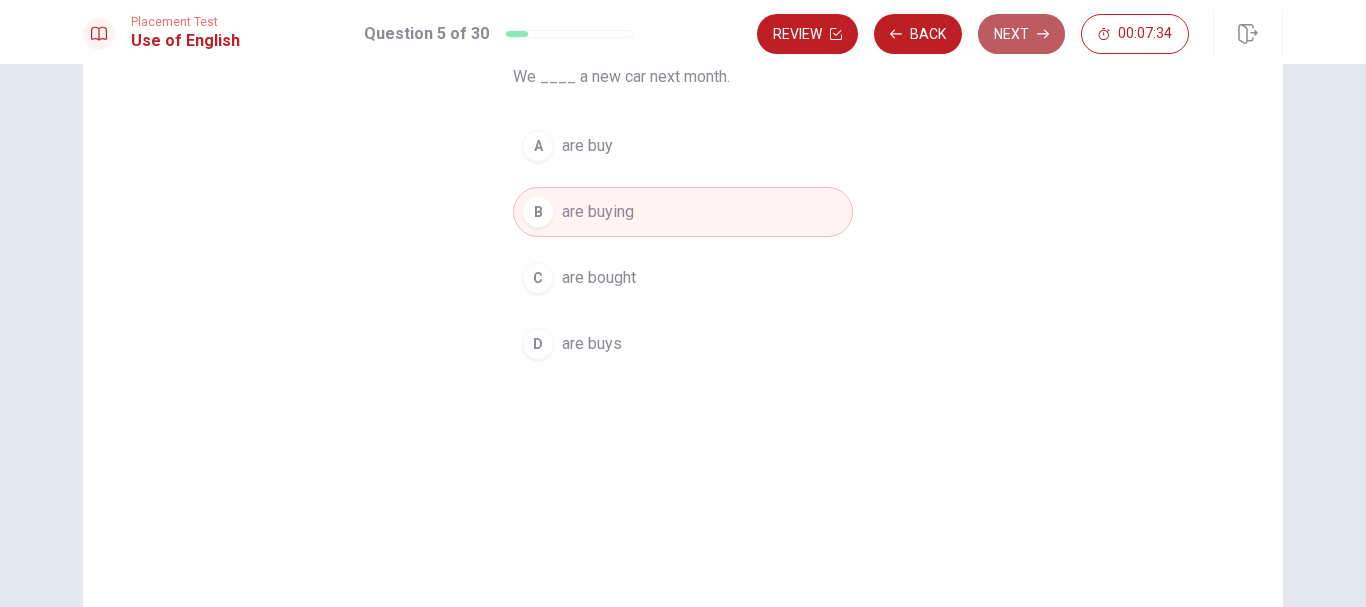 click on "Next" at bounding box center [1021, 34] 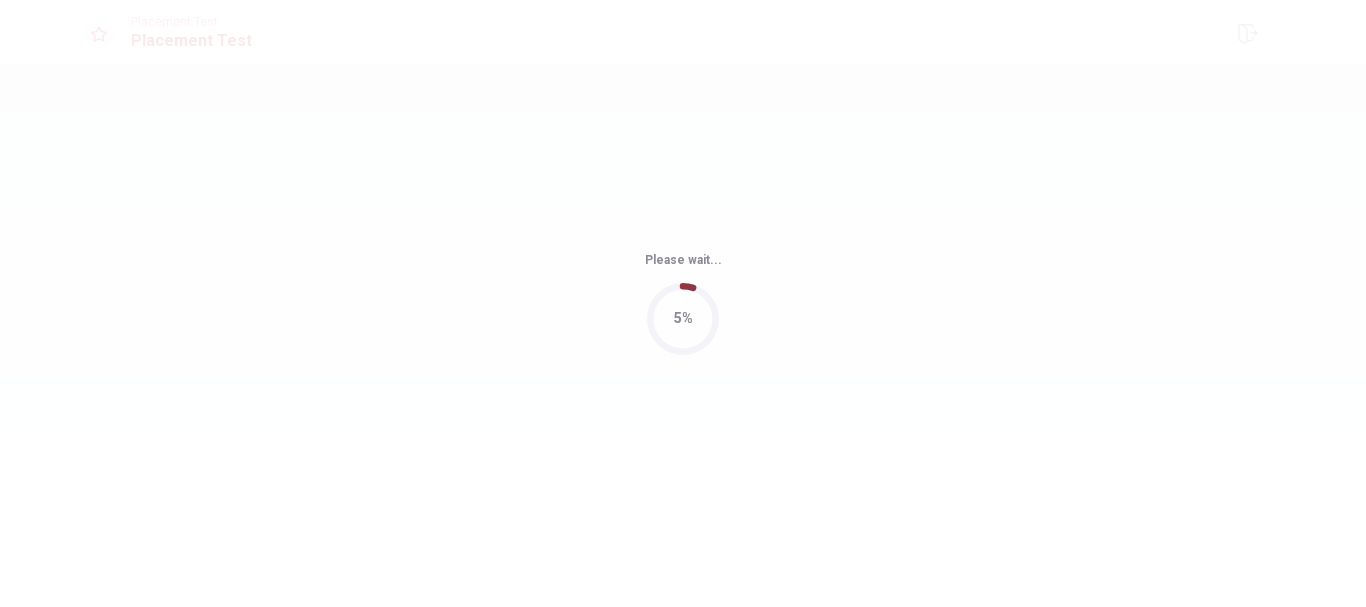 scroll, scrollTop: 0, scrollLeft: 0, axis: both 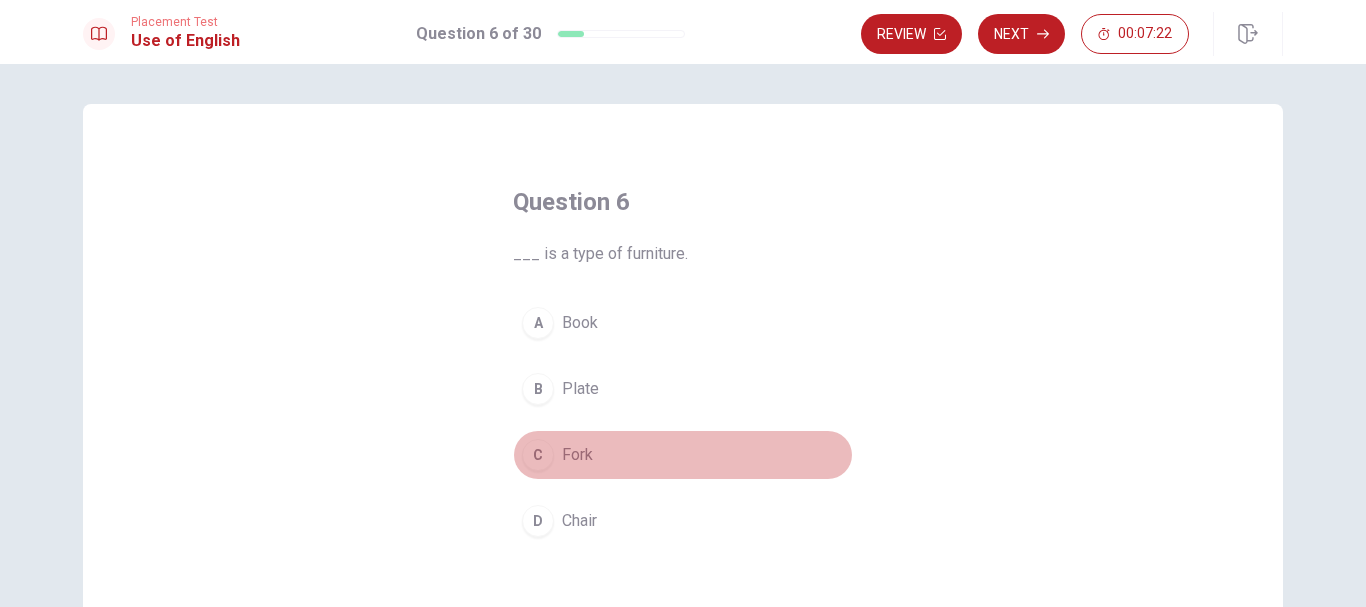 click on "Fork" at bounding box center [577, 455] 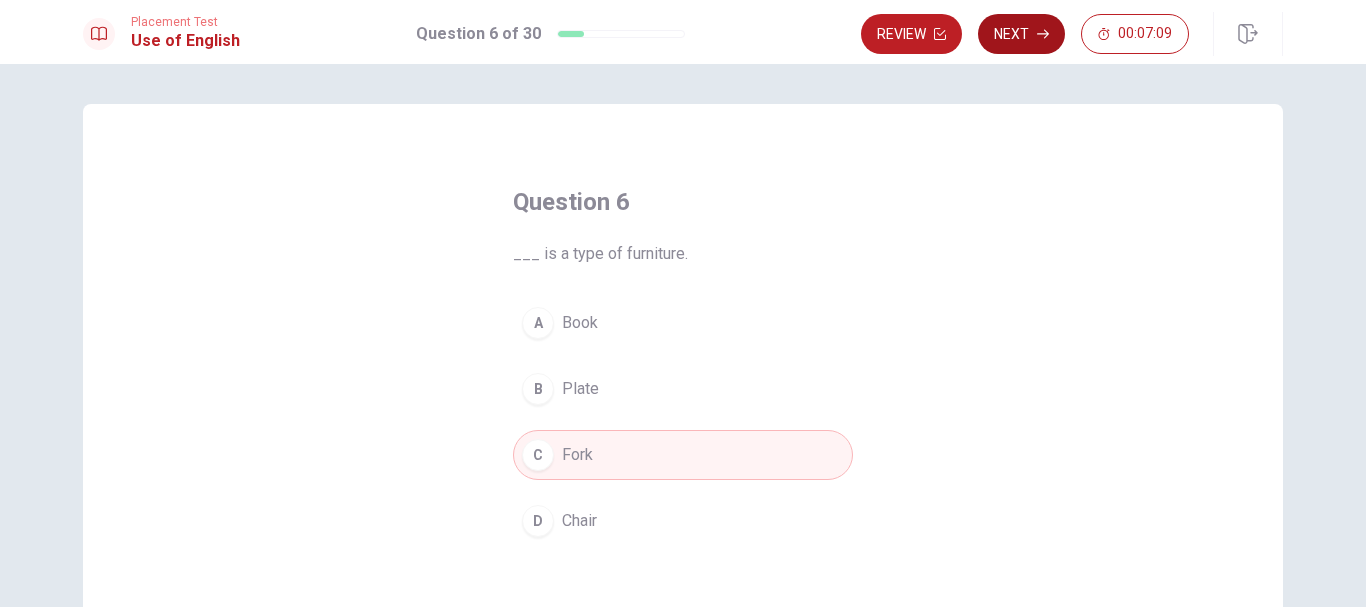 click on "Next" at bounding box center [1021, 34] 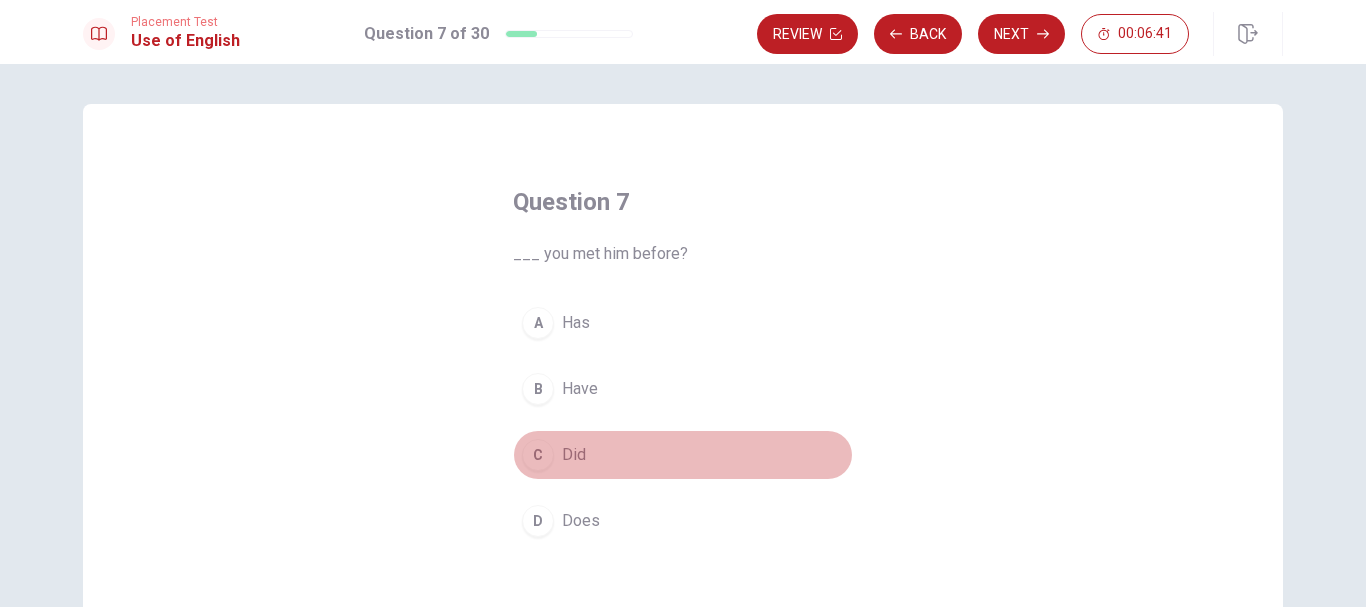 click on "Did" at bounding box center [574, 455] 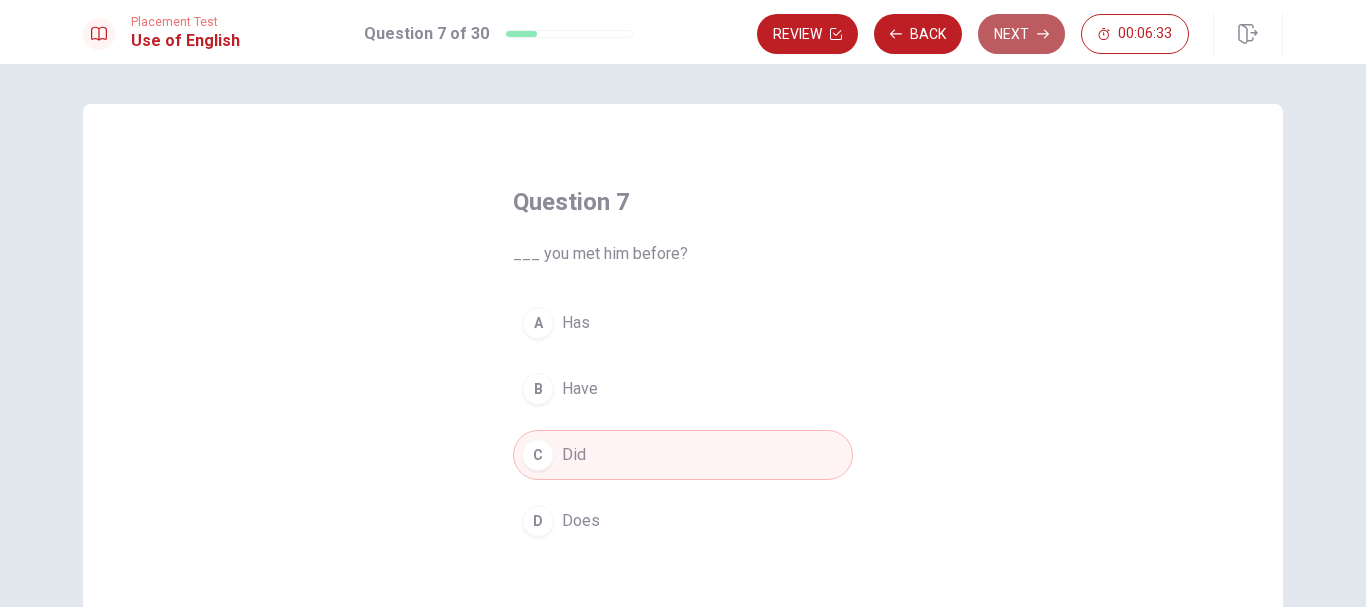 click on "Next" at bounding box center (1021, 34) 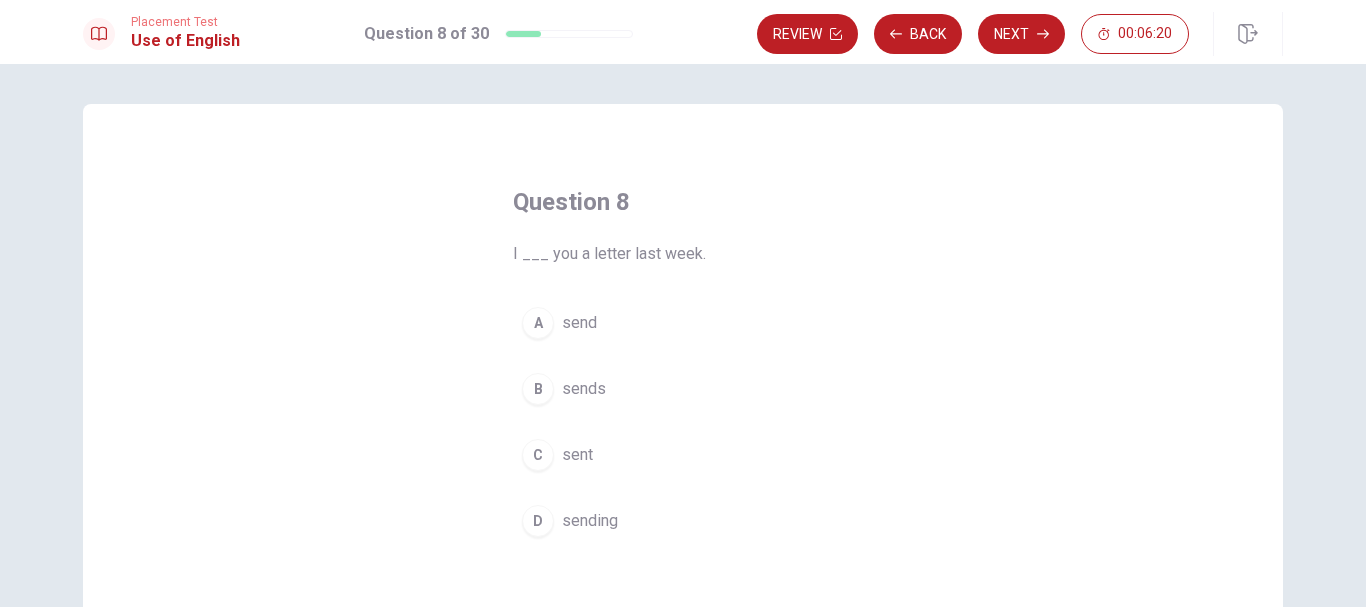 click on "send" at bounding box center (579, 323) 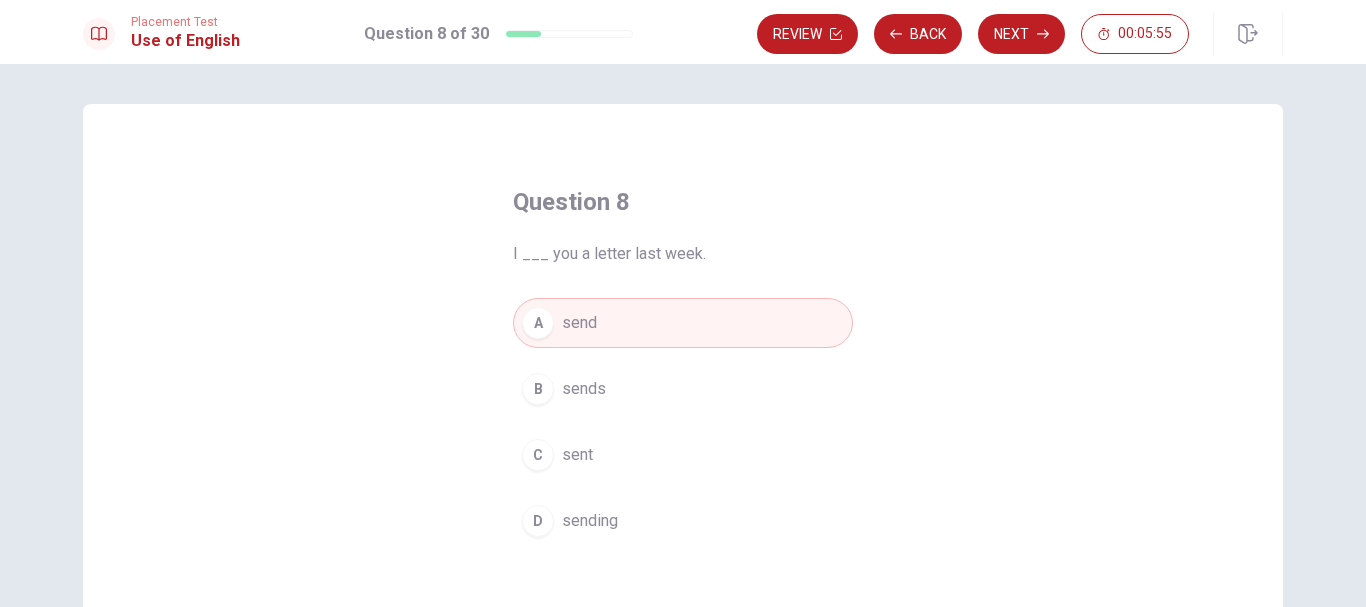 click on "sent" at bounding box center [577, 455] 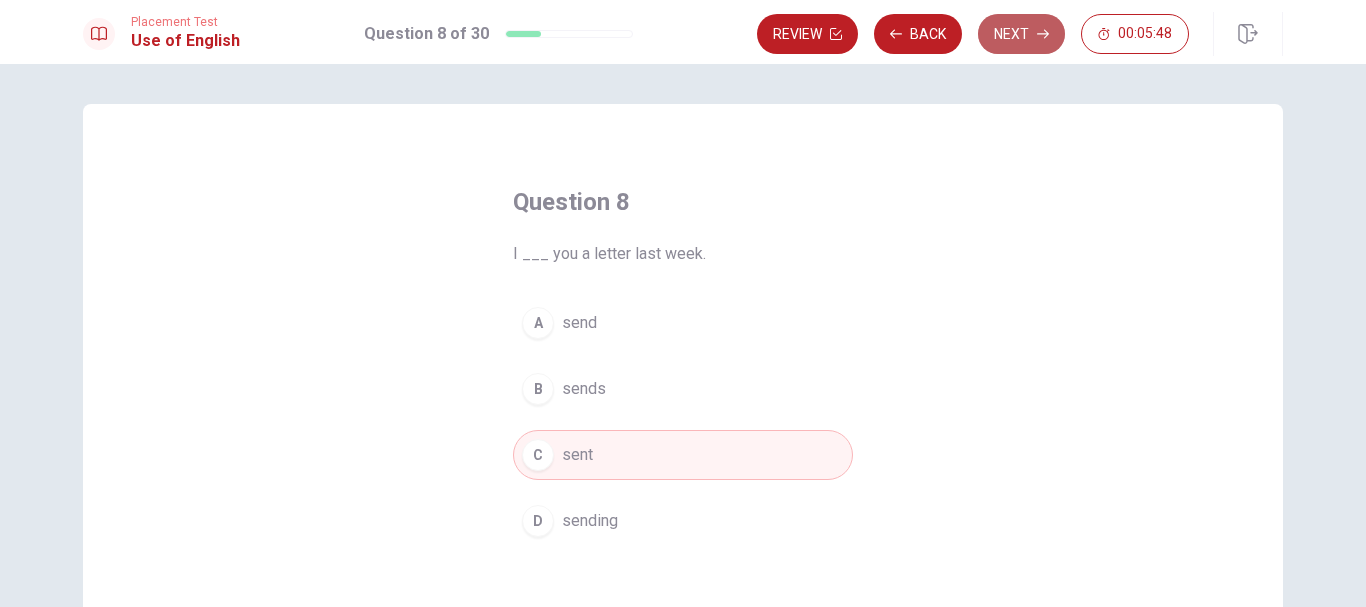 click on "Next" at bounding box center [1021, 34] 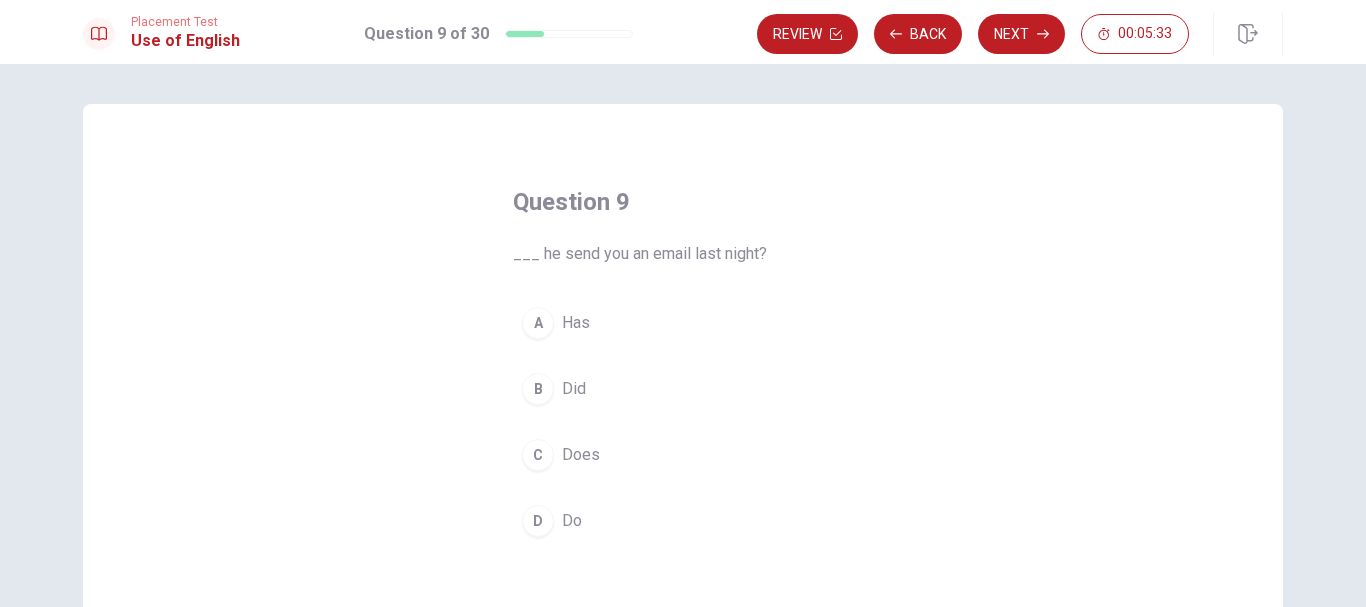click on "Does" at bounding box center [581, 455] 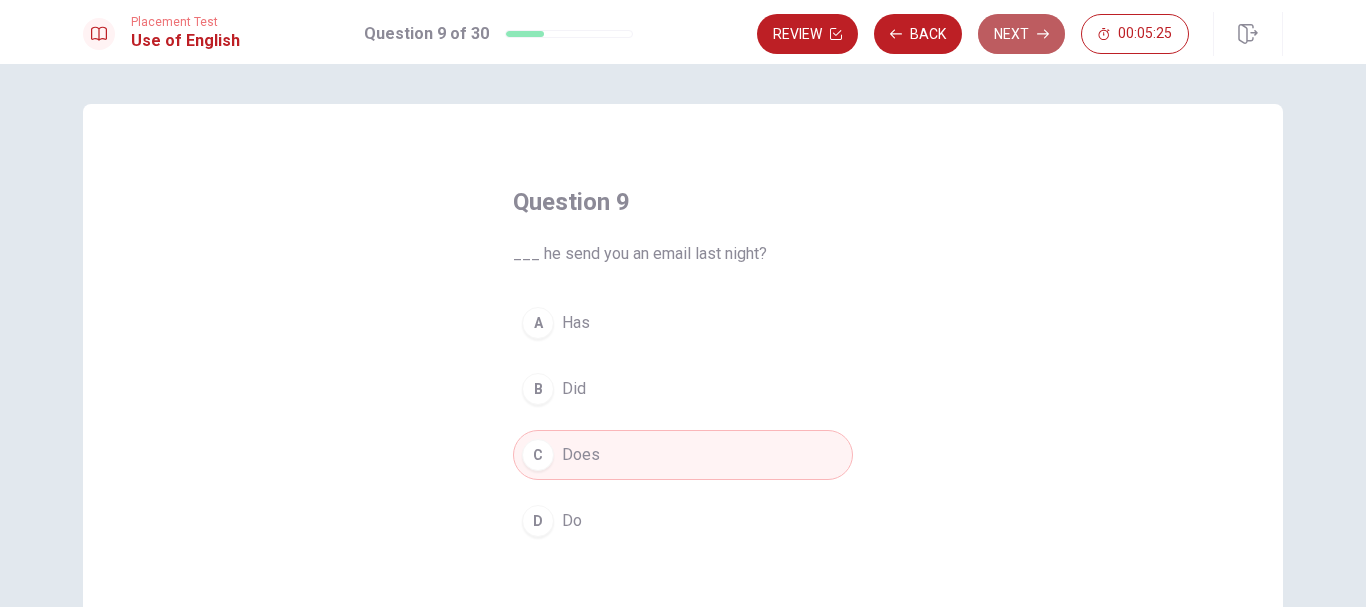 click on "Next" at bounding box center [1021, 34] 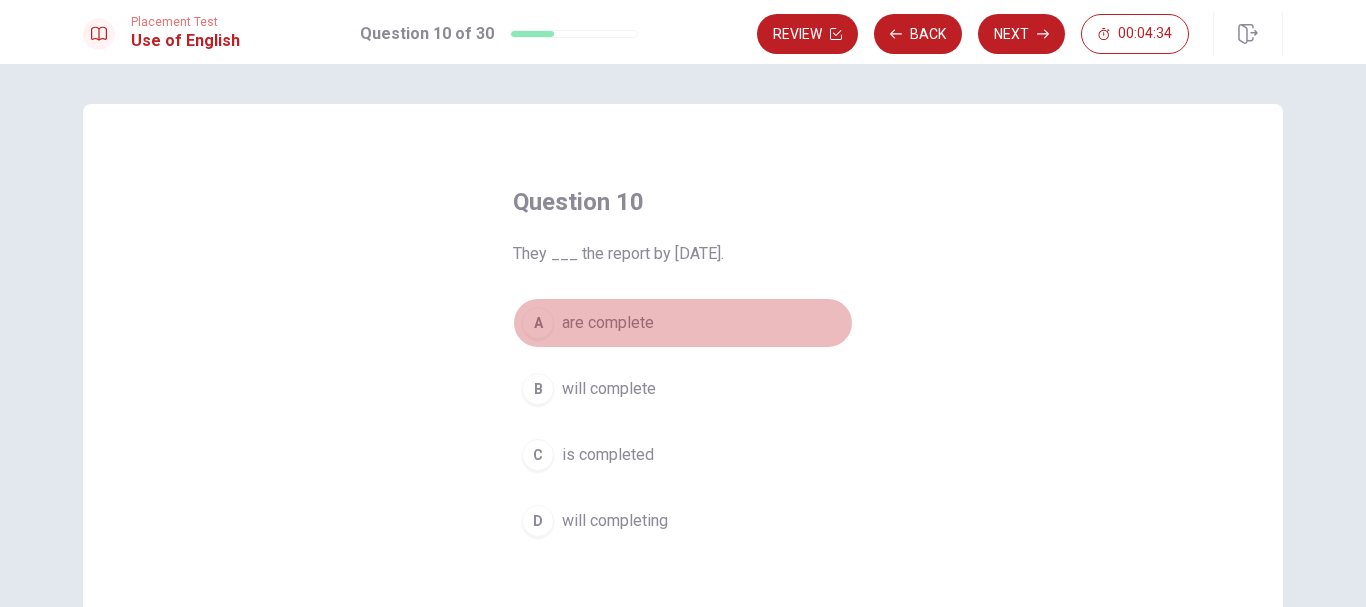 click on "are complete" at bounding box center (608, 323) 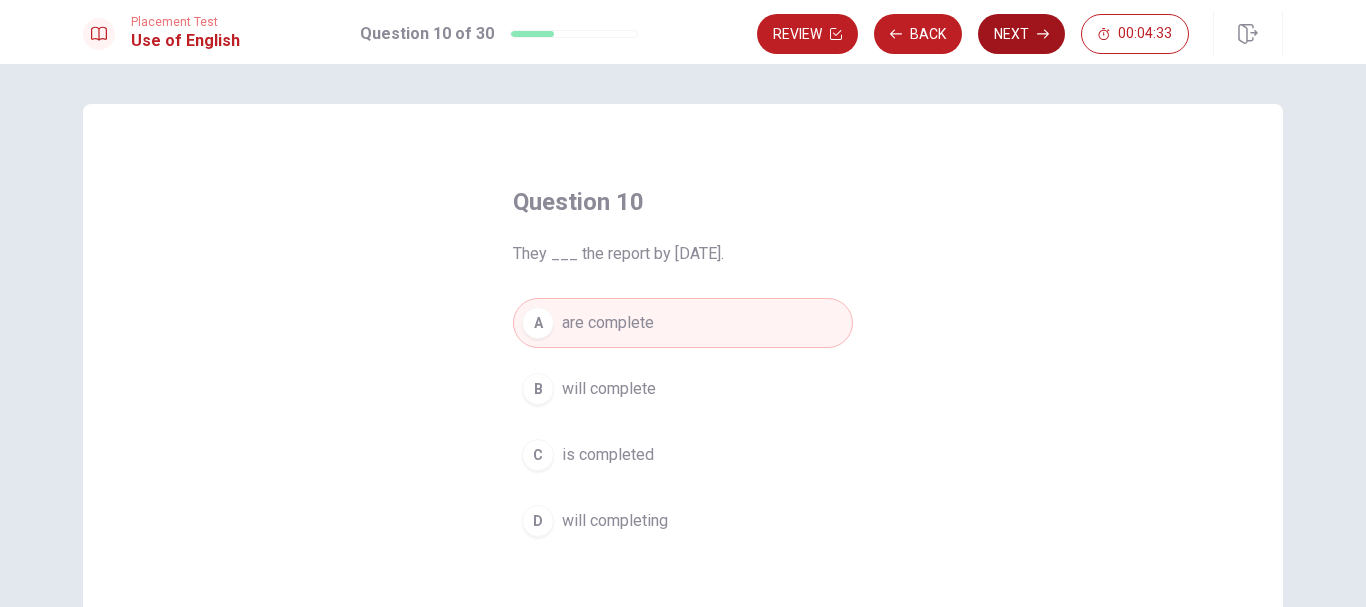 click on "Next" at bounding box center (1021, 34) 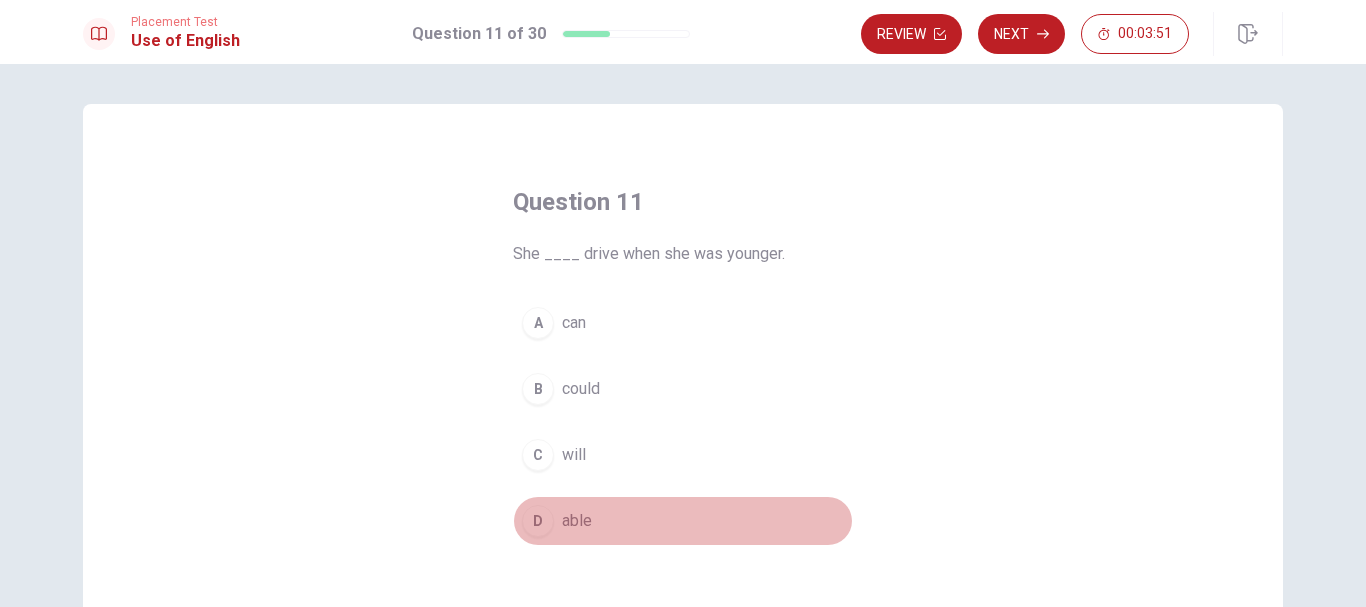 click on "able" at bounding box center [577, 521] 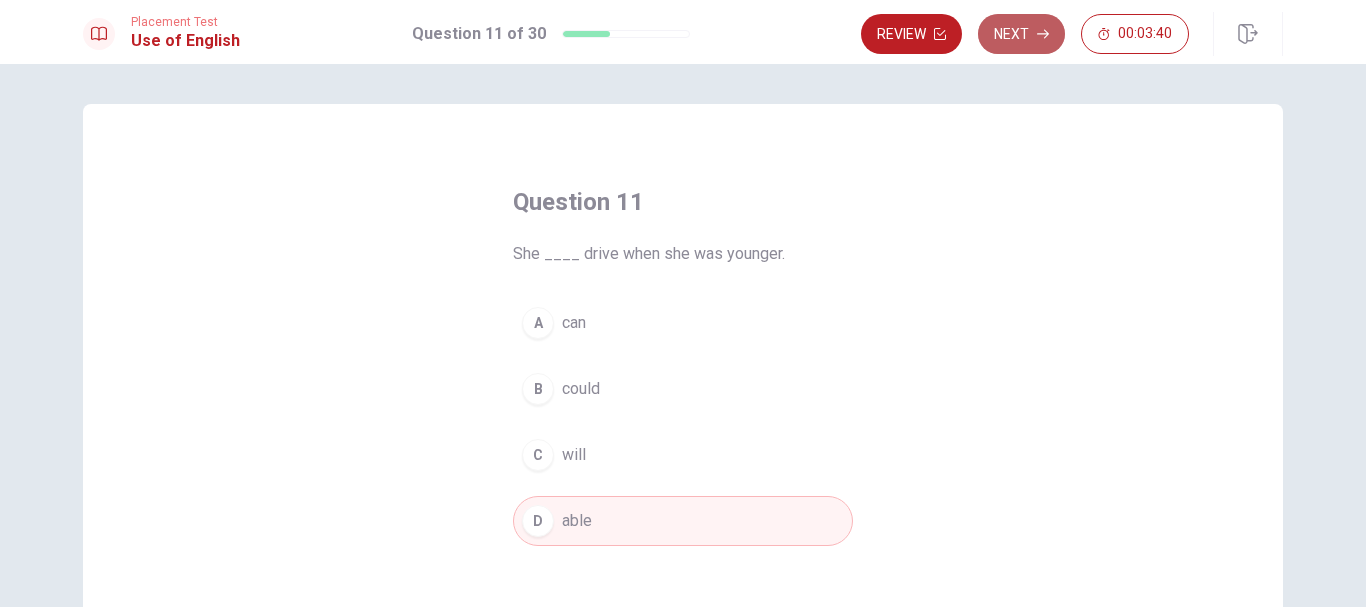 click on "Next" at bounding box center (1021, 34) 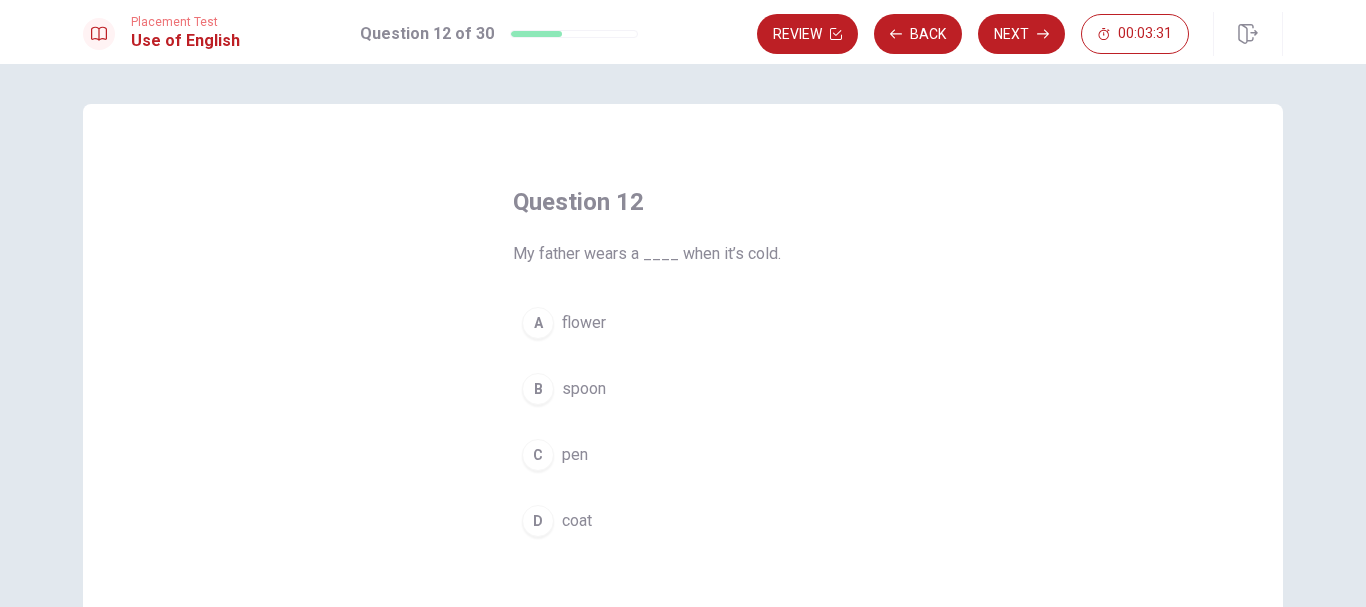 click on "coat" at bounding box center [577, 521] 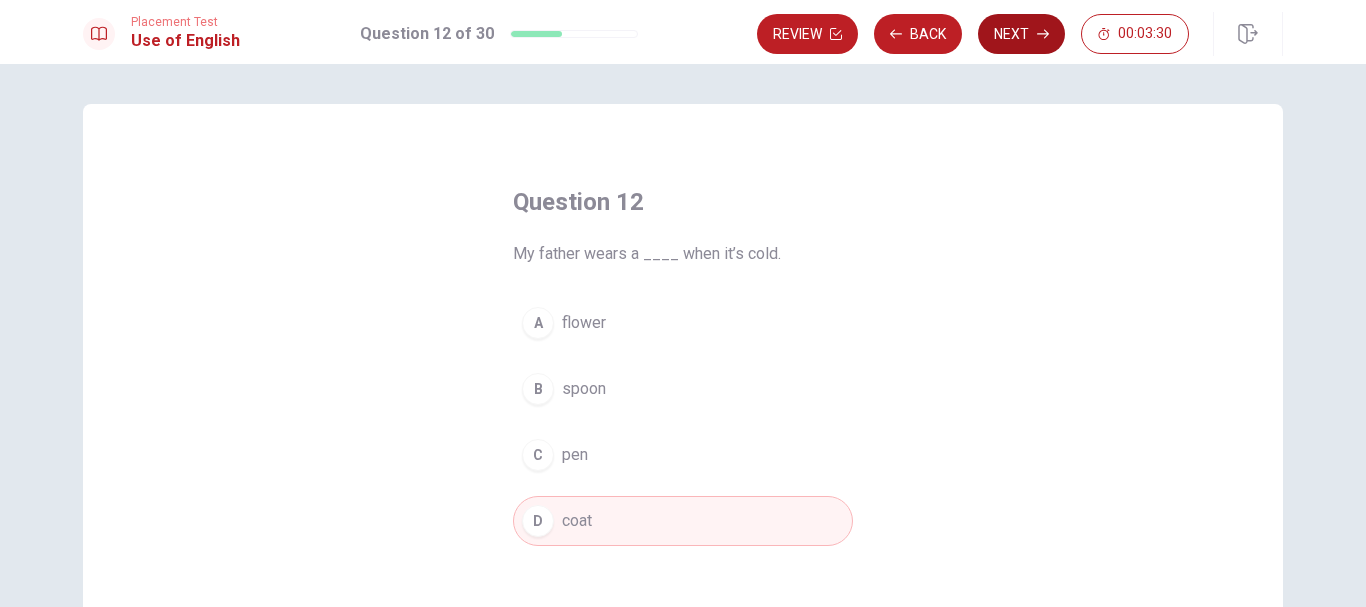 click on "Next" at bounding box center [1021, 34] 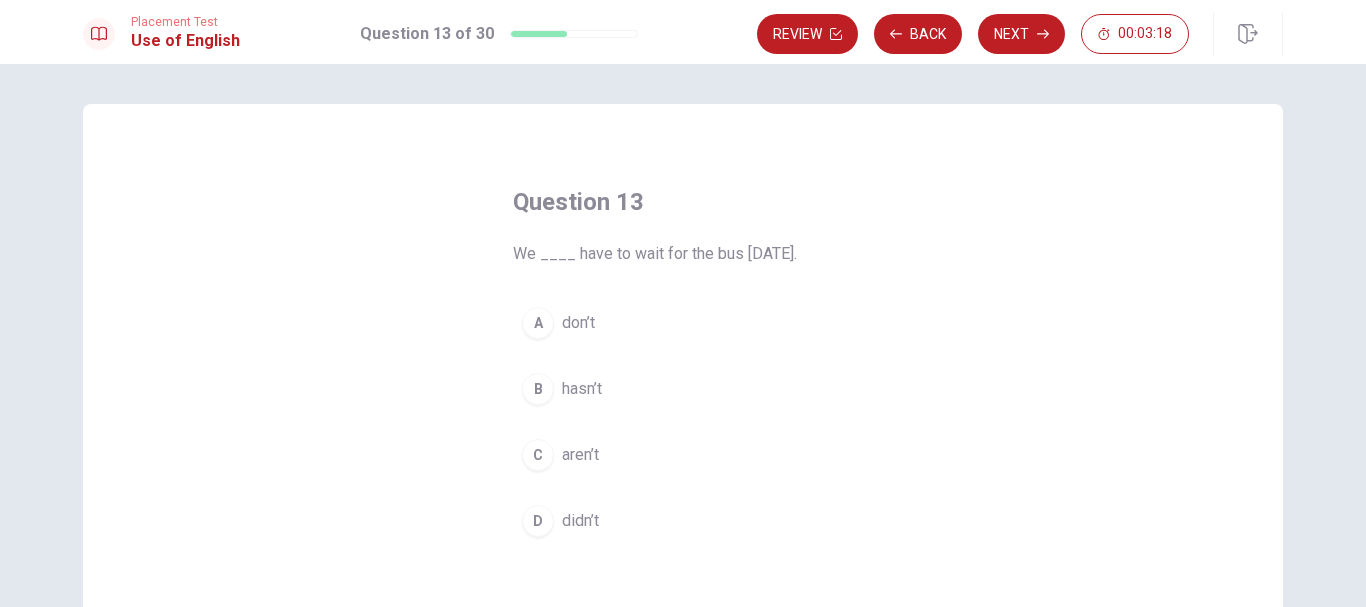 click on "don’t" at bounding box center (578, 323) 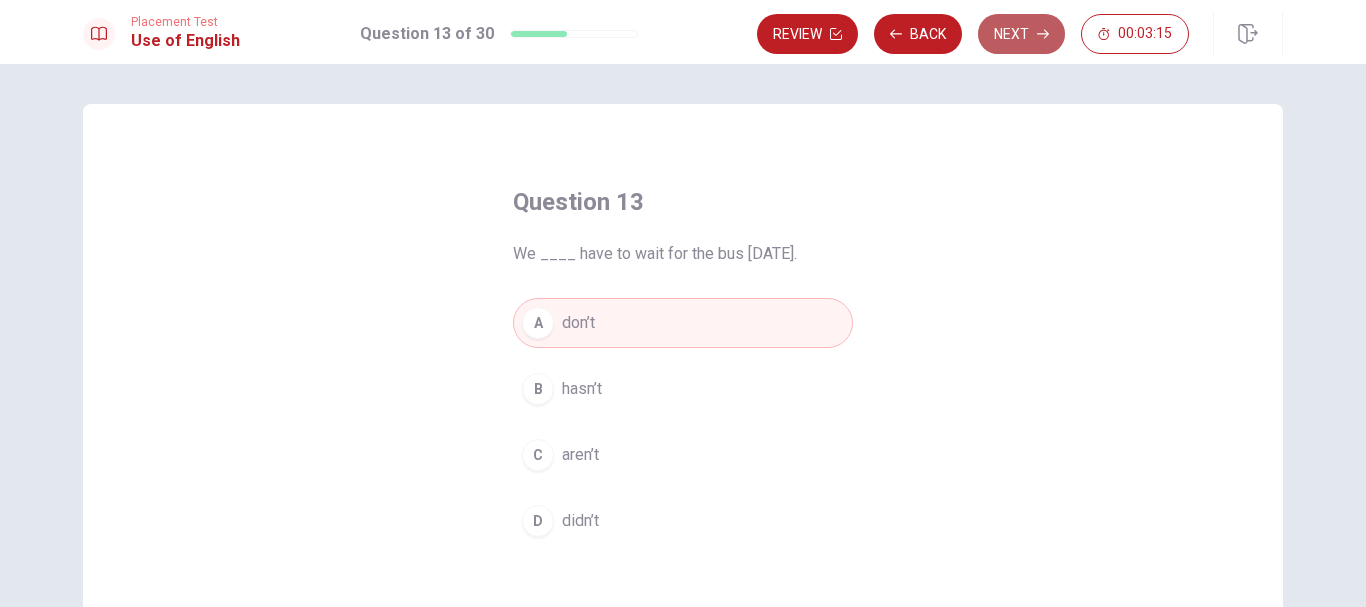 click on "Next" at bounding box center [1021, 34] 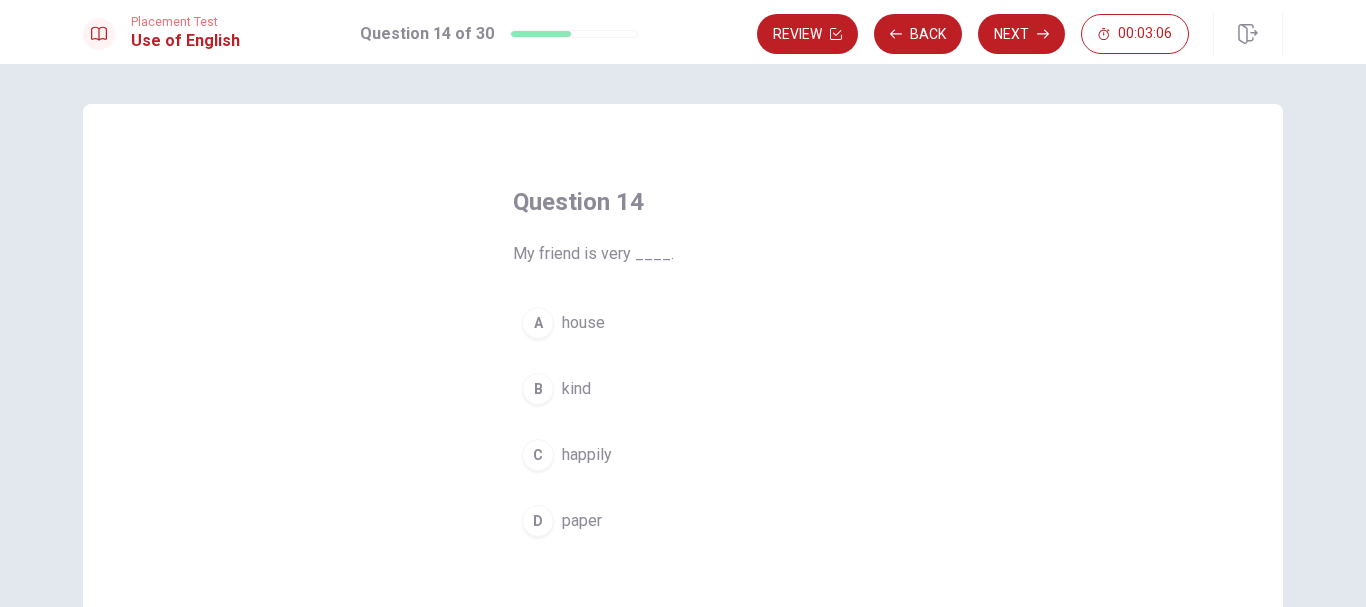 click on "kind" at bounding box center [576, 389] 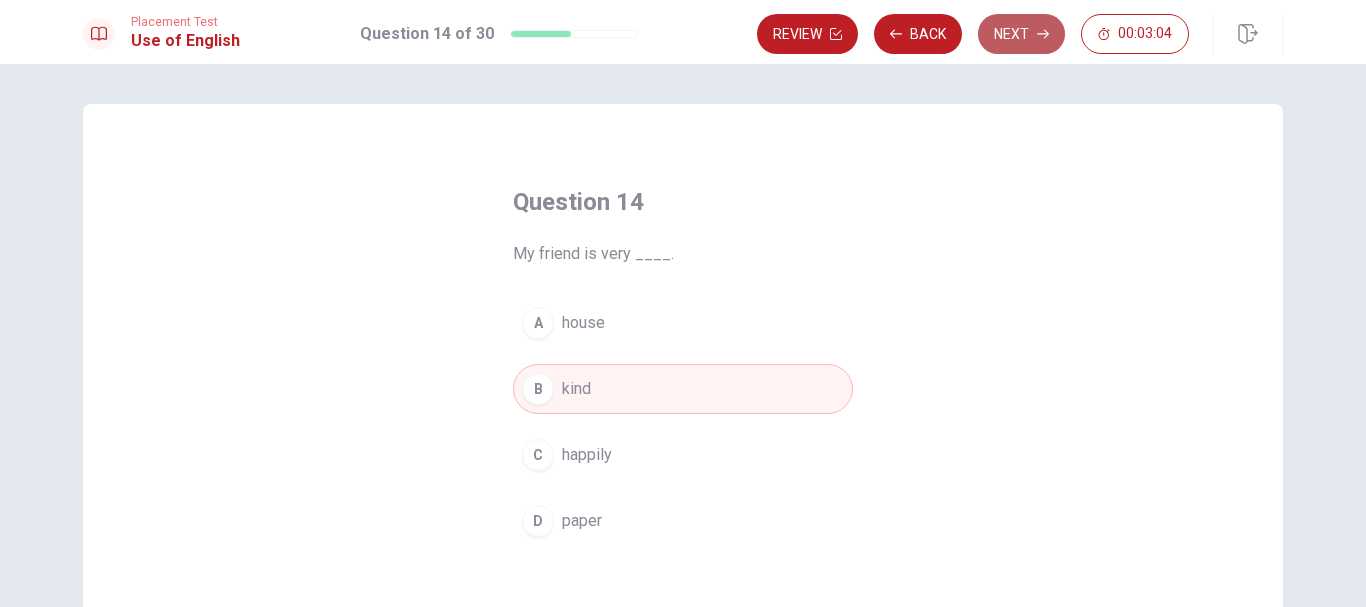 click on "Next" at bounding box center [1021, 34] 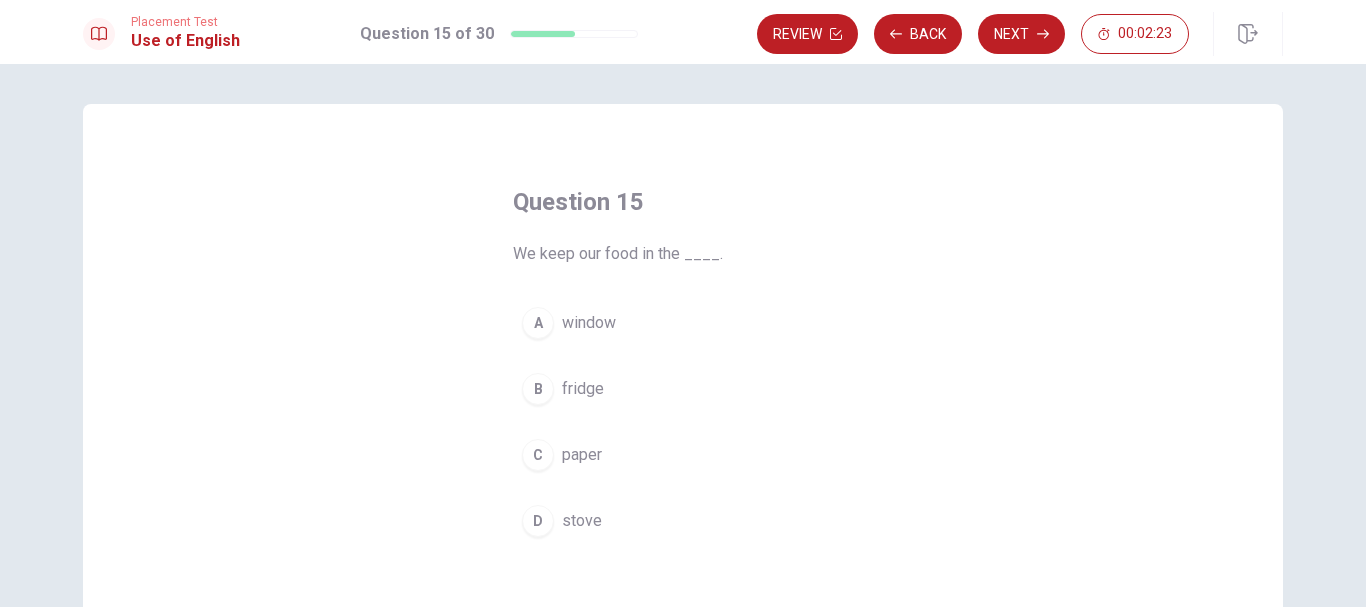 click on "fridge" at bounding box center (583, 389) 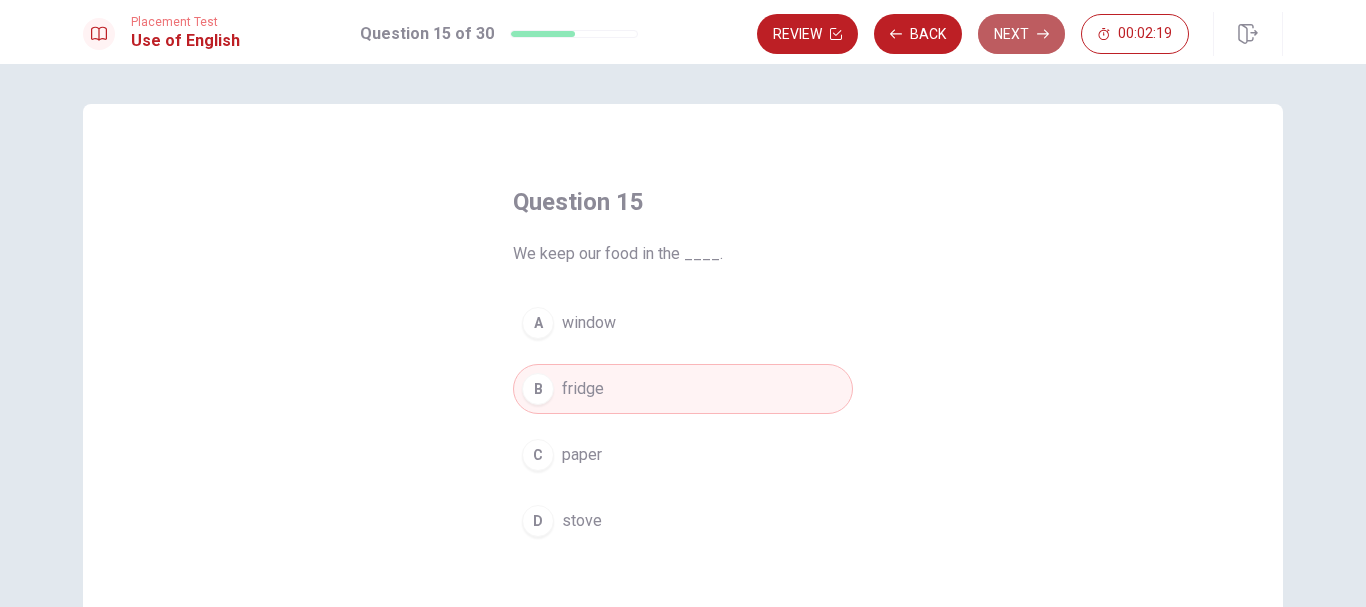 click on "Next" at bounding box center [1021, 34] 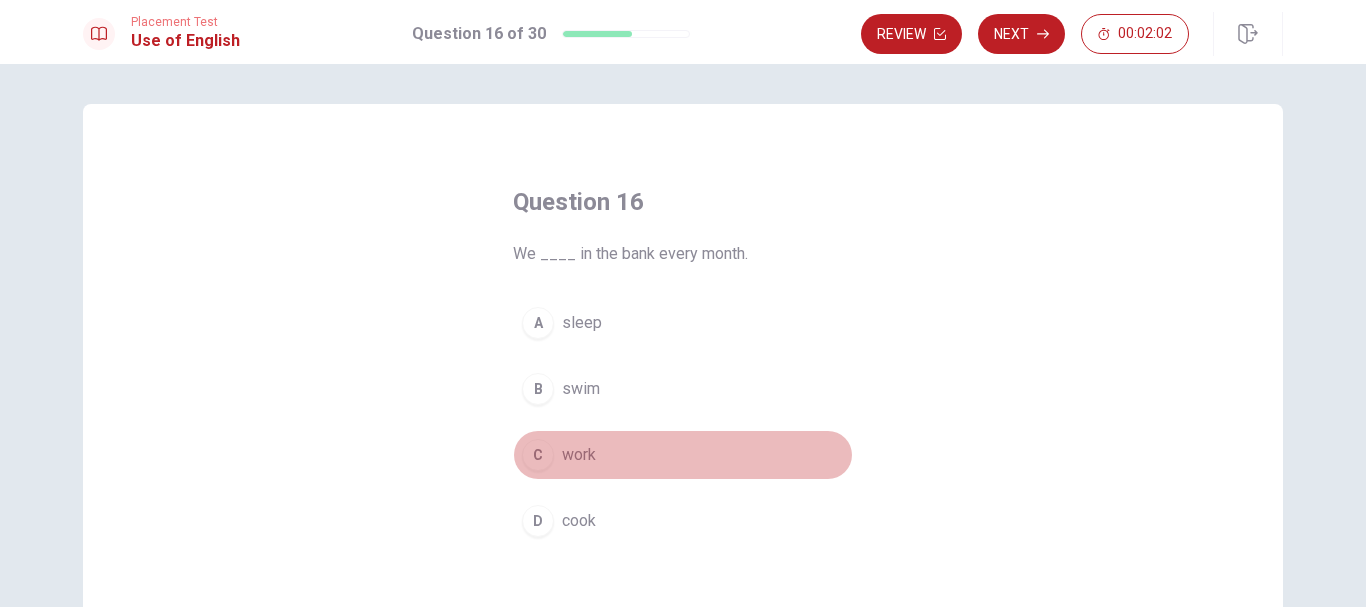 click on "work" at bounding box center (579, 455) 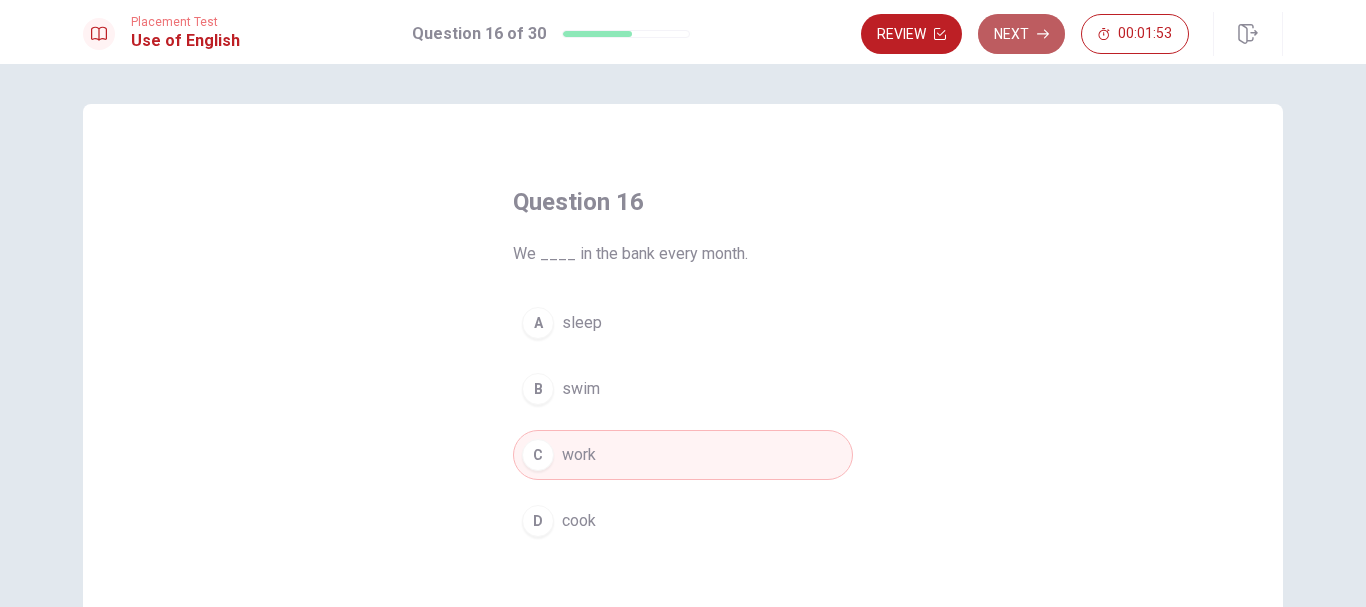 click on "Next" at bounding box center [1021, 34] 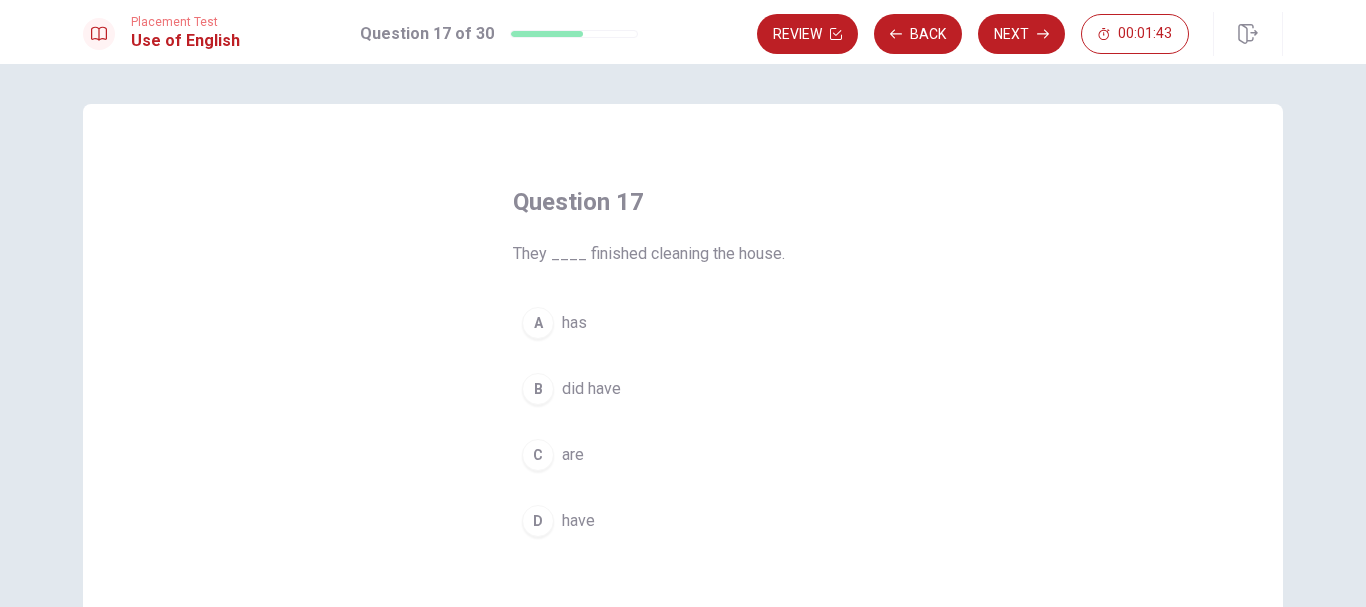 click on "are" at bounding box center (573, 455) 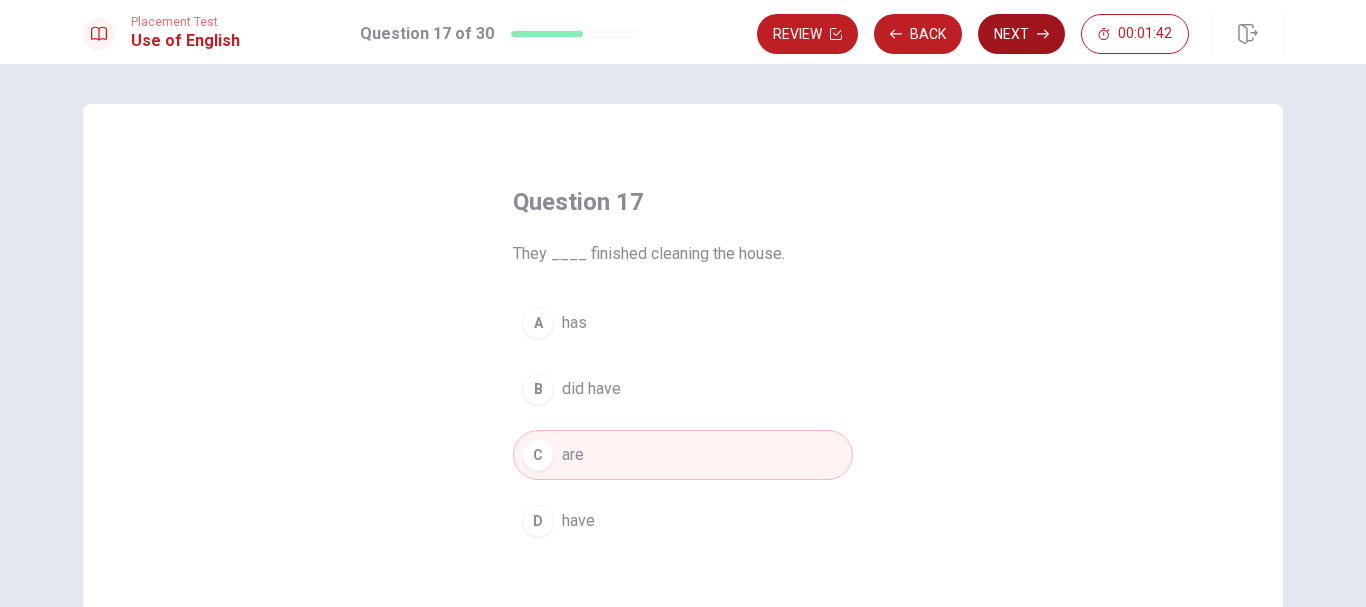 click on "Next" at bounding box center [1021, 34] 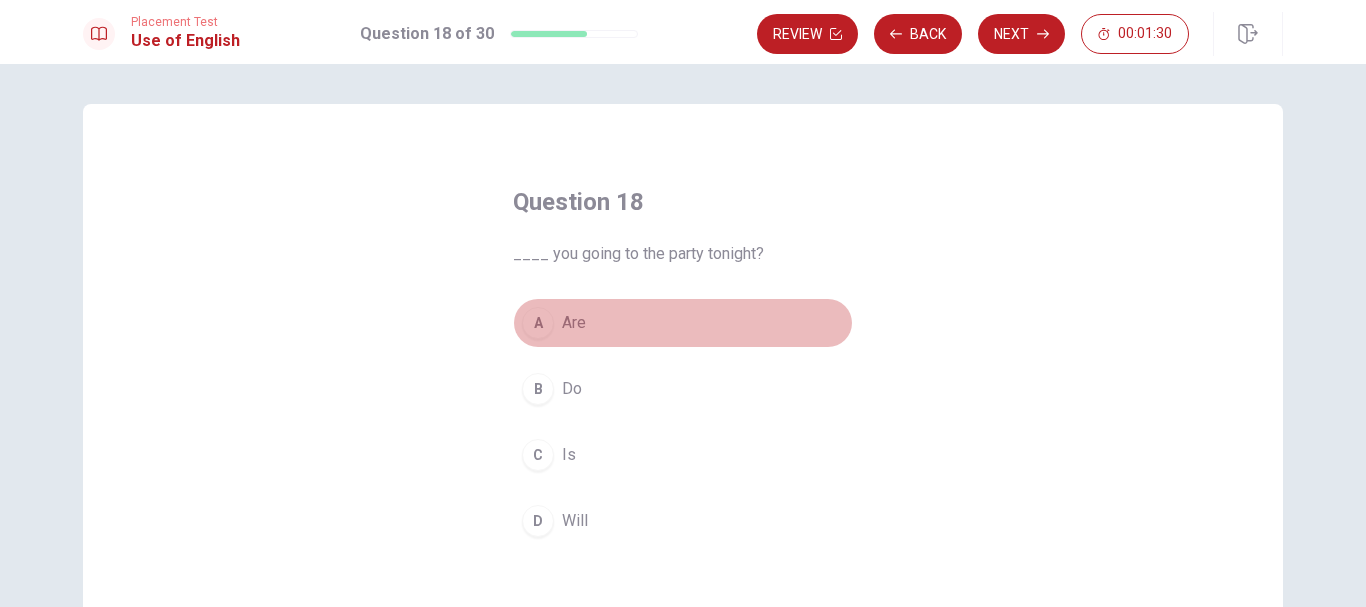 click on "Are" at bounding box center (574, 323) 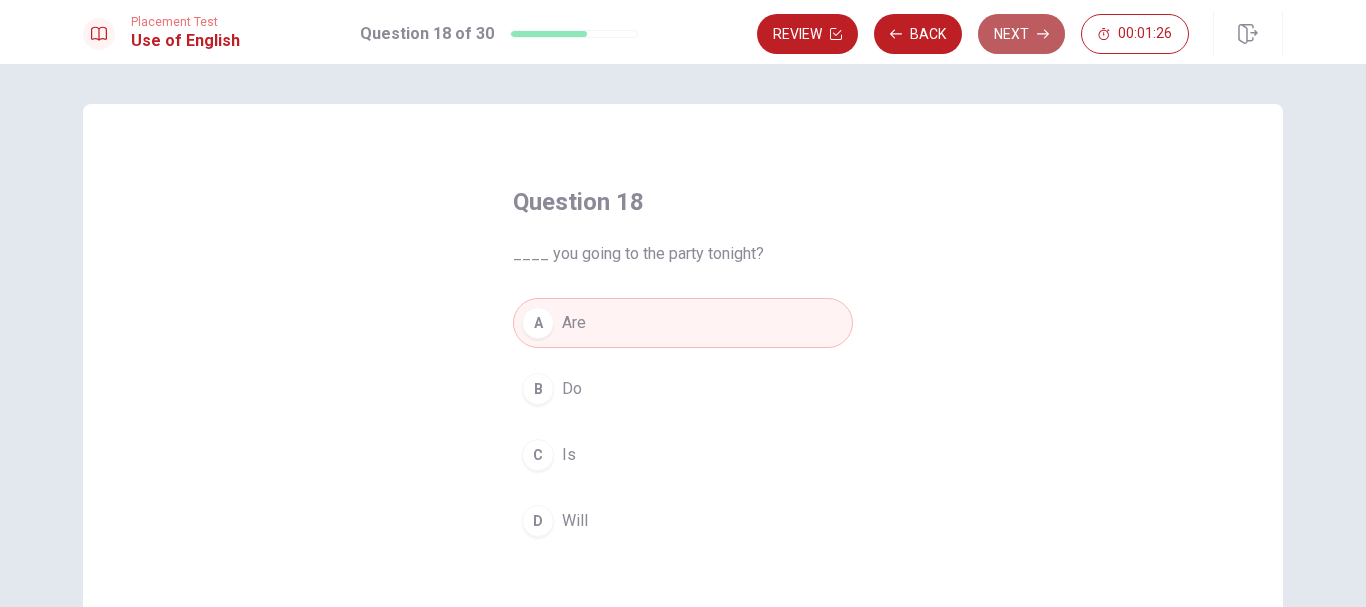click on "Next" at bounding box center (1021, 34) 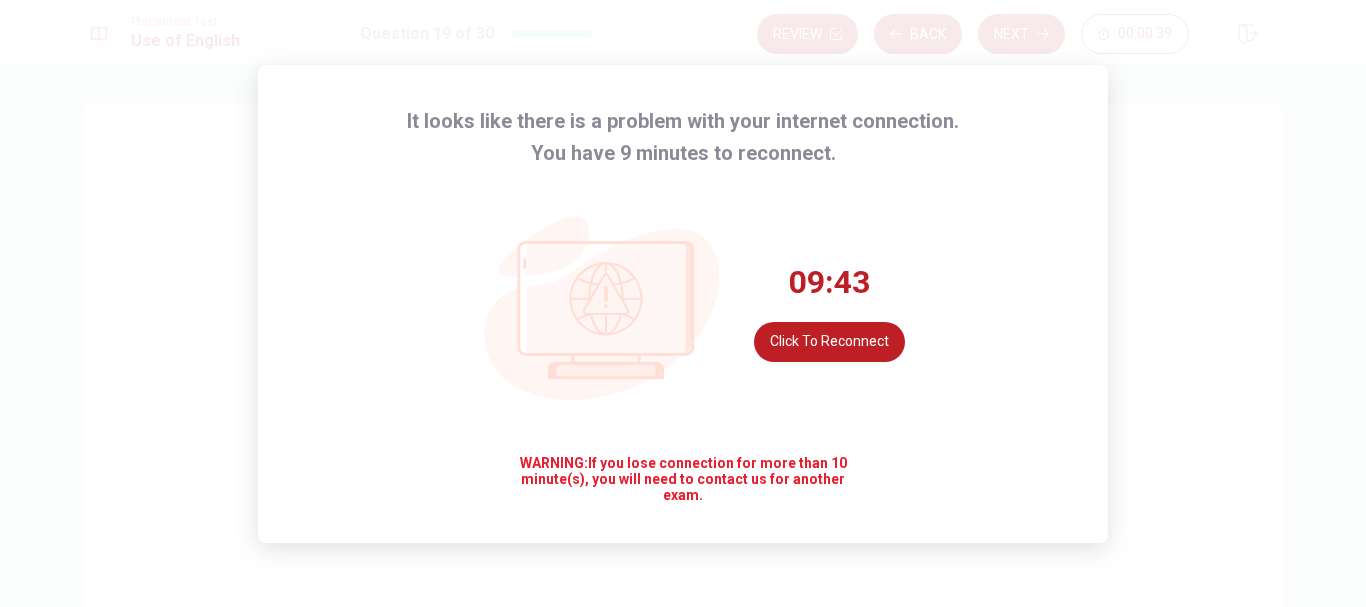 click on "Click to reconnect" at bounding box center (829, 342) 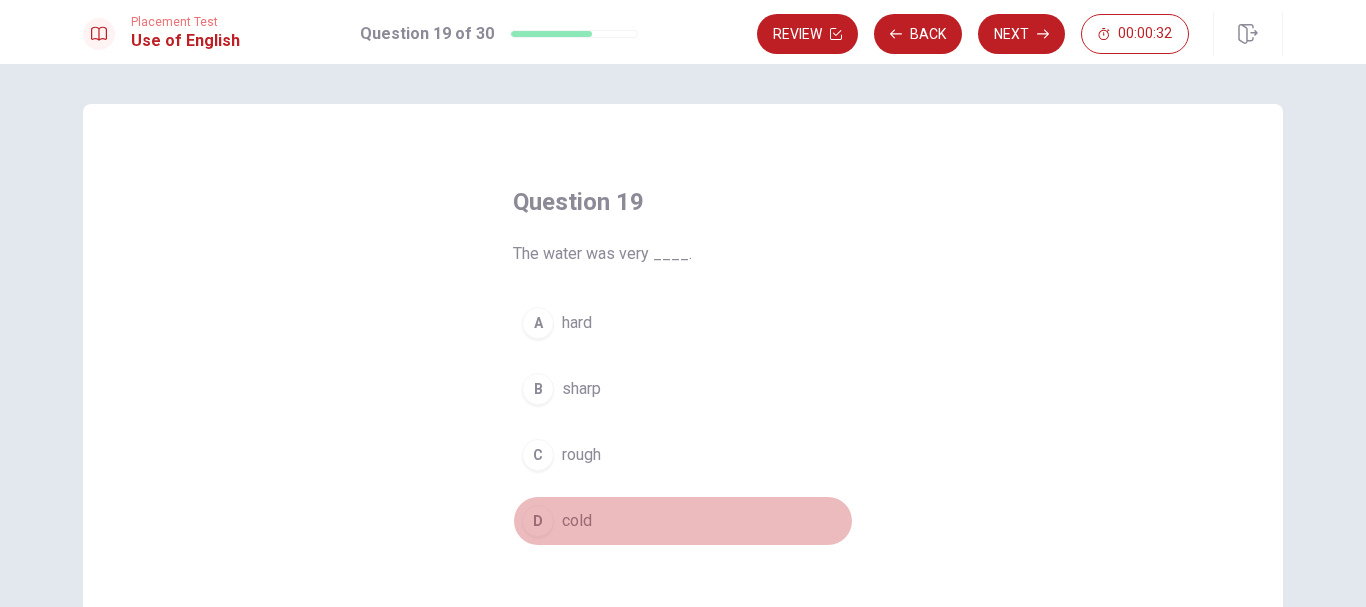 drag, startPoint x: 567, startPoint y: 516, endPoint x: 577, endPoint y: 512, distance: 10.770329 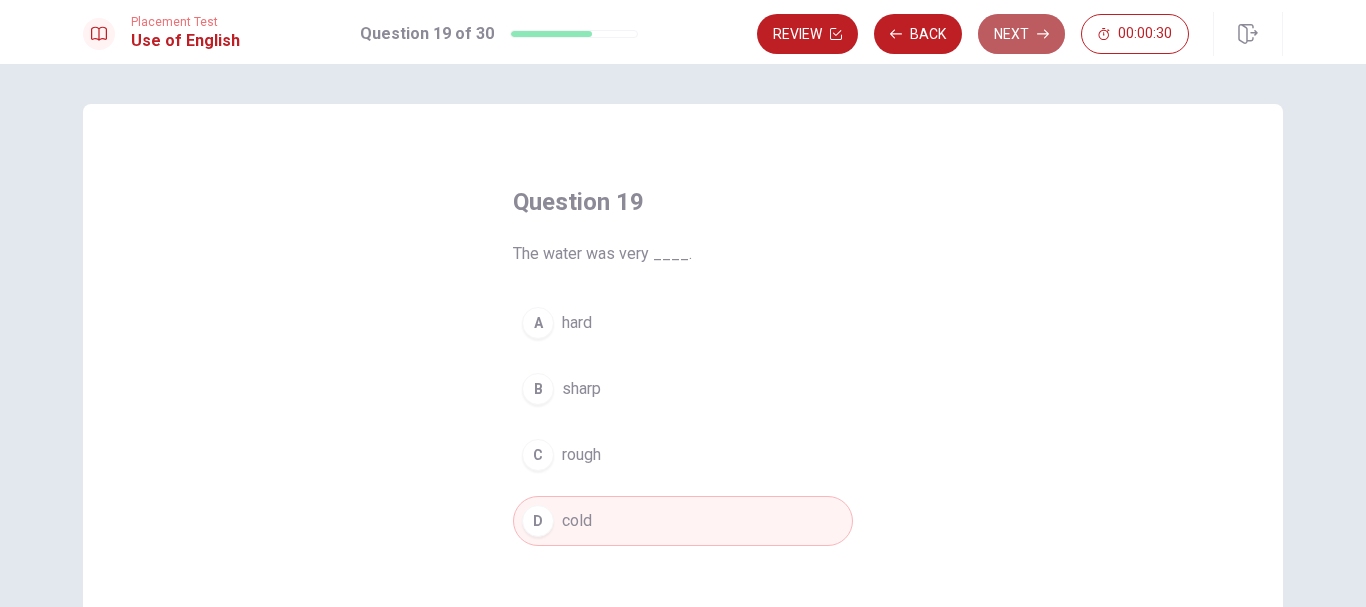 click on "Next" at bounding box center (1021, 34) 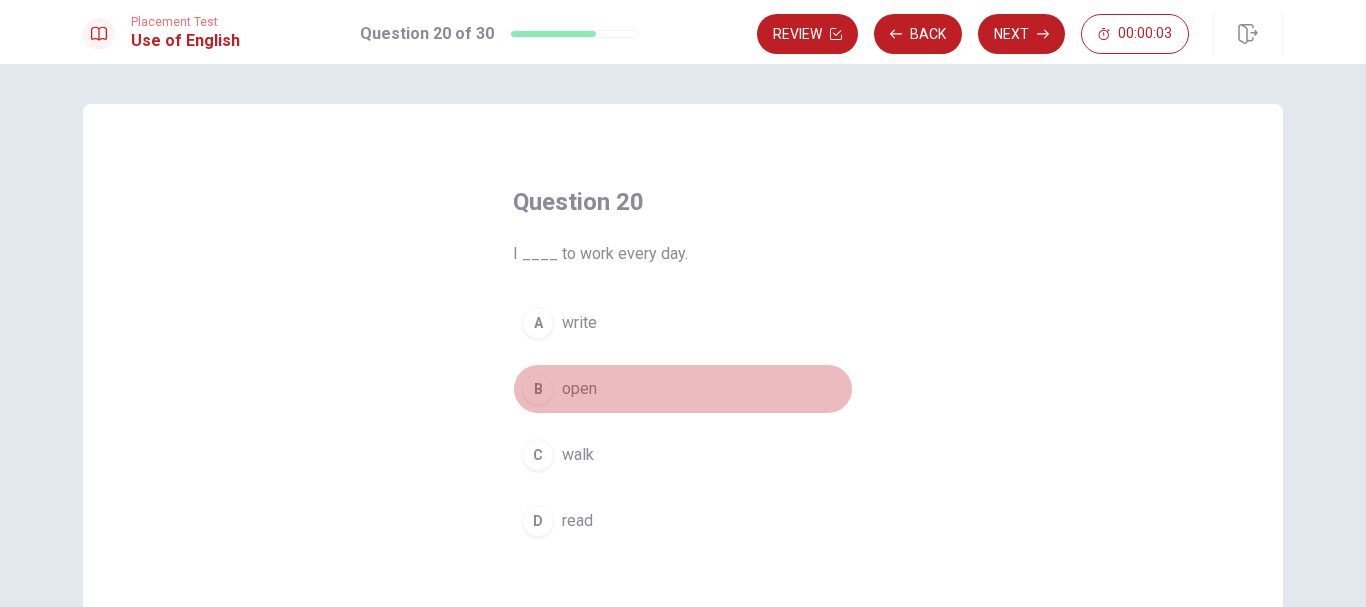 click on "open" at bounding box center [579, 389] 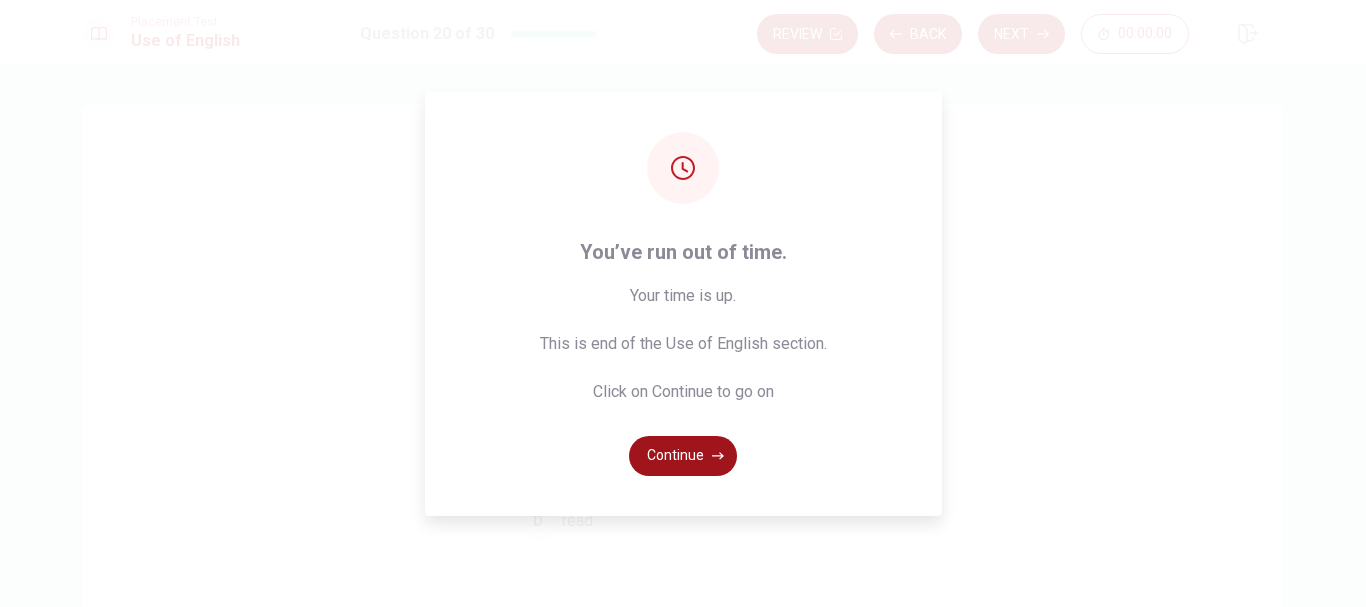 click on "Continue" at bounding box center (683, 456) 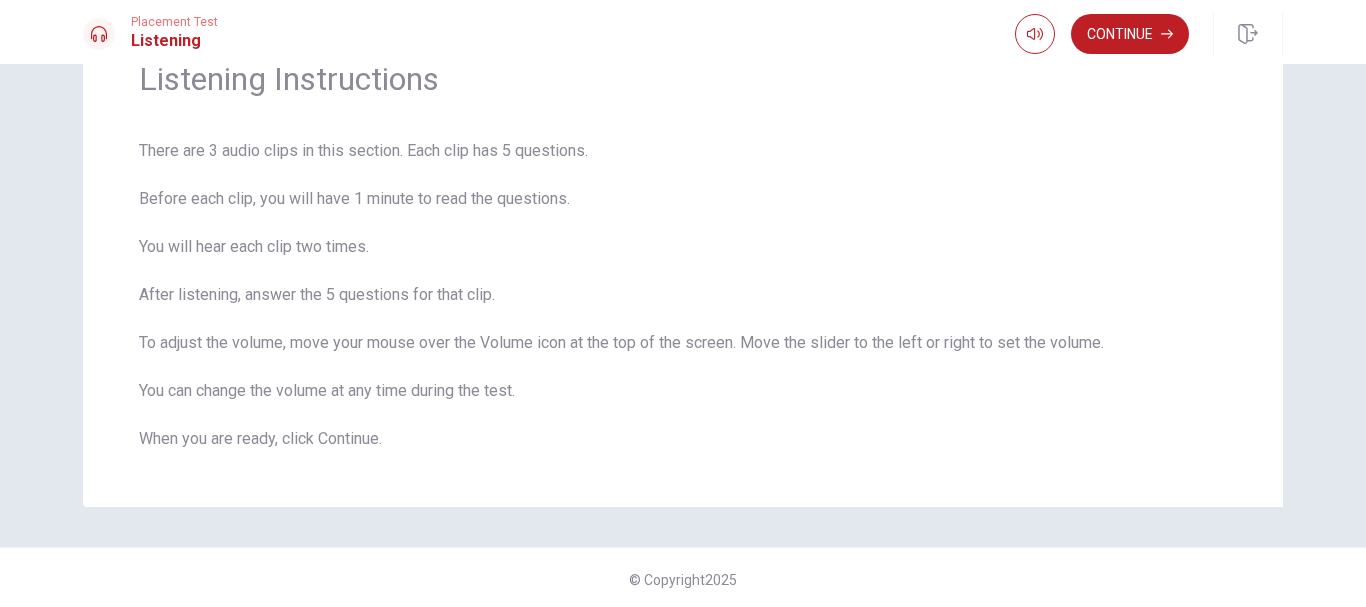 scroll, scrollTop: 105, scrollLeft: 0, axis: vertical 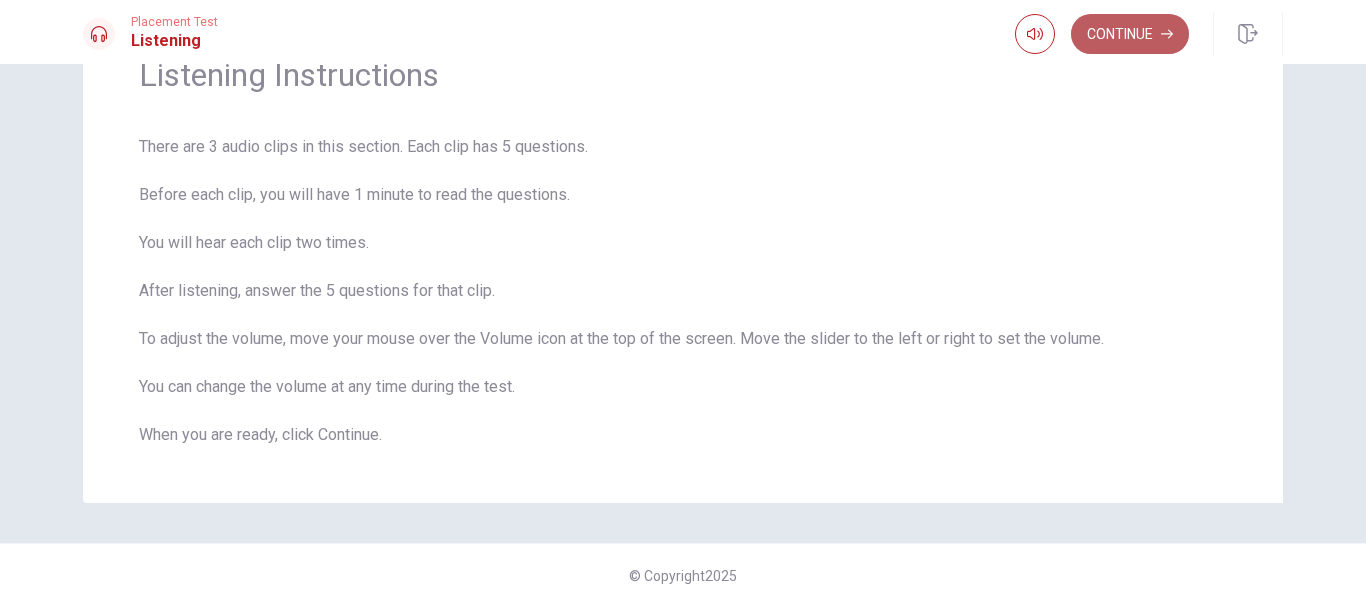 click on "Continue" at bounding box center [1130, 34] 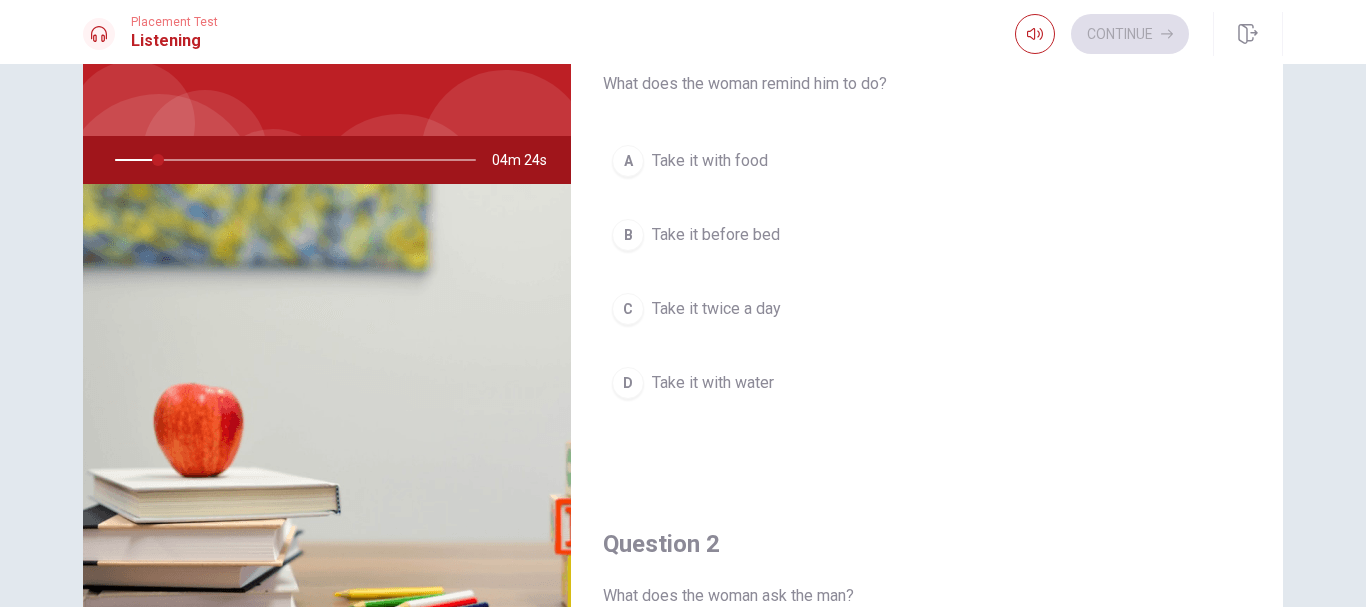 scroll, scrollTop: 126, scrollLeft: 0, axis: vertical 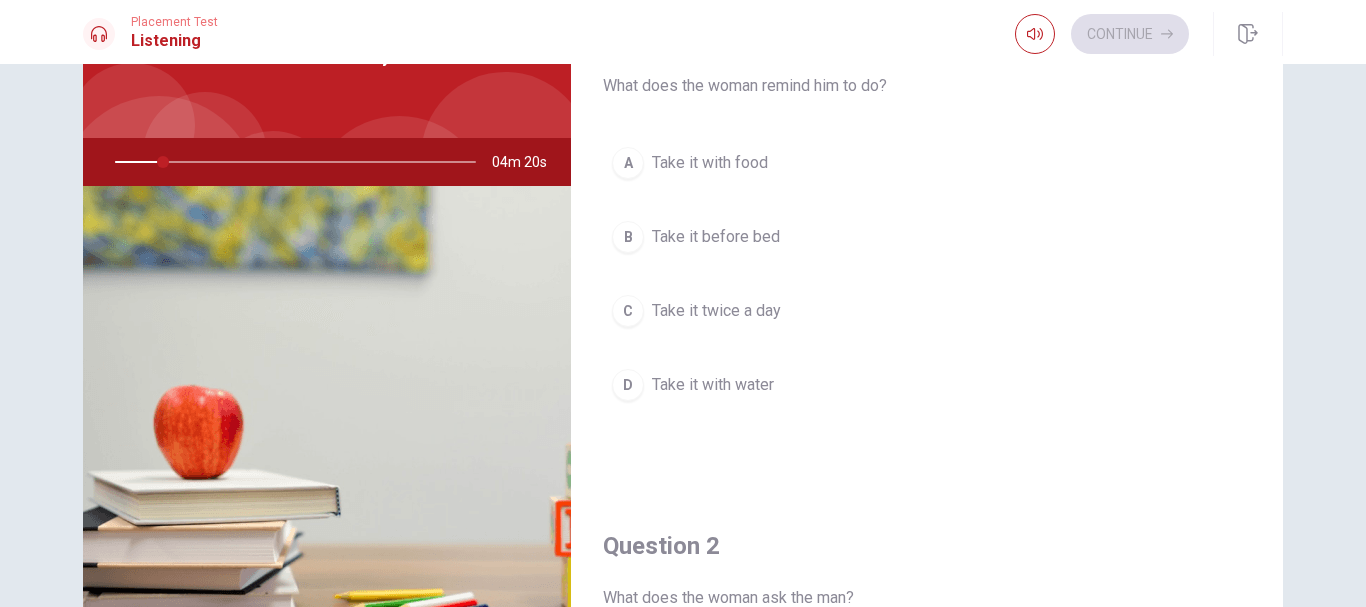 drag, startPoint x: 157, startPoint y: 160, endPoint x: 120, endPoint y: 170, distance: 38.327538 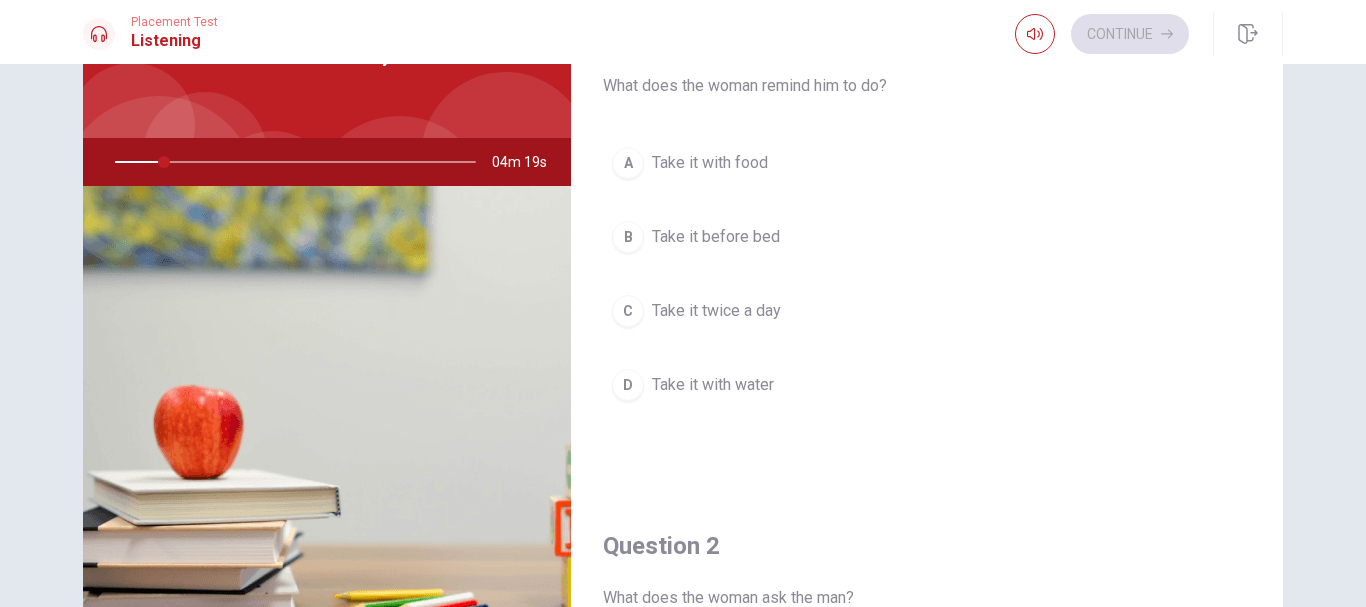 click at bounding box center (291, 162) 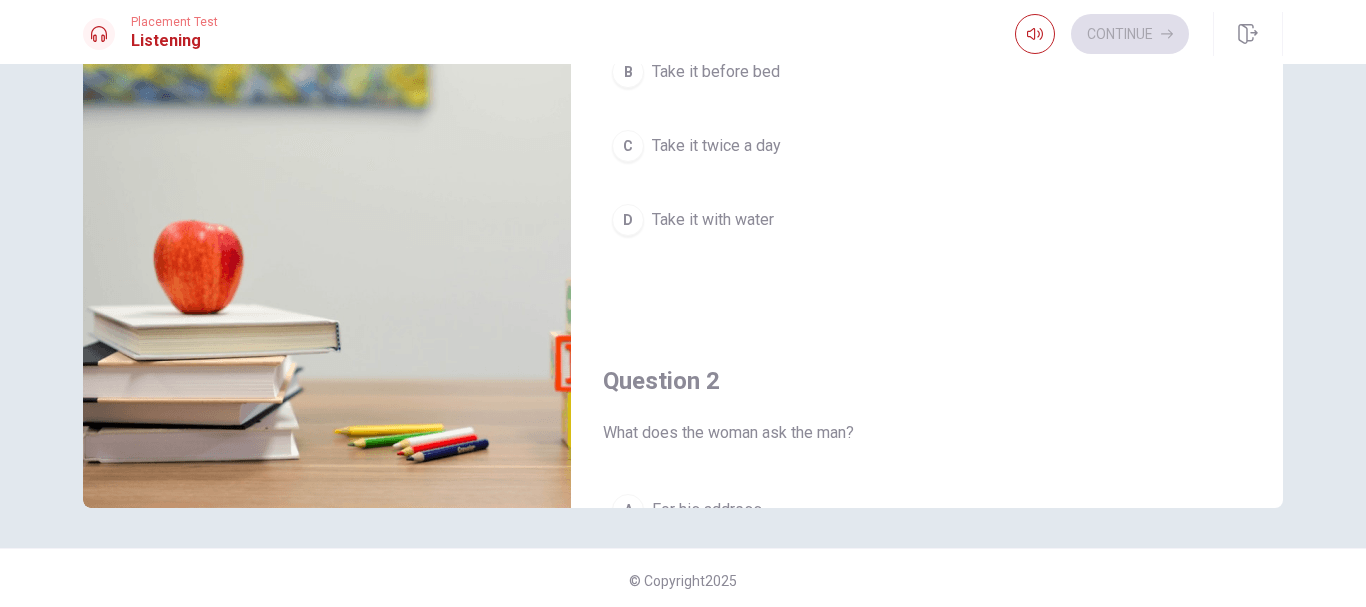scroll, scrollTop: 296, scrollLeft: 0, axis: vertical 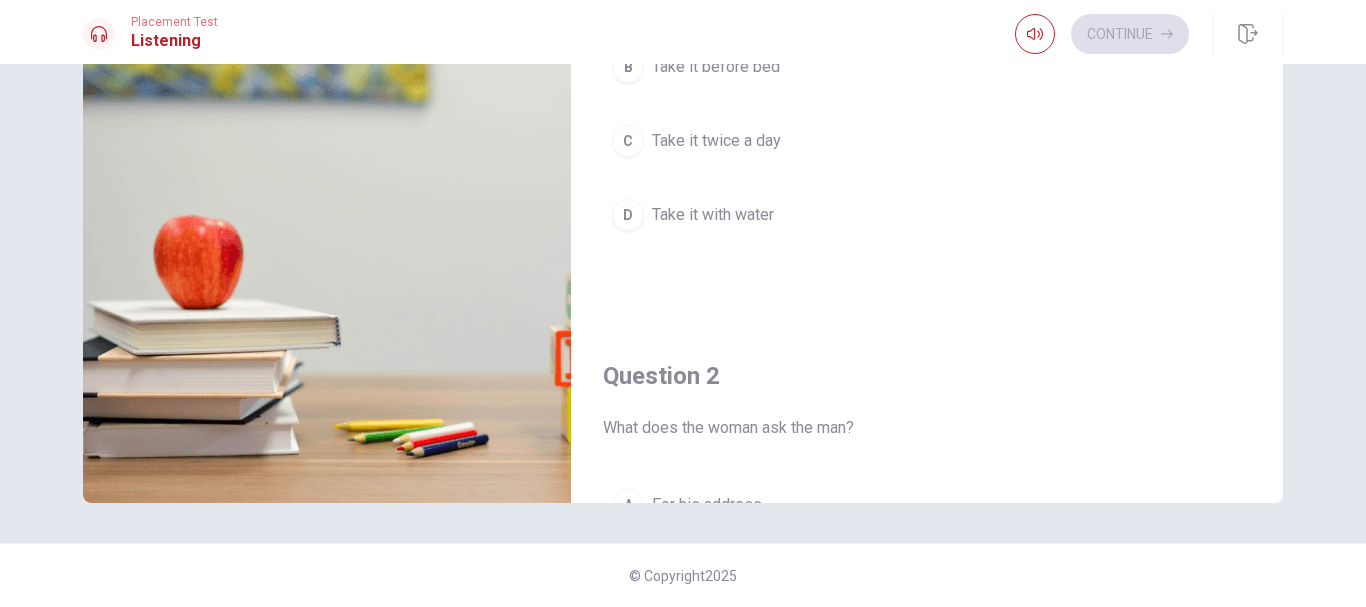 drag, startPoint x: 1237, startPoint y: 315, endPoint x: 1247, endPoint y: 371, distance: 56.88585 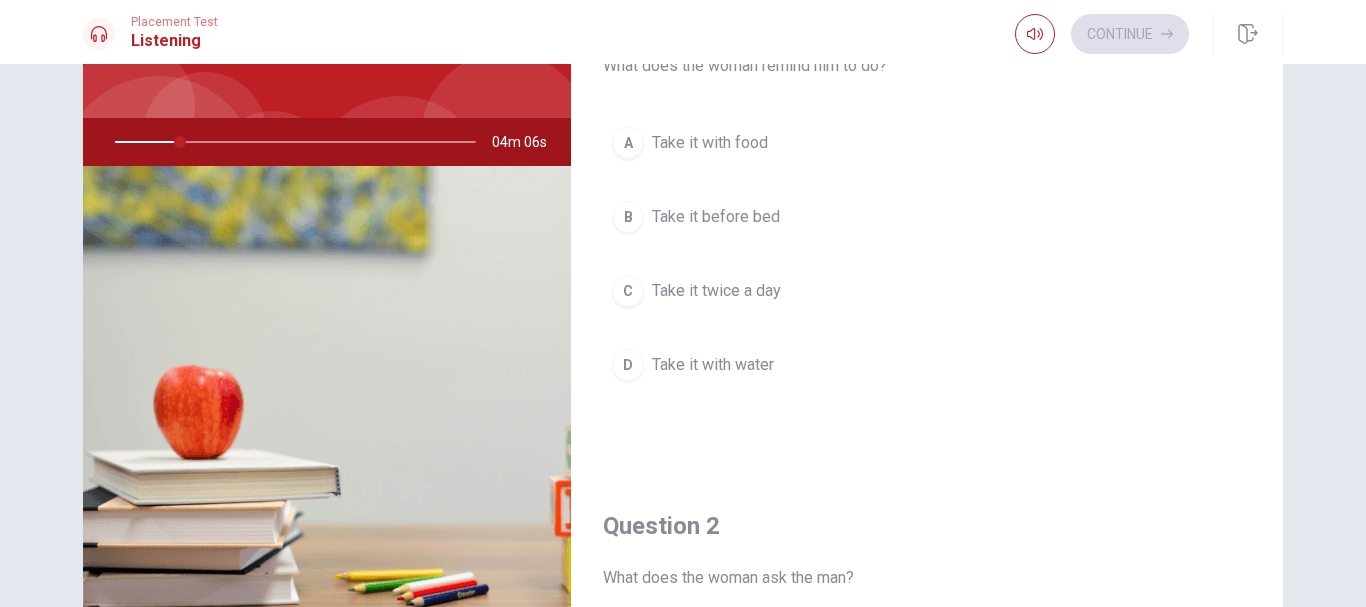 scroll, scrollTop: 144, scrollLeft: 0, axis: vertical 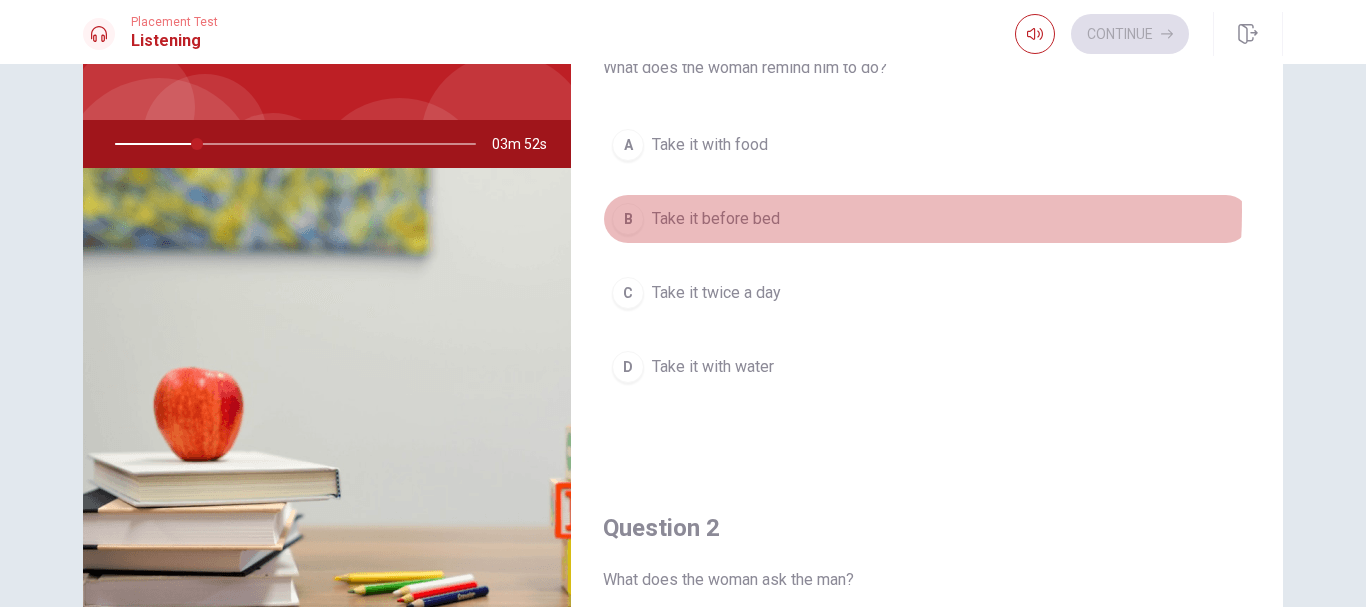 click on "Take it before bed" at bounding box center (716, 219) 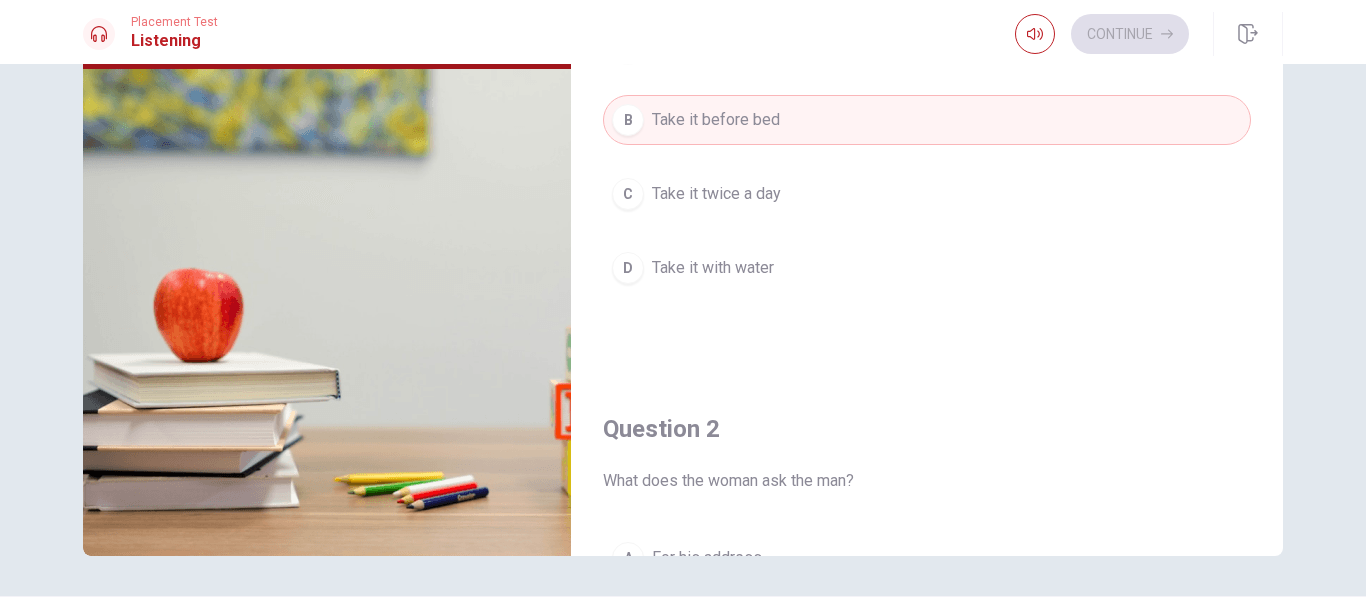 scroll, scrollTop: 296, scrollLeft: 0, axis: vertical 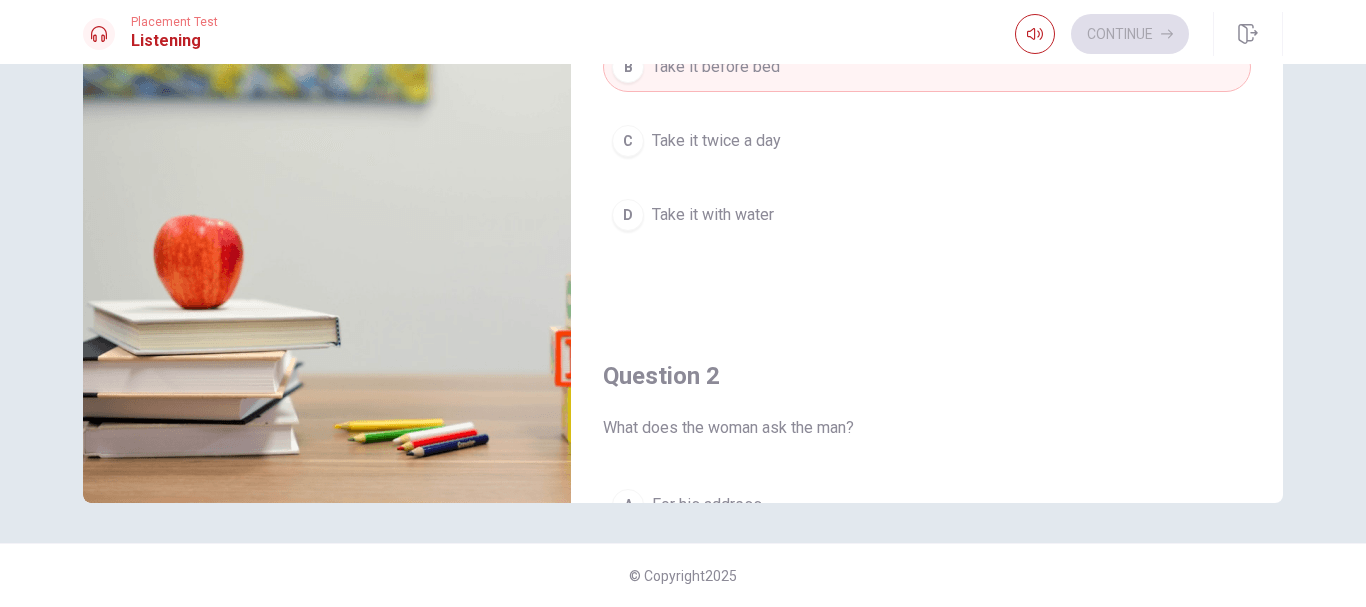 click on "What does the woman ask the man?" at bounding box center [927, 428] 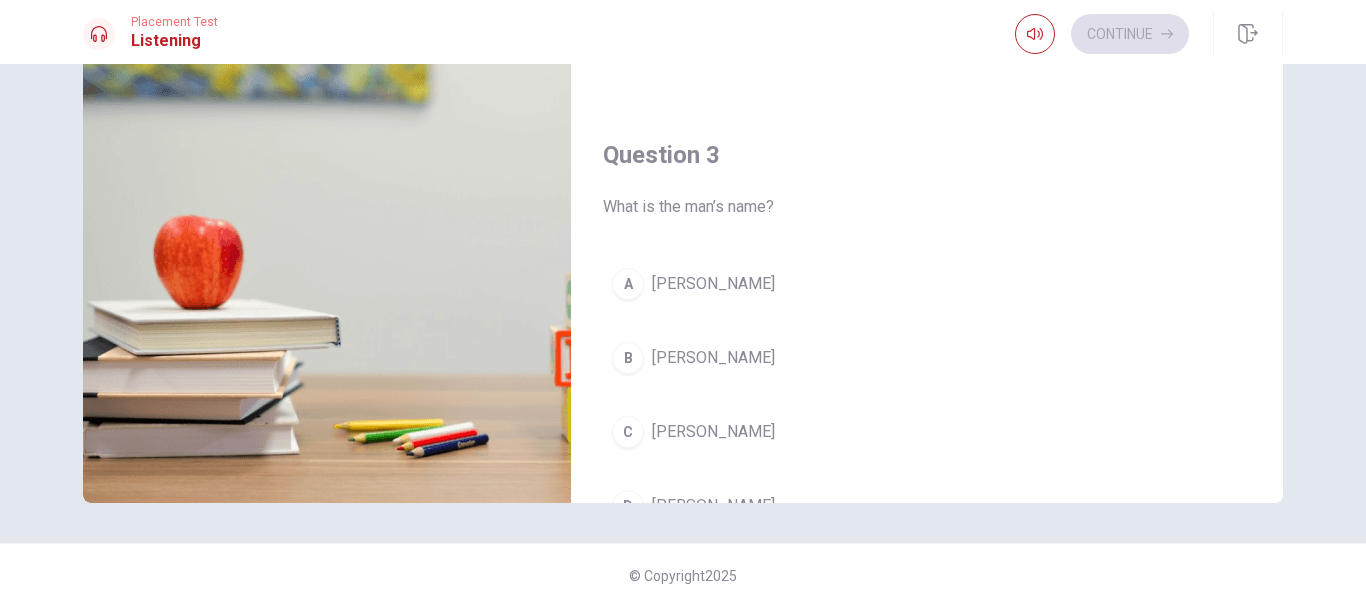 scroll, scrollTop: 813, scrollLeft: 0, axis: vertical 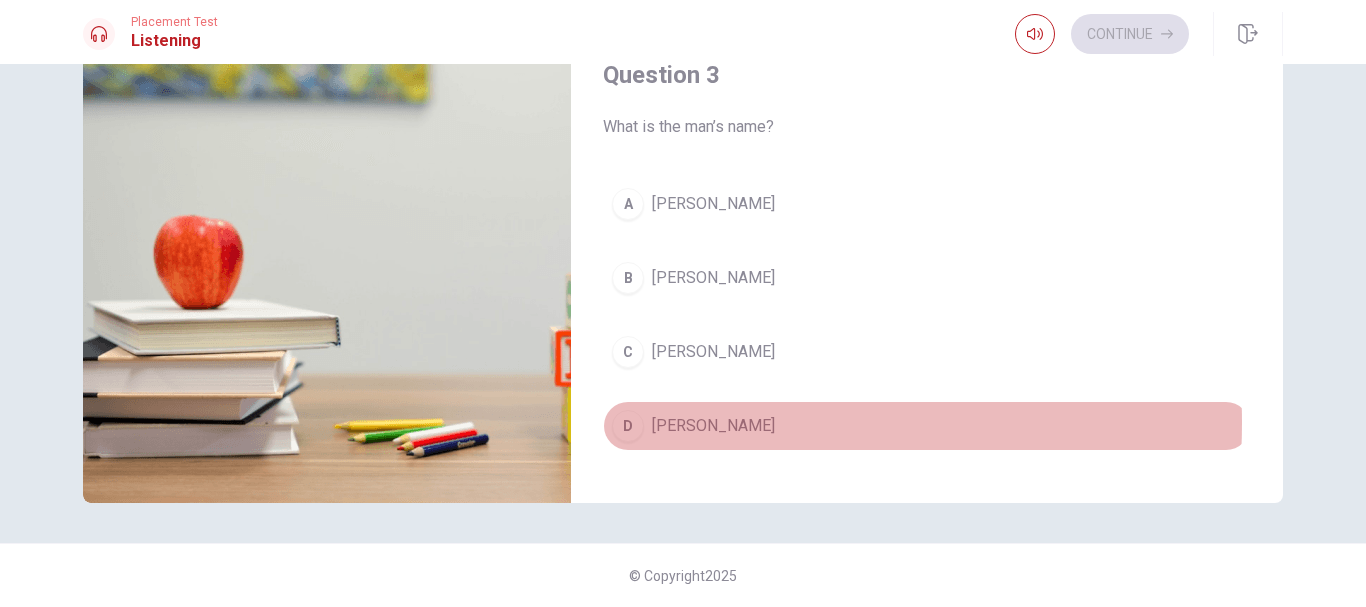 click on "[PERSON_NAME]" at bounding box center (713, 426) 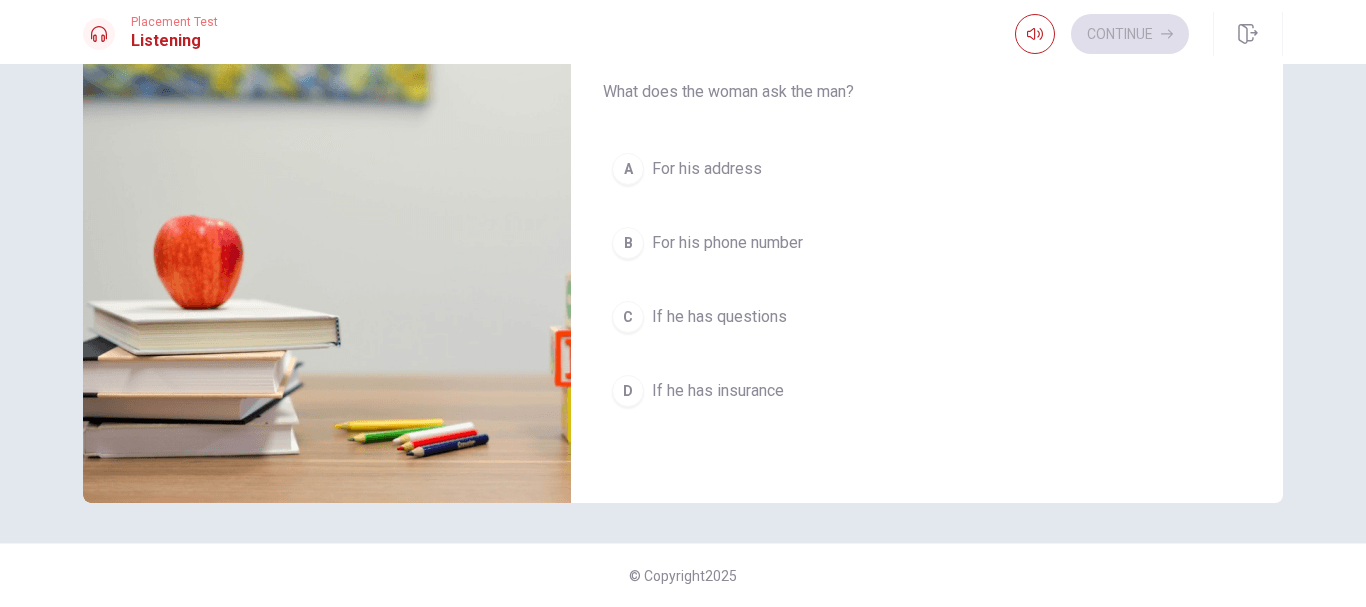 scroll, scrollTop: 325, scrollLeft: 0, axis: vertical 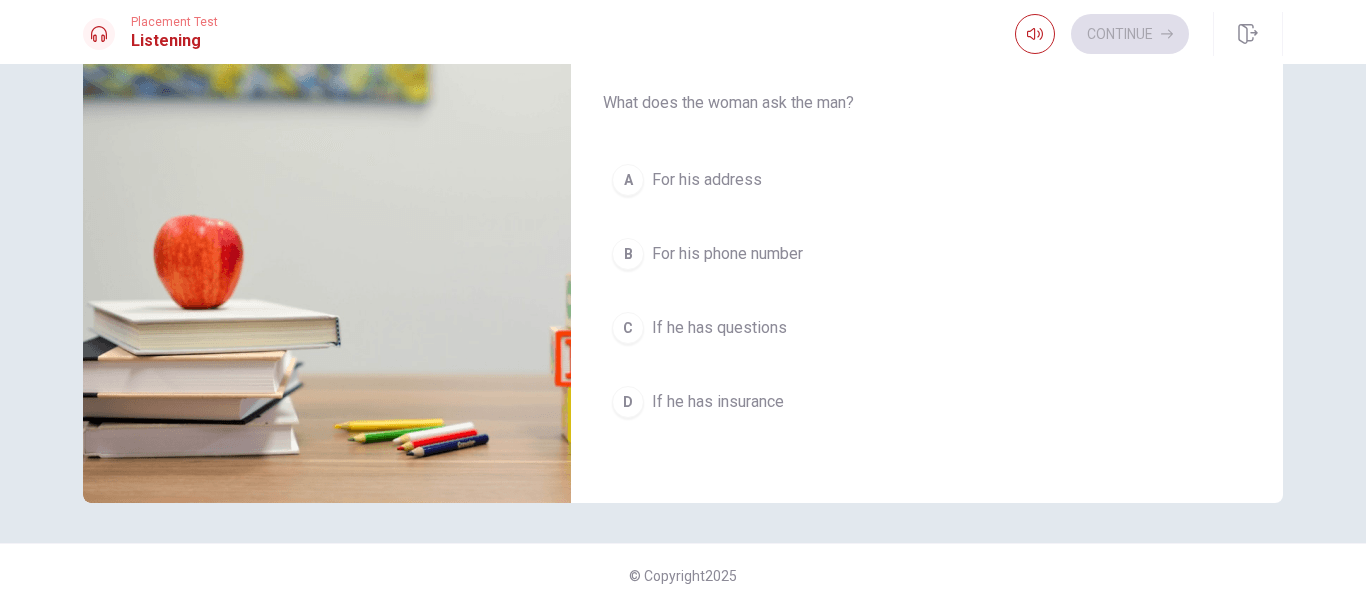 click on "For his phone number" at bounding box center (727, 254) 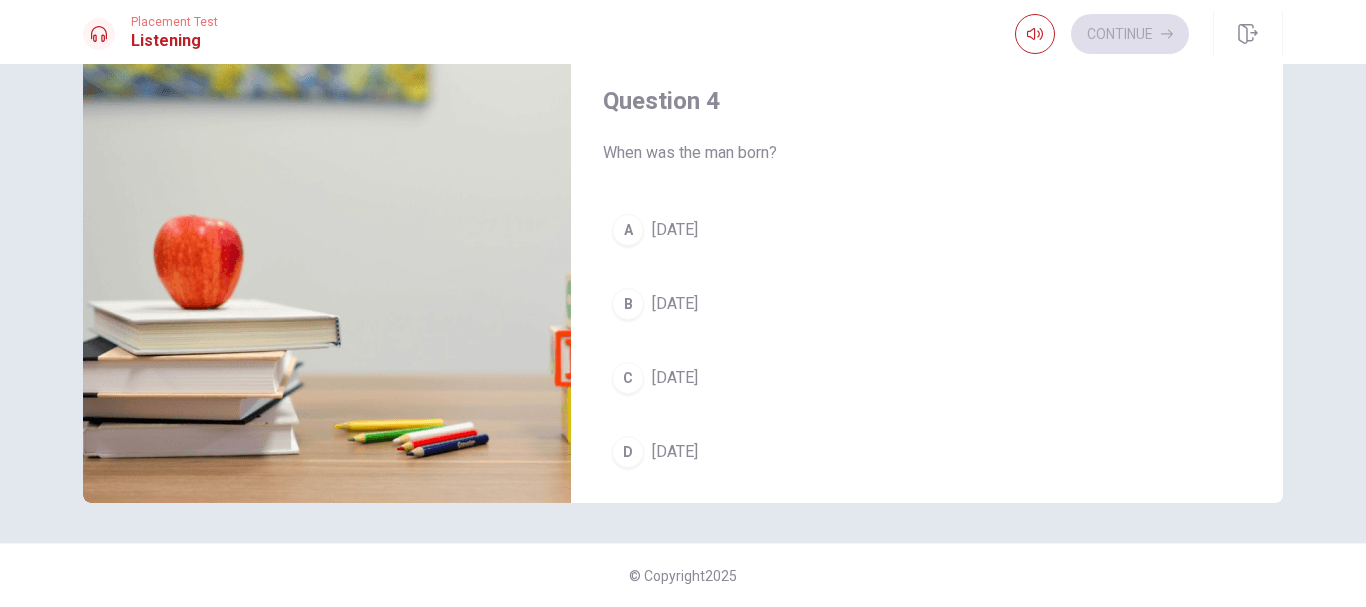 scroll, scrollTop: 1339, scrollLeft: 0, axis: vertical 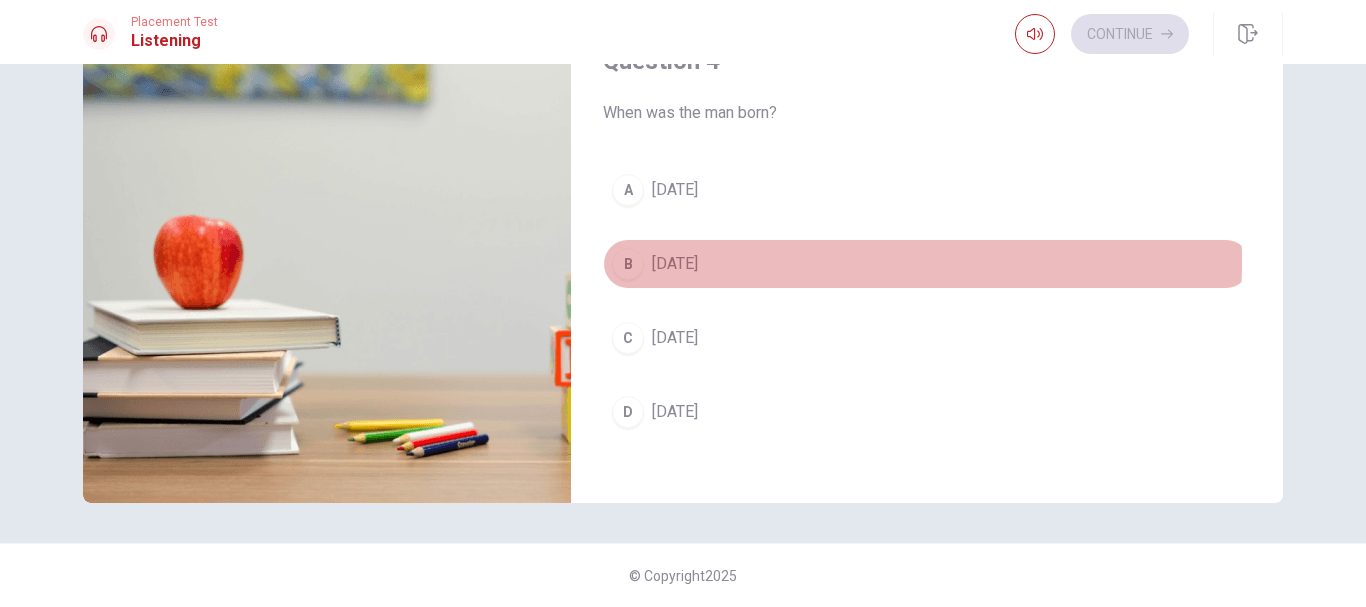 click on "[DATE]" at bounding box center (675, 264) 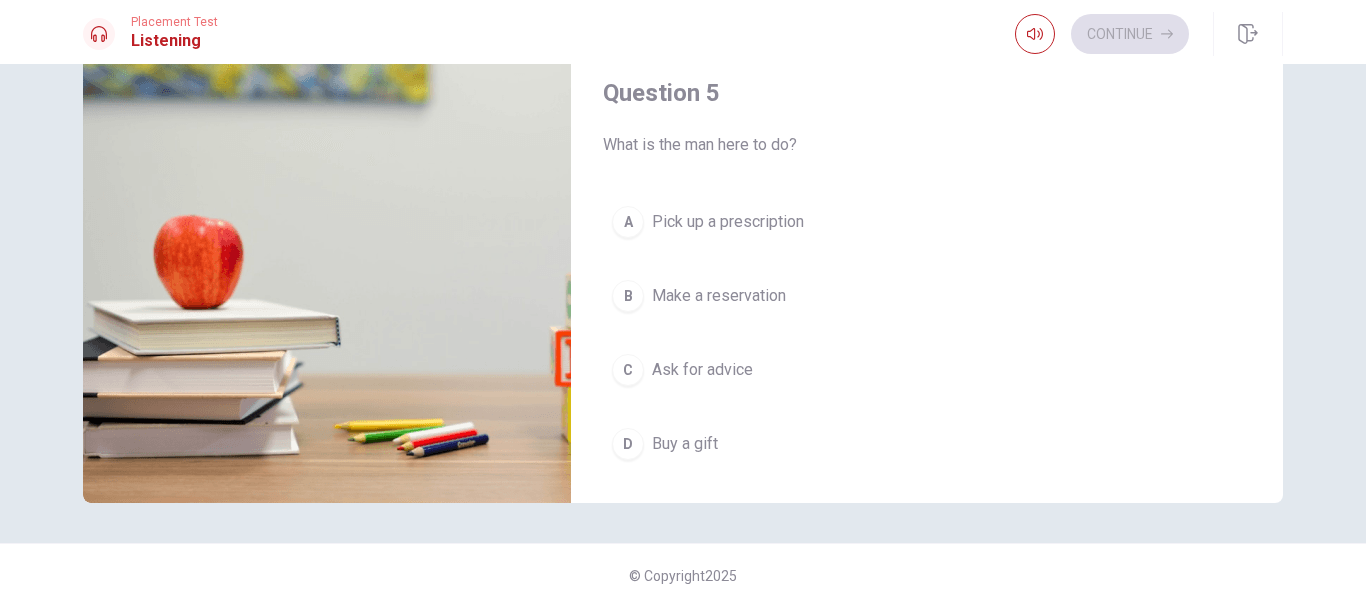 scroll, scrollTop: 1859, scrollLeft: 0, axis: vertical 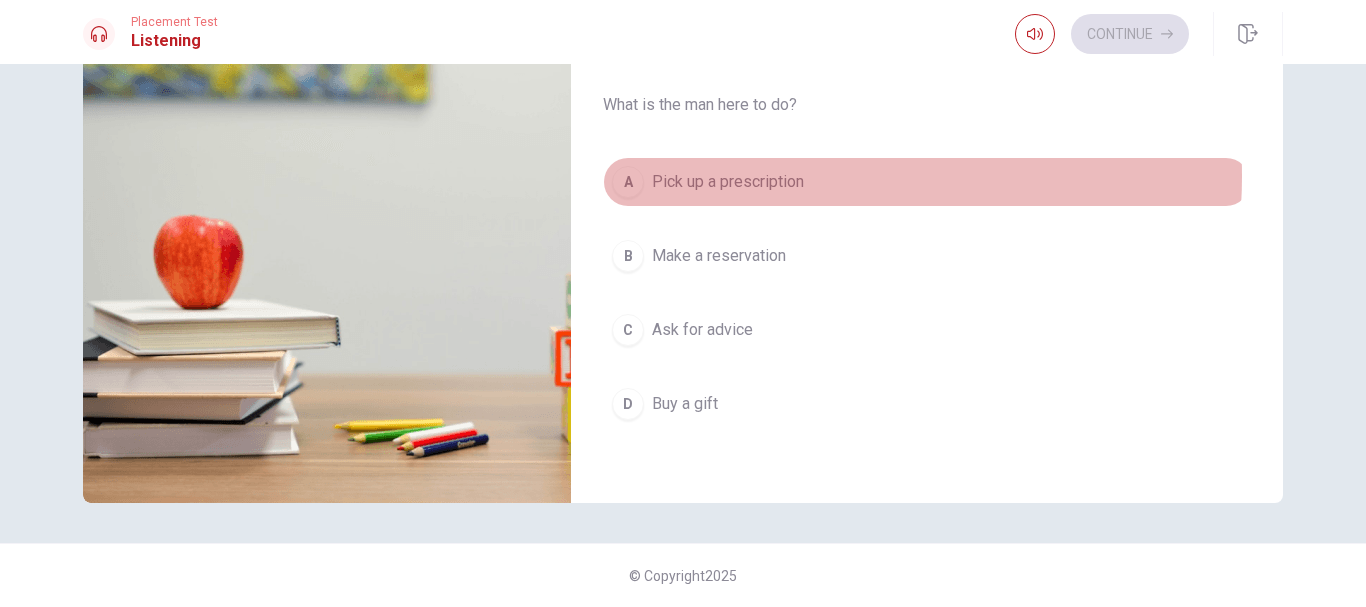 click on "Pick up a prescription" at bounding box center [728, 182] 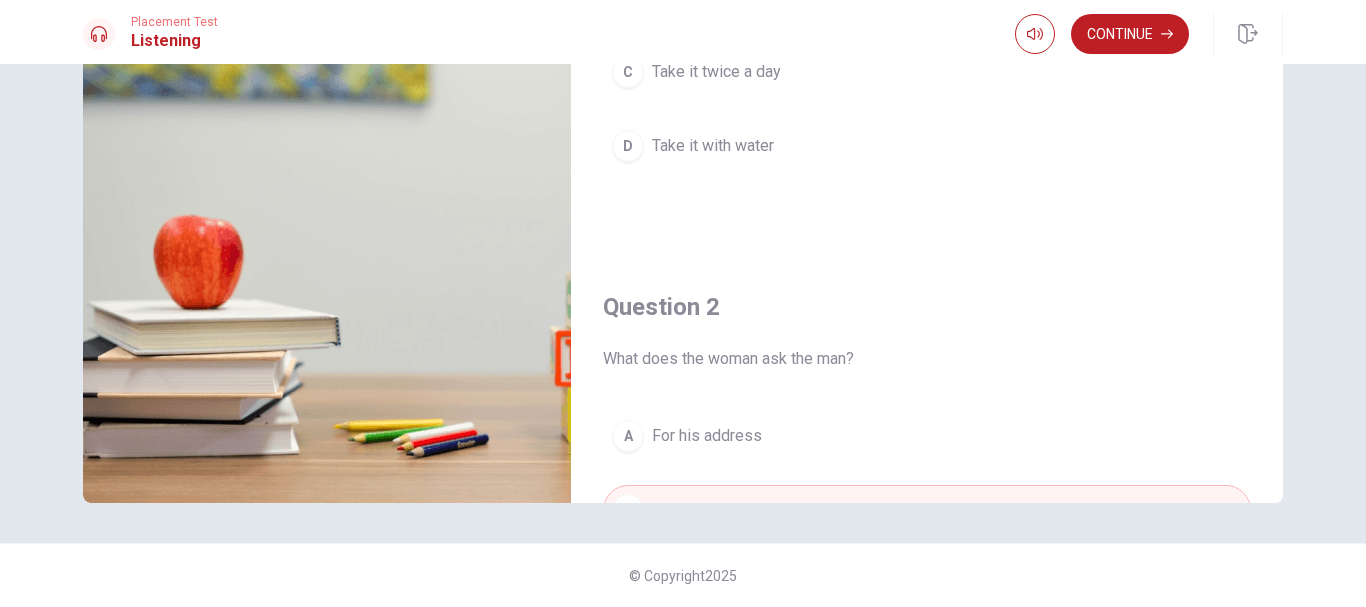 scroll, scrollTop: 0, scrollLeft: 0, axis: both 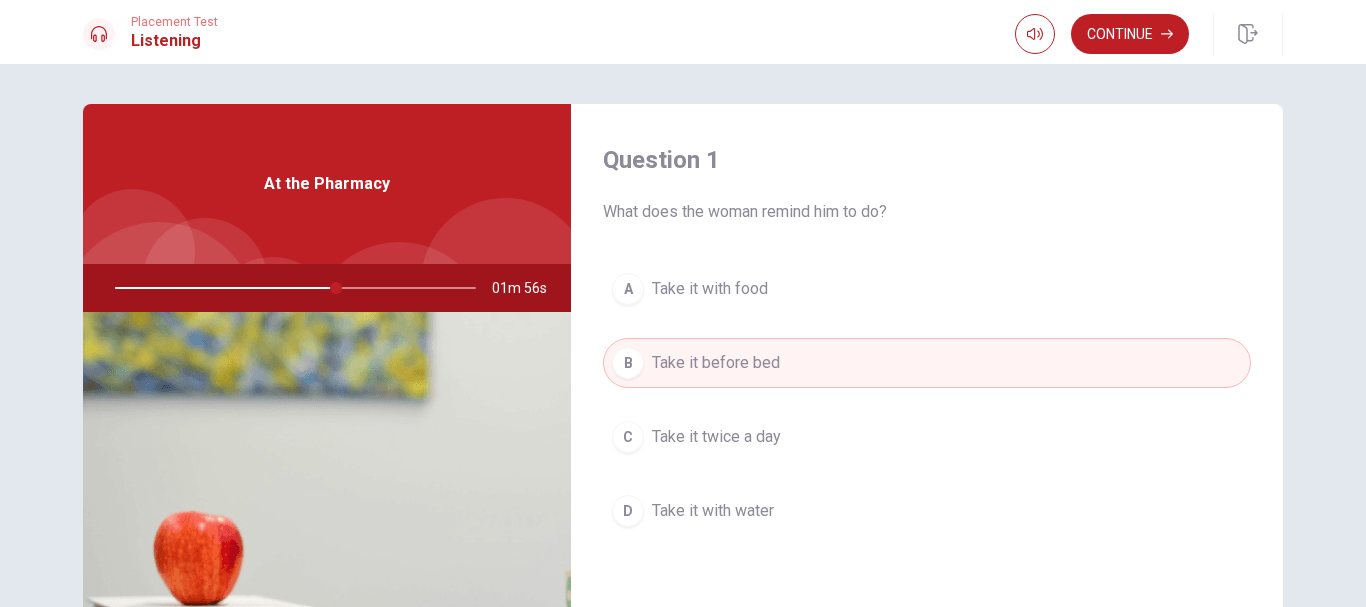 click on "Take it with food" at bounding box center [710, 289] 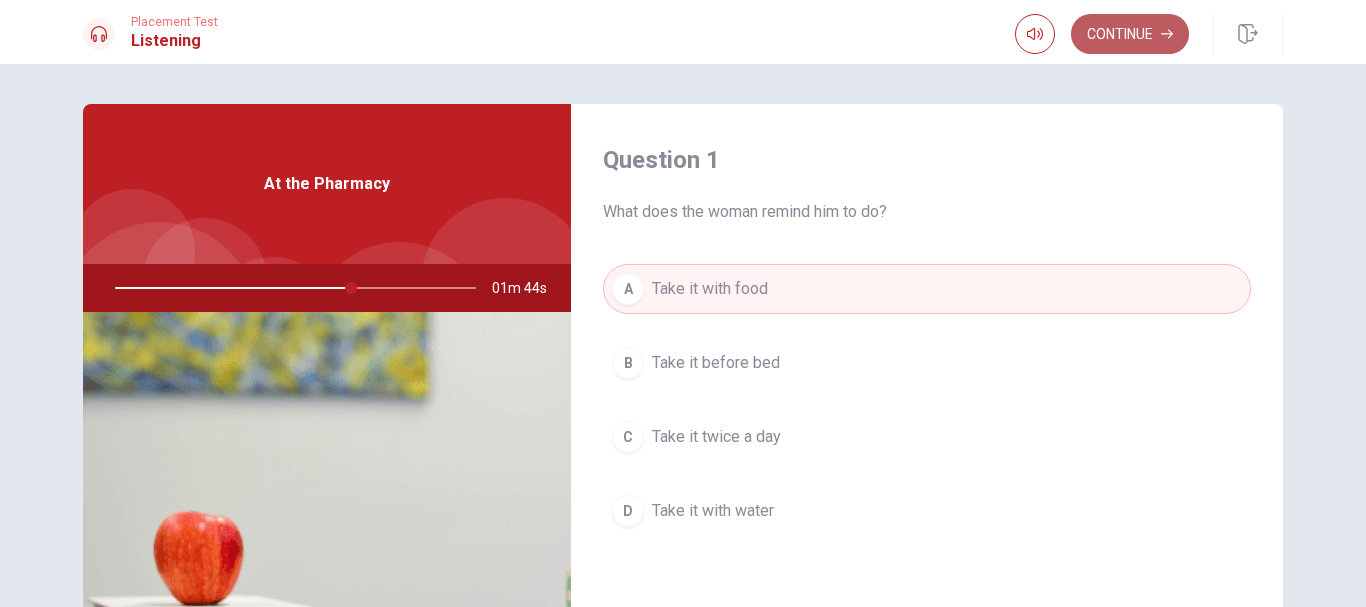 click on "Continue" at bounding box center [1130, 34] 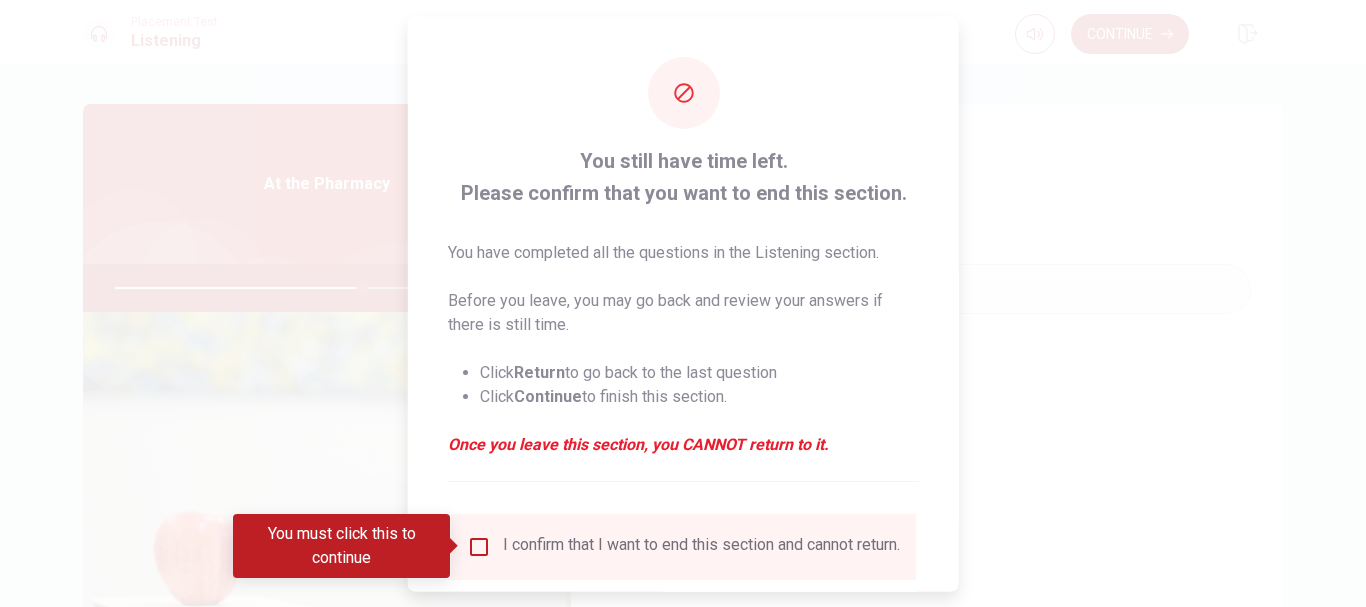 click at bounding box center [479, 546] 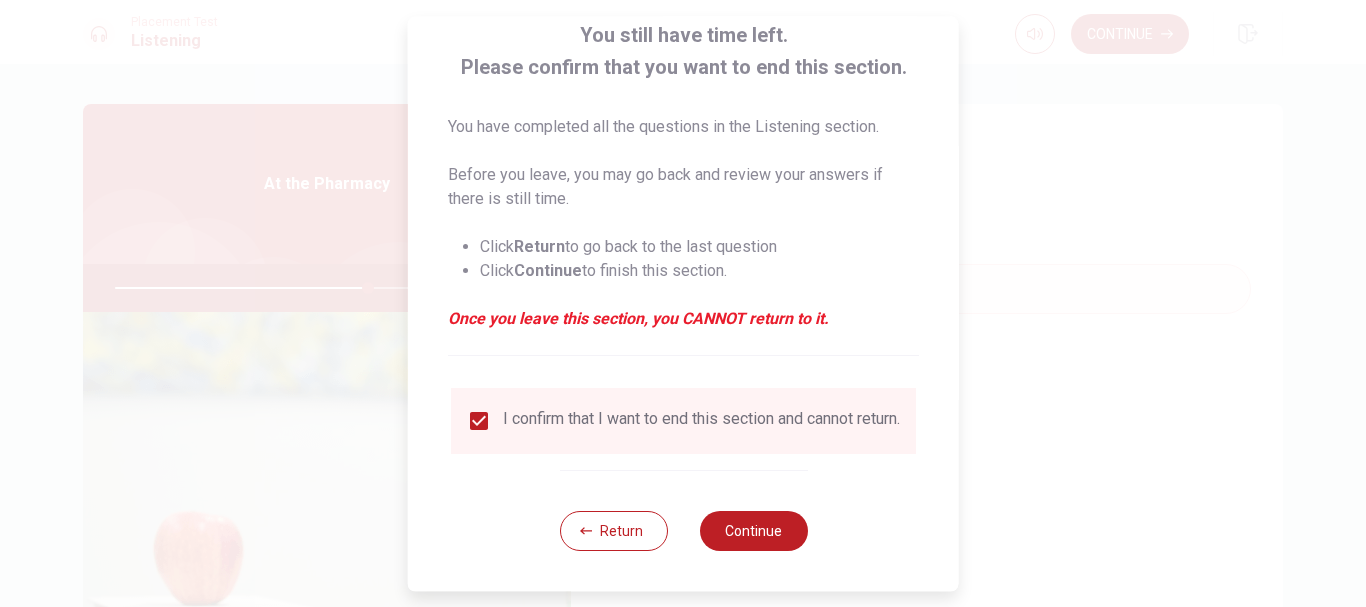 scroll, scrollTop: 139, scrollLeft: 0, axis: vertical 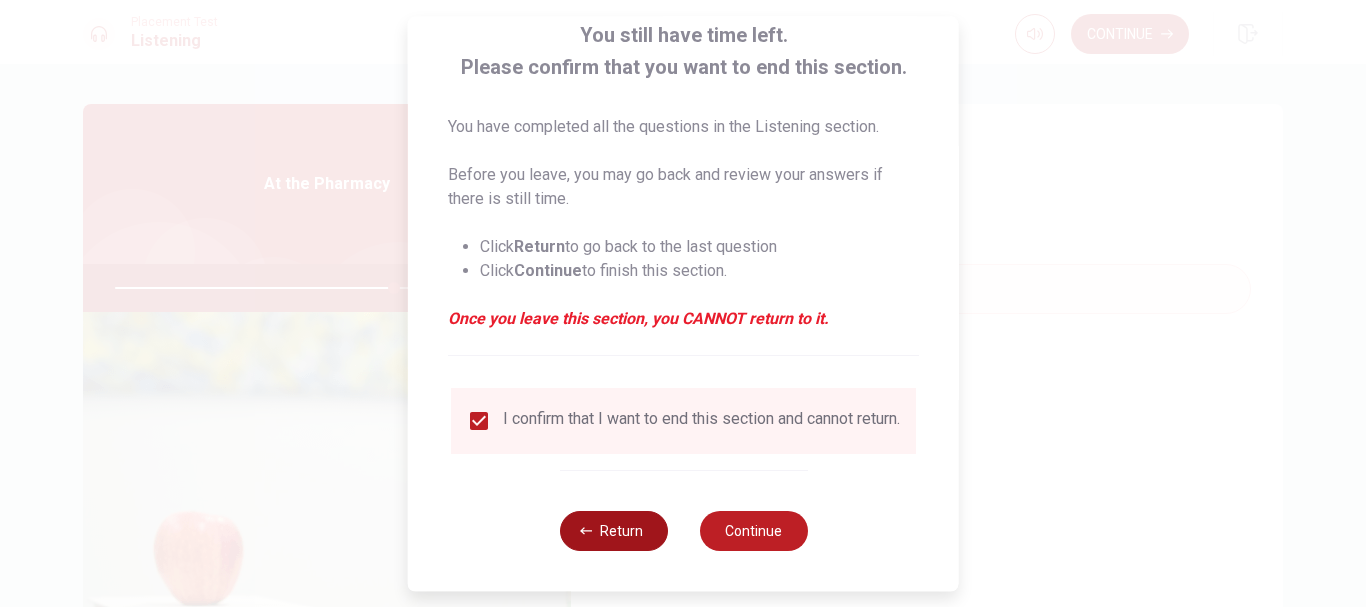click on "Return" at bounding box center [613, 531] 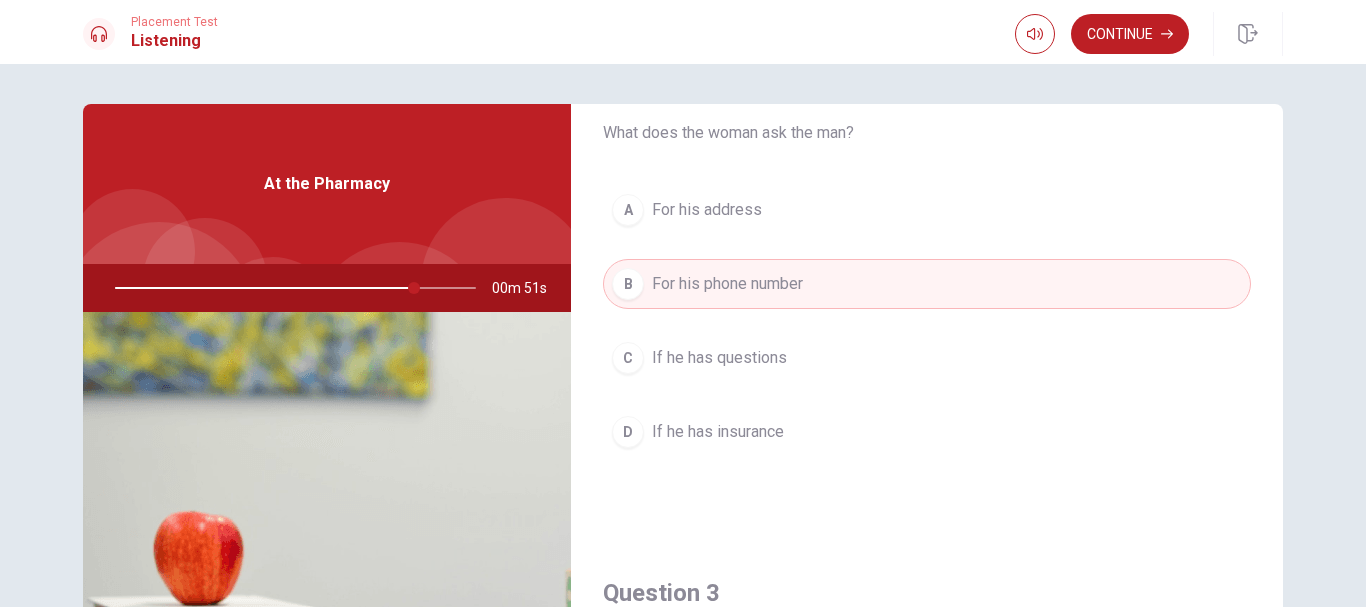 scroll, scrollTop: 595, scrollLeft: 0, axis: vertical 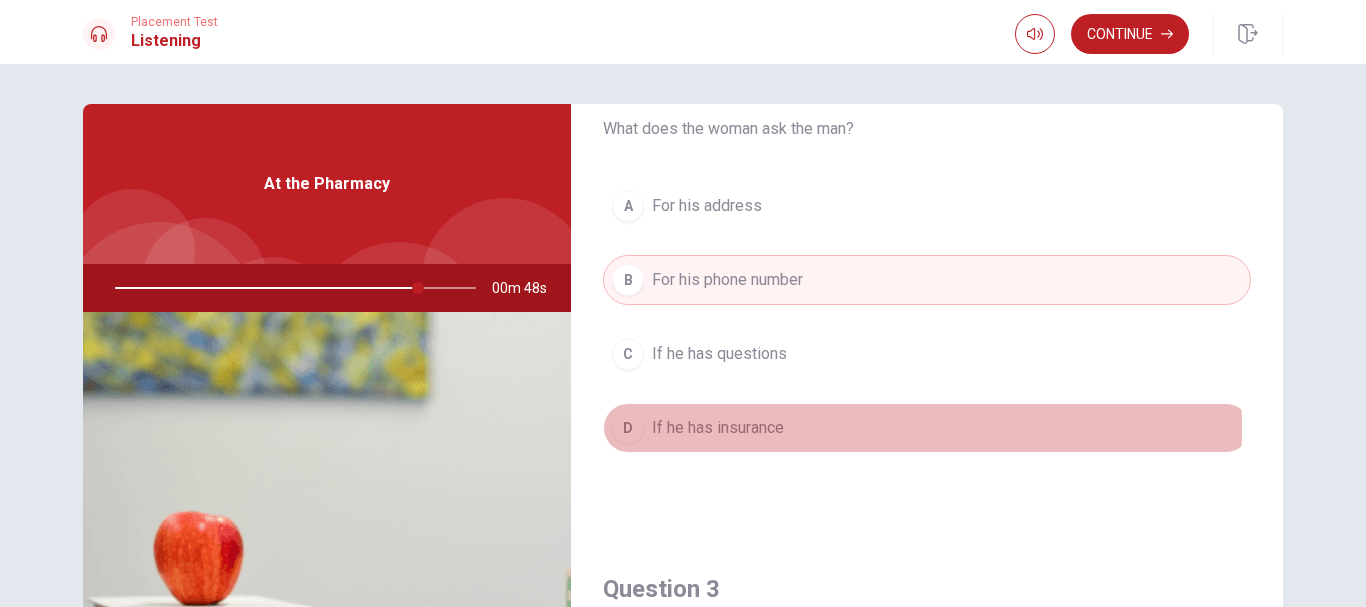 click on "If he has insurance" at bounding box center [718, 428] 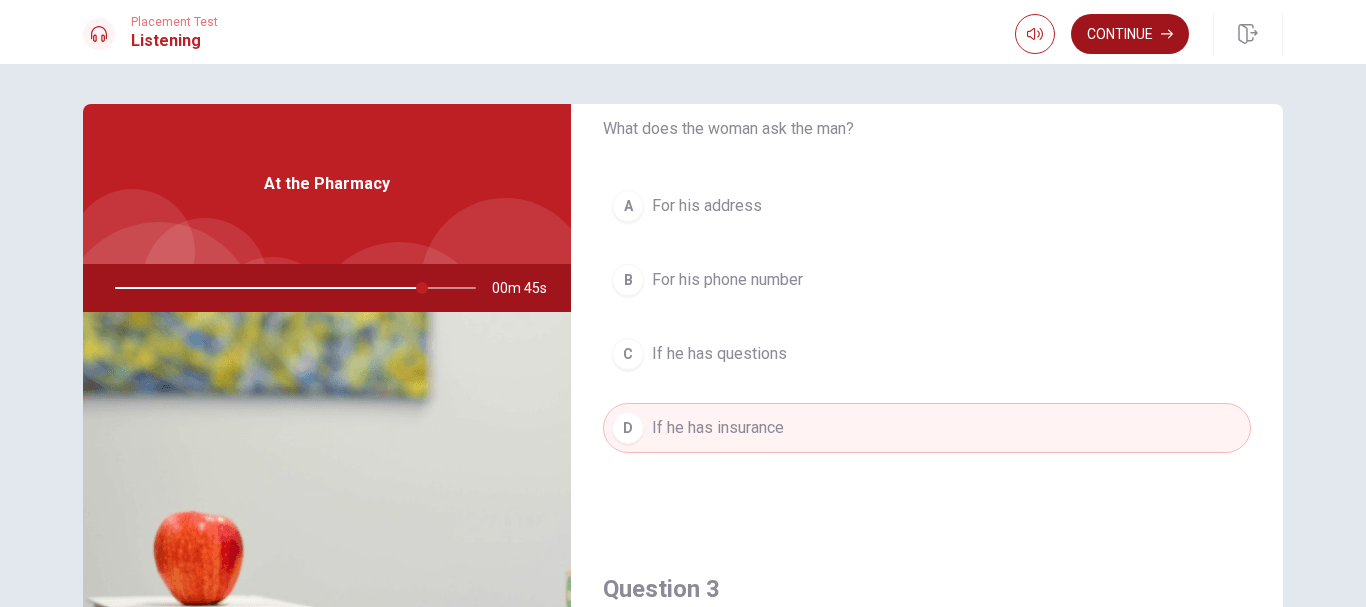 click on "Continue" at bounding box center [1130, 34] 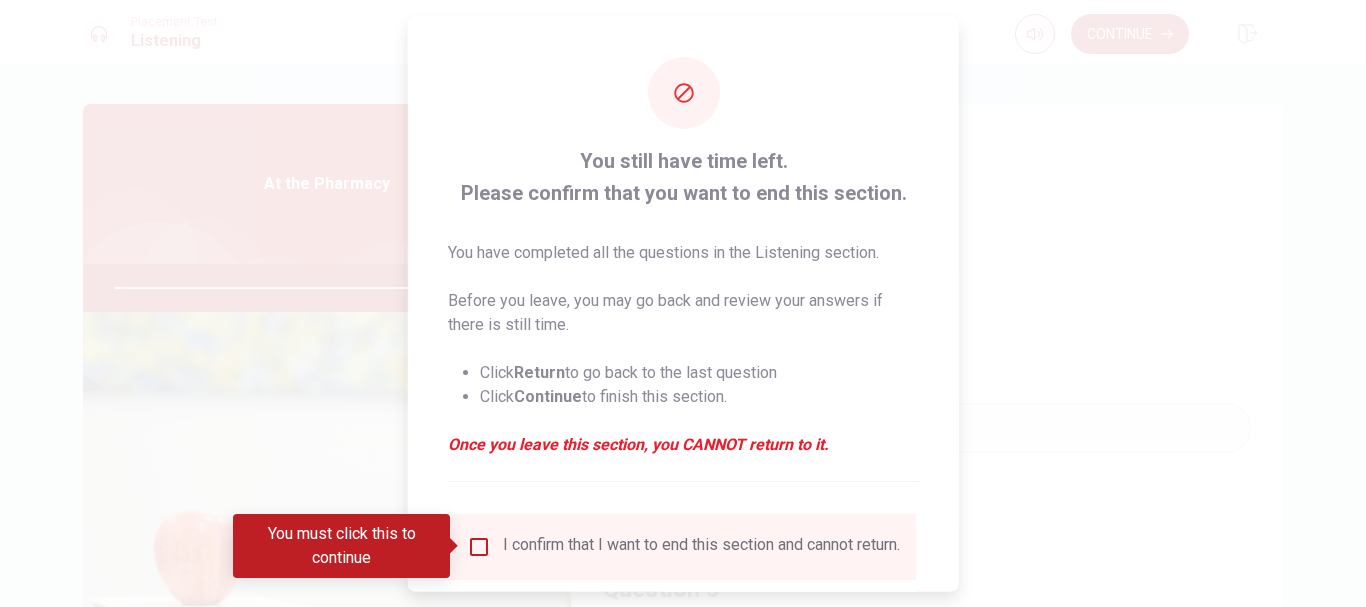 click at bounding box center [479, 546] 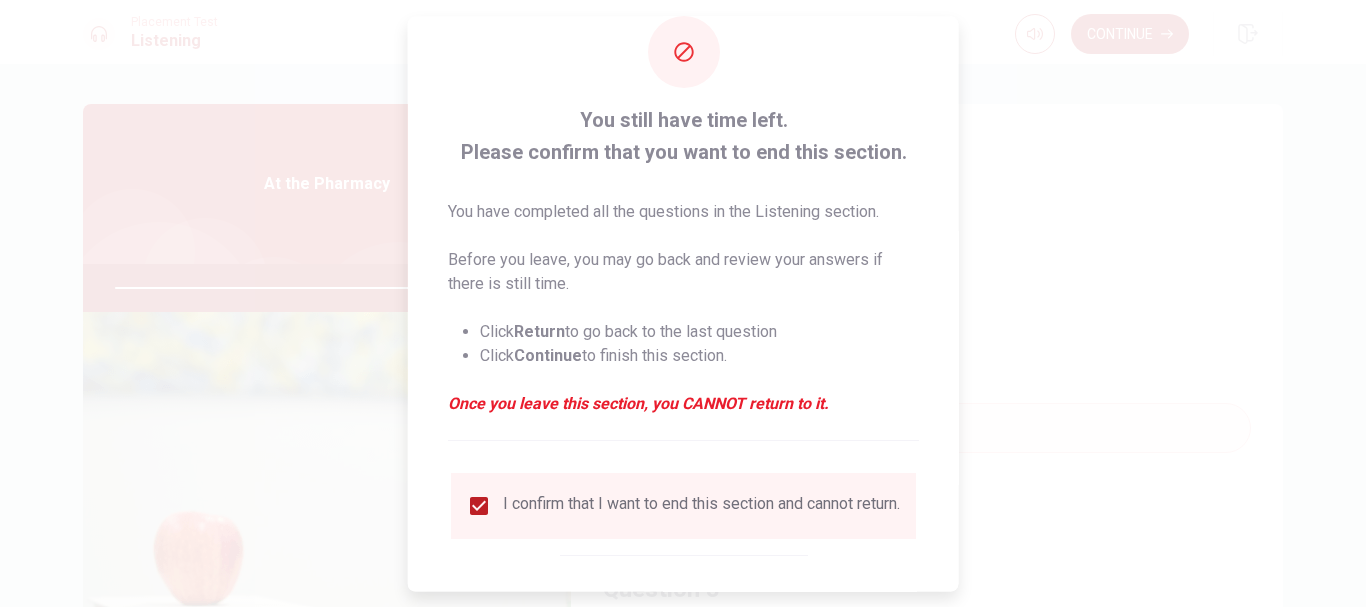 scroll, scrollTop: 139, scrollLeft: 0, axis: vertical 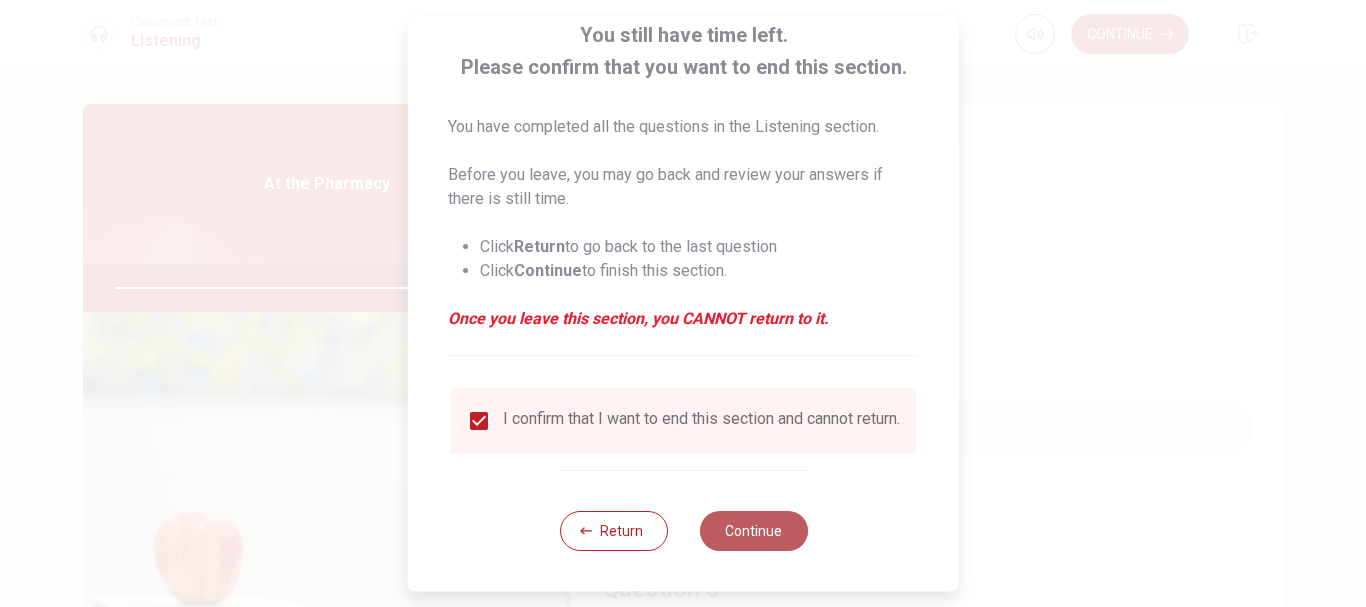 click on "Continue" at bounding box center (753, 531) 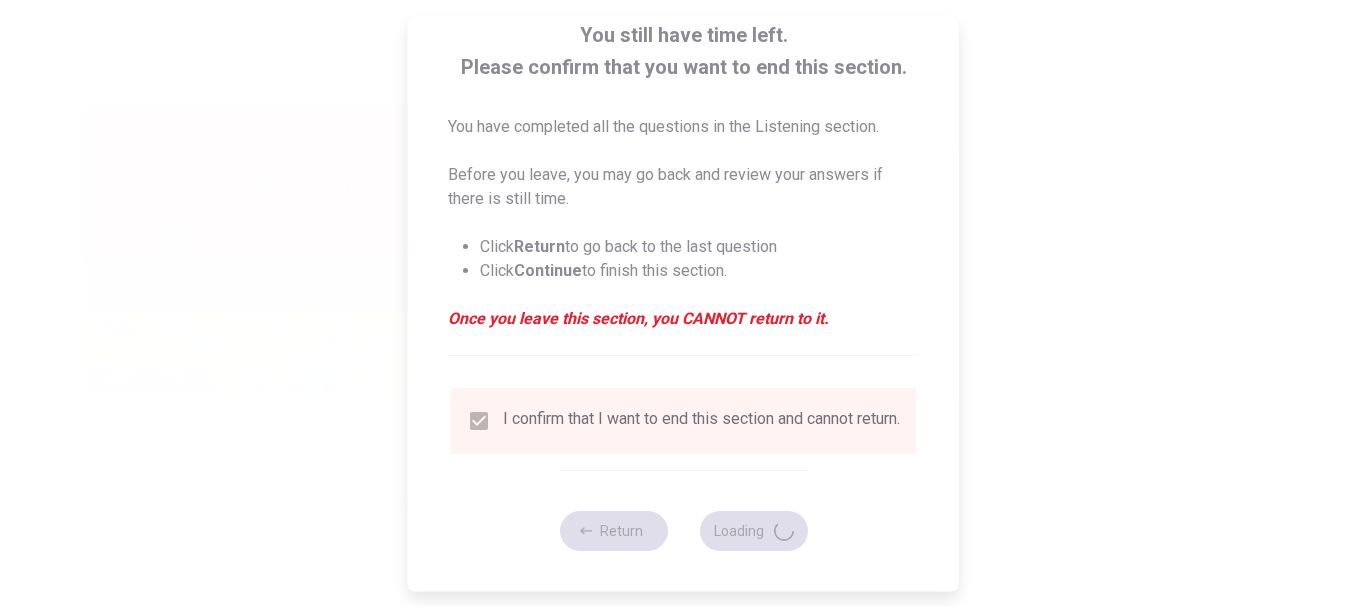 type on "87" 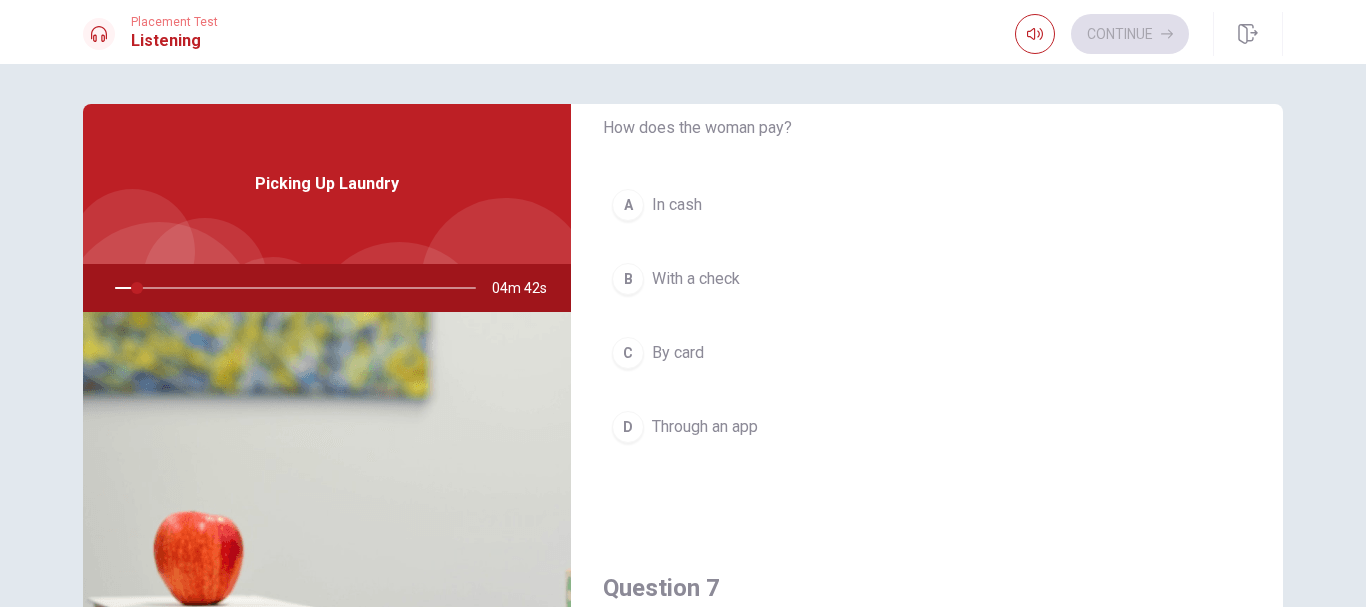 scroll, scrollTop: 88, scrollLeft: 0, axis: vertical 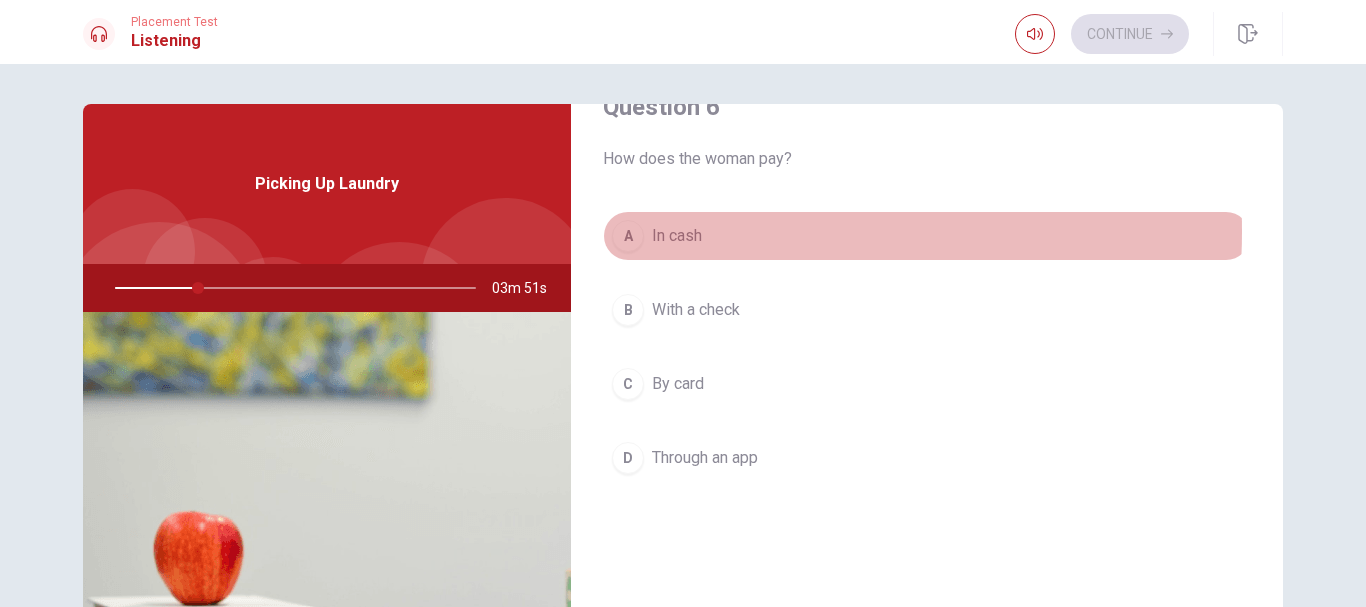 click on "In cash" at bounding box center (677, 236) 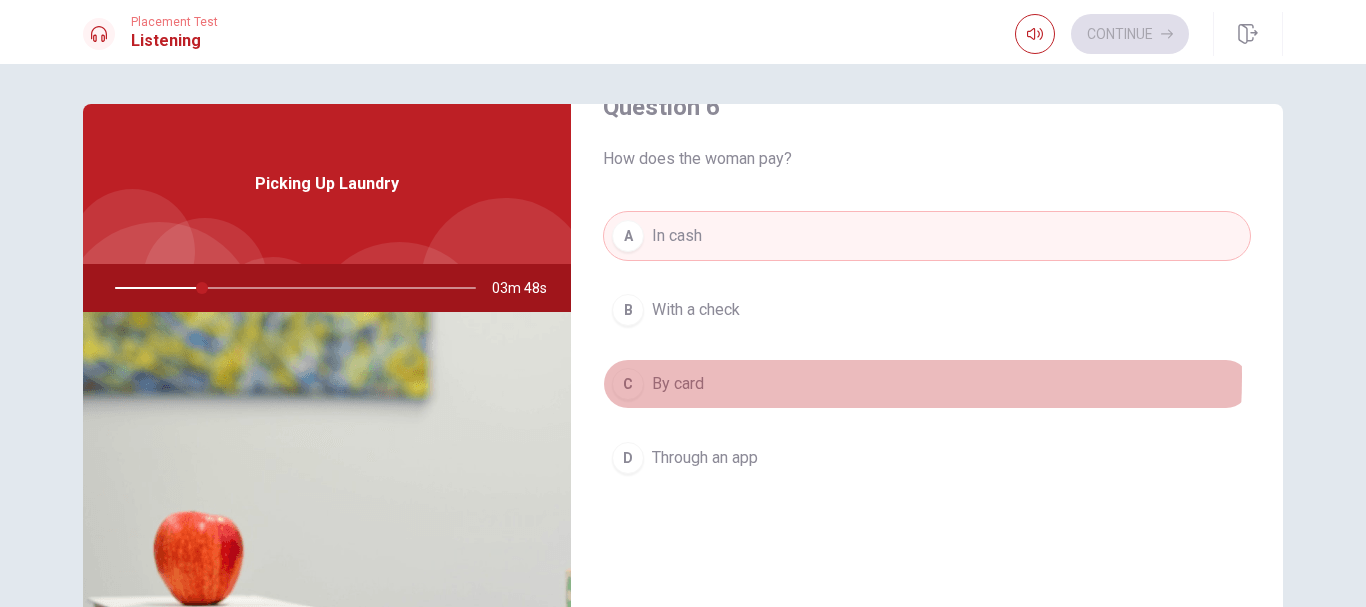 click on "By card" at bounding box center [678, 384] 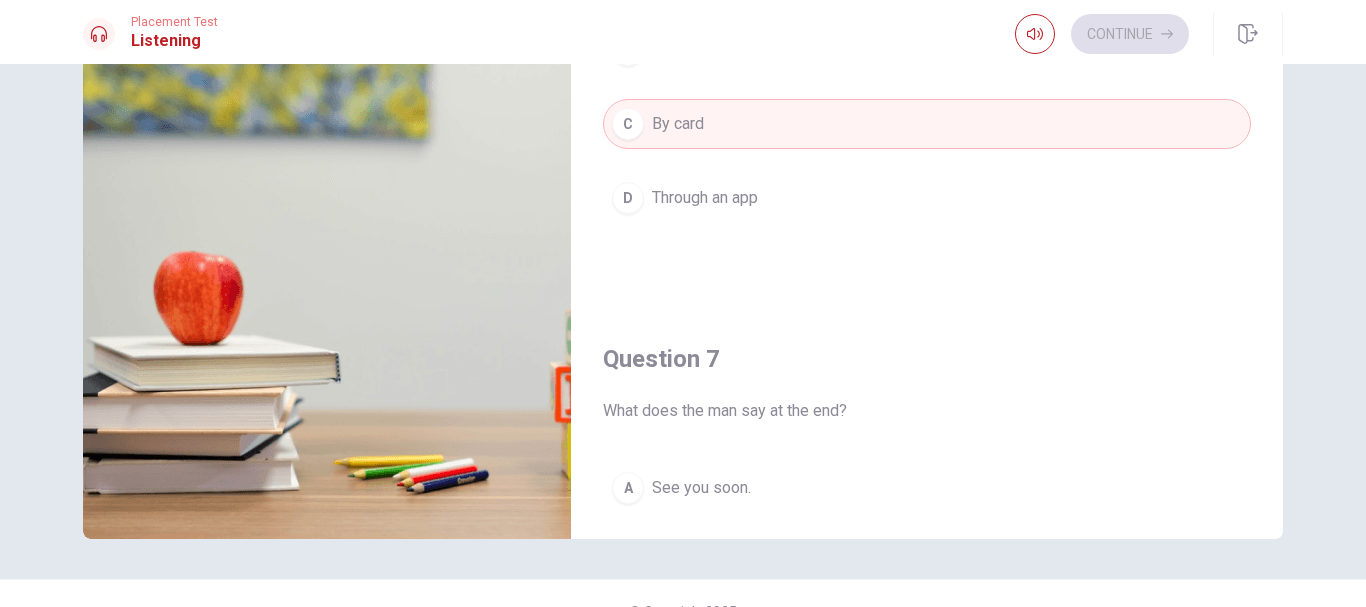 scroll, scrollTop: 265, scrollLeft: 0, axis: vertical 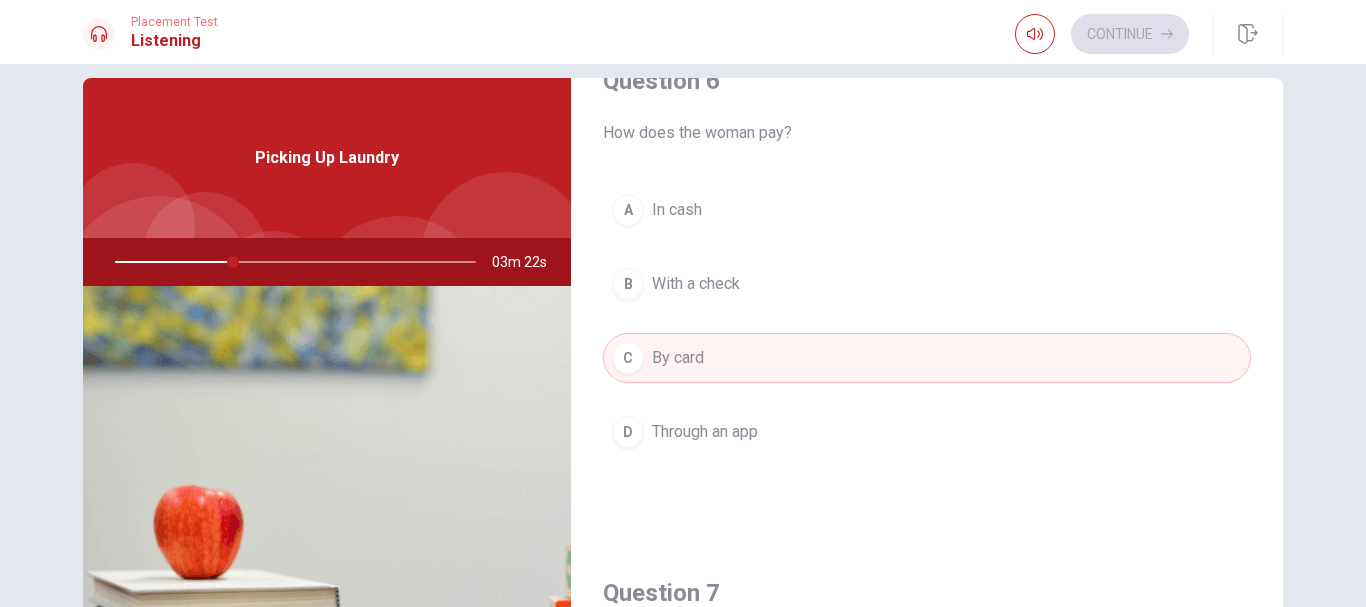 click on "In cash" at bounding box center (677, 210) 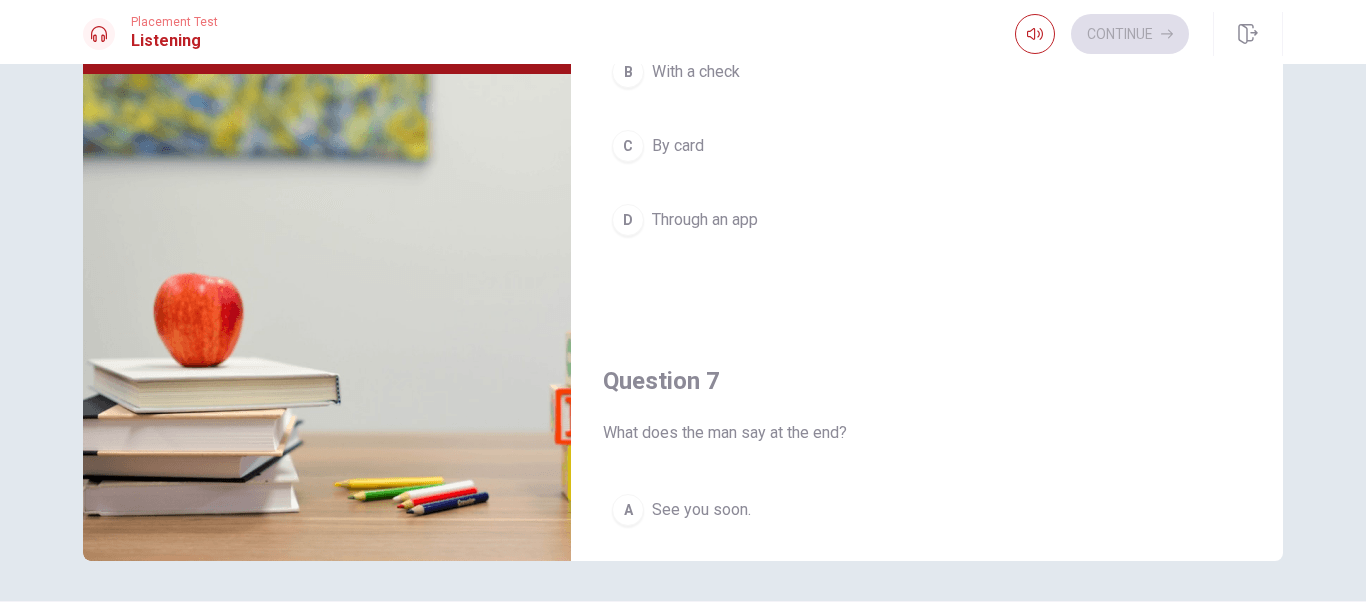 scroll, scrollTop: 296, scrollLeft: 0, axis: vertical 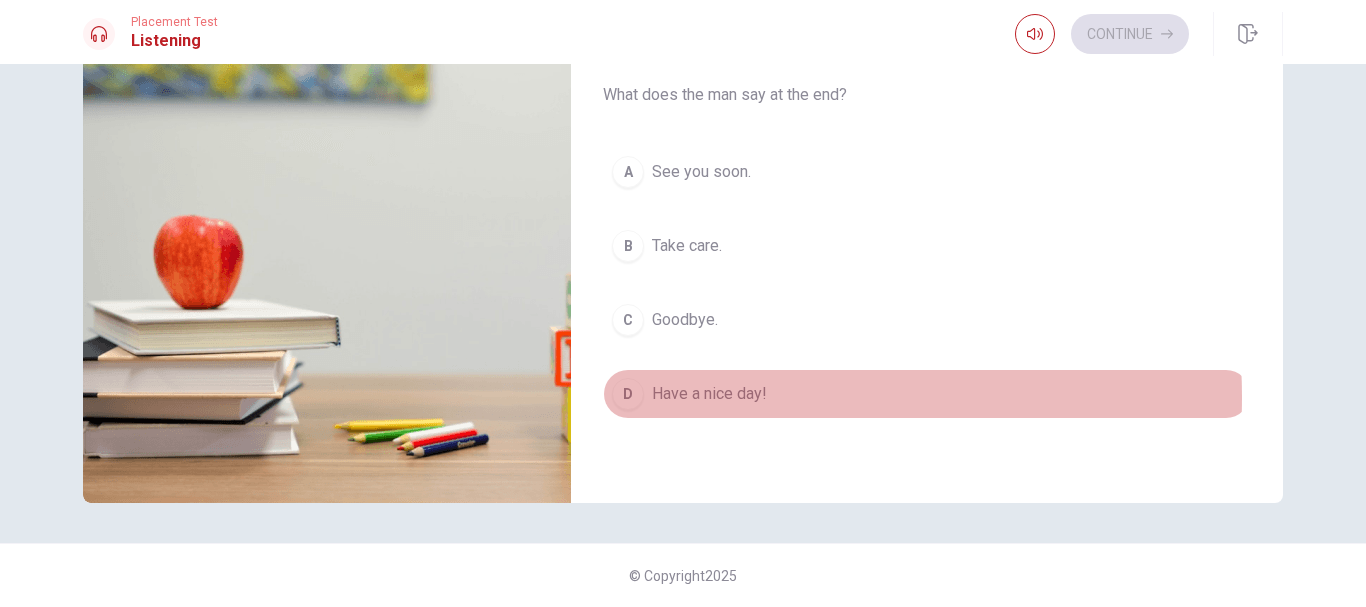 click on "Have a nice day!" at bounding box center (709, 394) 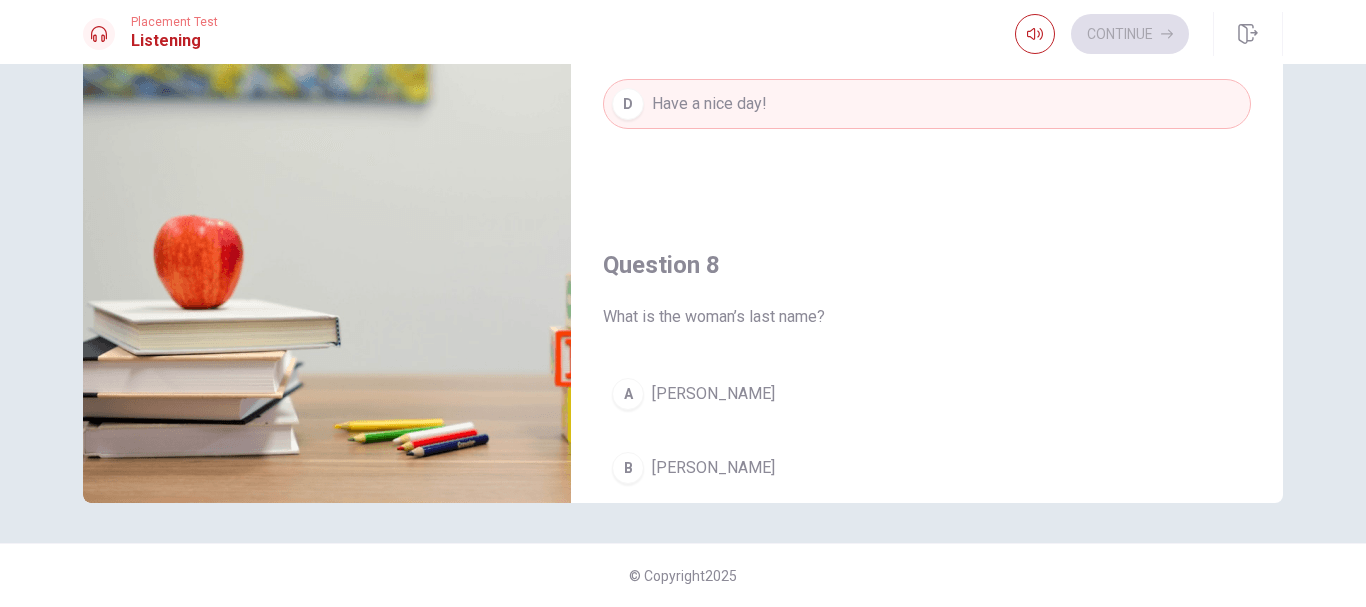 scroll, scrollTop: 653, scrollLeft: 0, axis: vertical 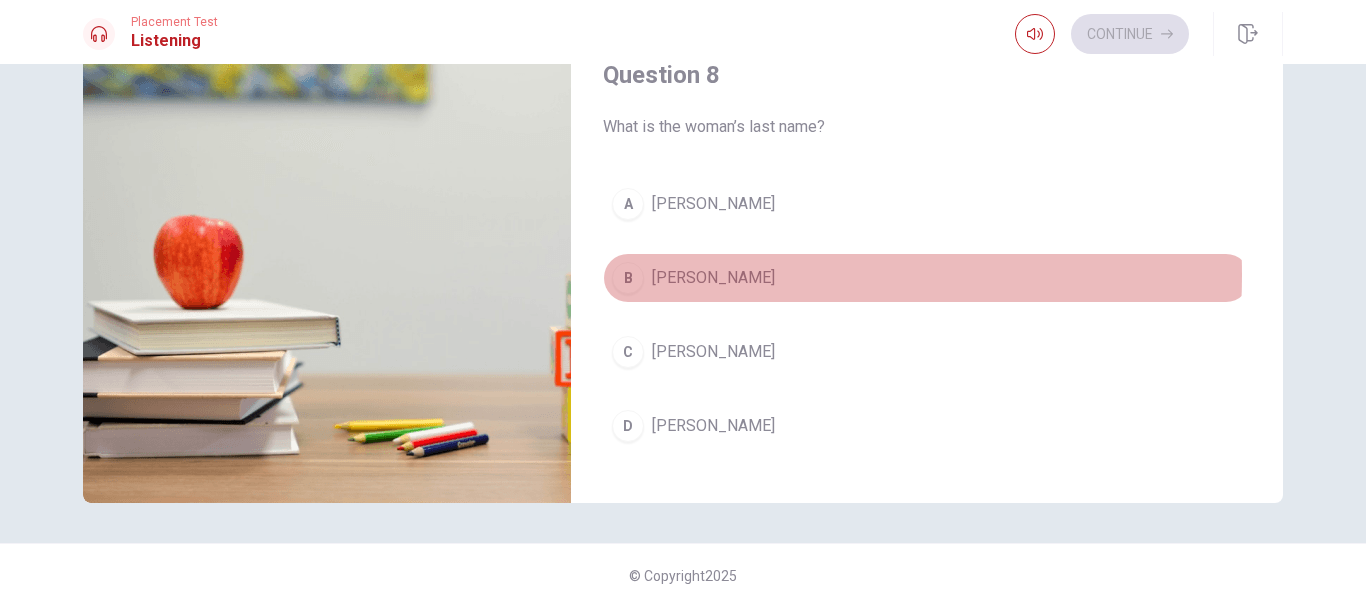 click on "[PERSON_NAME]" at bounding box center [713, 278] 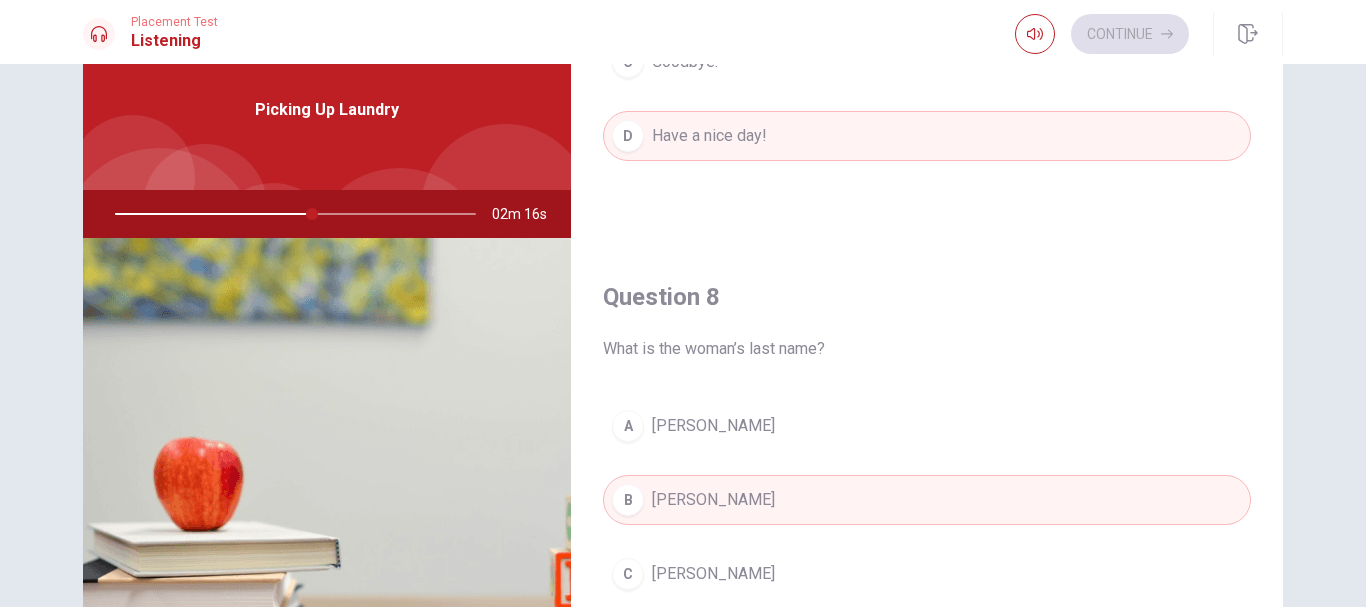 scroll, scrollTop: 0, scrollLeft: 0, axis: both 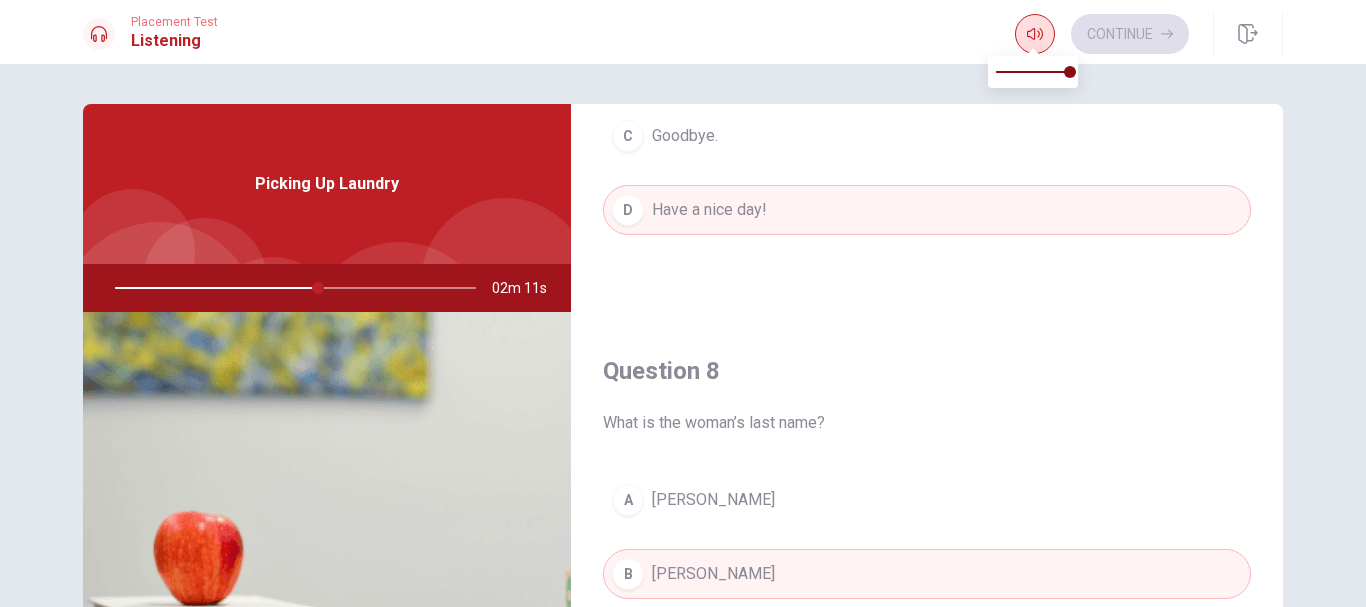click 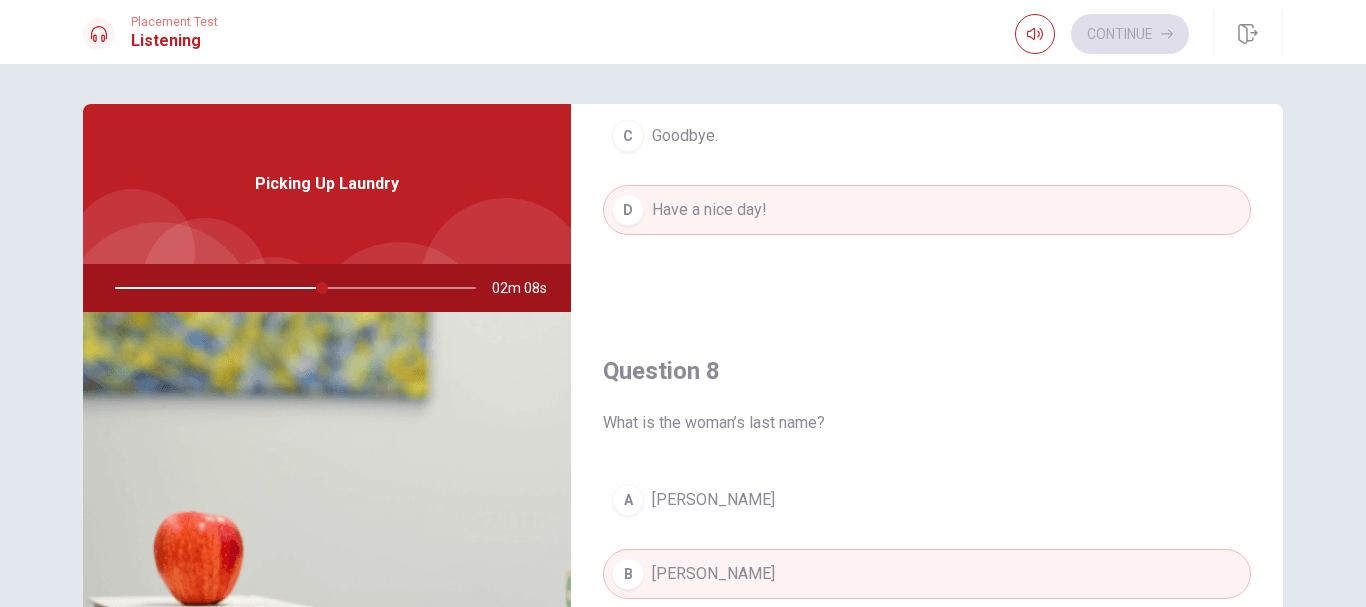 click at bounding box center [291, 288] 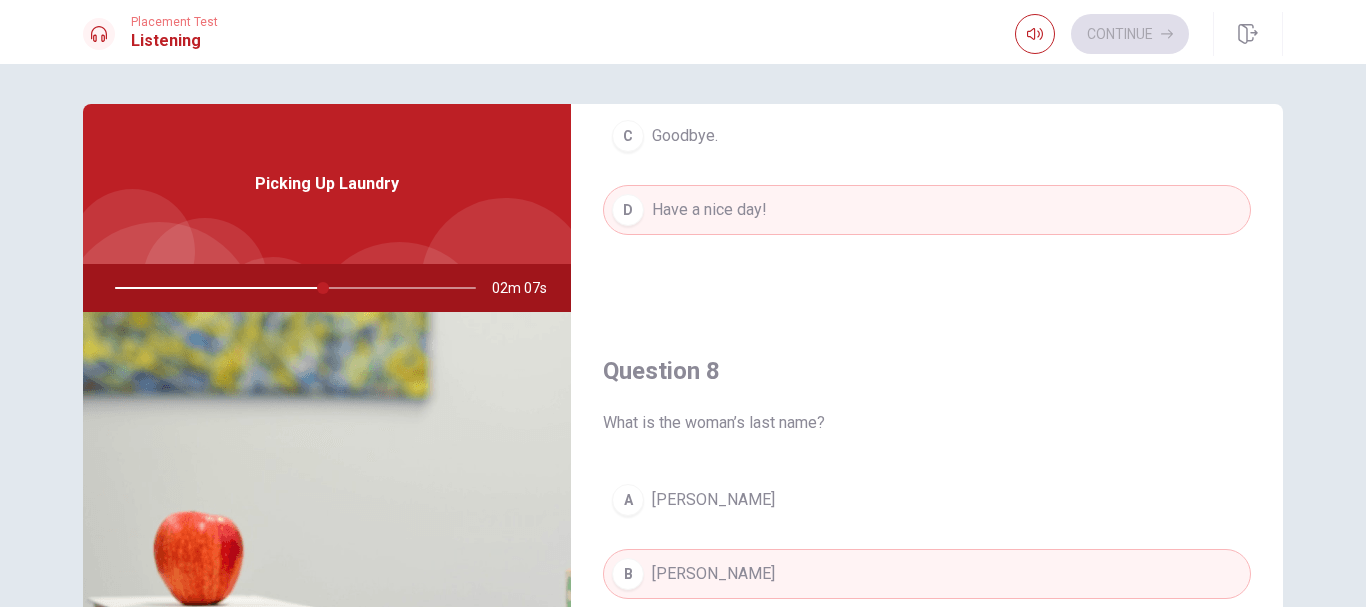 drag, startPoint x: 316, startPoint y: 285, endPoint x: 278, endPoint y: 284, distance: 38.013157 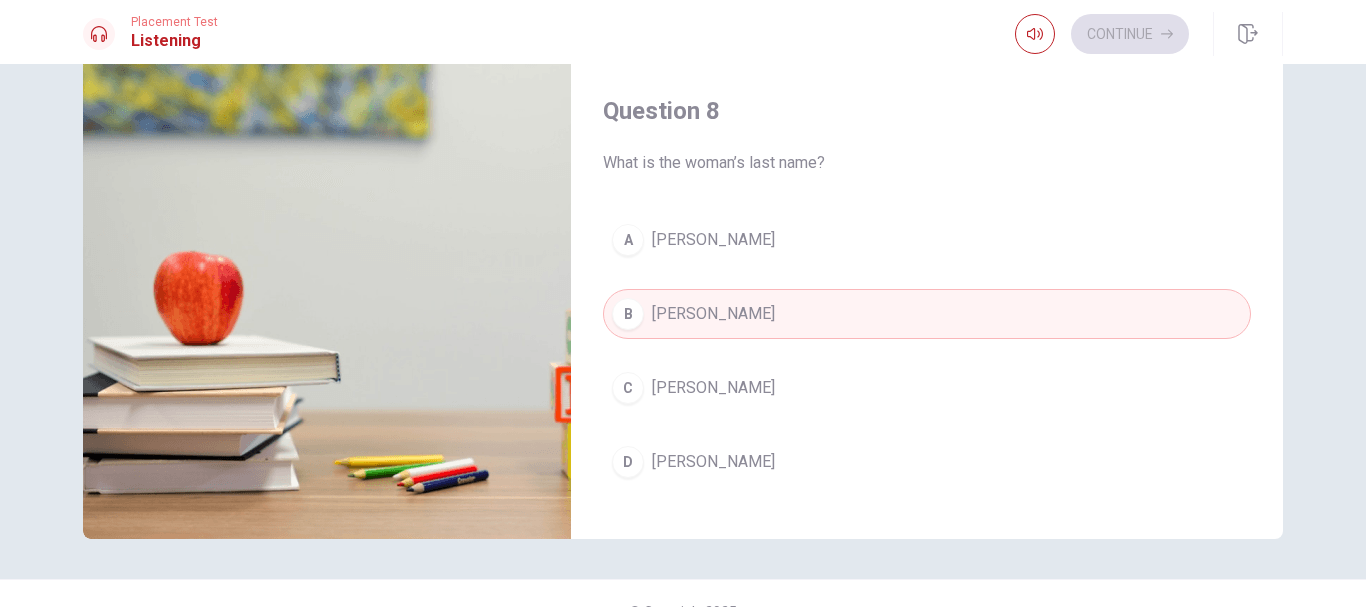 scroll, scrollTop: 296, scrollLeft: 0, axis: vertical 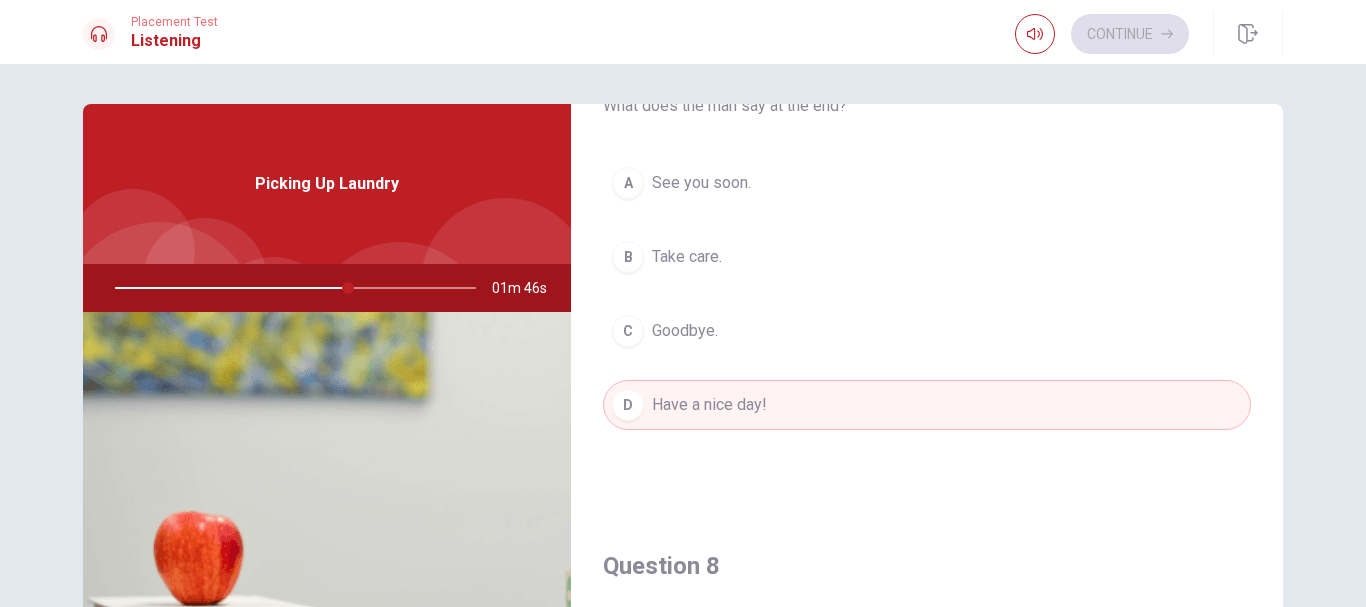 click on "Picking Up Laundry" at bounding box center (327, 184) 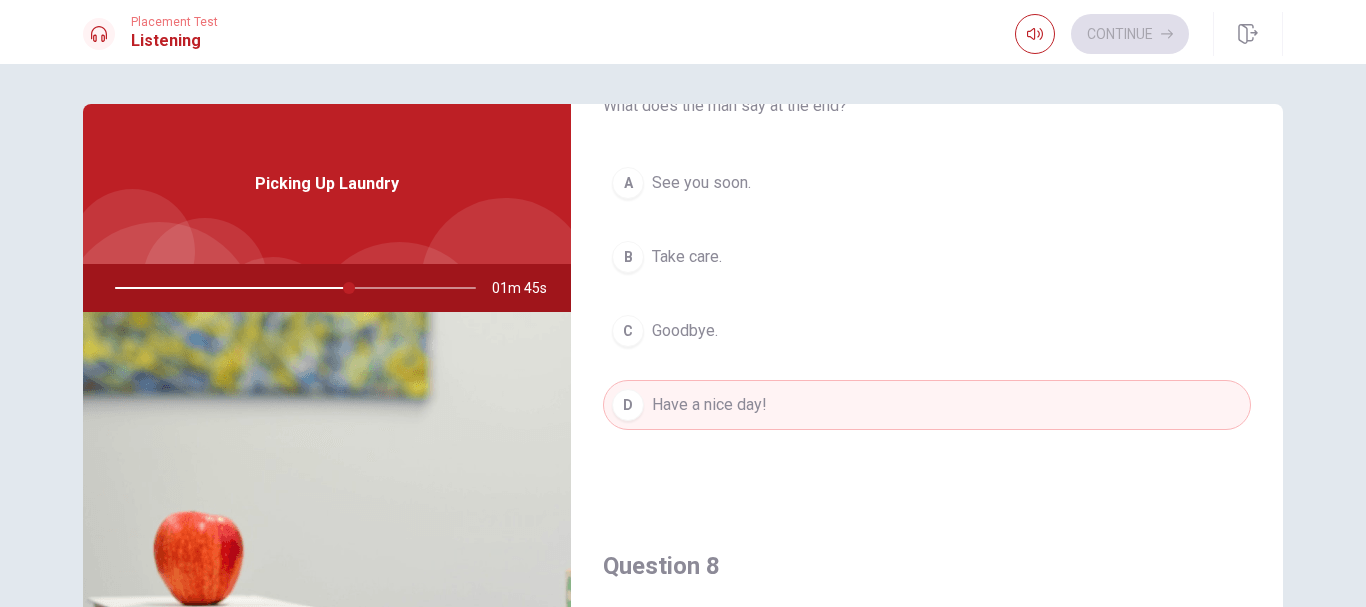 click at bounding box center (505, 282) 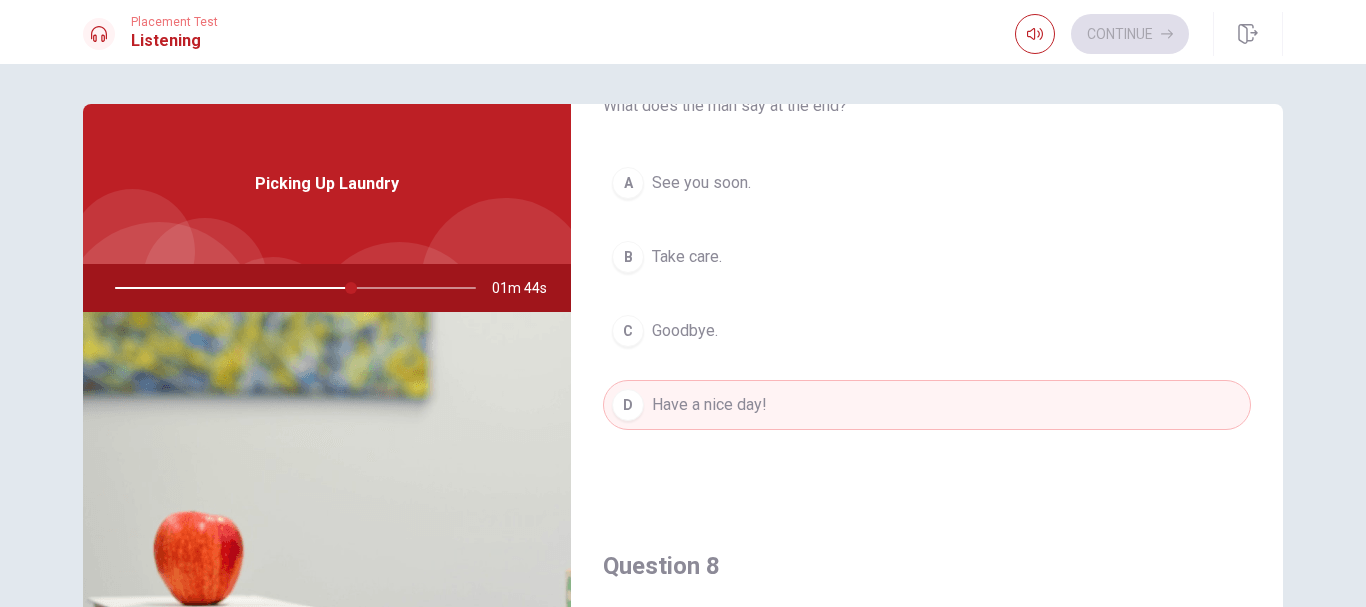 click at bounding box center (291, 288) 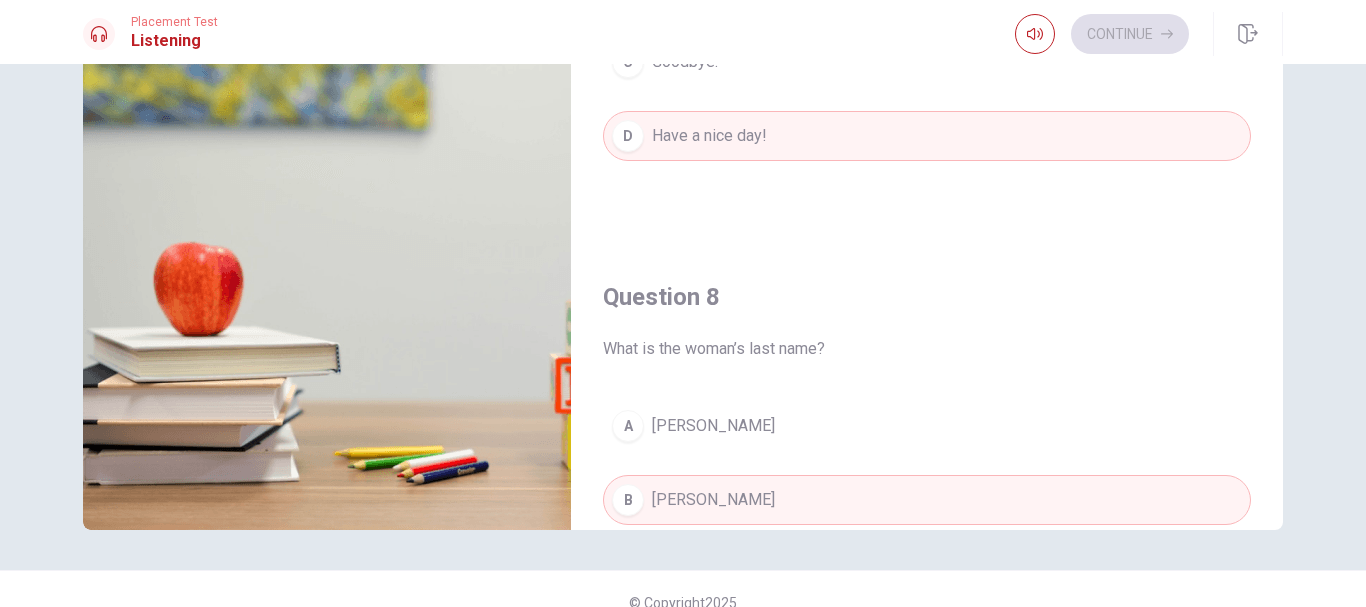 scroll, scrollTop: 296, scrollLeft: 0, axis: vertical 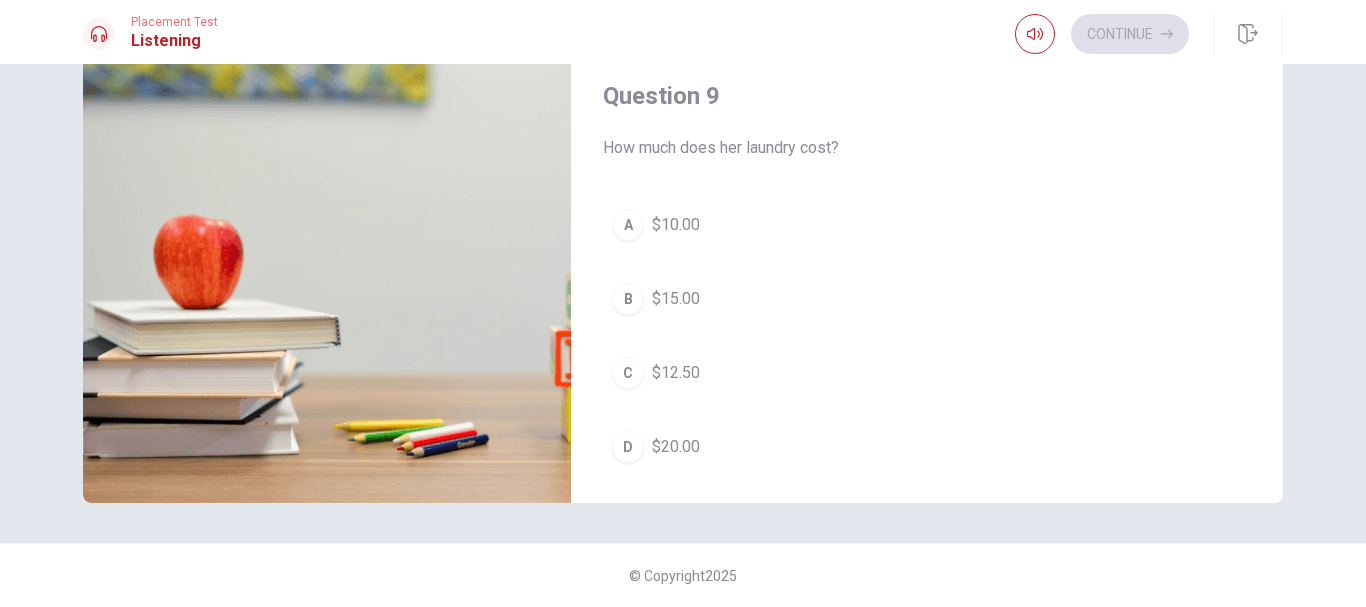 click on "$10.00" at bounding box center [676, 225] 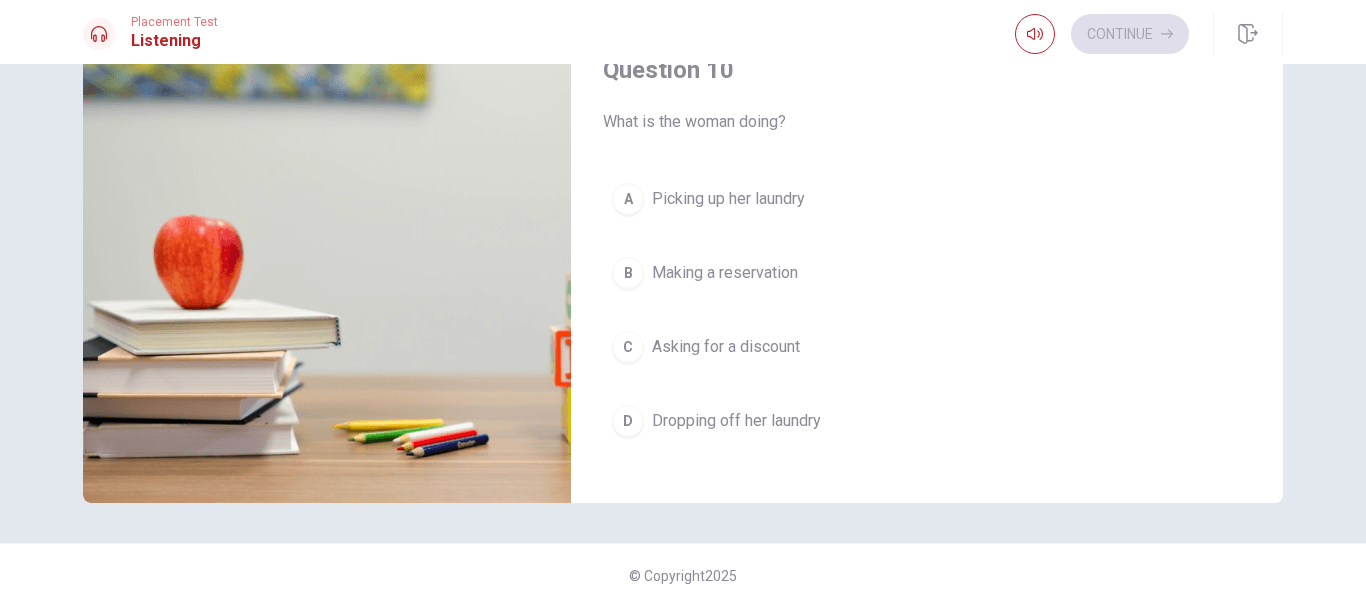 scroll, scrollTop: 1865, scrollLeft: 0, axis: vertical 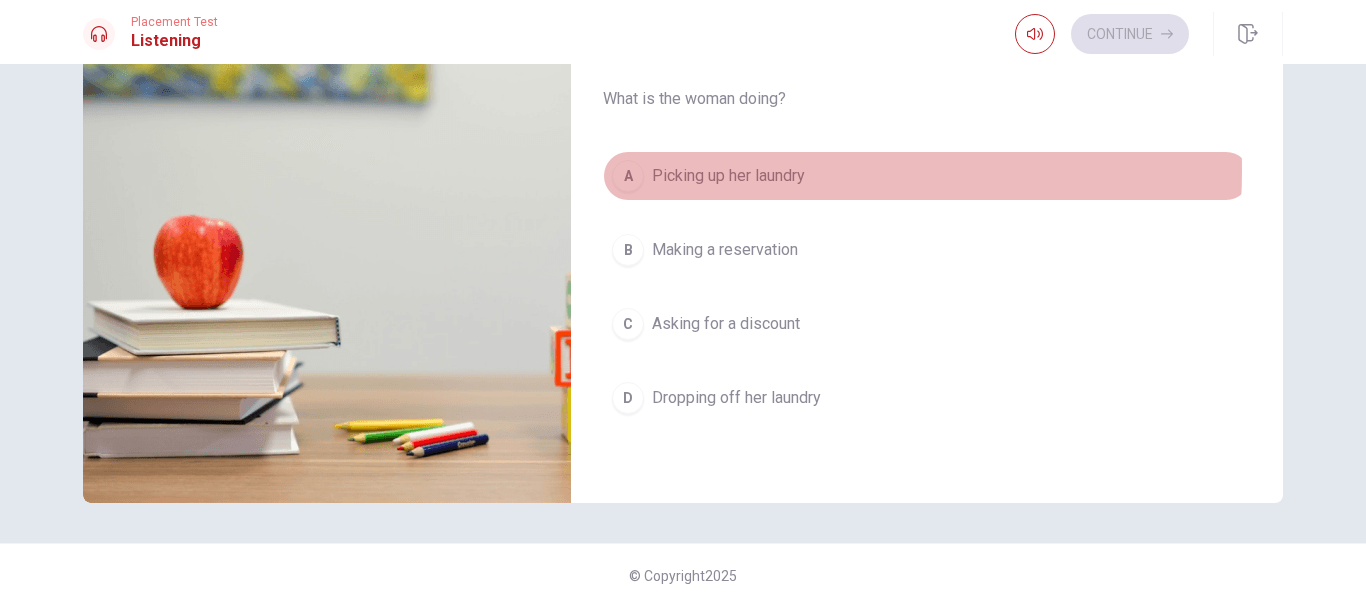 click on "Picking up her laundry" at bounding box center (728, 176) 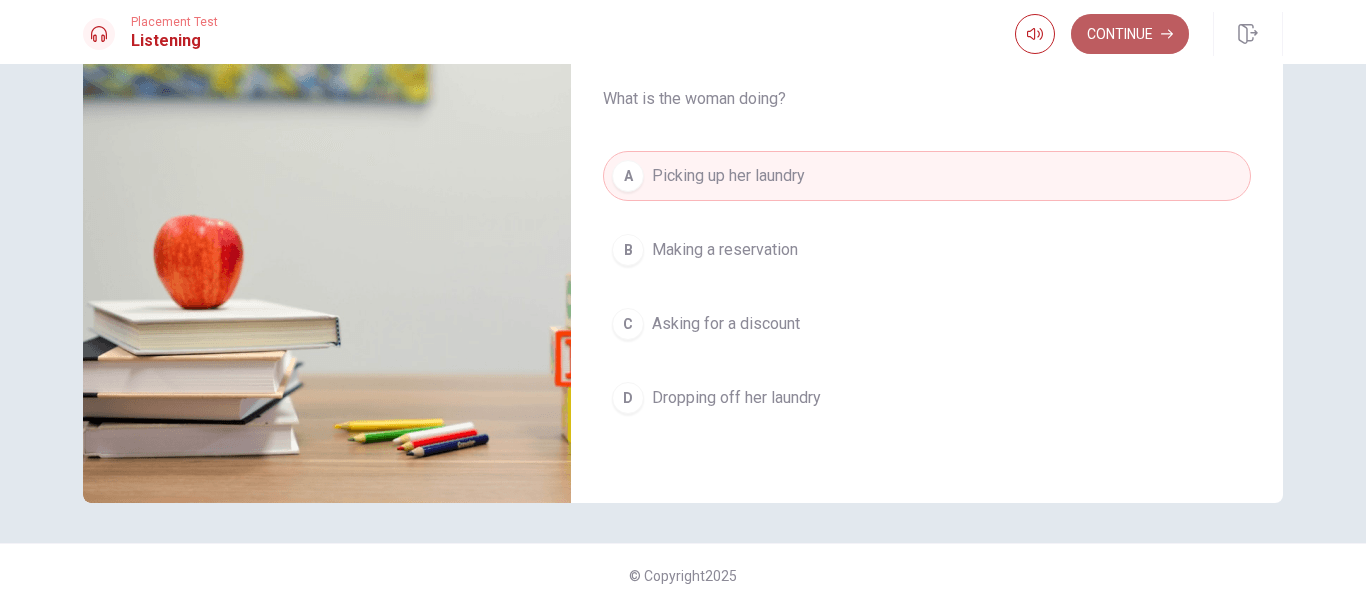 click on "Continue" at bounding box center [1130, 34] 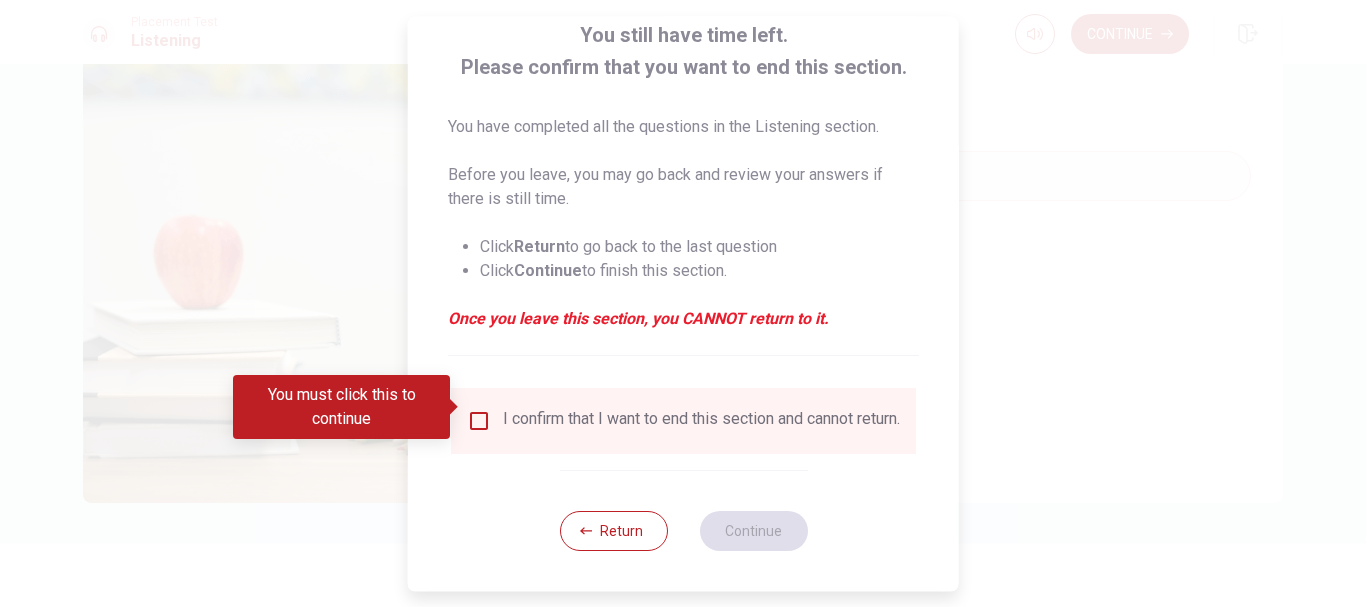 scroll, scrollTop: 139, scrollLeft: 0, axis: vertical 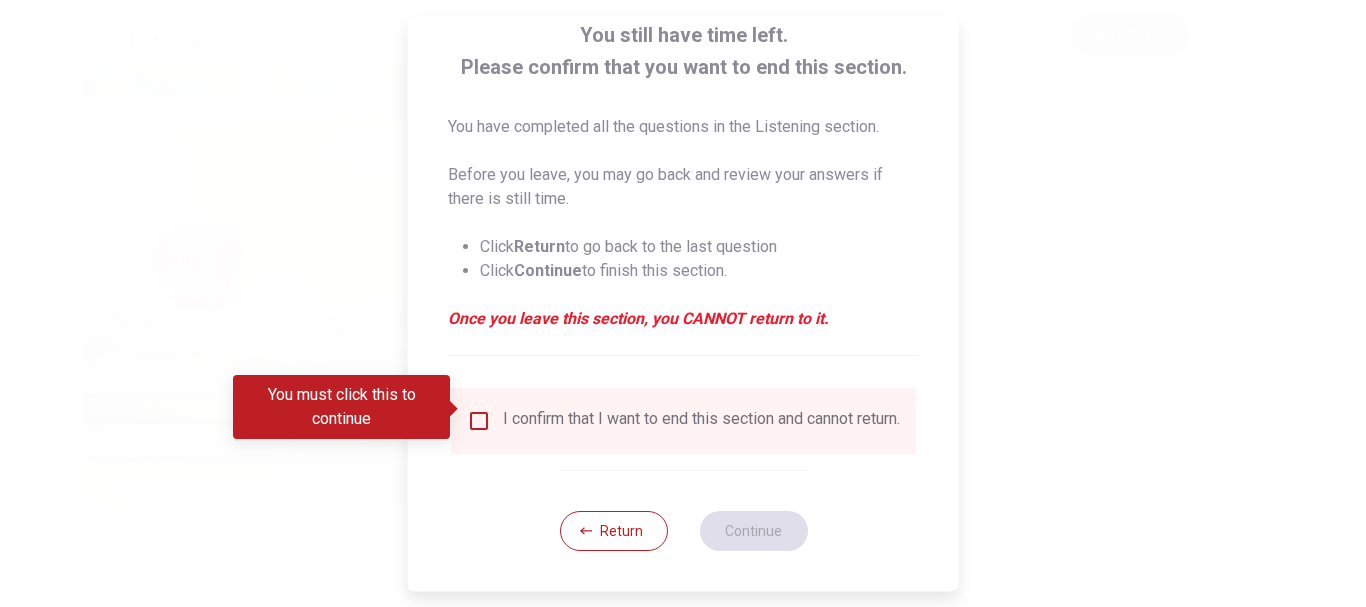 type on "0" 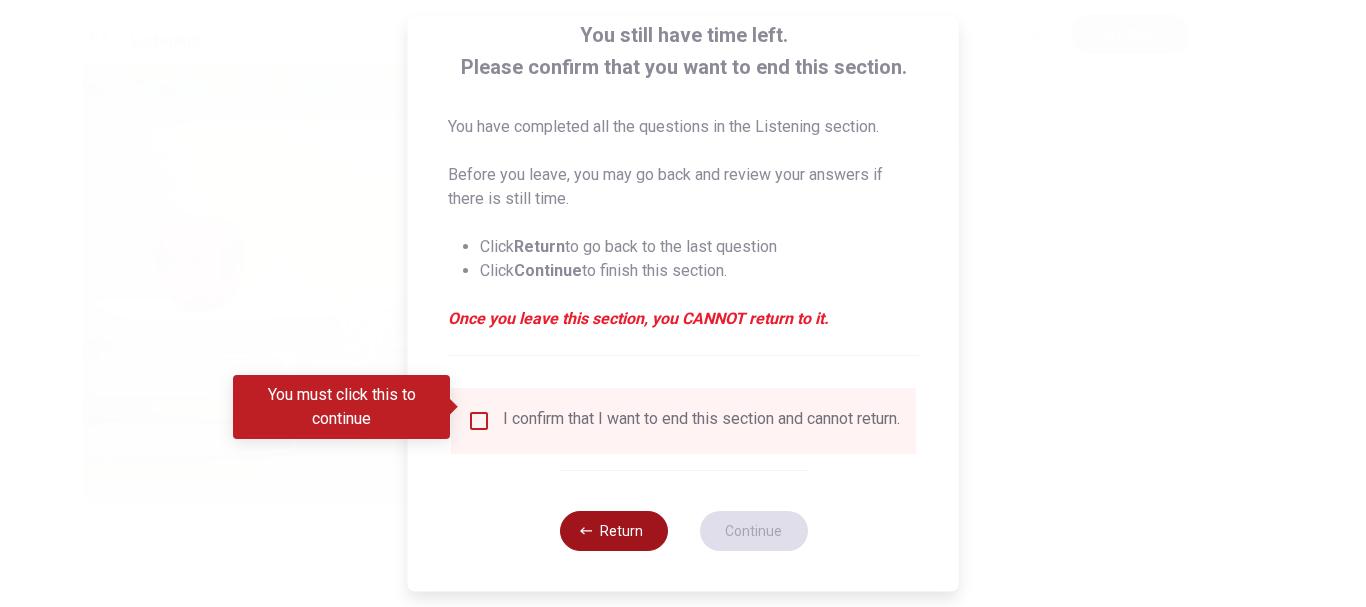 click on "Return" at bounding box center (613, 531) 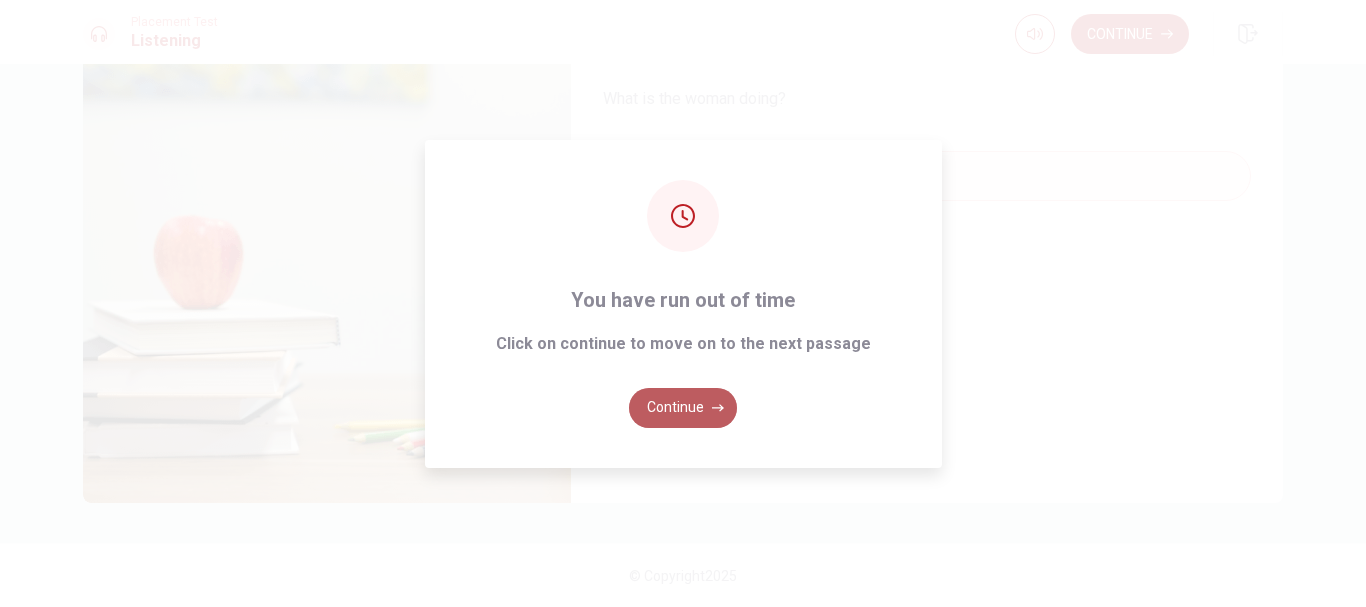 click on "Continue" at bounding box center (683, 408) 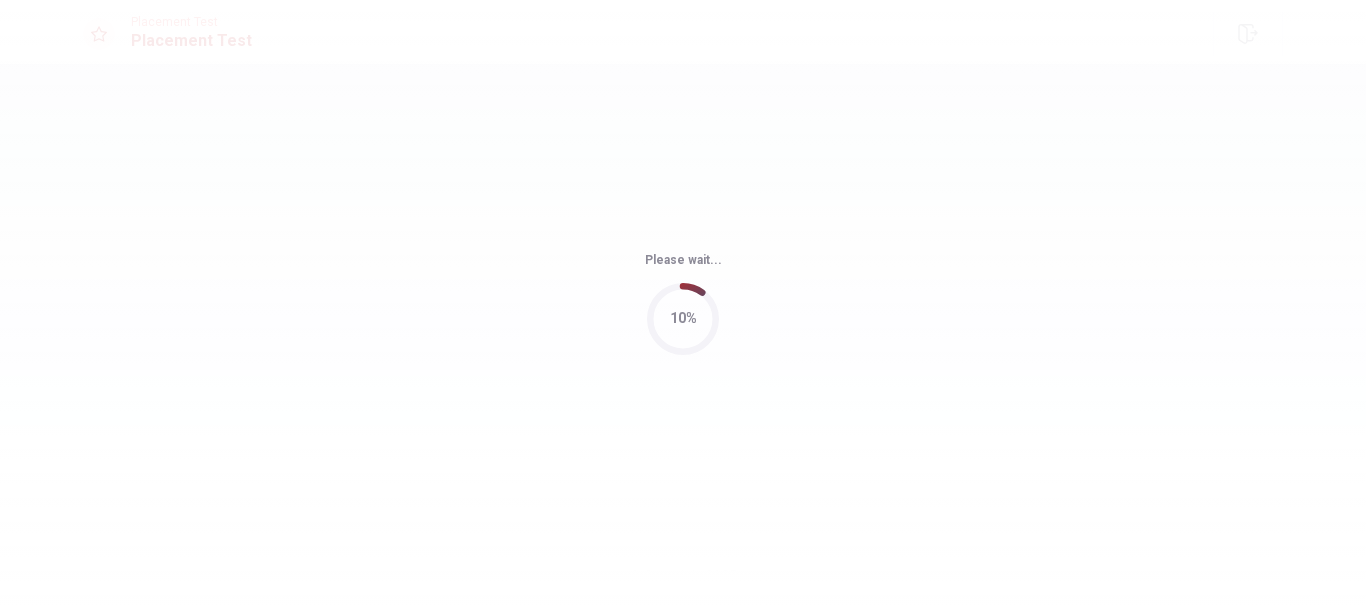 scroll, scrollTop: 0, scrollLeft: 0, axis: both 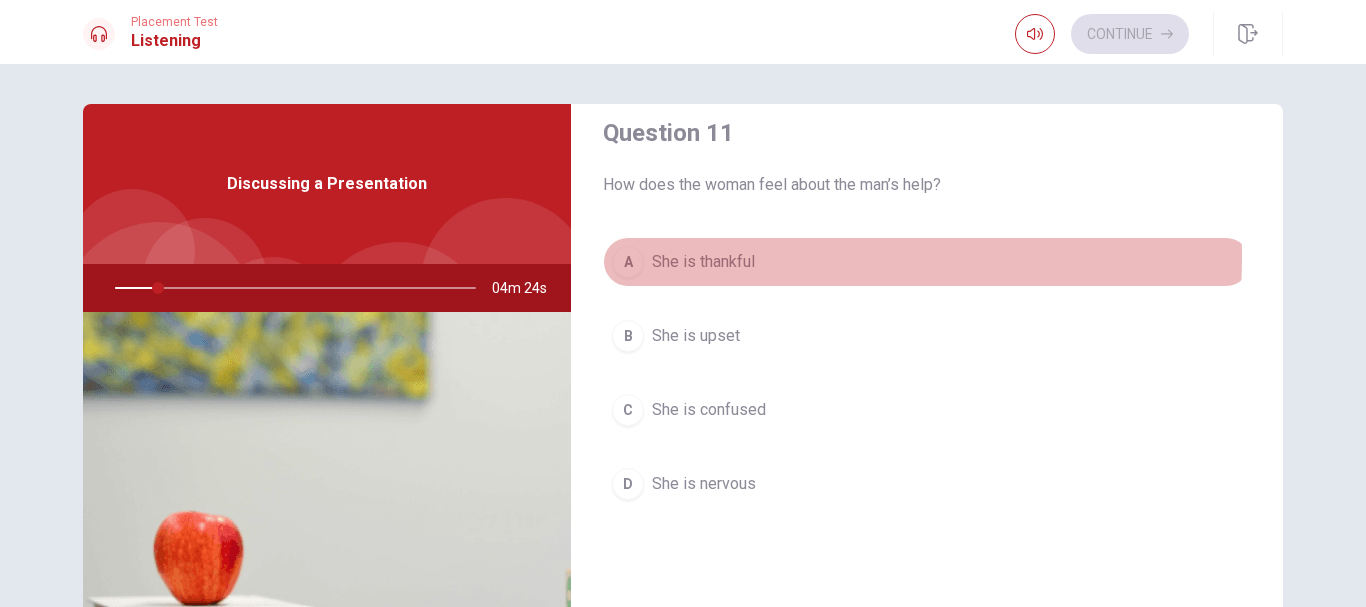 click on "She is thankful" at bounding box center [703, 262] 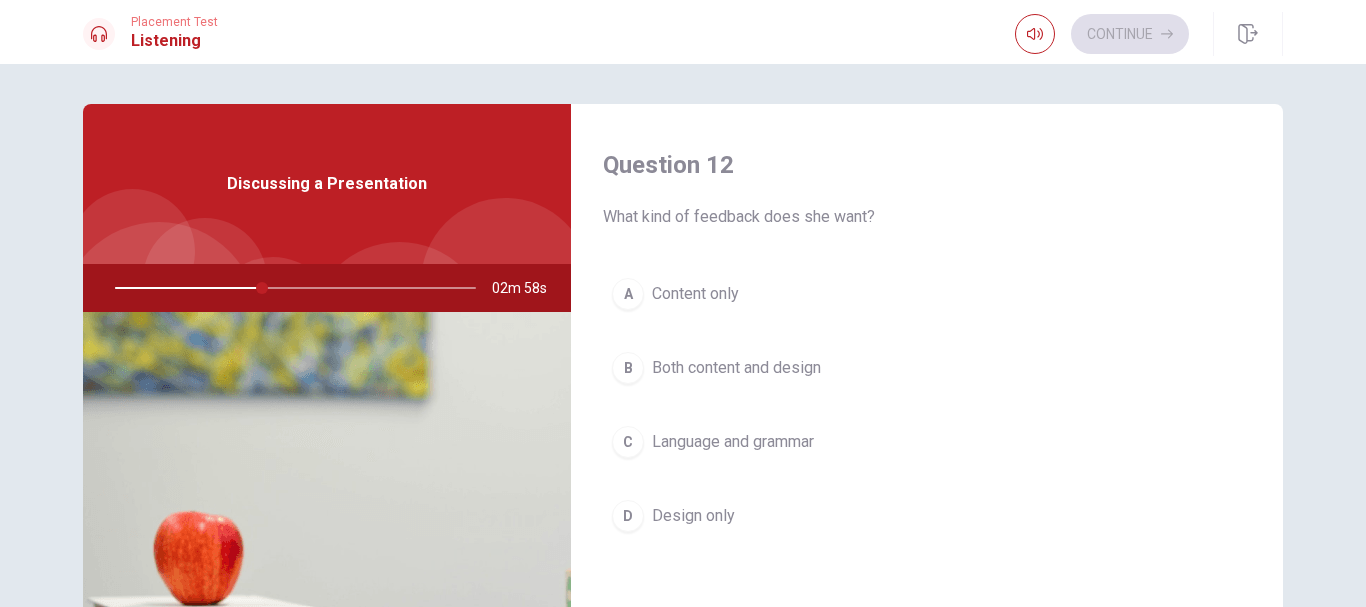 scroll, scrollTop: 515, scrollLeft: 0, axis: vertical 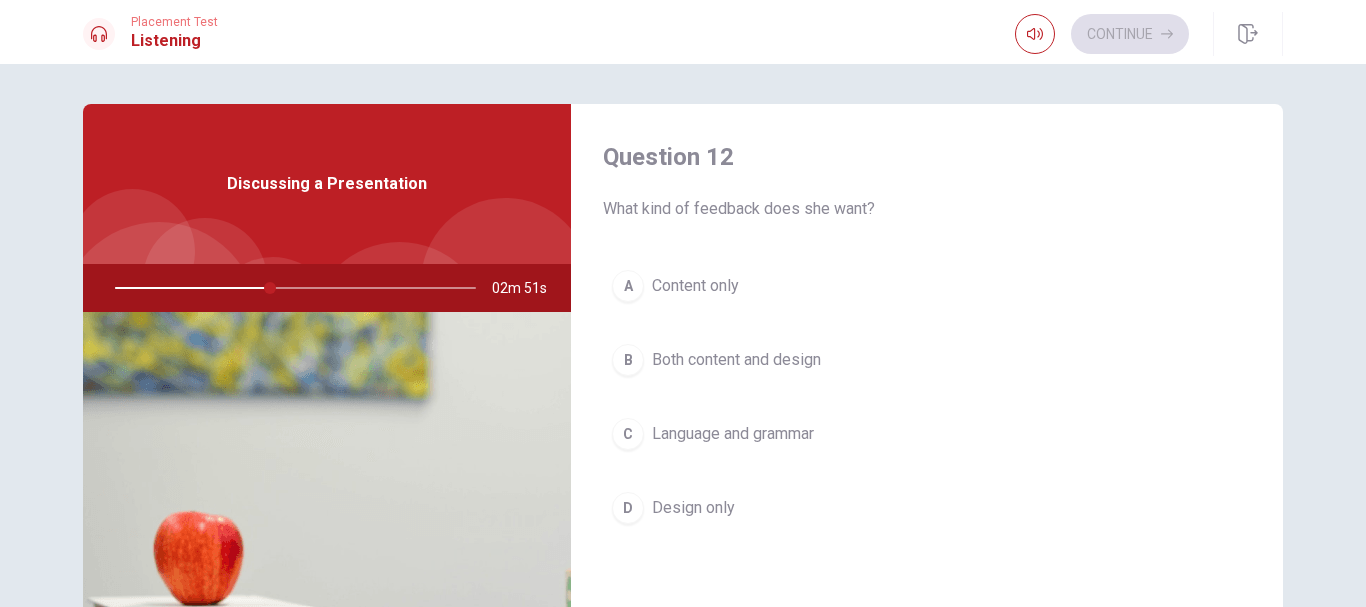 click on "Both content and design" at bounding box center [736, 360] 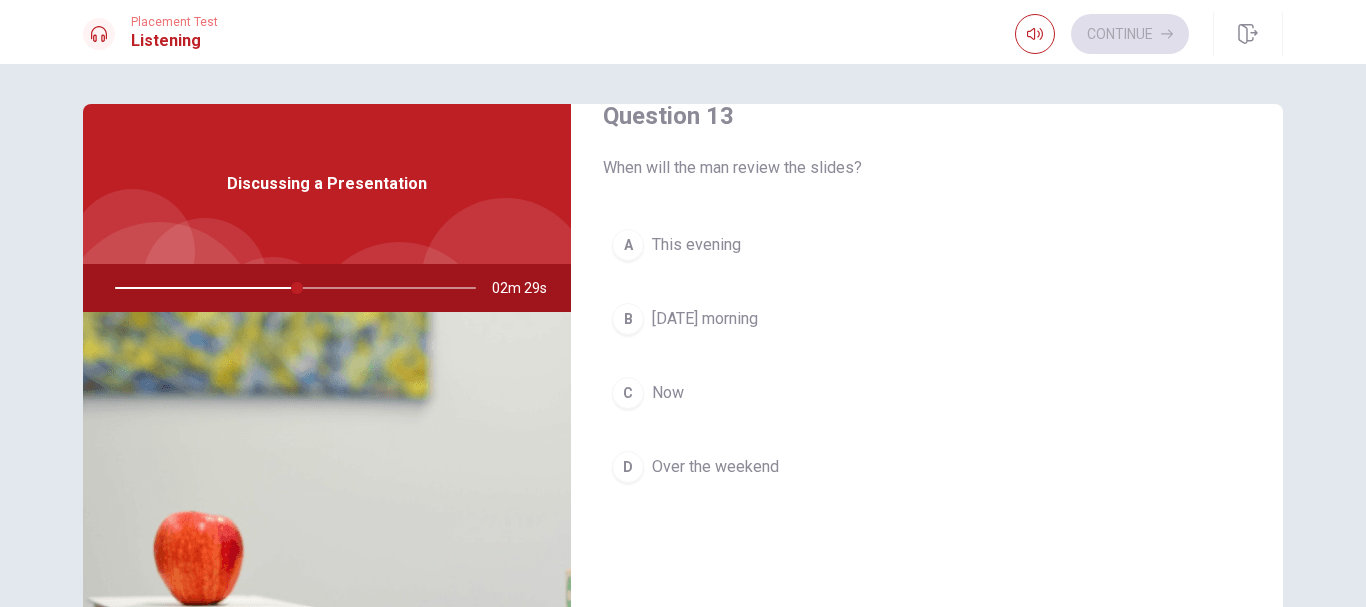 scroll, scrollTop: 1076, scrollLeft: 0, axis: vertical 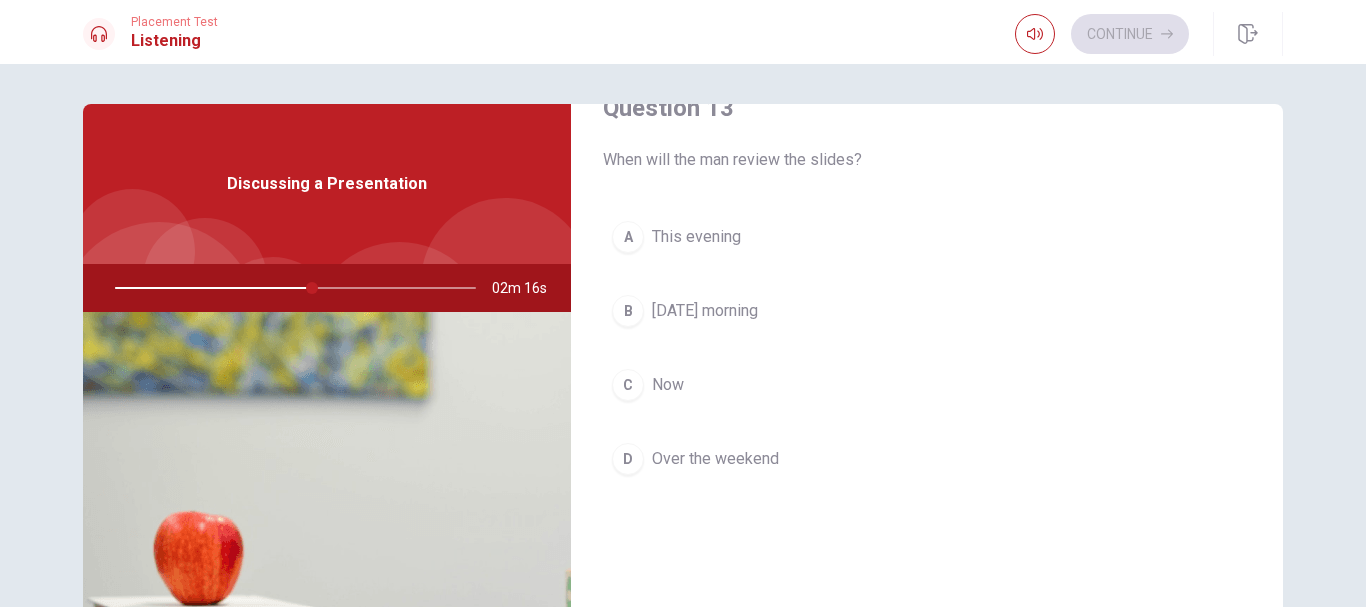 click on "Now" at bounding box center (668, 385) 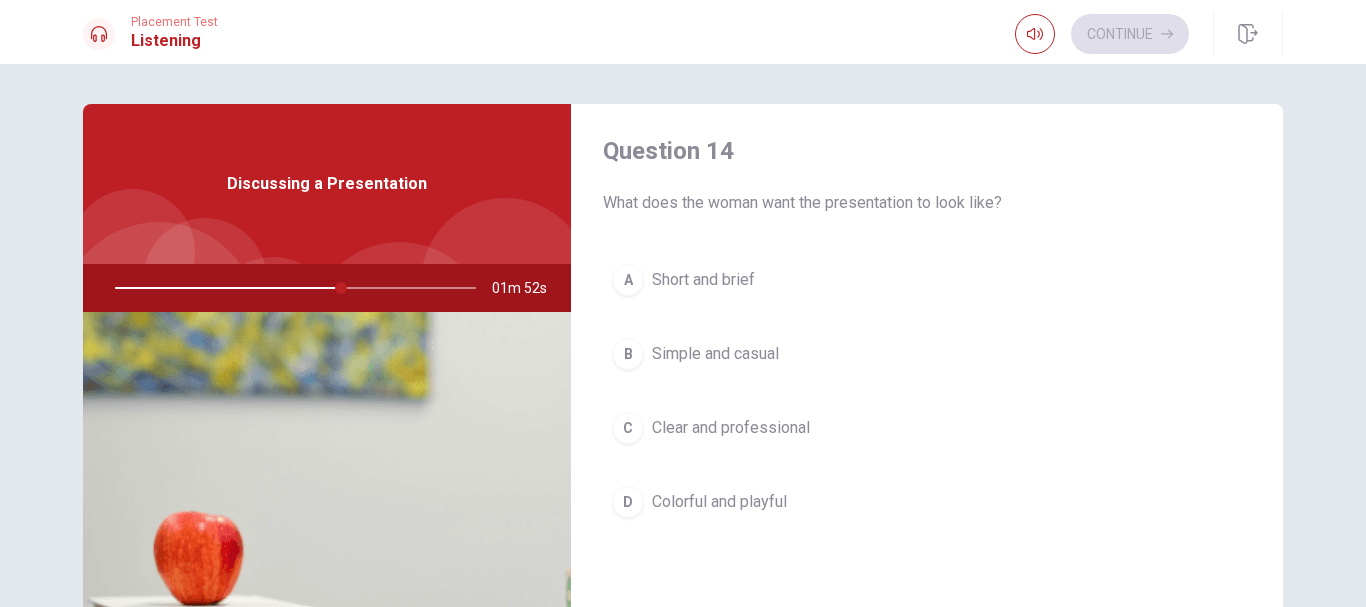 scroll, scrollTop: 1552, scrollLeft: 0, axis: vertical 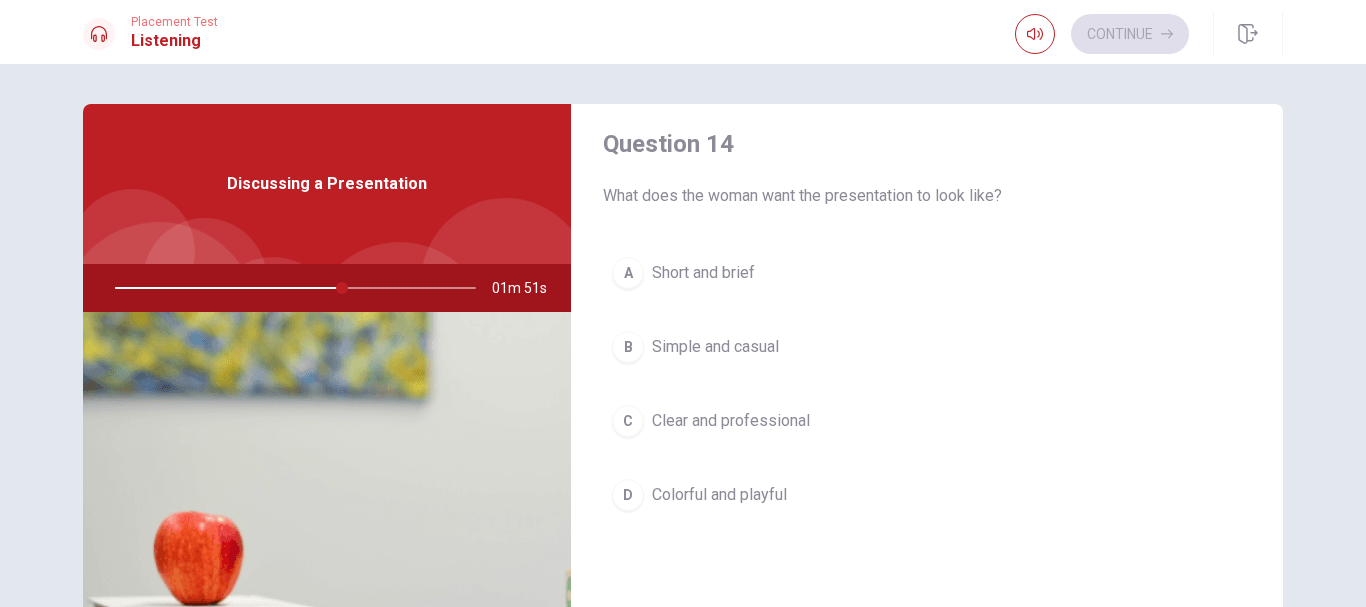 click on "Simple and casual" at bounding box center [715, 347] 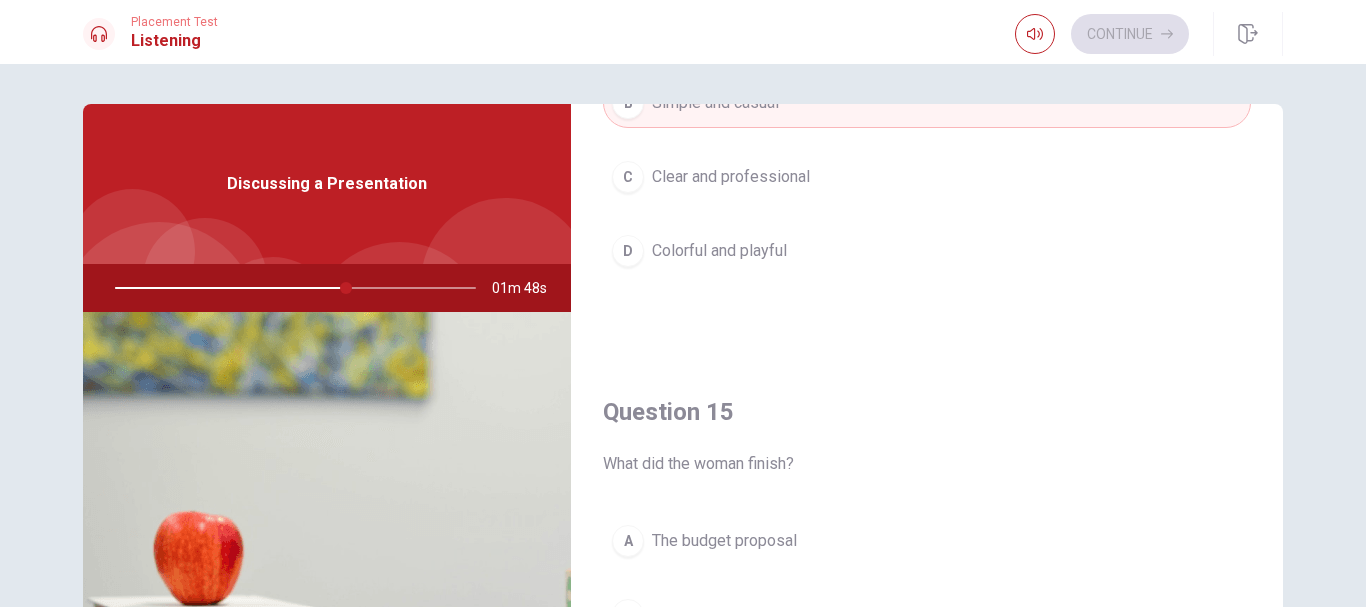 scroll, scrollTop: 1865, scrollLeft: 0, axis: vertical 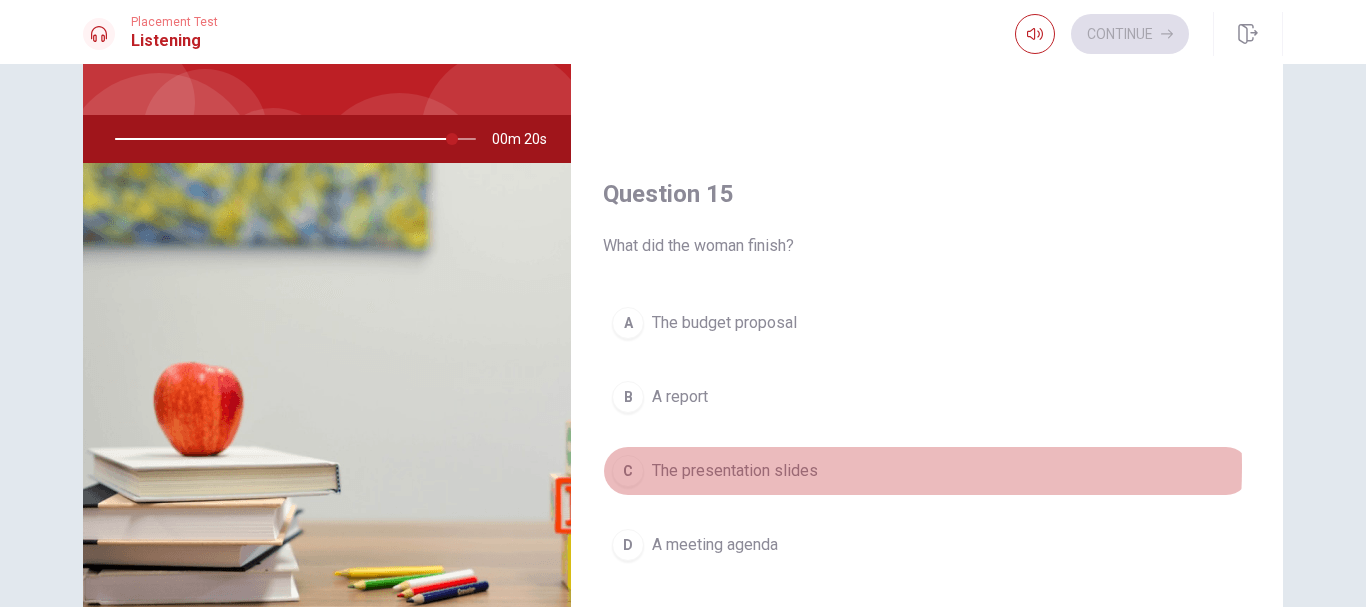 drag, startPoint x: 743, startPoint y: 467, endPoint x: 771, endPoint y: 462, distance: 28.442924 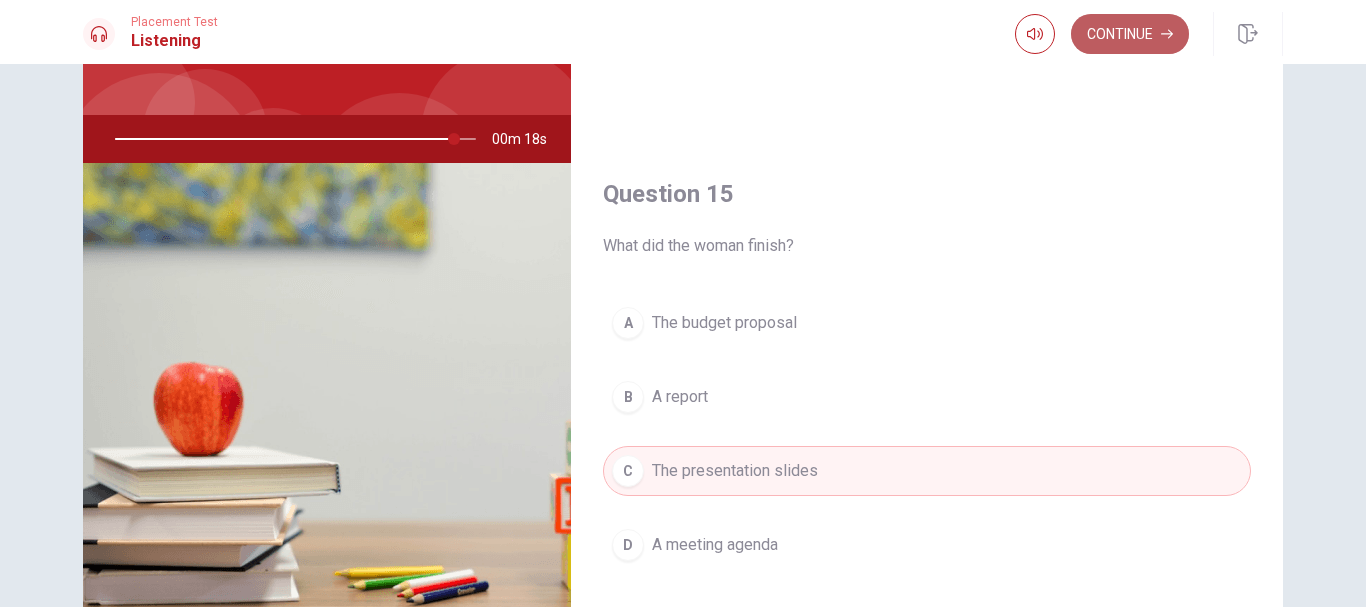 click on "Continue" at bounding box center [1130, 34] 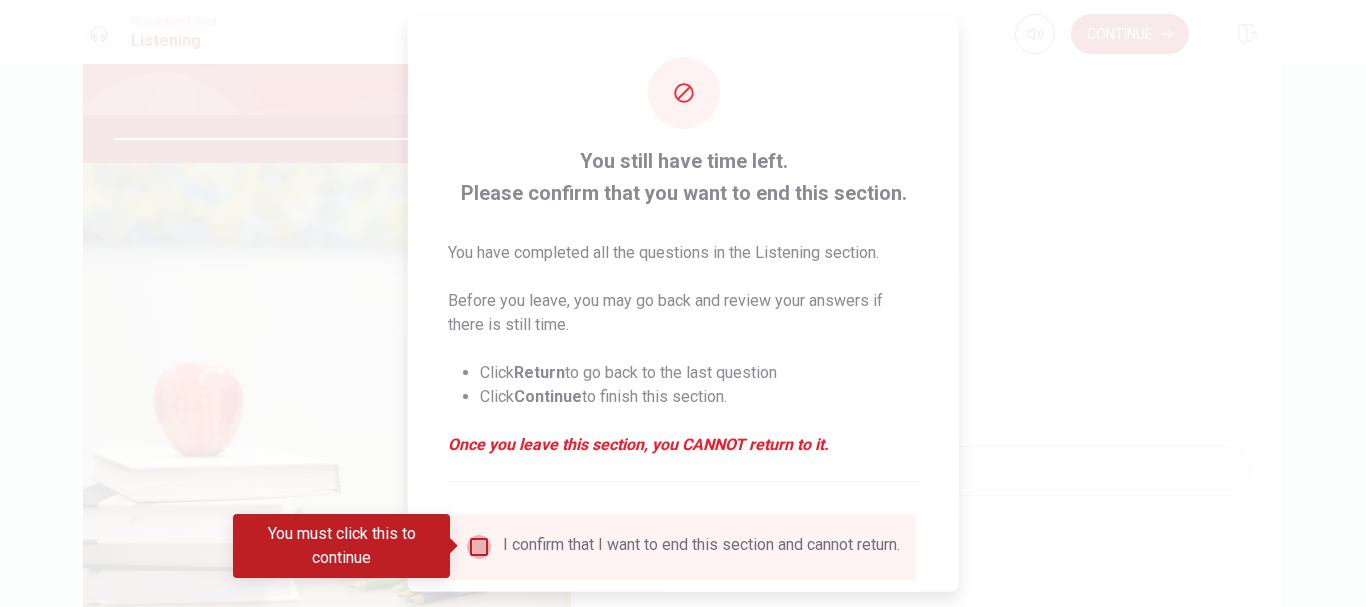 click at bounding box center (479, 546) 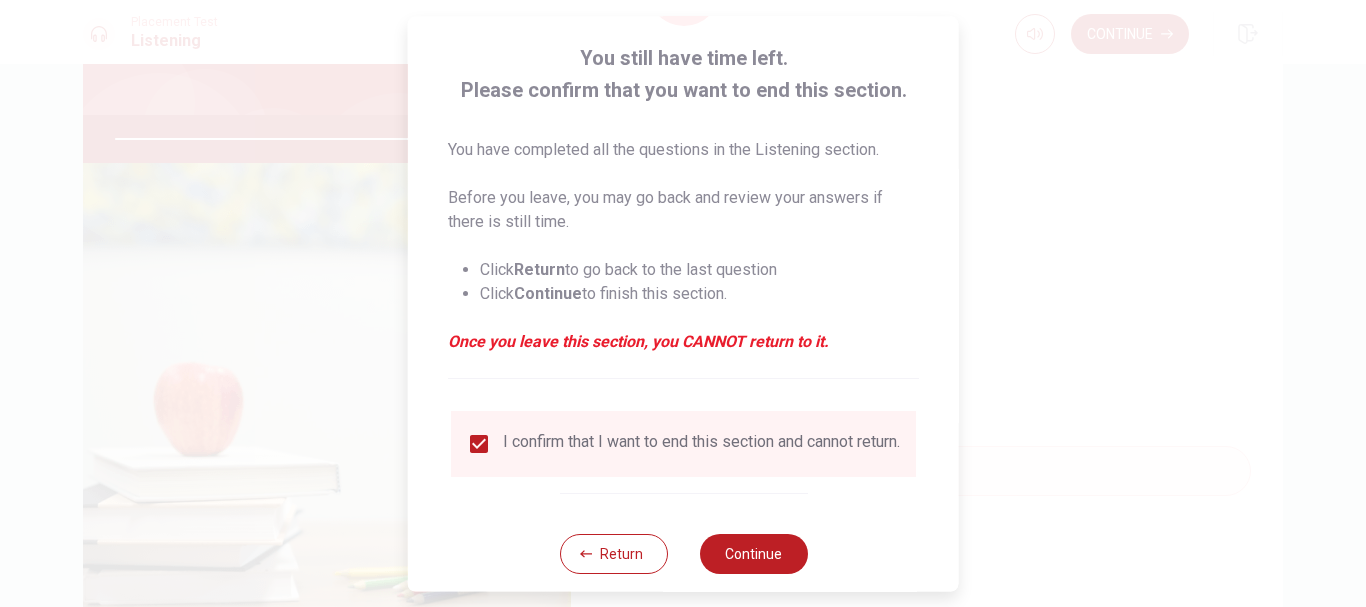 scroll, scrollTop: 120, scrollLeft: 0, axis: vertical 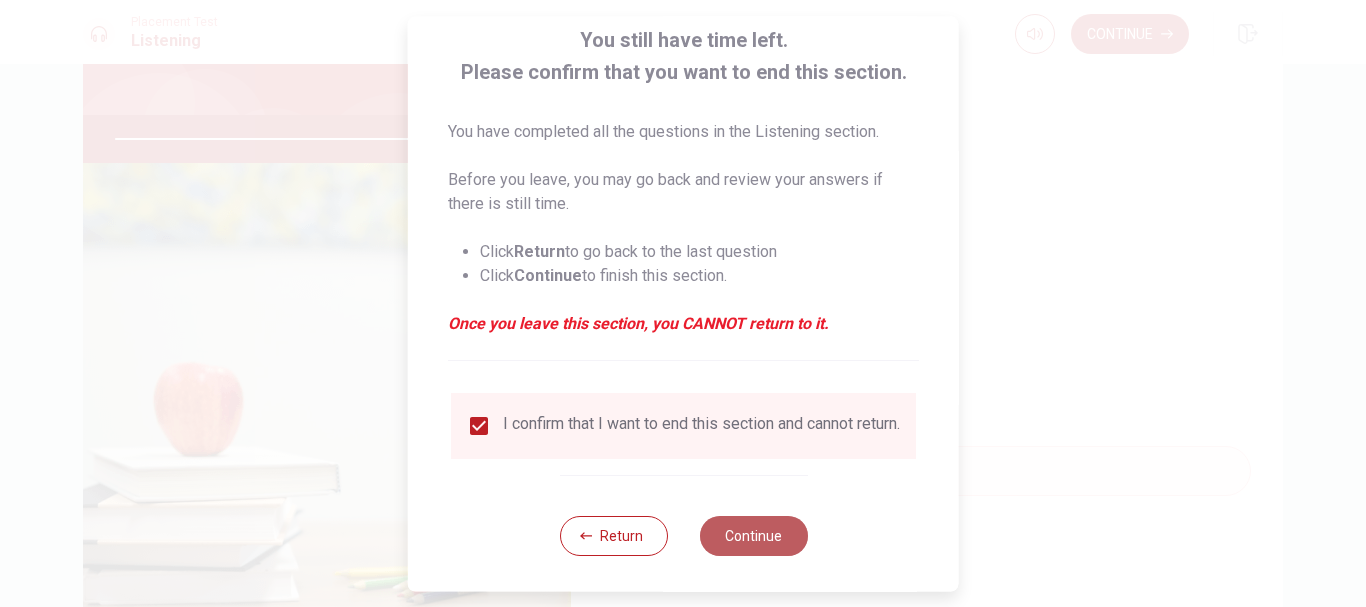 click on "Continue" at bounding box center [753, 536] 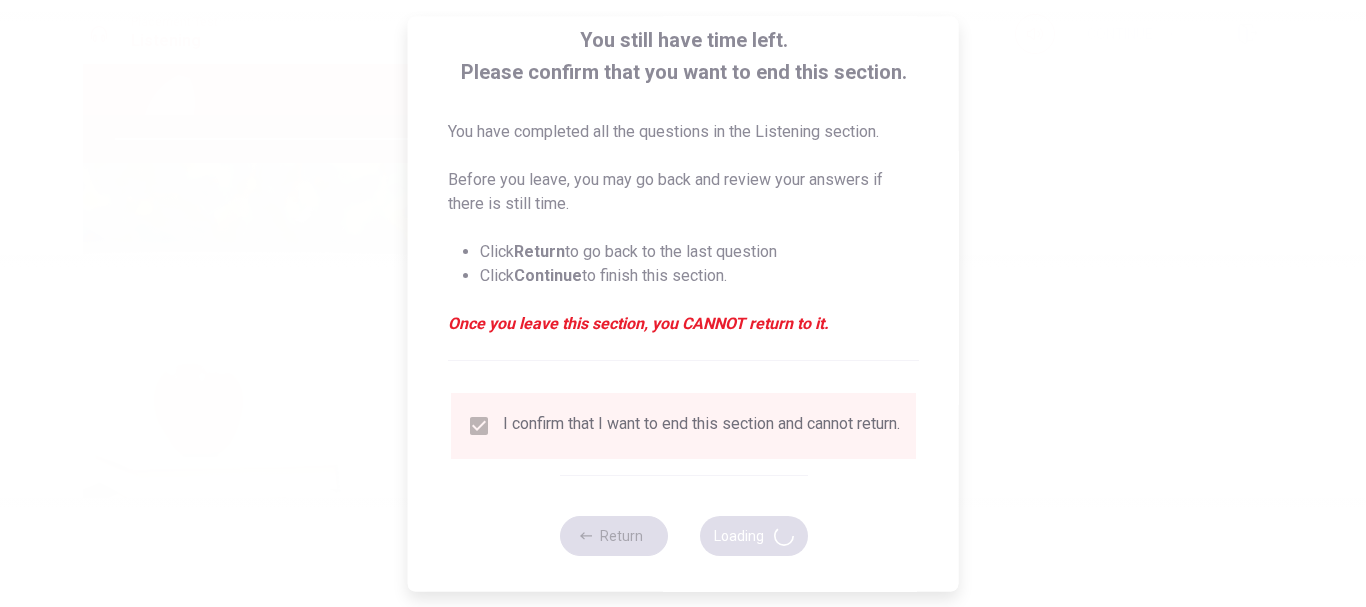 type on "97" 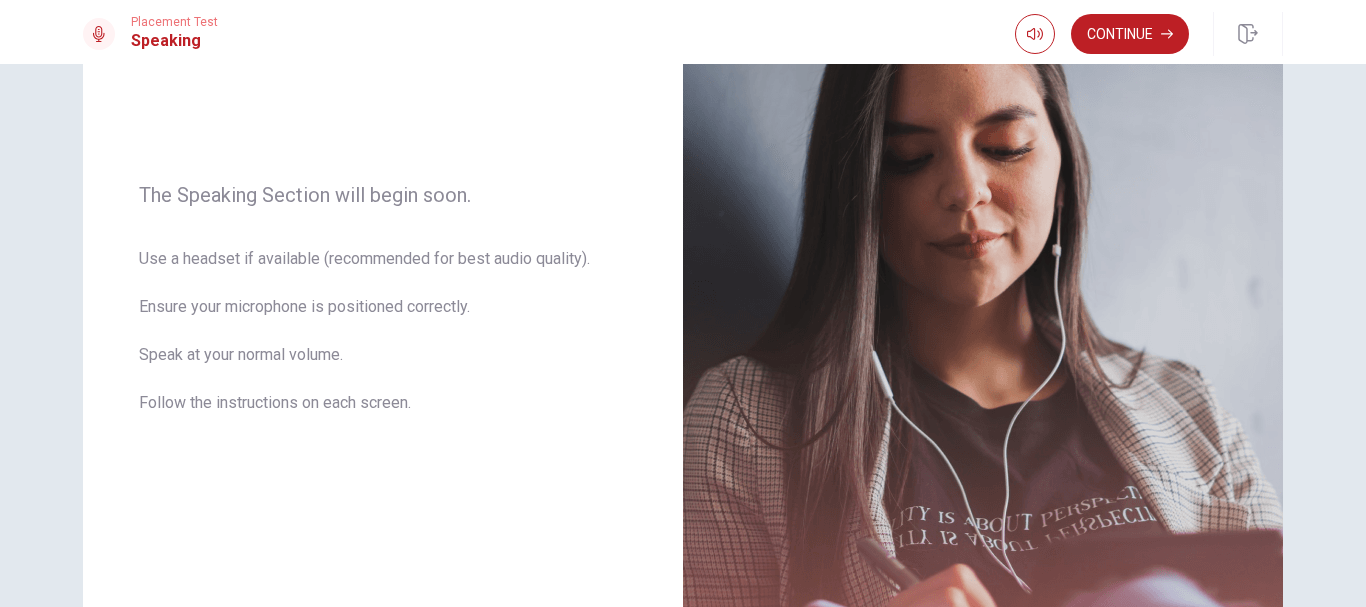 scroll, scrollTop: 223, scrollLeft: 0, axis: vertical 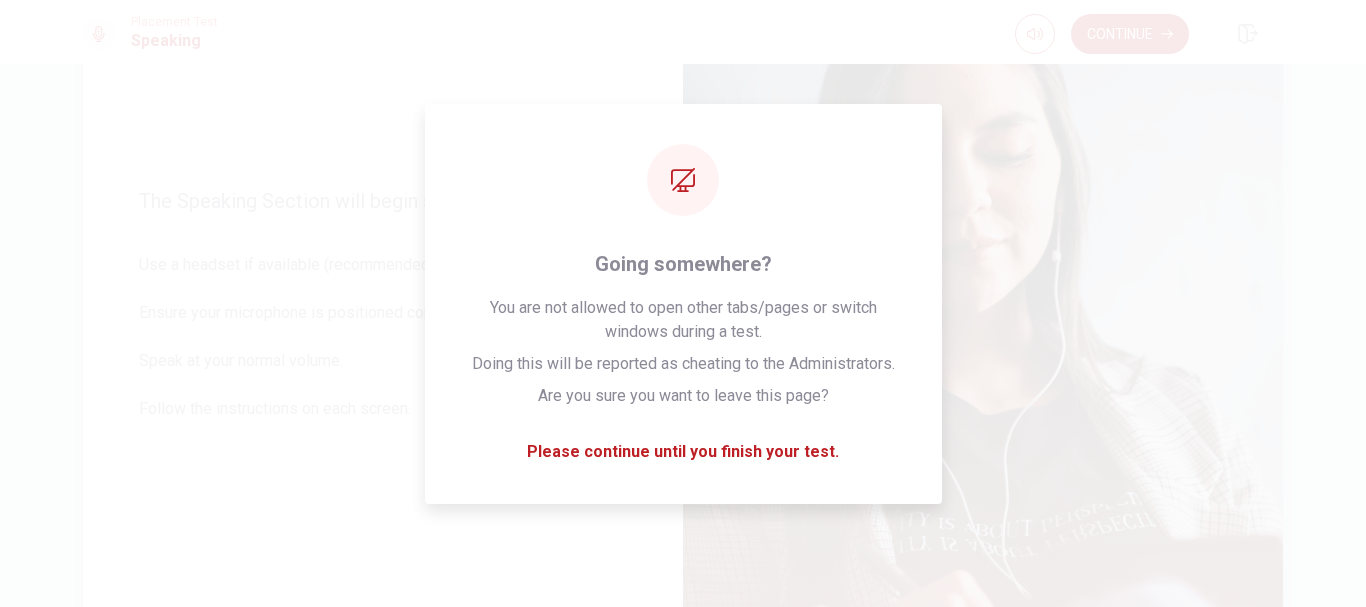 click at bounding box center [983, 317] 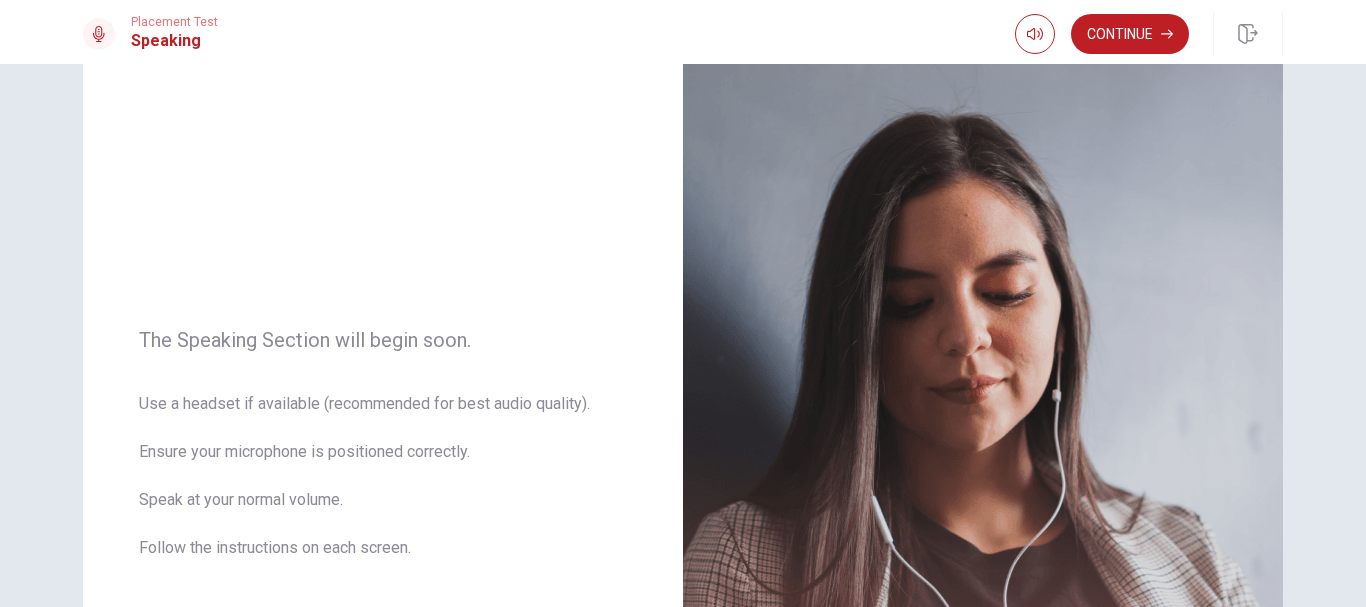 scroll, scrollTop: 80, scrollLeft: 0, axis: vertical 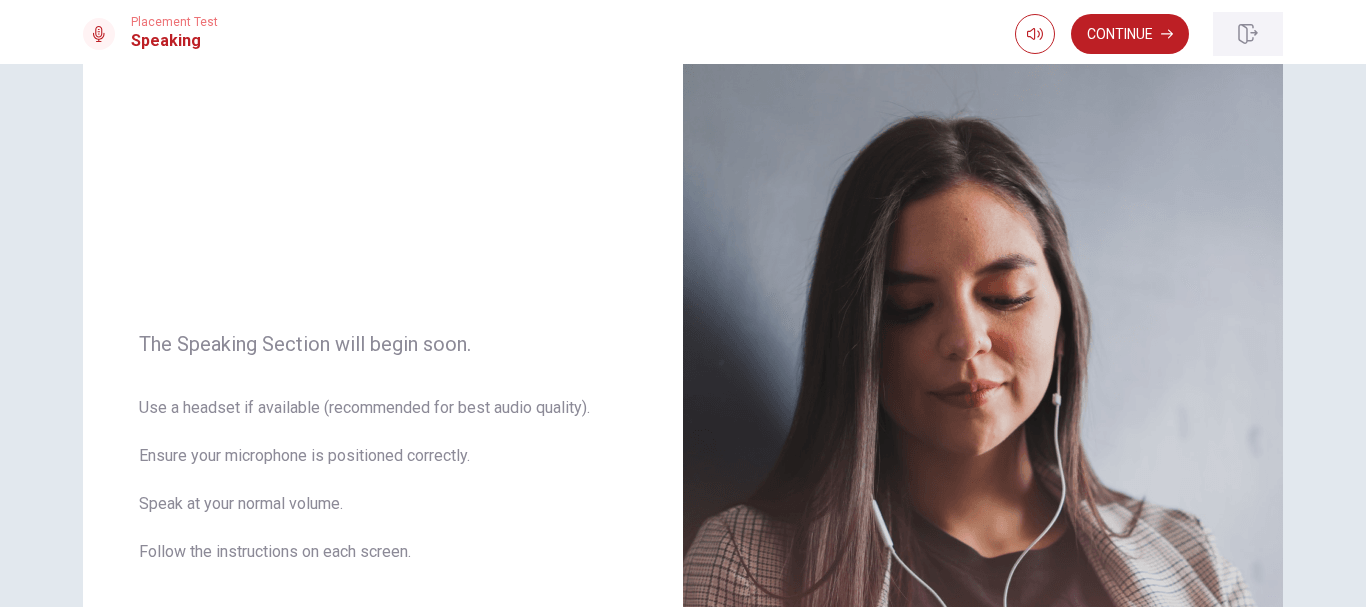 click 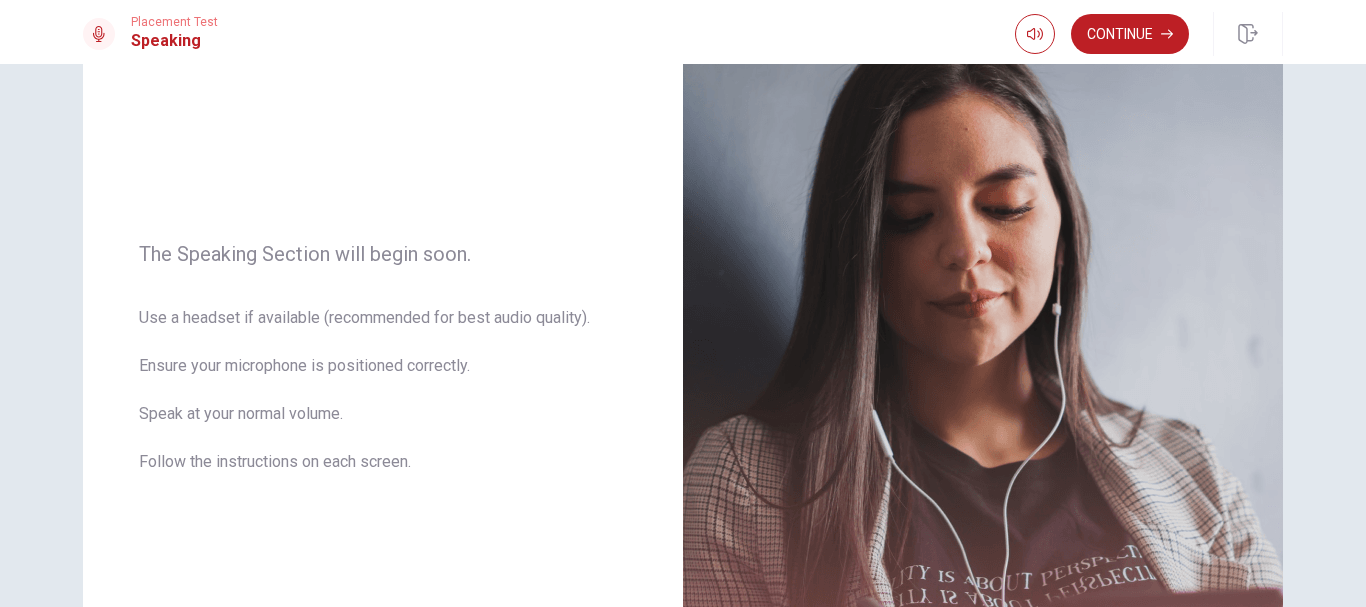 scroll, scrollTop: 162, scrollLeft: 0, axis: vertical 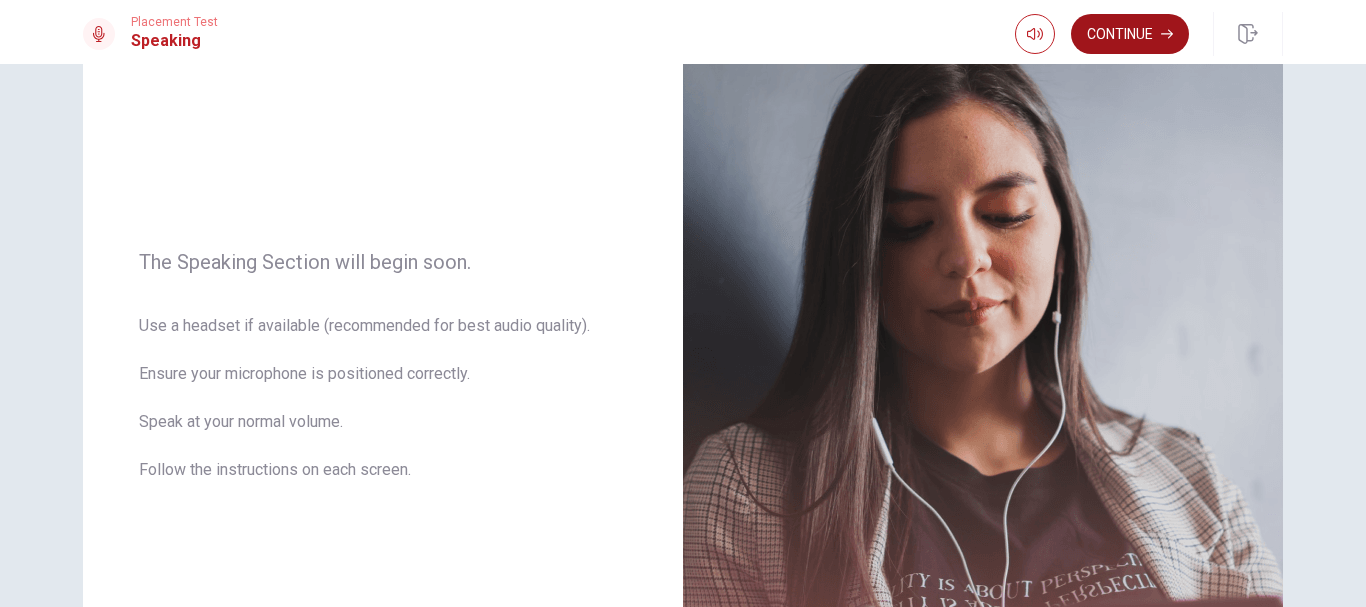 click on "Continue" at bounding box center [1130, 34] 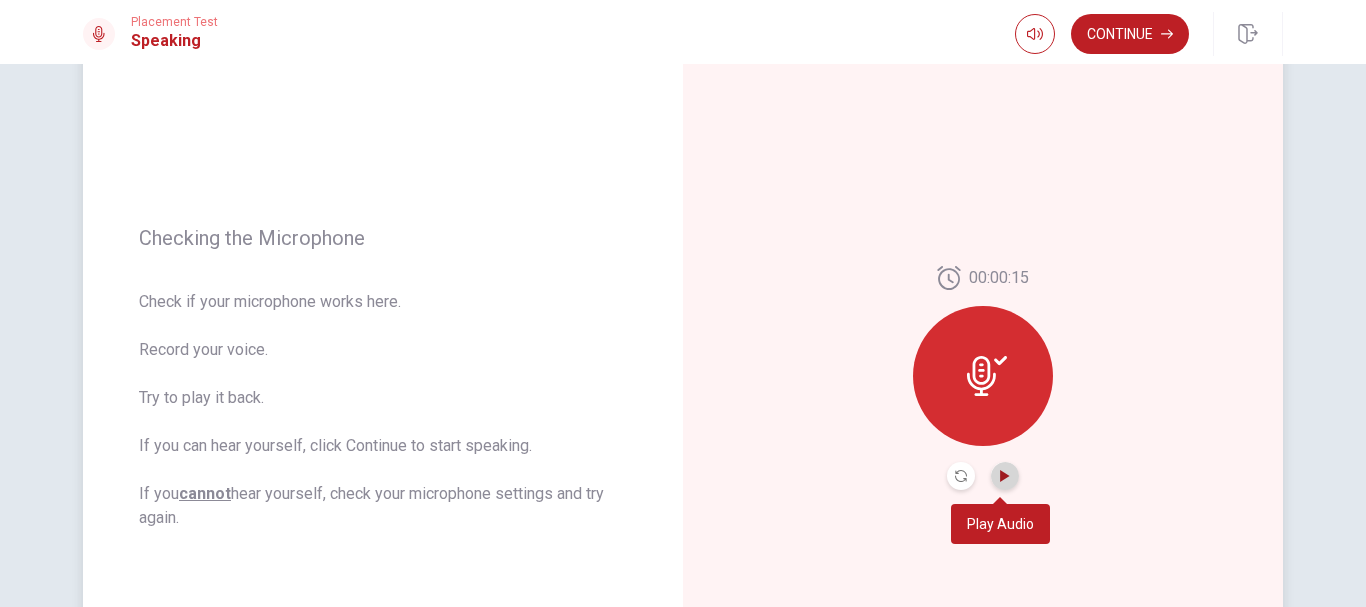click 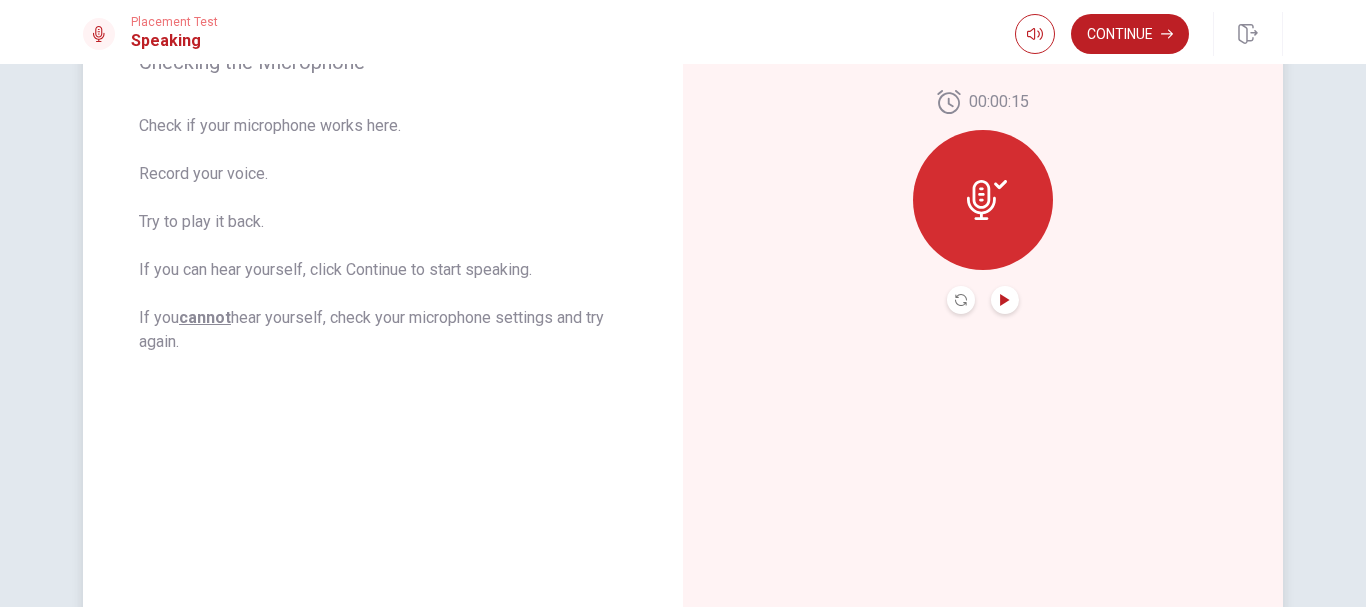 scroll, scrollTop: 309, scrollLeft: 0, axis: vertical 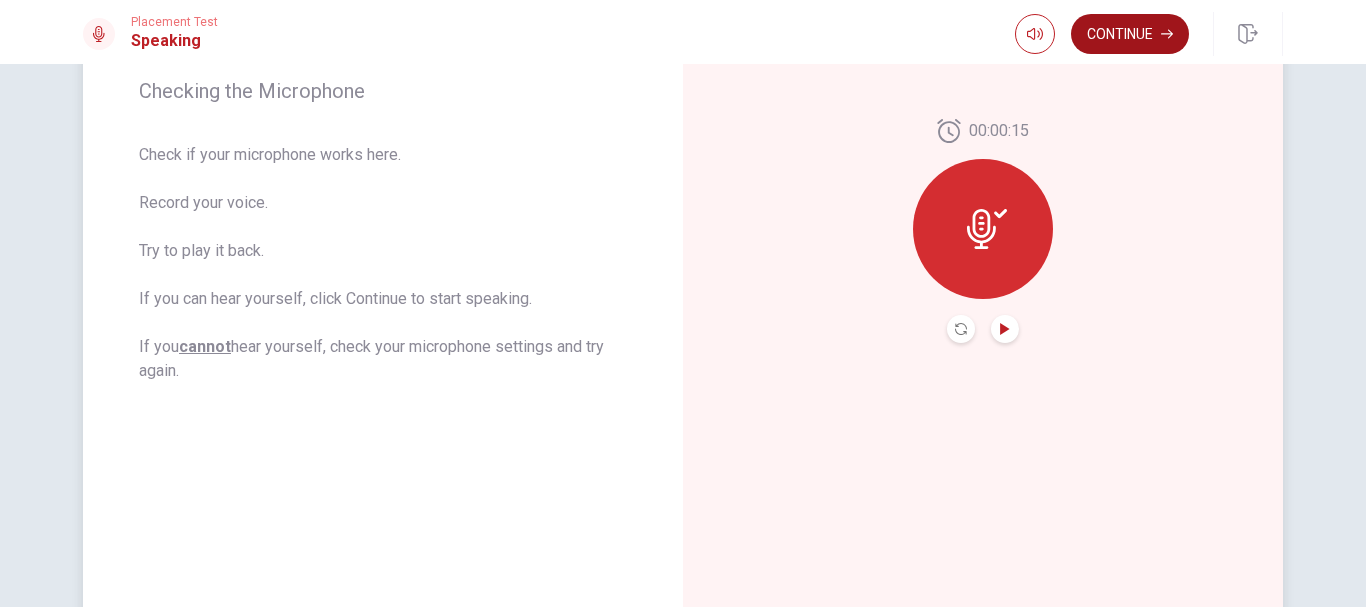 click on "Continue" at bounding box center (1130, 34) 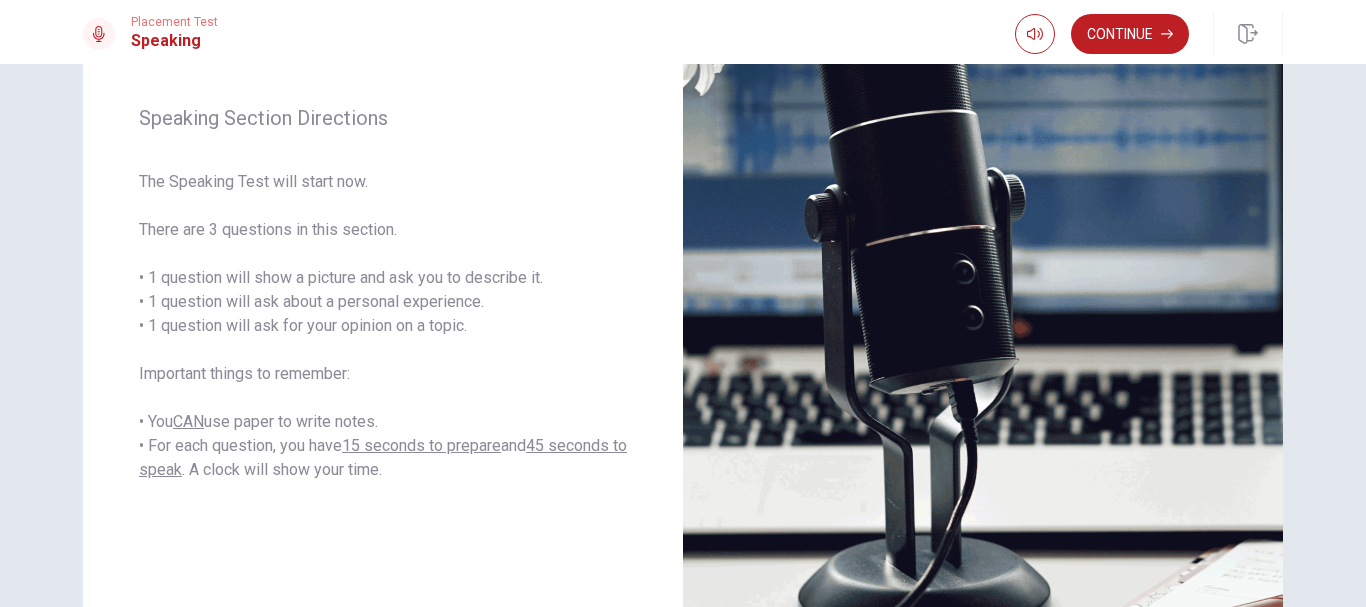 scroll, scrollTop: 180, scrollLeft: 0, axis: vertical 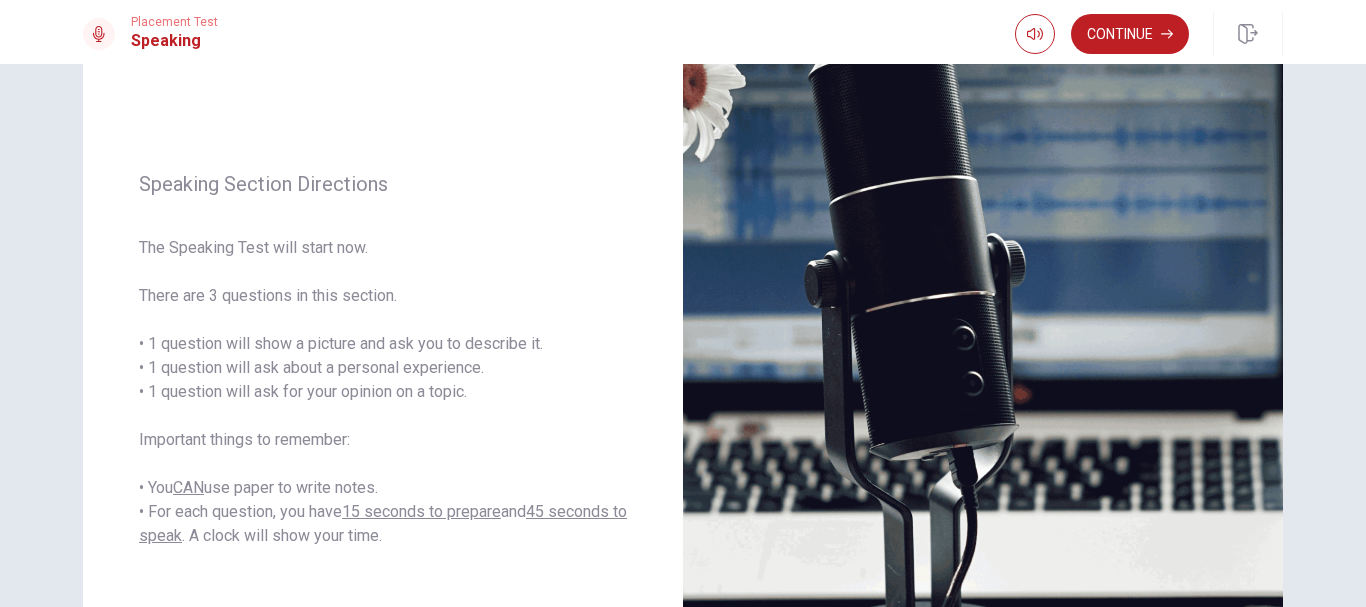 click on "Continue" at bounding box center (1130, 34) 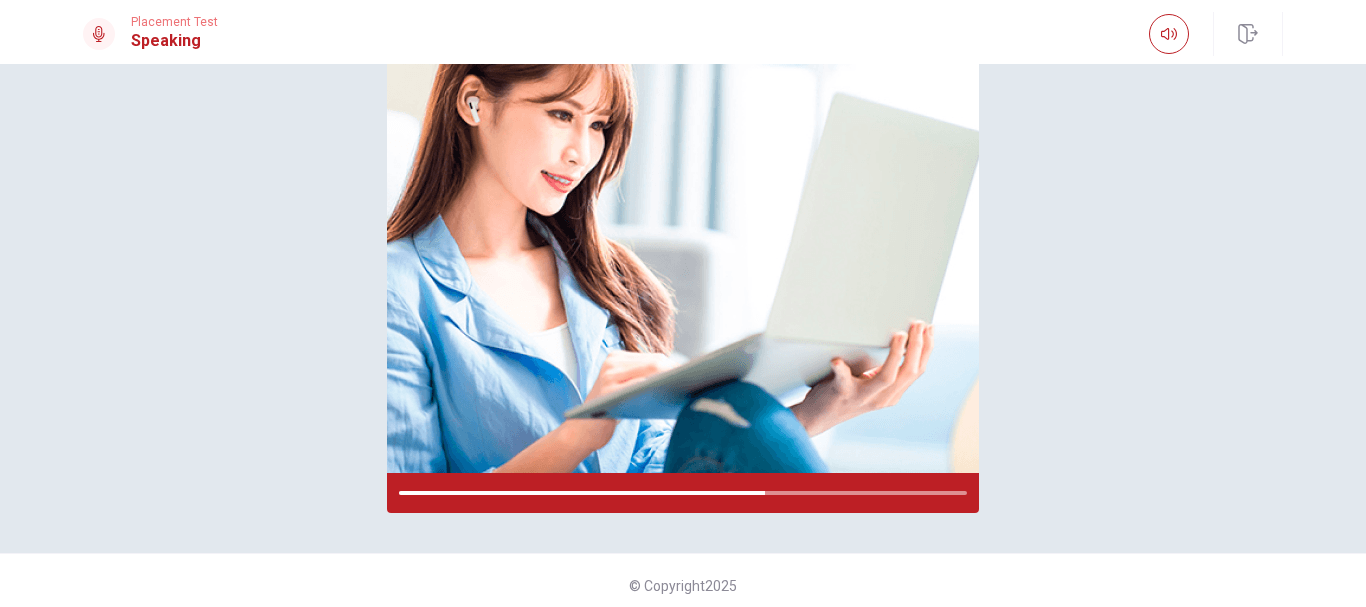 scroll, scrollTop: 270, scrollLeft: 0, axis: vertical 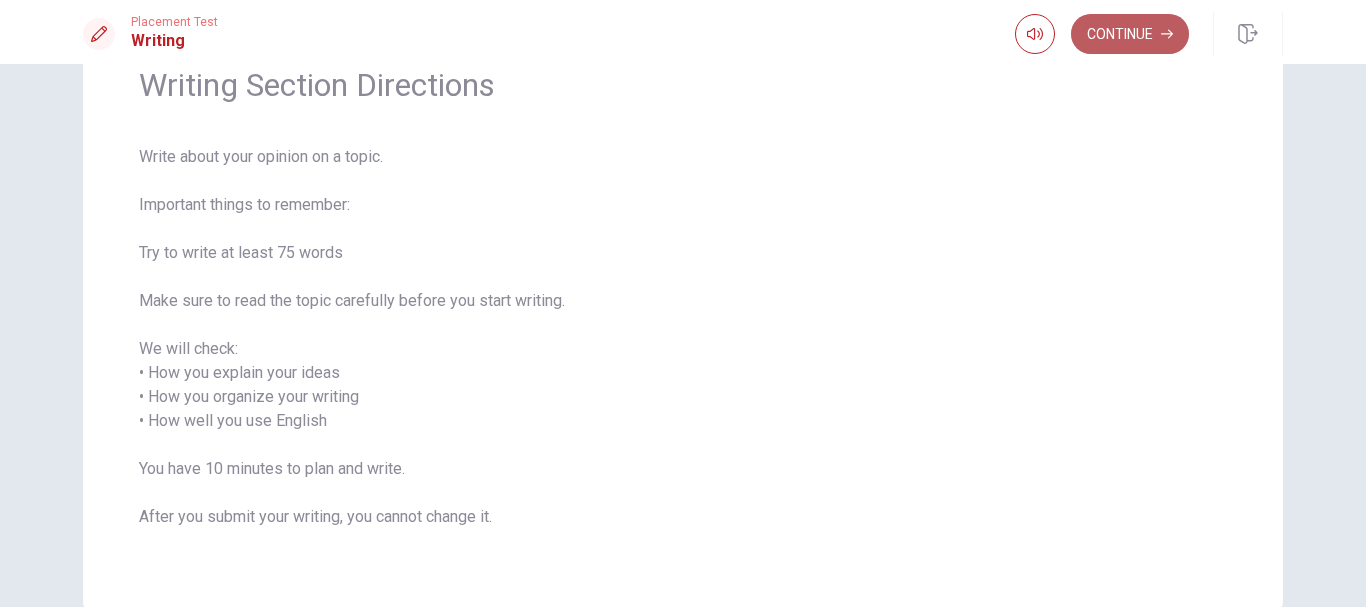 click on "Continue" at bounding box center [1130, 34] 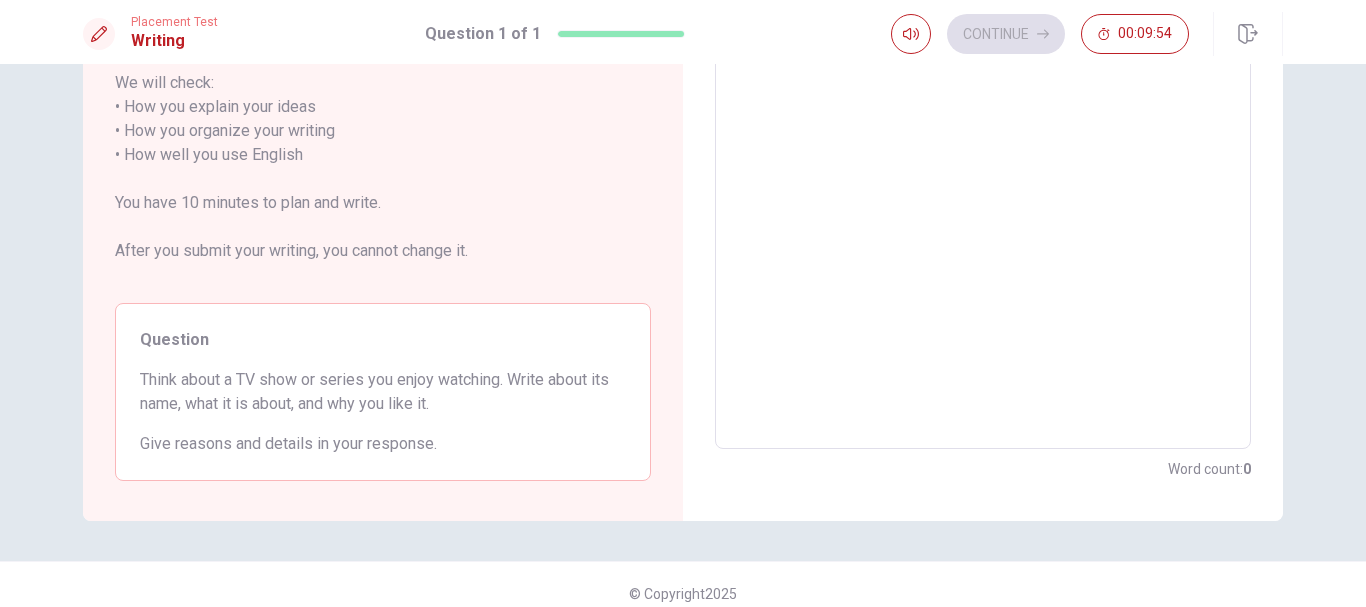 scroll, scrollTop: 331, scrollLeft: 0, axis: vertical 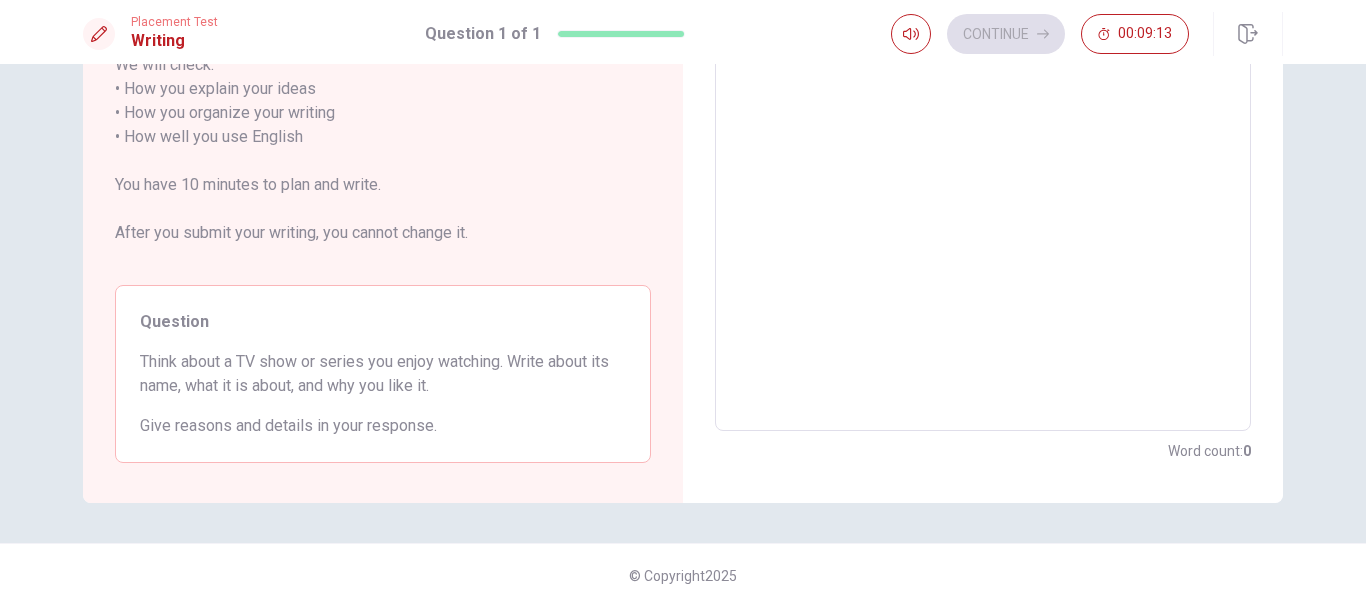click at bounding box center [983, 137] 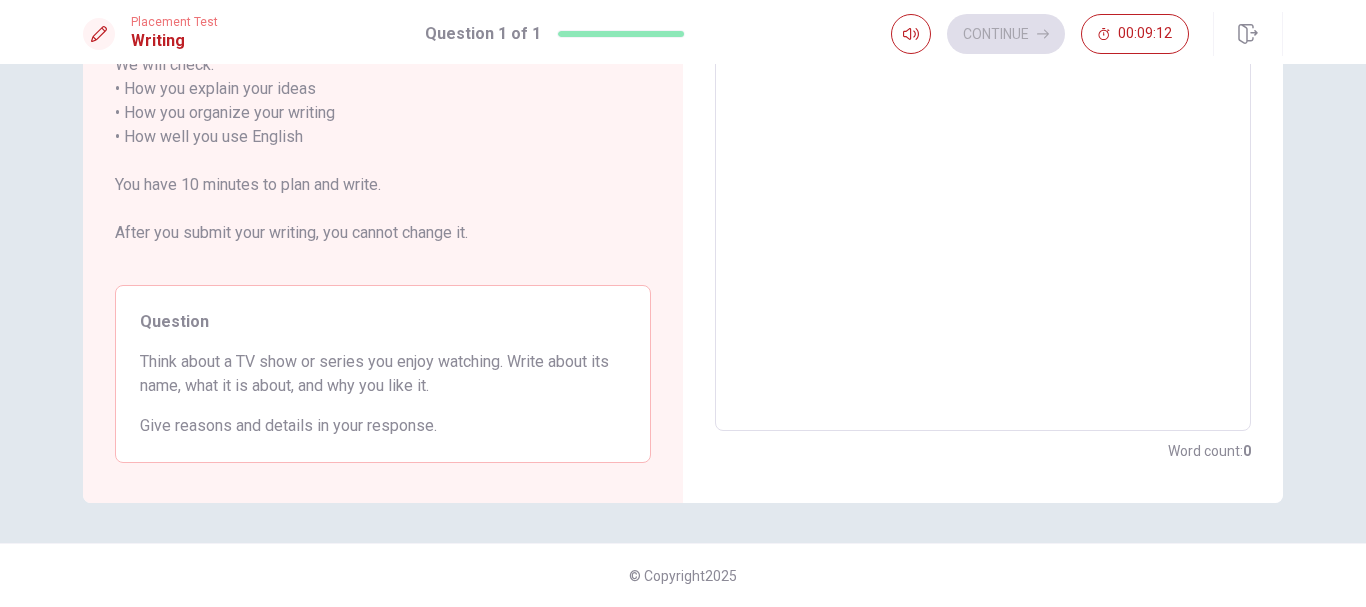 click on "Give reasons and details in your response." at bounding box center [383, 426] 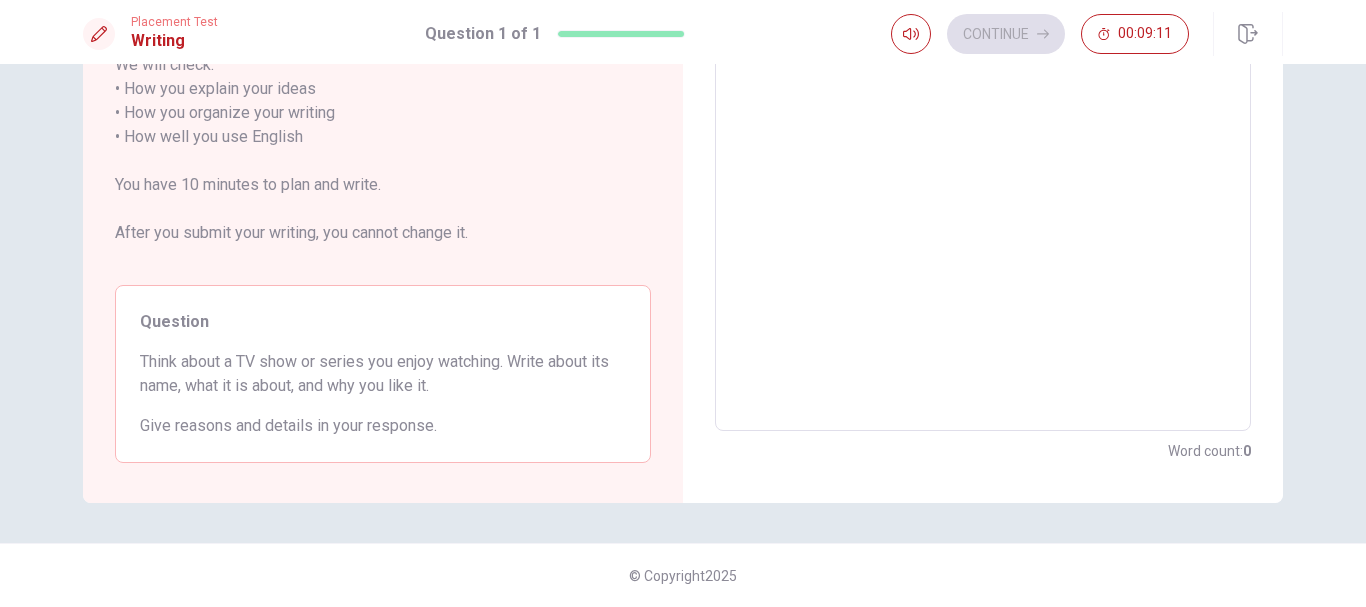 click on "Give reasons and details in your response." at bounding box center [383, 426] 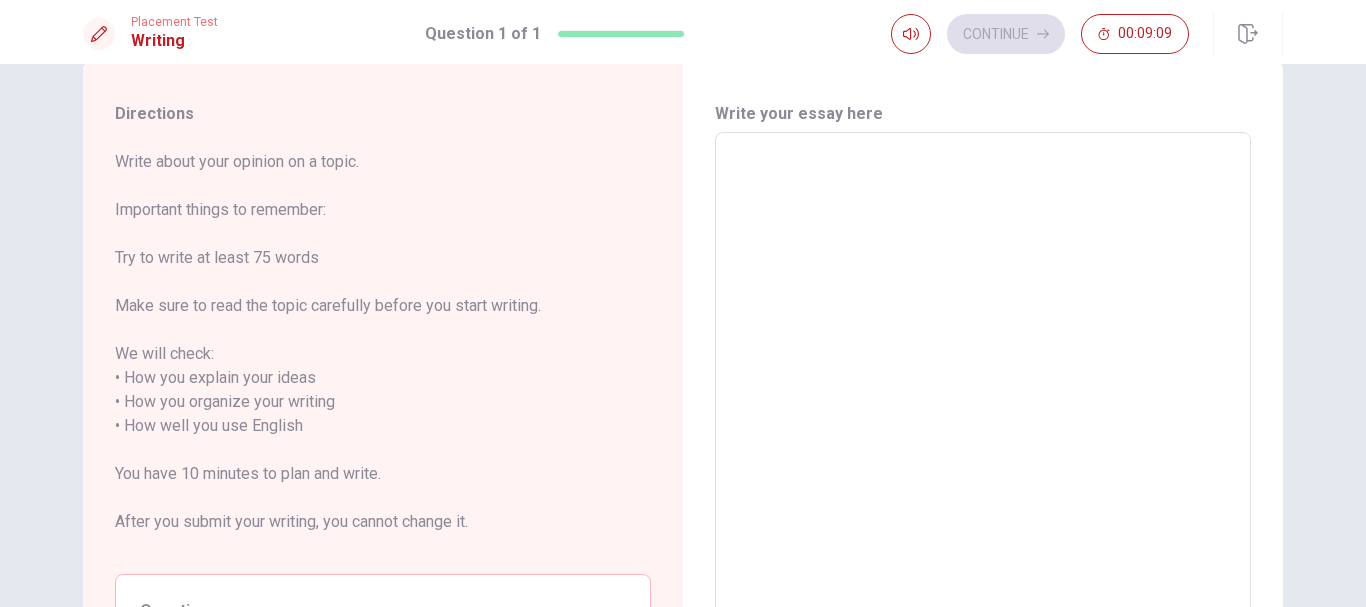 scroll, scrollTop: 0, scrollLeft: 0, axis: both 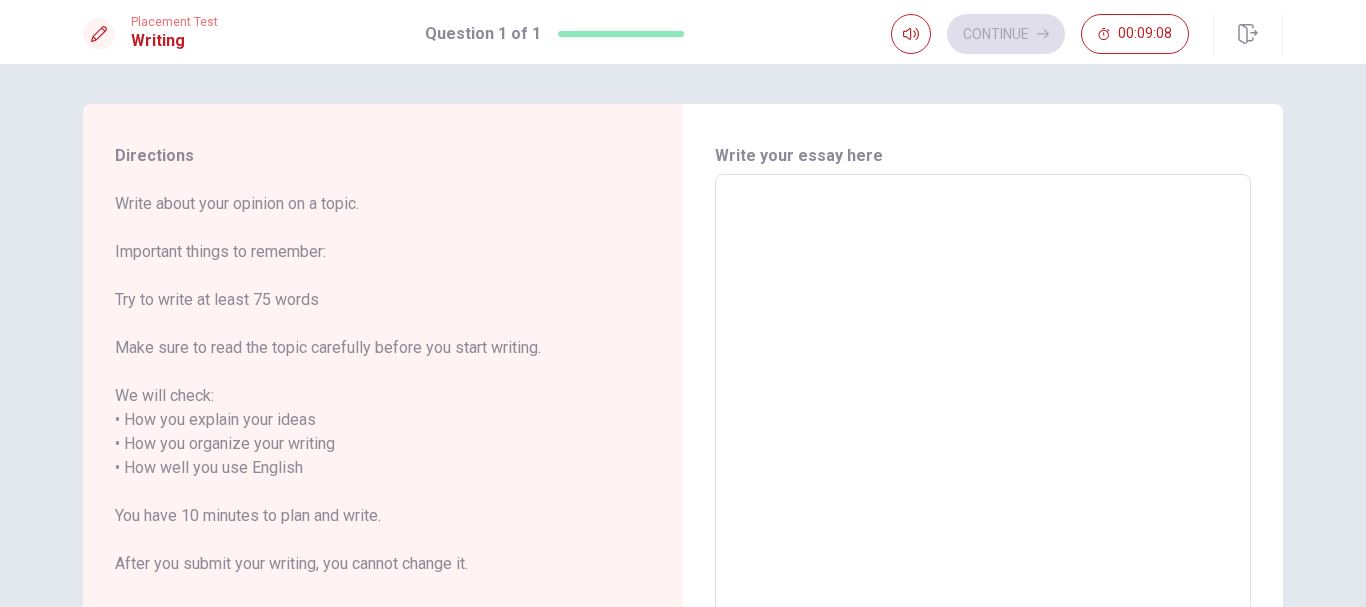 click at bounding box center [983, 468] 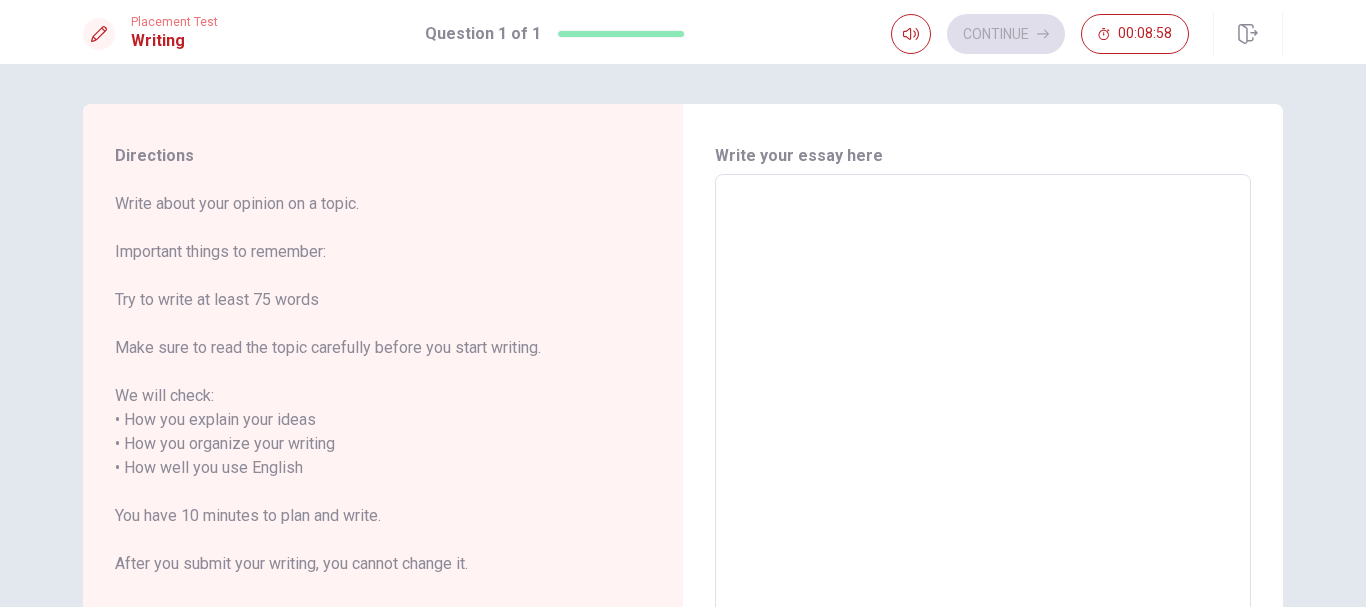 type on "i" 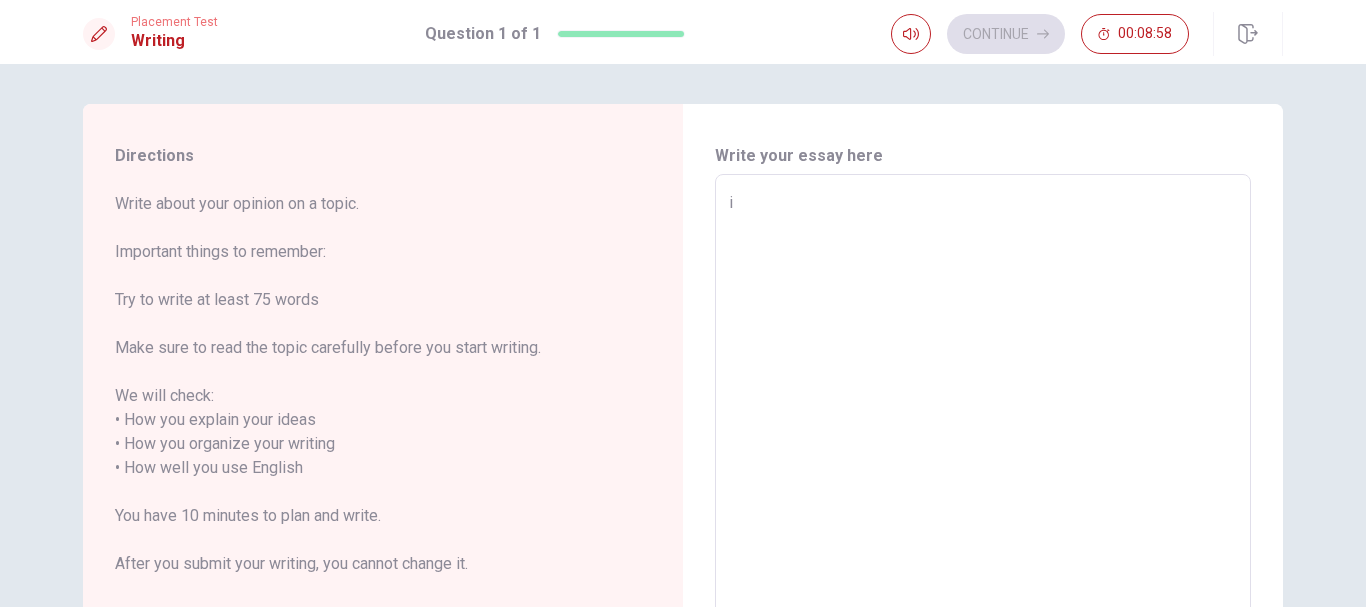 type on "x" 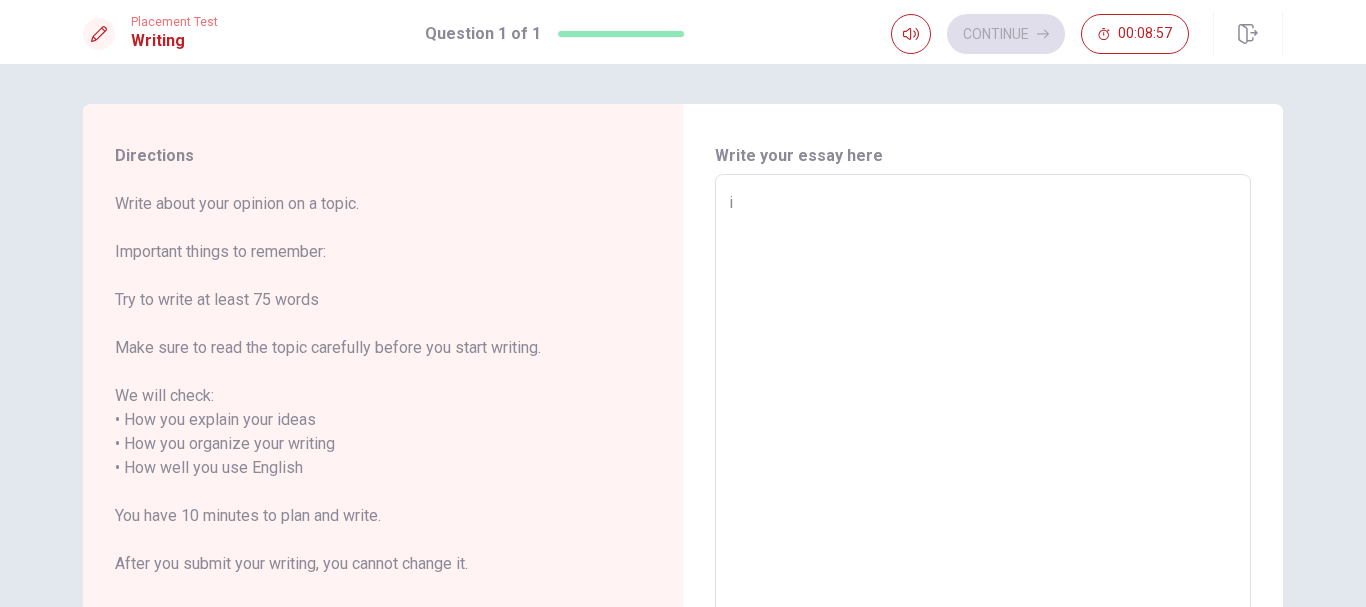 type on "in" 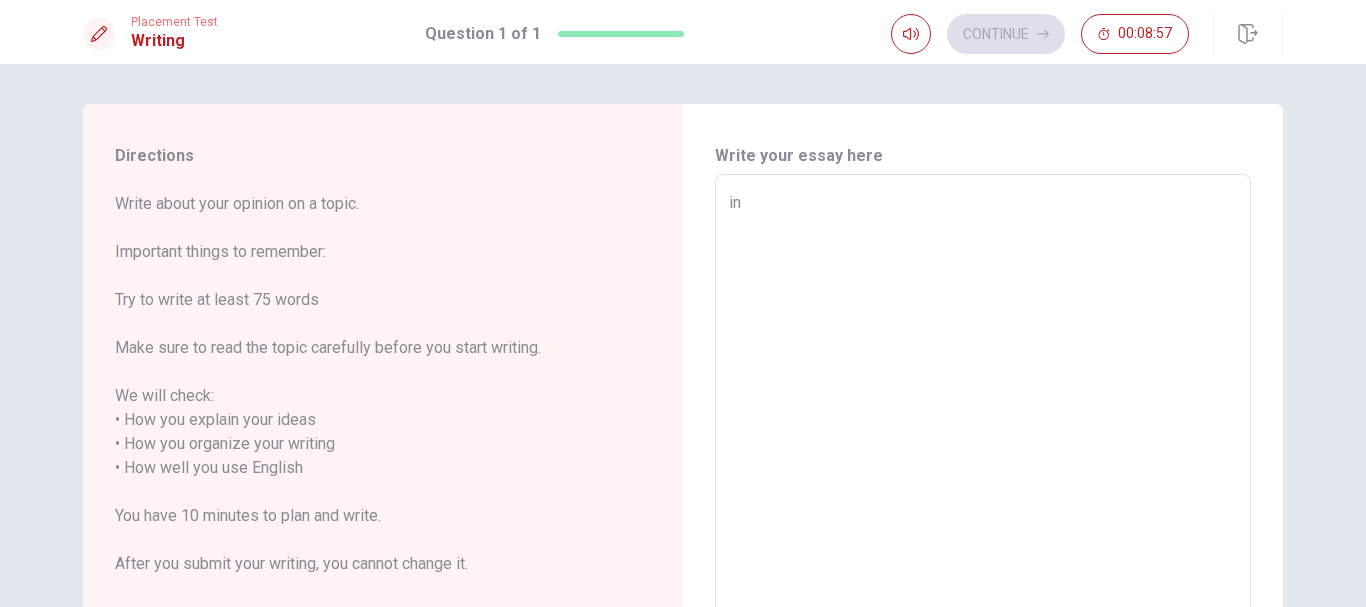 type on "x" 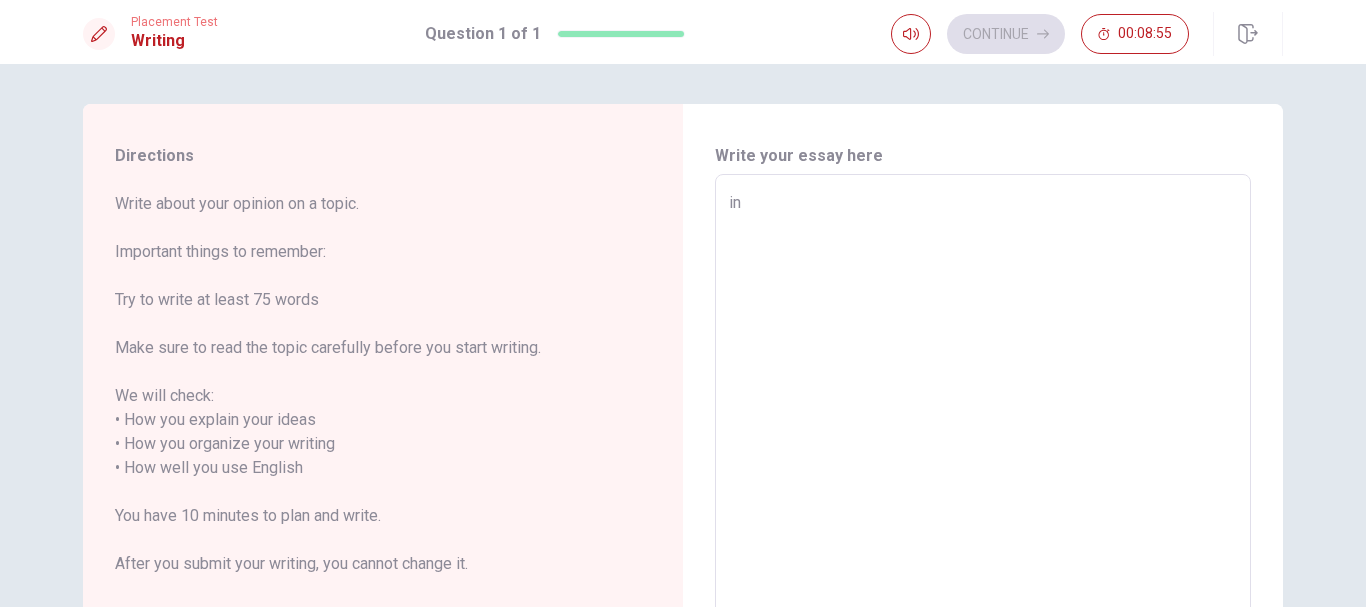 type on "x" 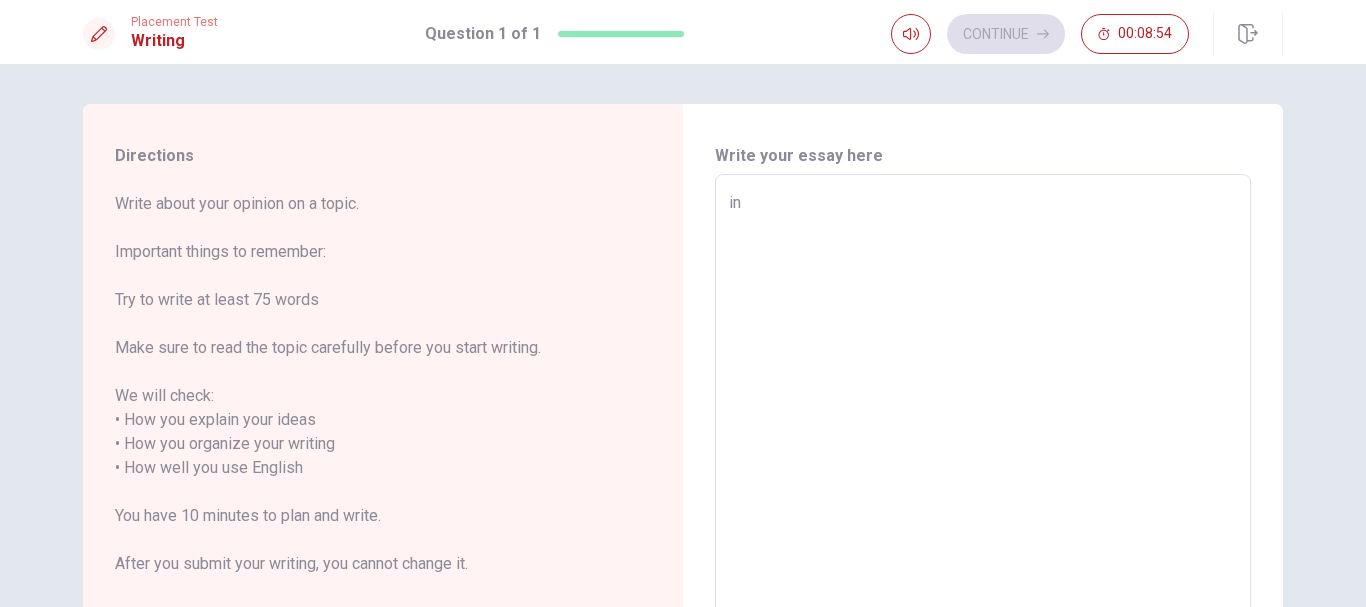 type on "in o" 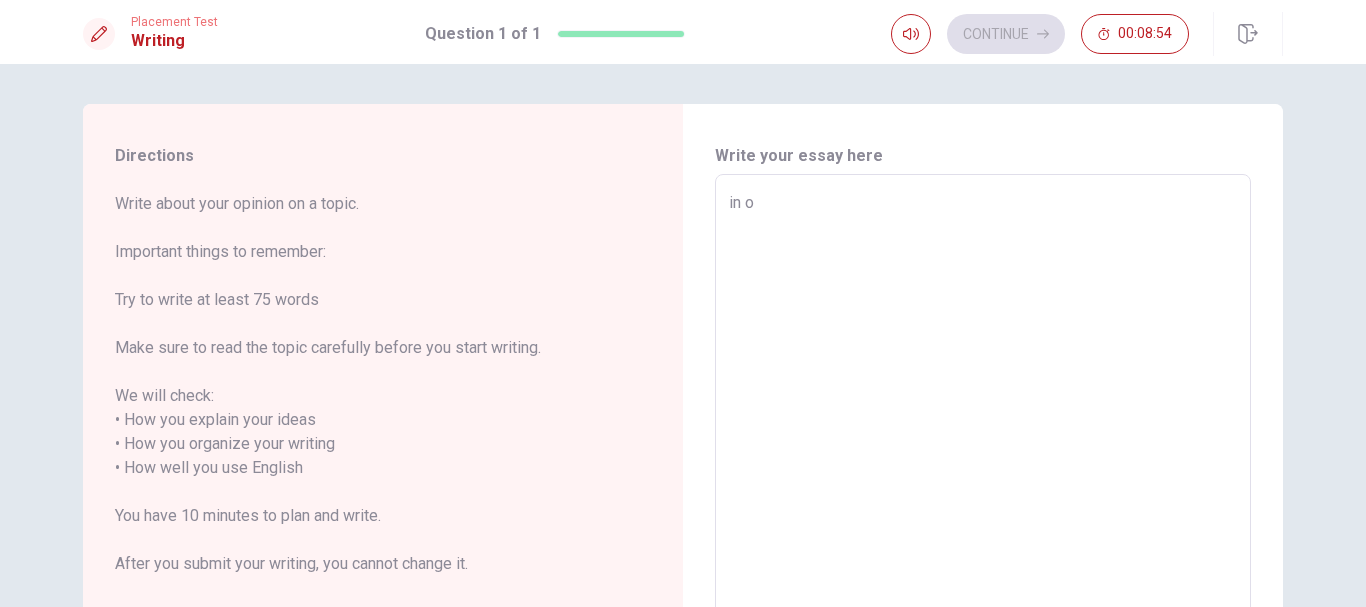 type on "x" 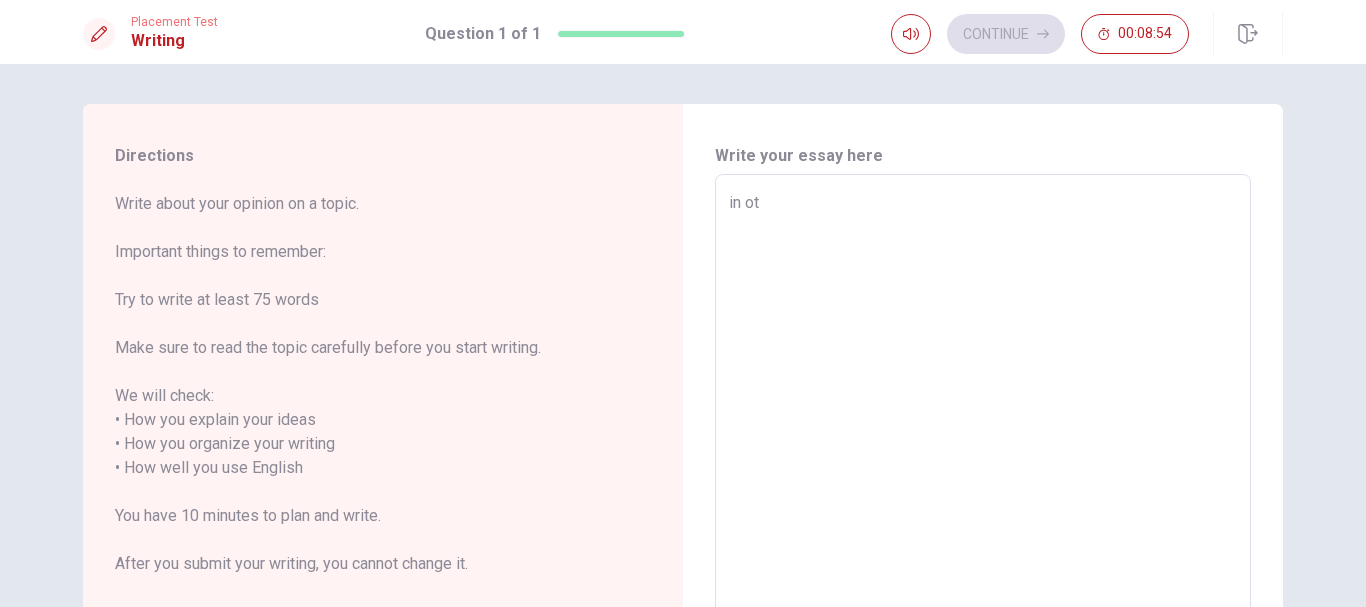 type on "x" 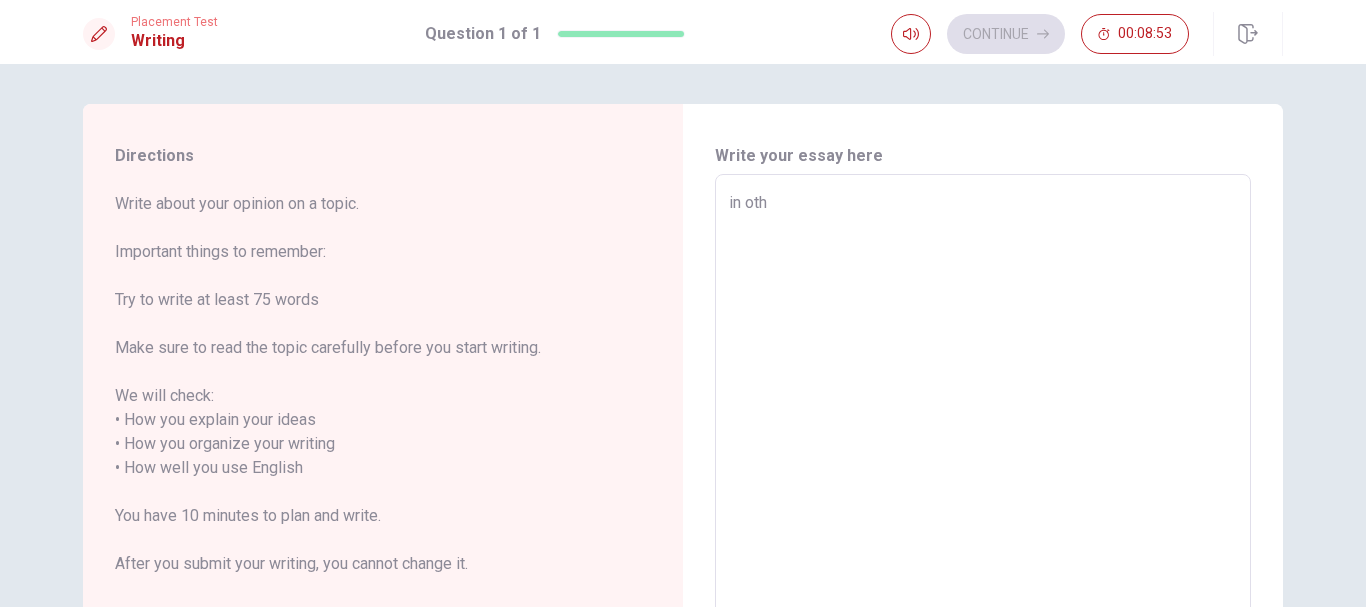 type on "x" 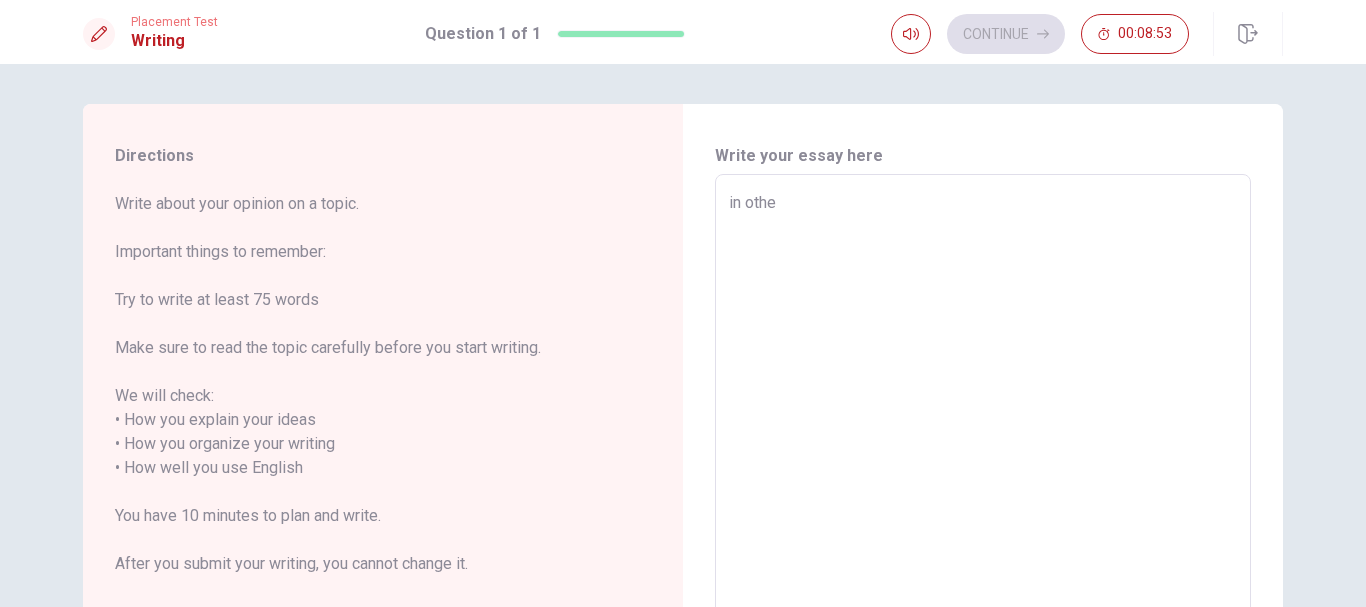 type on "x" 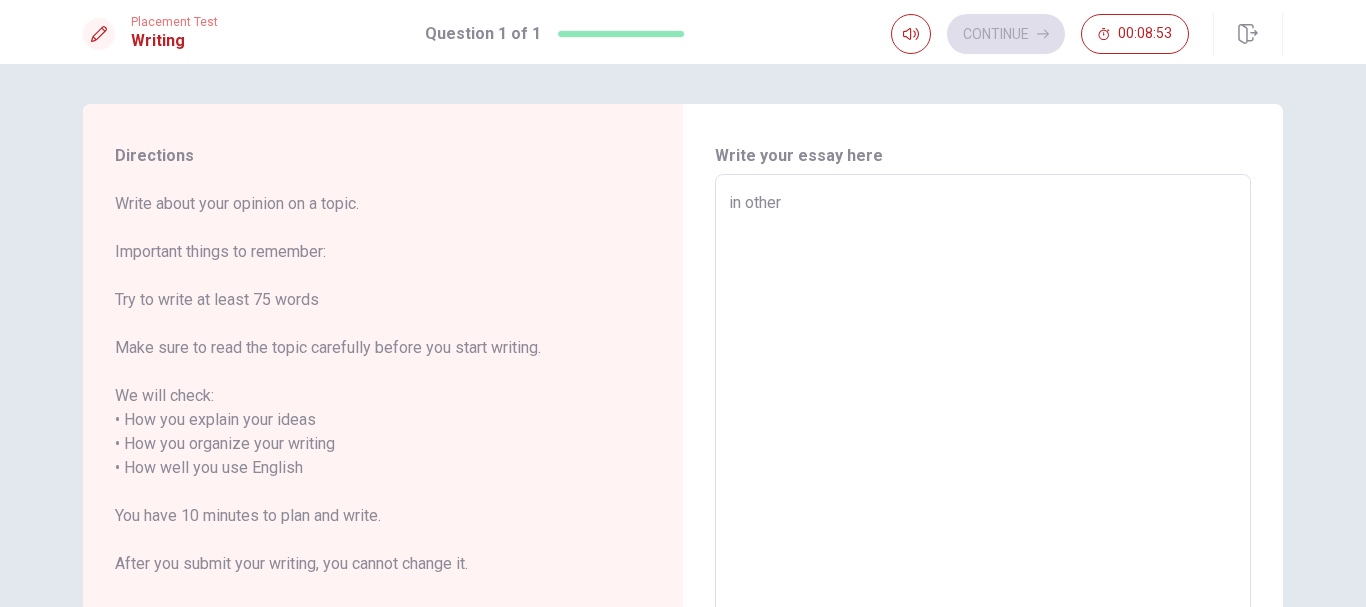 type on "x" 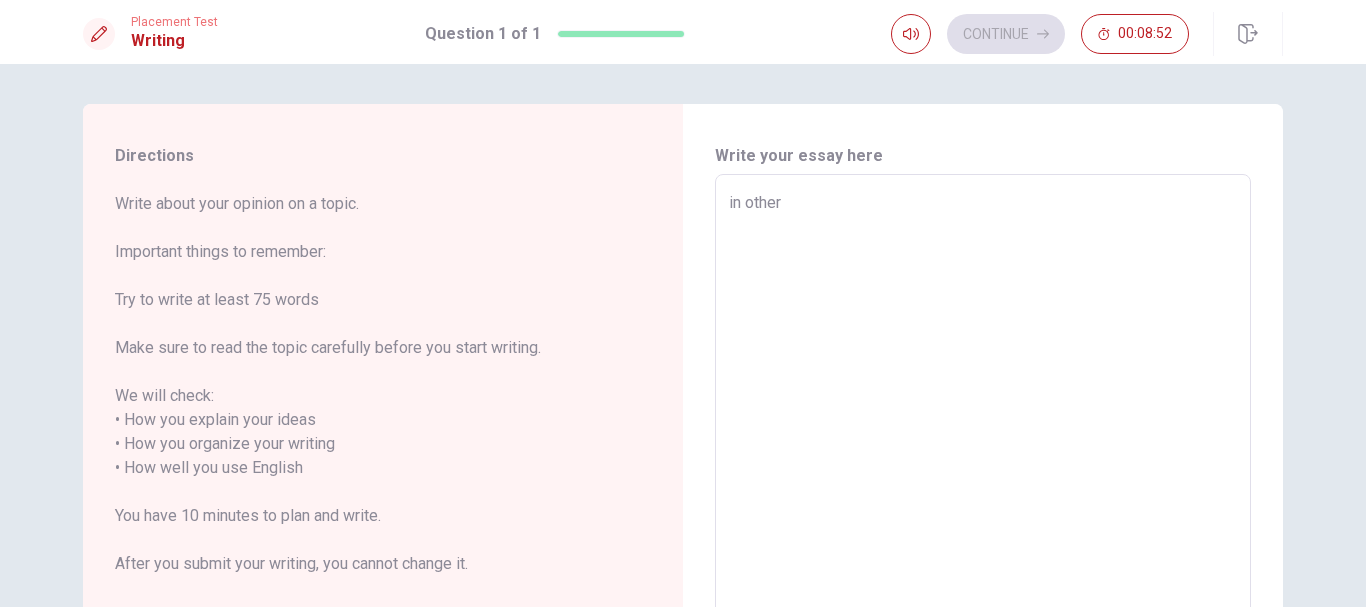 type on "in othe" 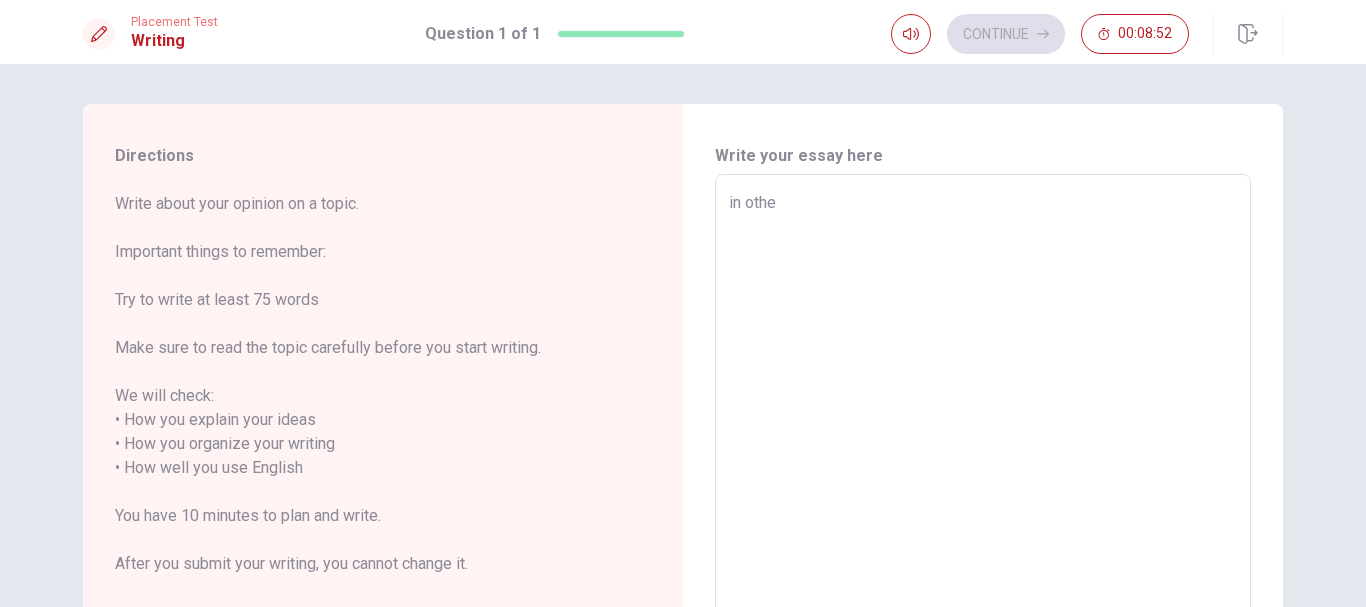 type on "x" 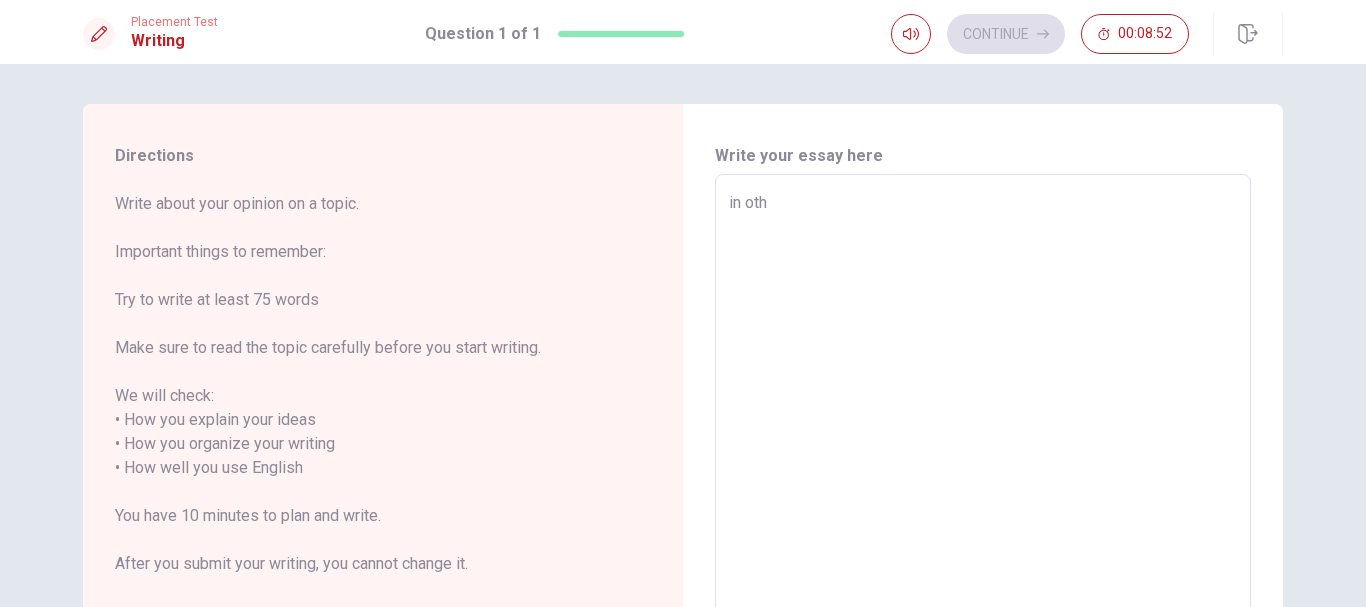 type on "x" 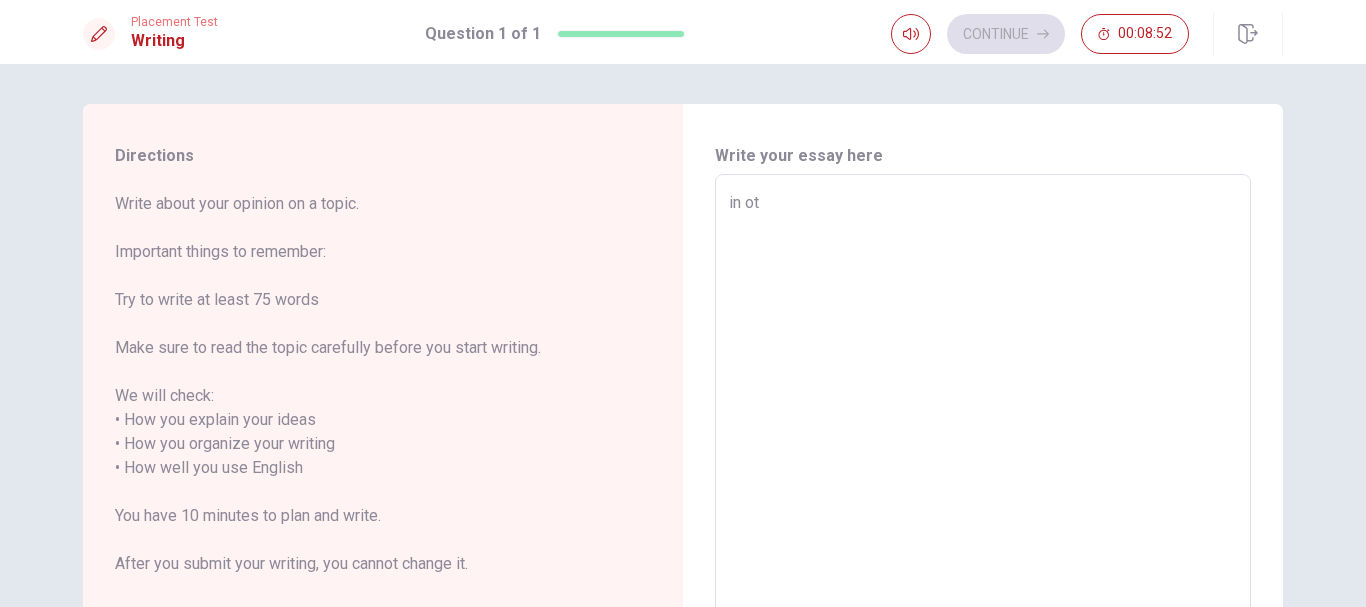 type on "x" 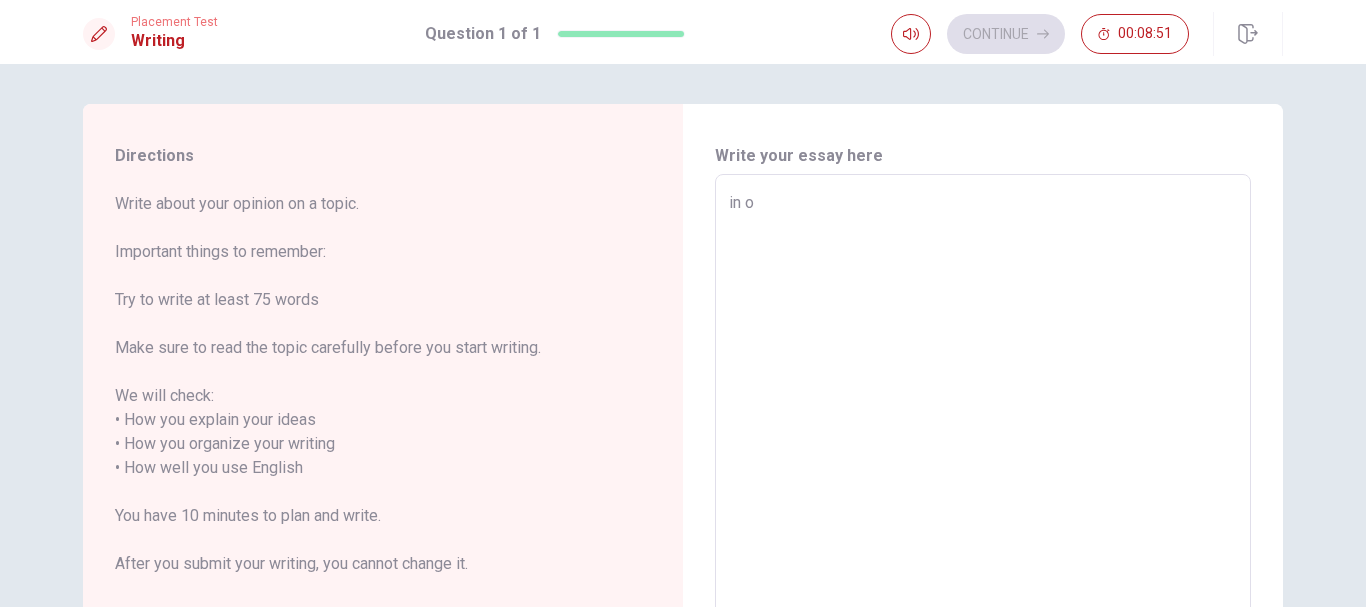 type on "x" 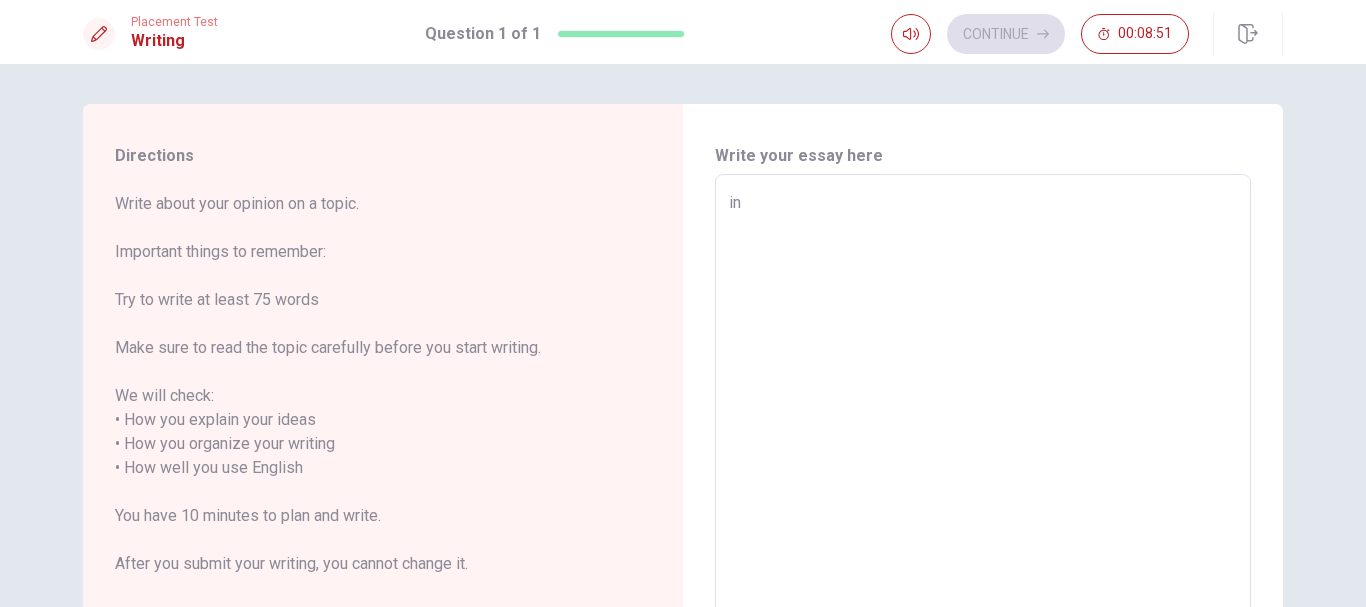 type on "x" 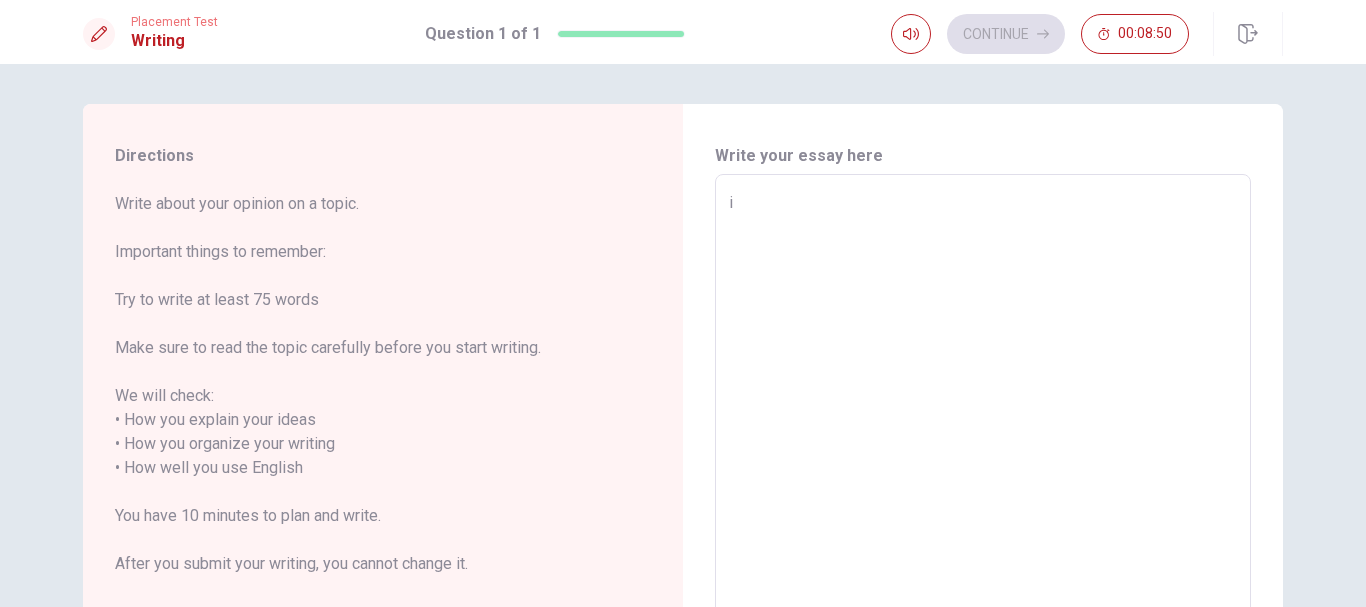 type on "x" 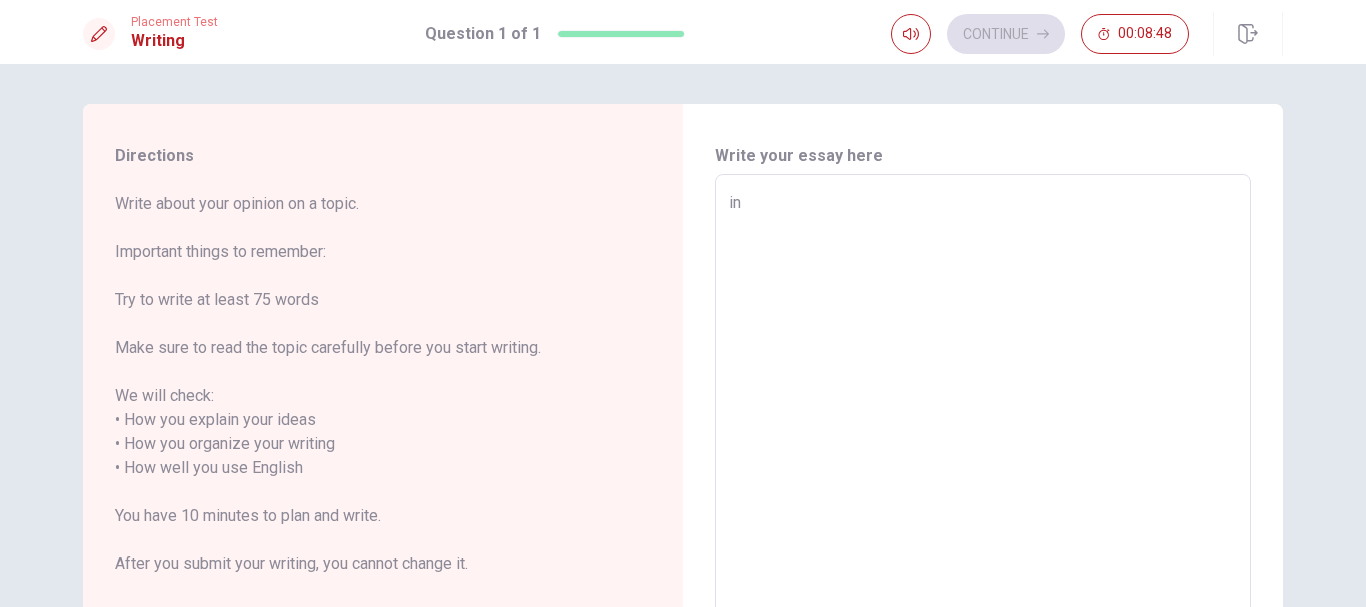 type on "x" 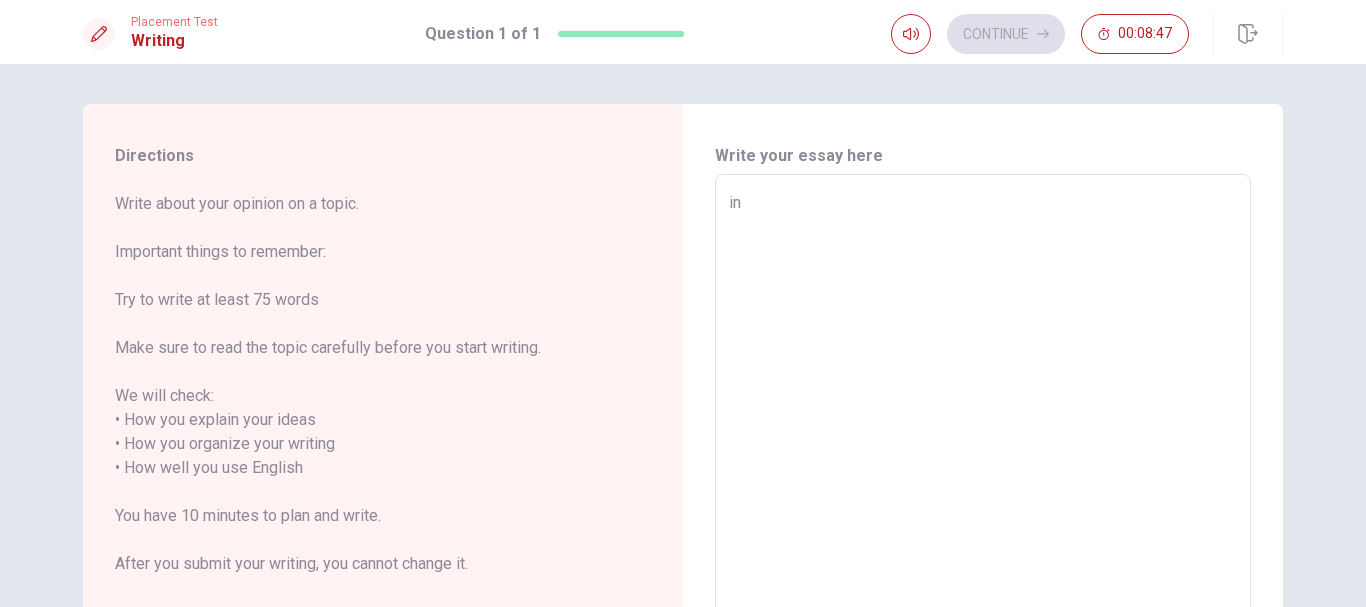 type on "i" 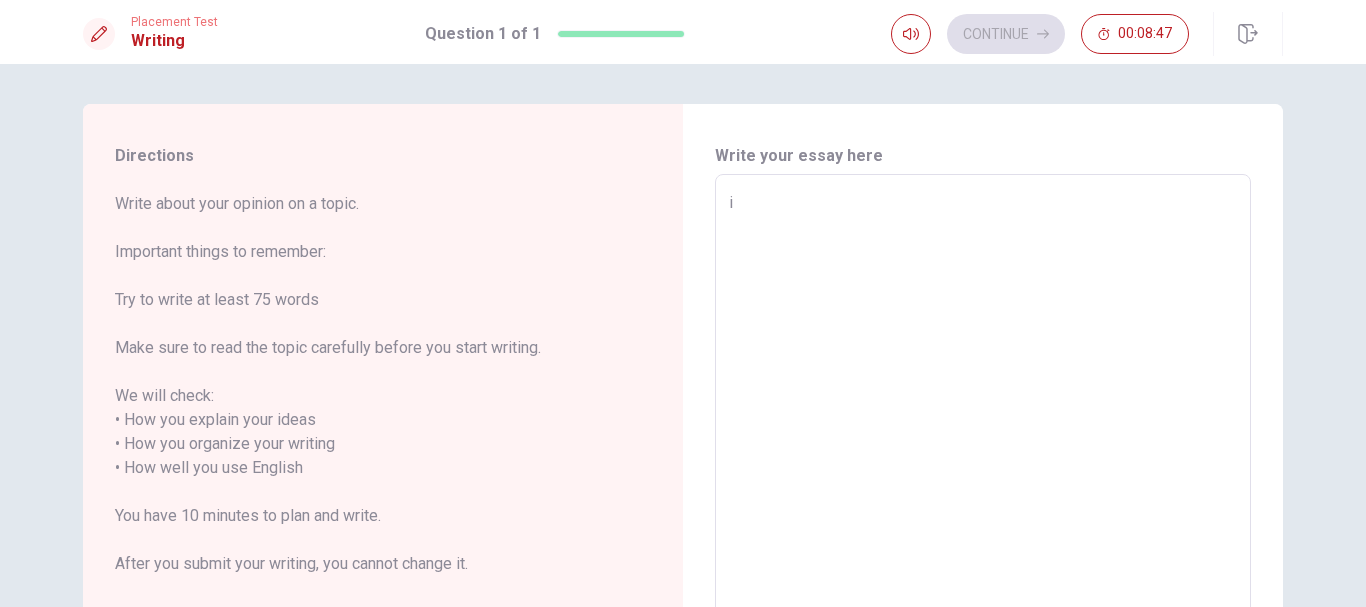 type on "x" 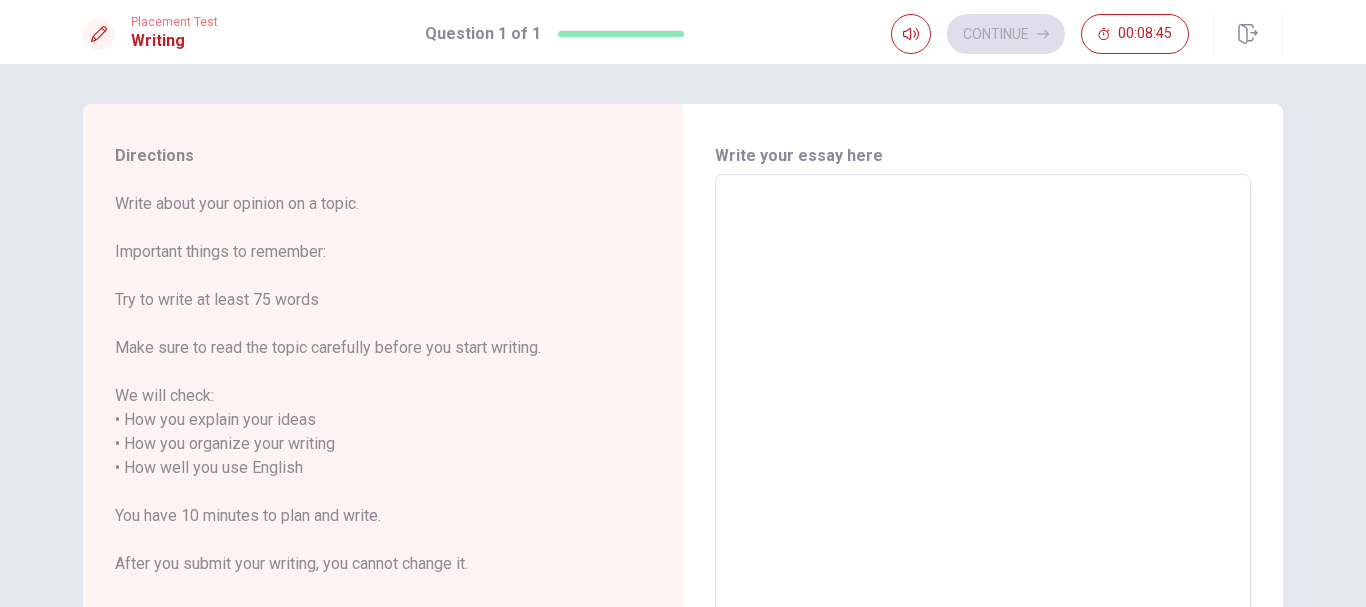 type on "I" 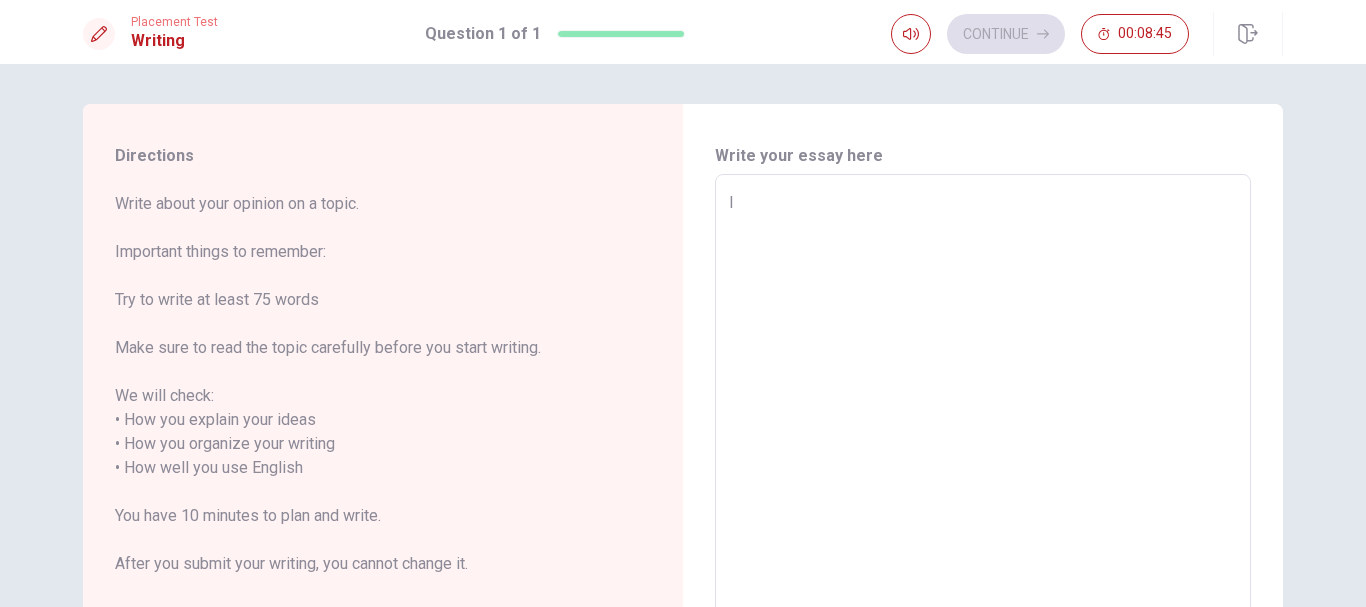 type on "x" 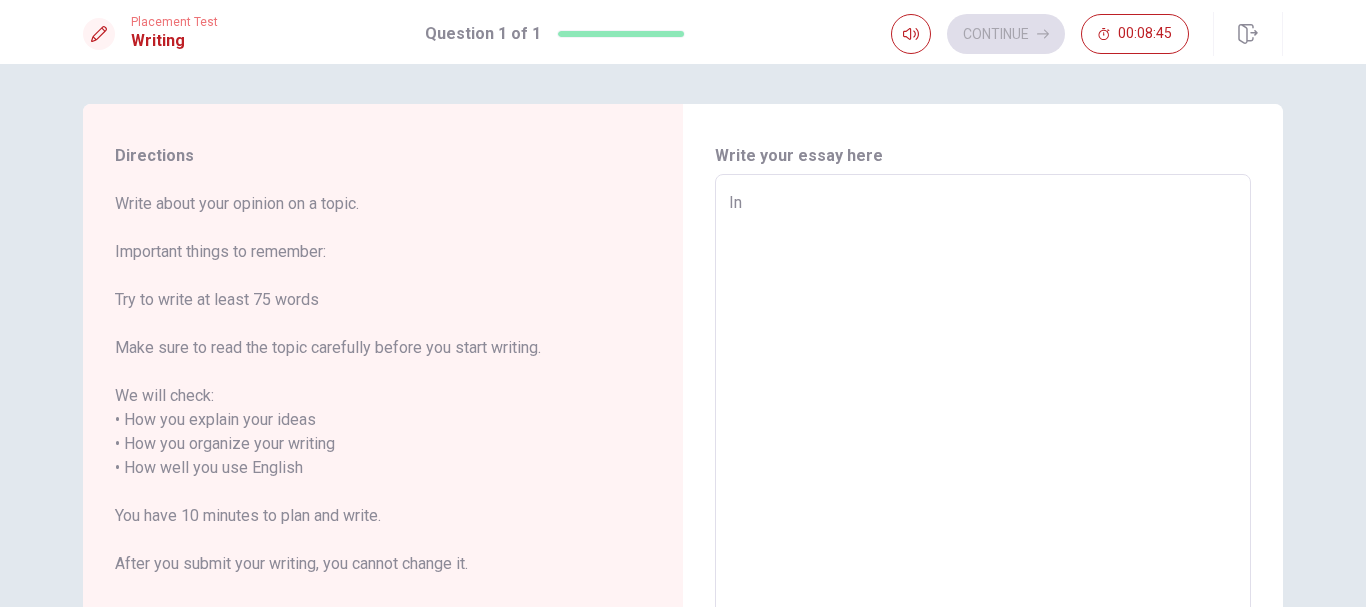 type on "x" 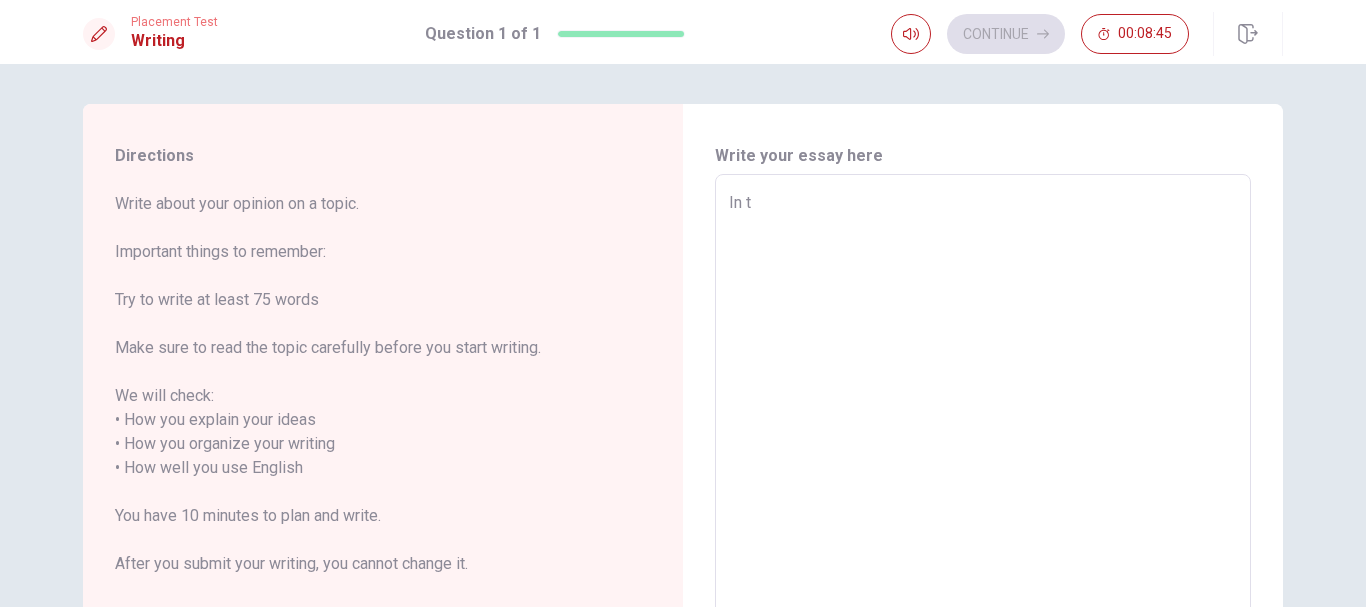 type on "x" 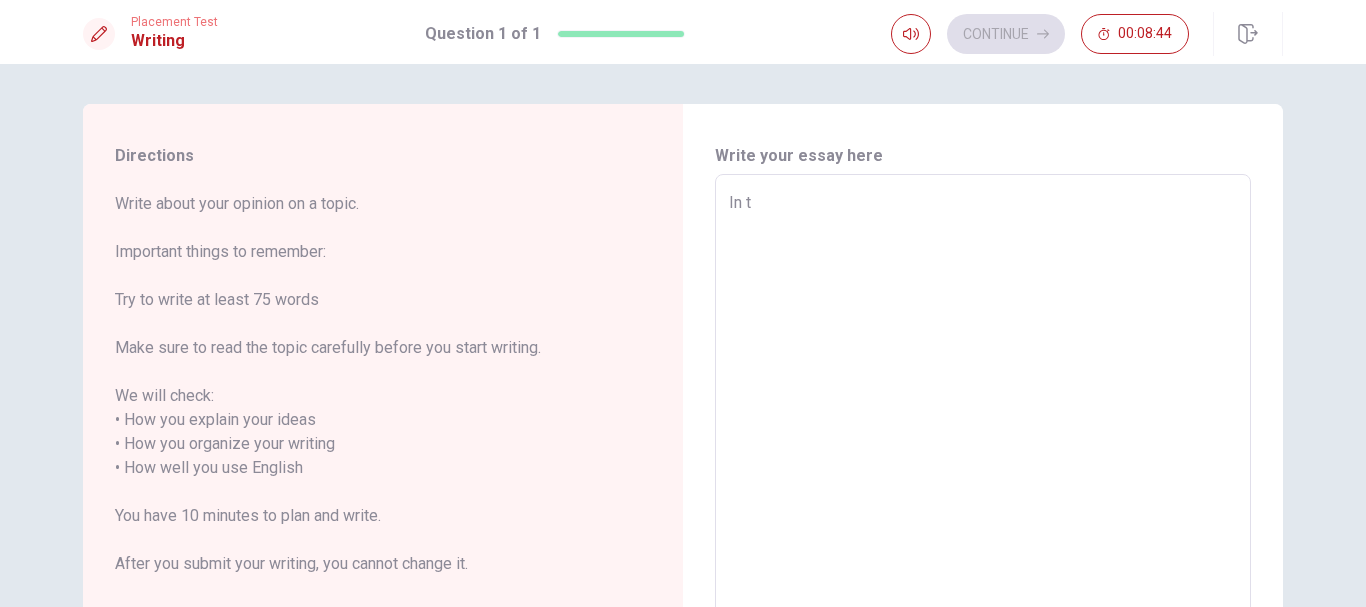 type on "In th" 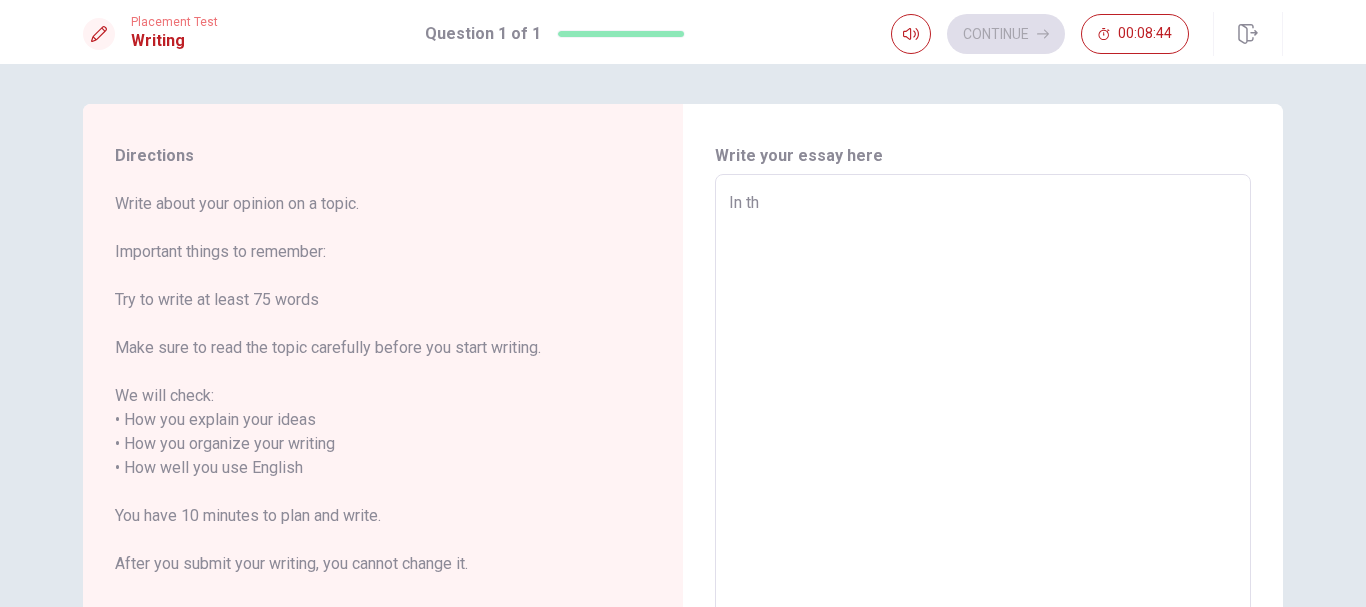 type on "x" 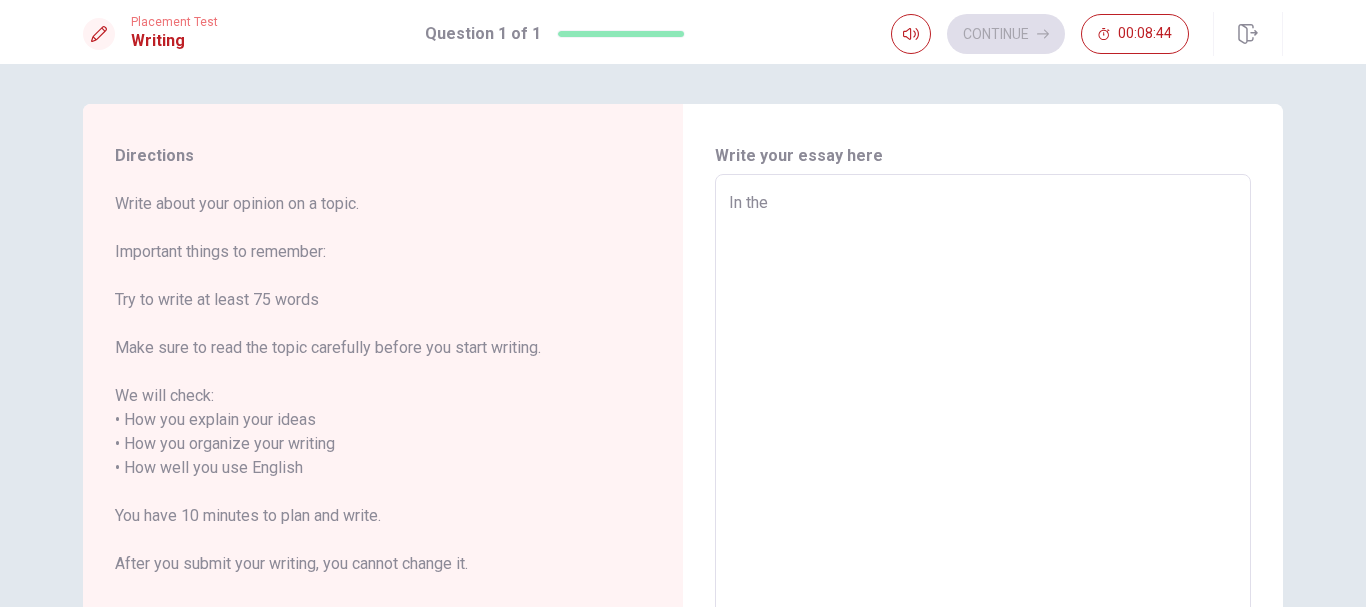 type on "x" 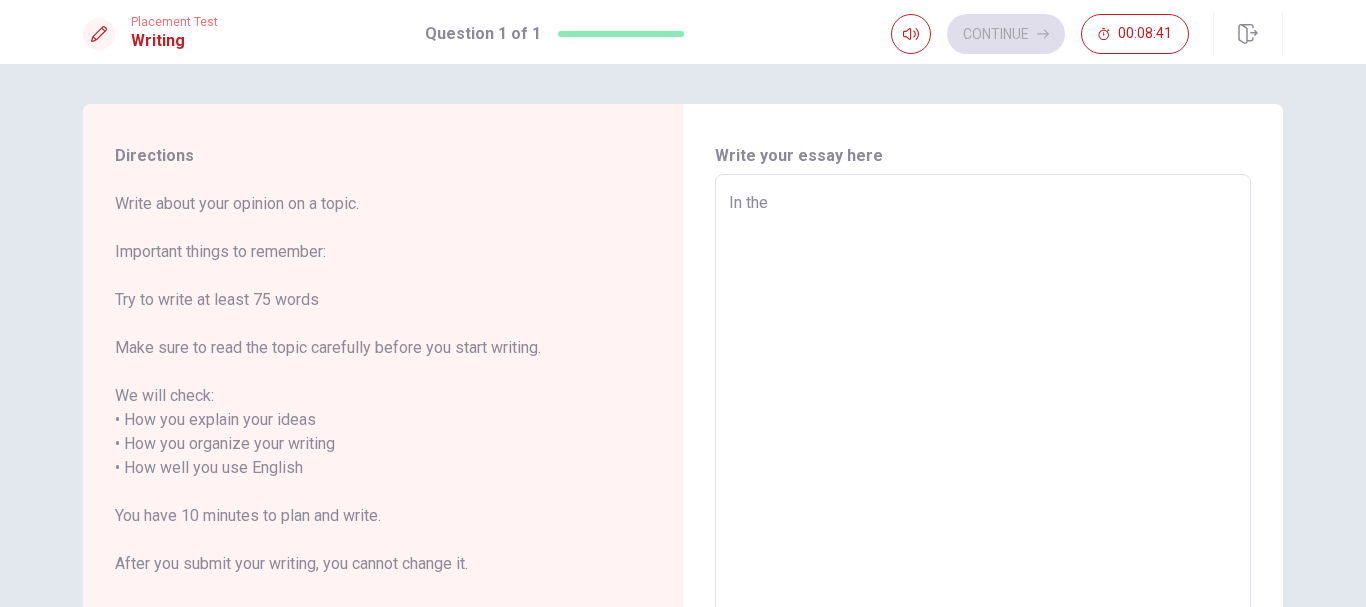 type on "x" 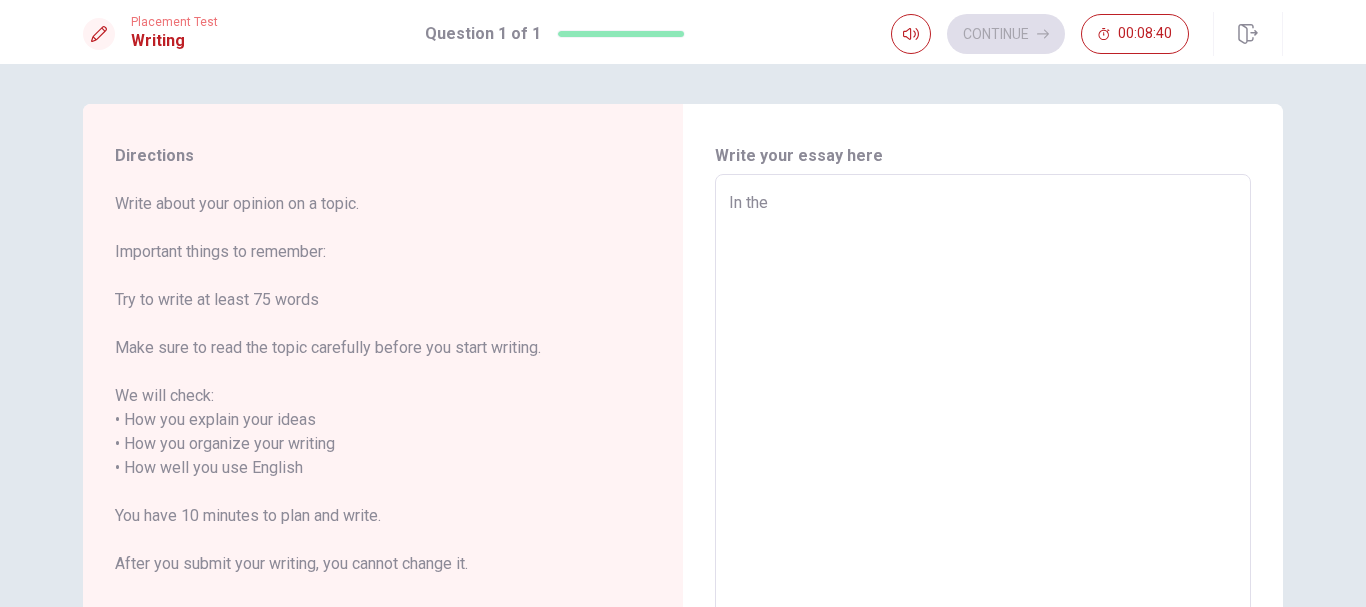 type on "In the o" 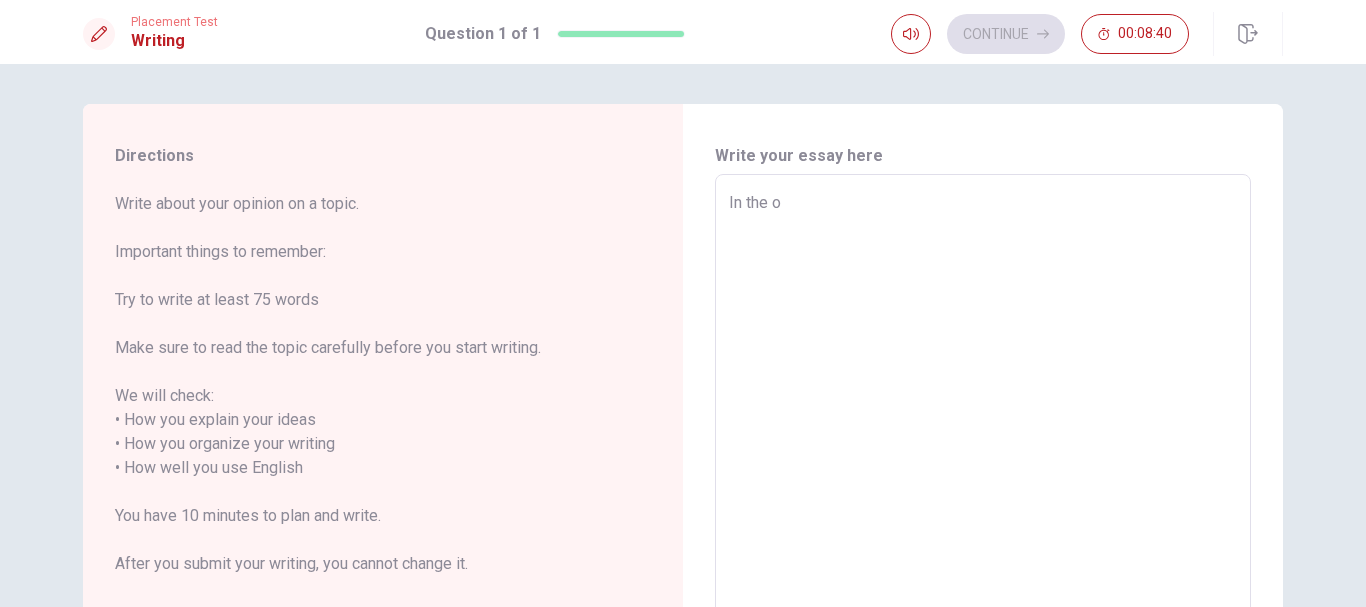 type on "x" 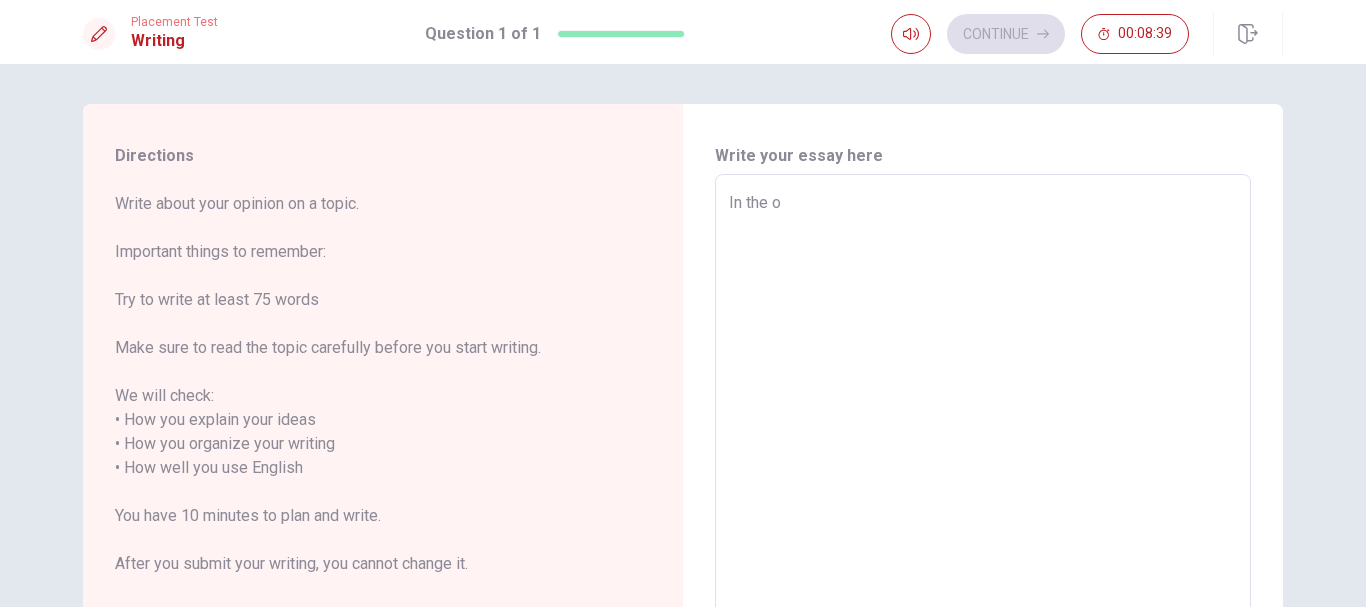 type on "In the ot" 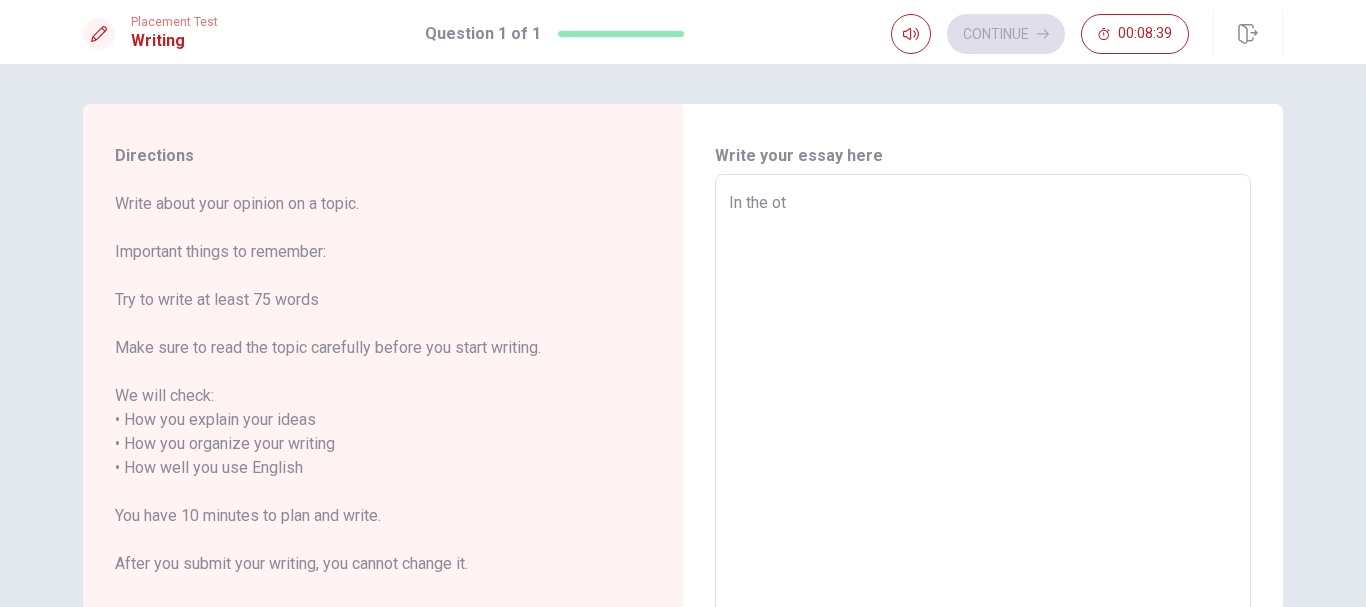 type on "x" 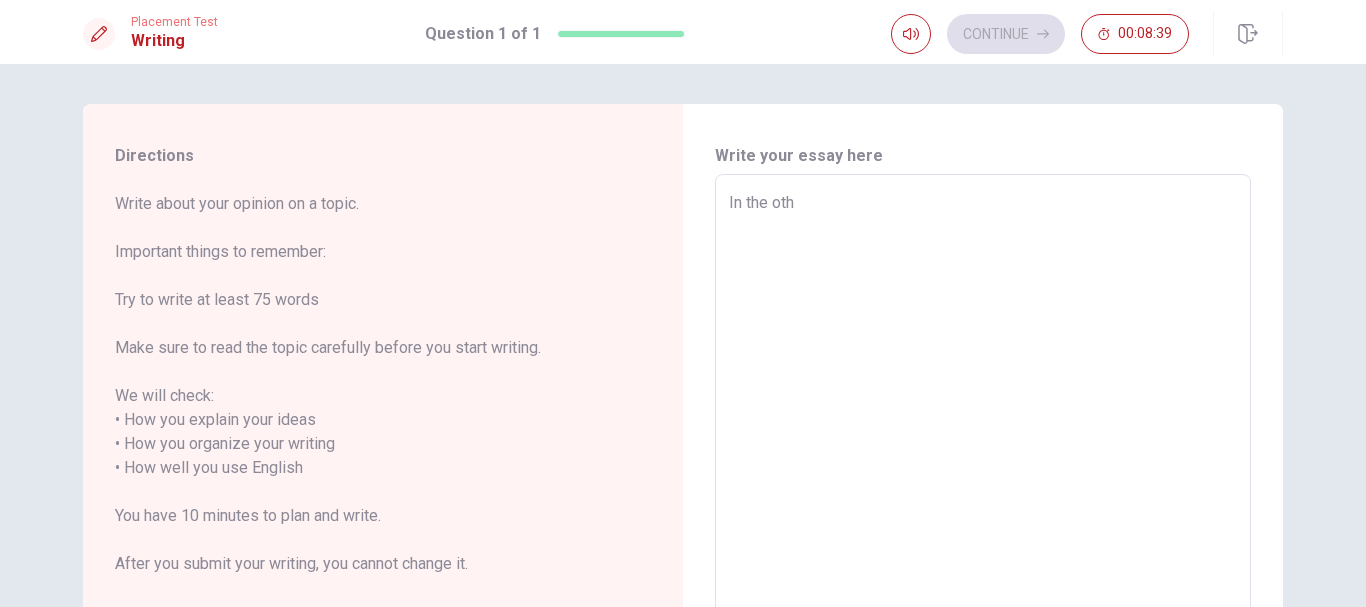 type on "x" 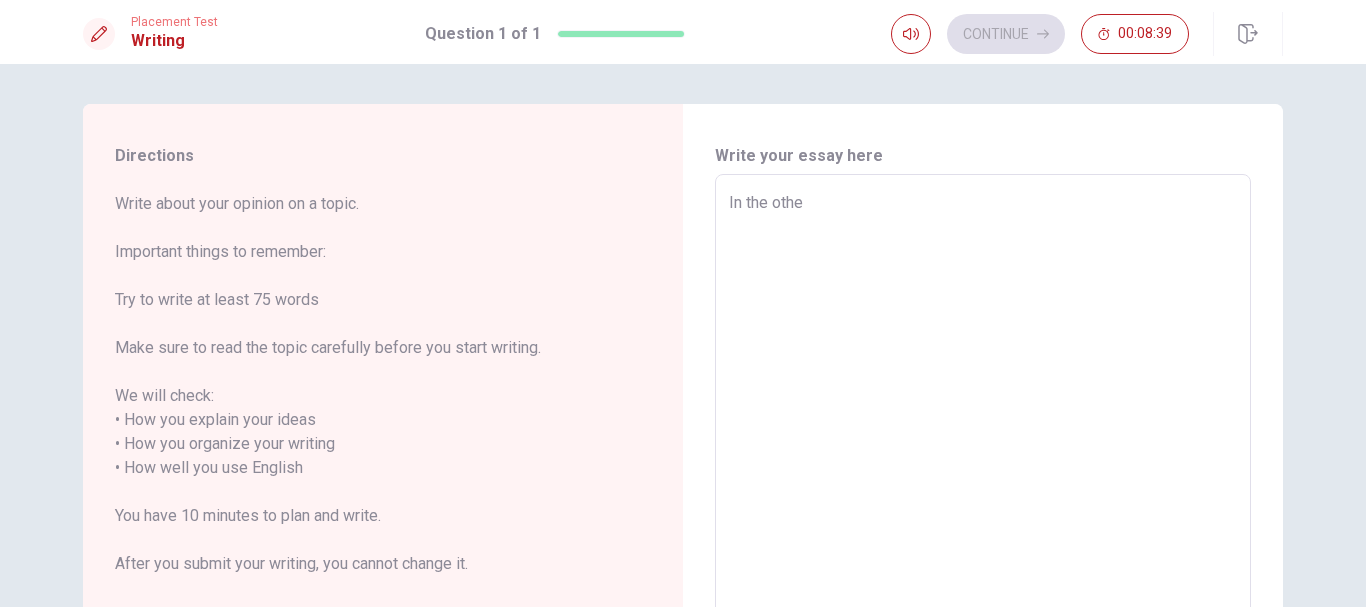 type on "x" 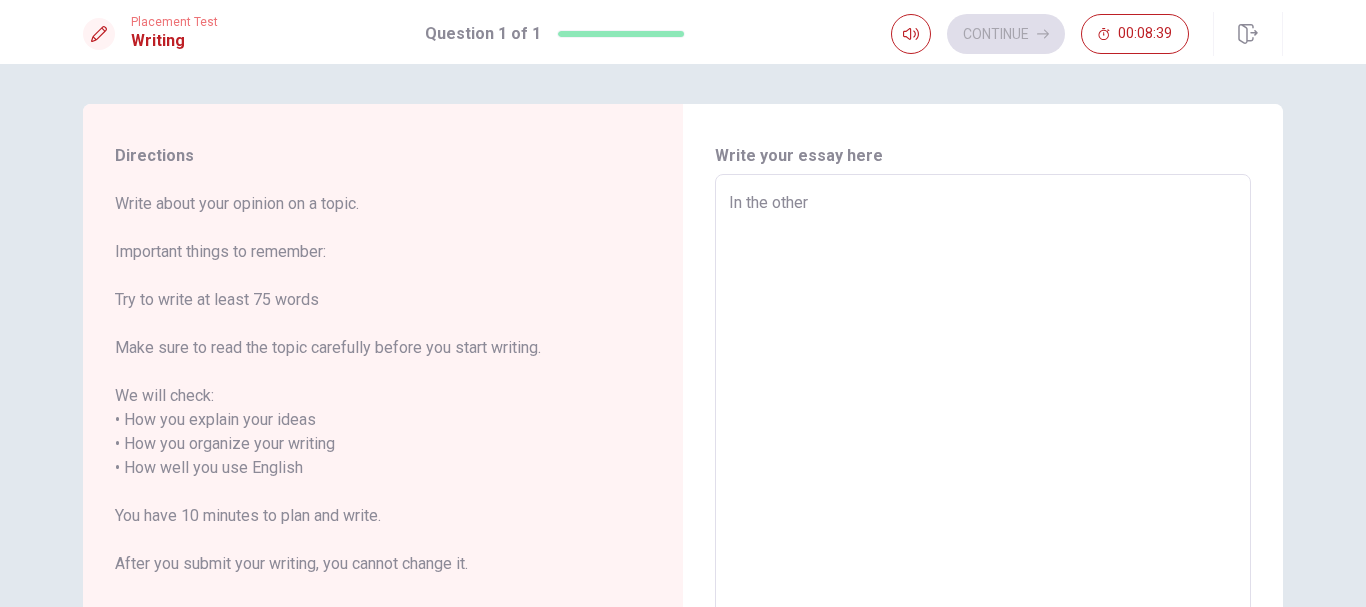 type on "x" 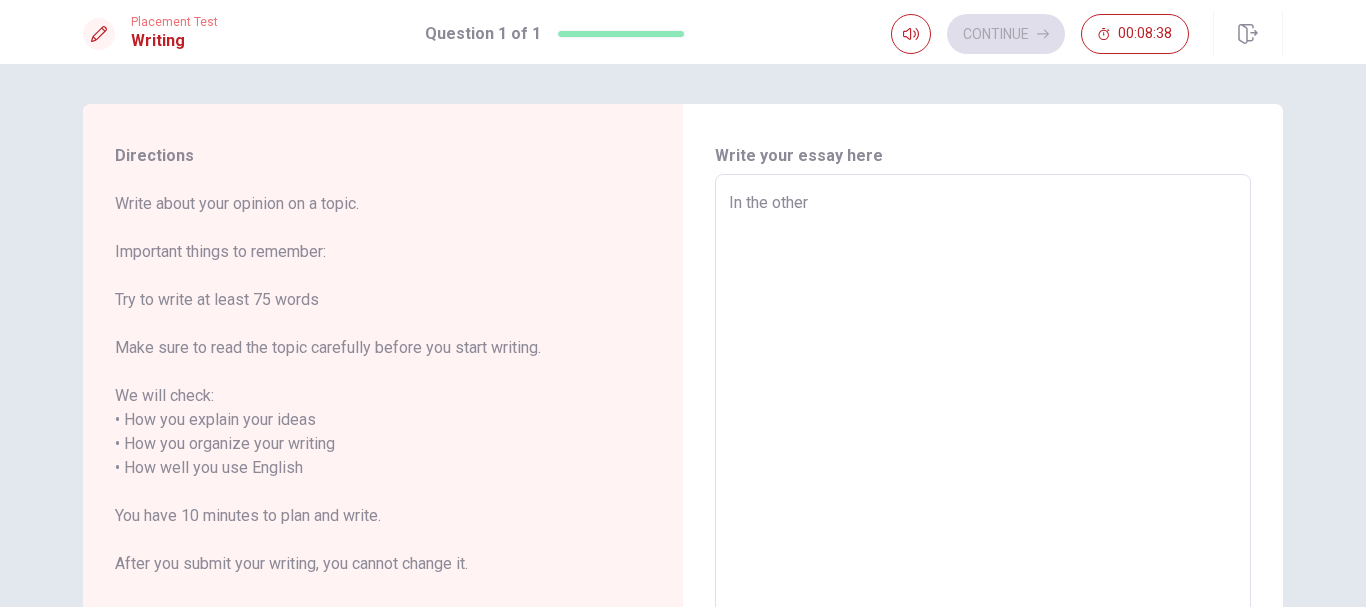 type on "In the other" 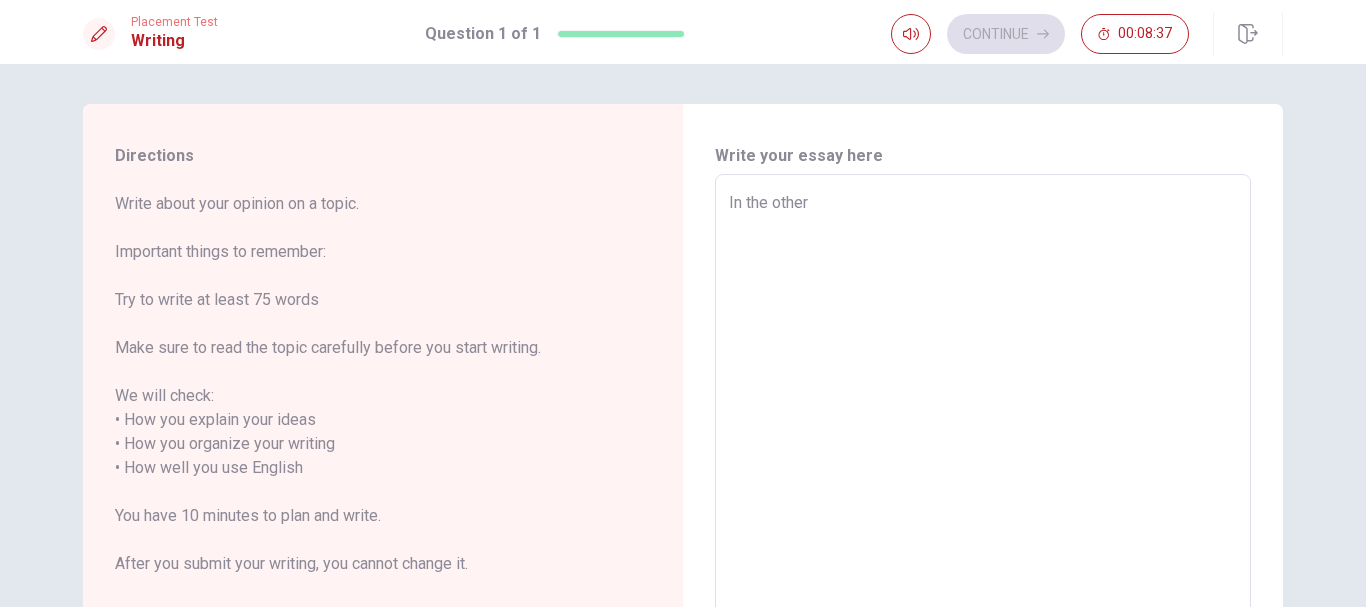 type on "In the othe" 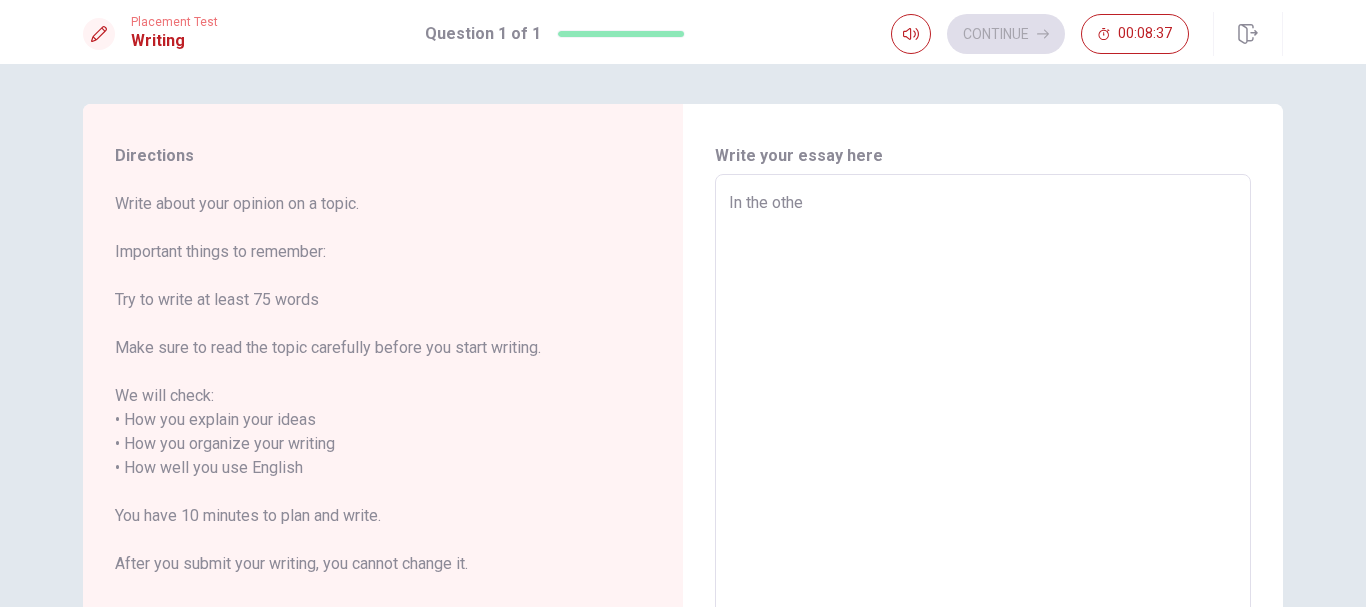 type on "x" 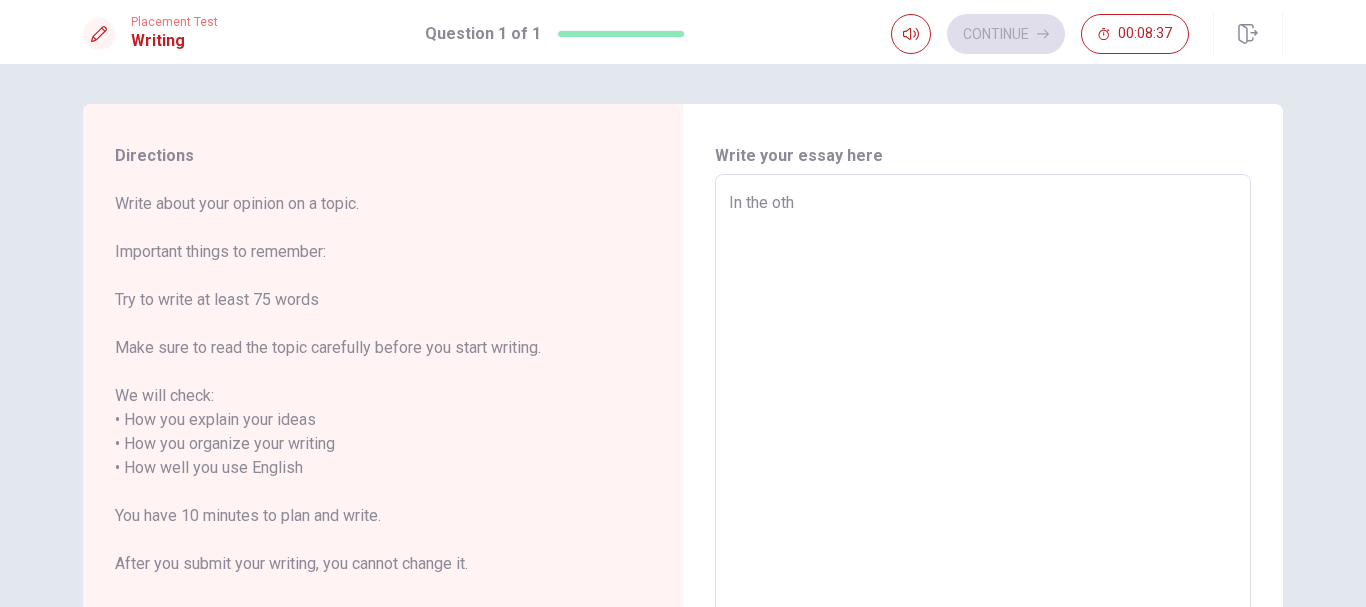 type on "x" 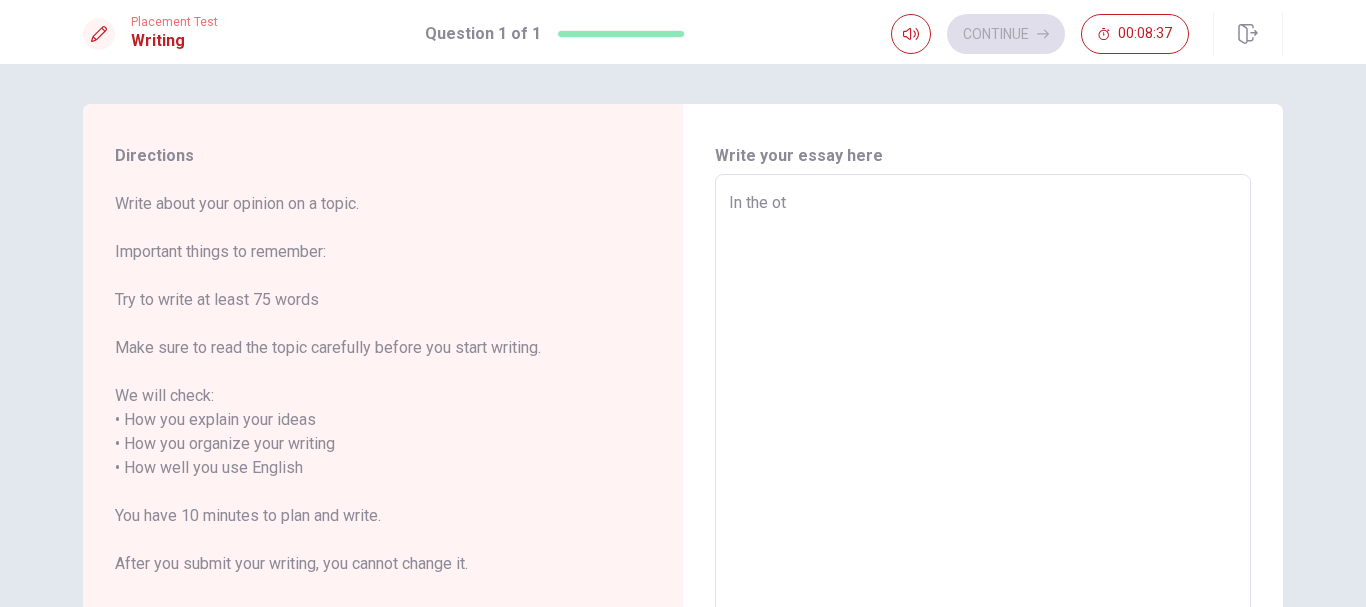 type on "x" 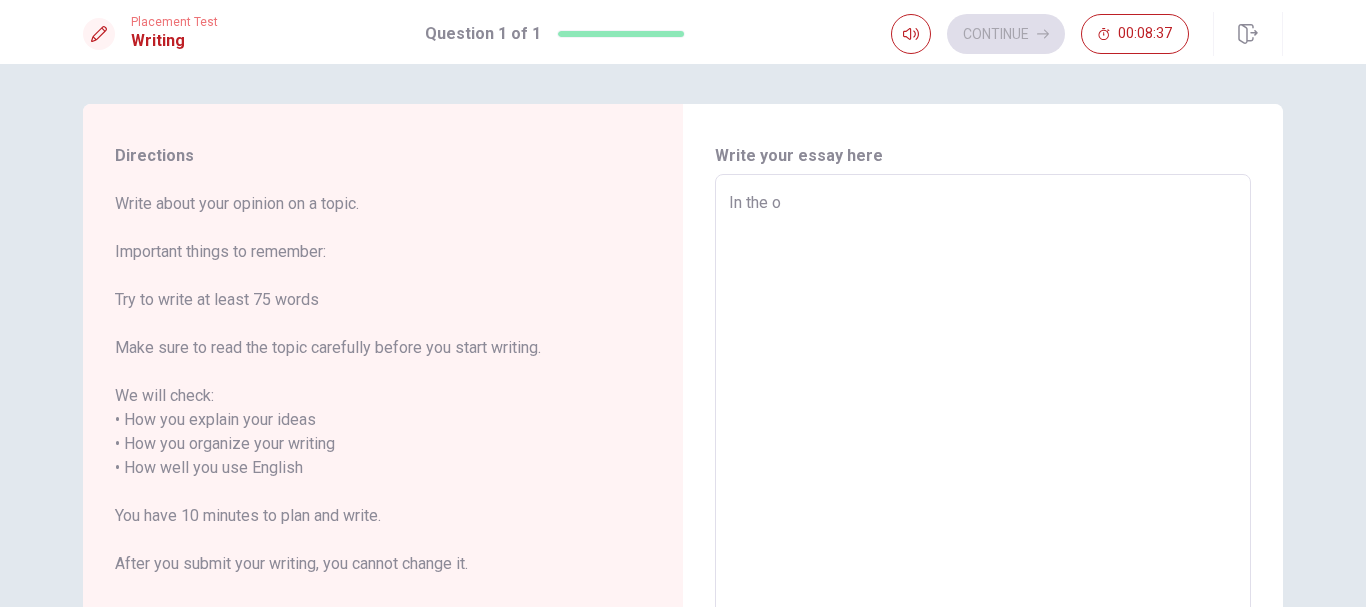 type on "x" 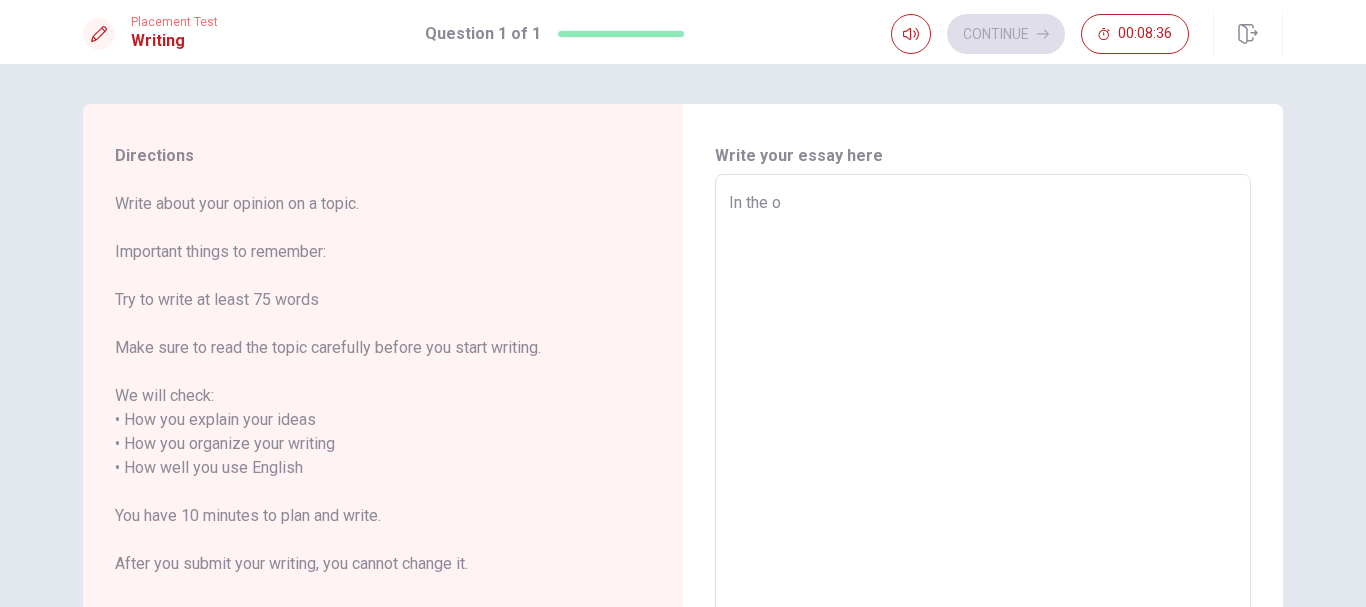 type on "In the" 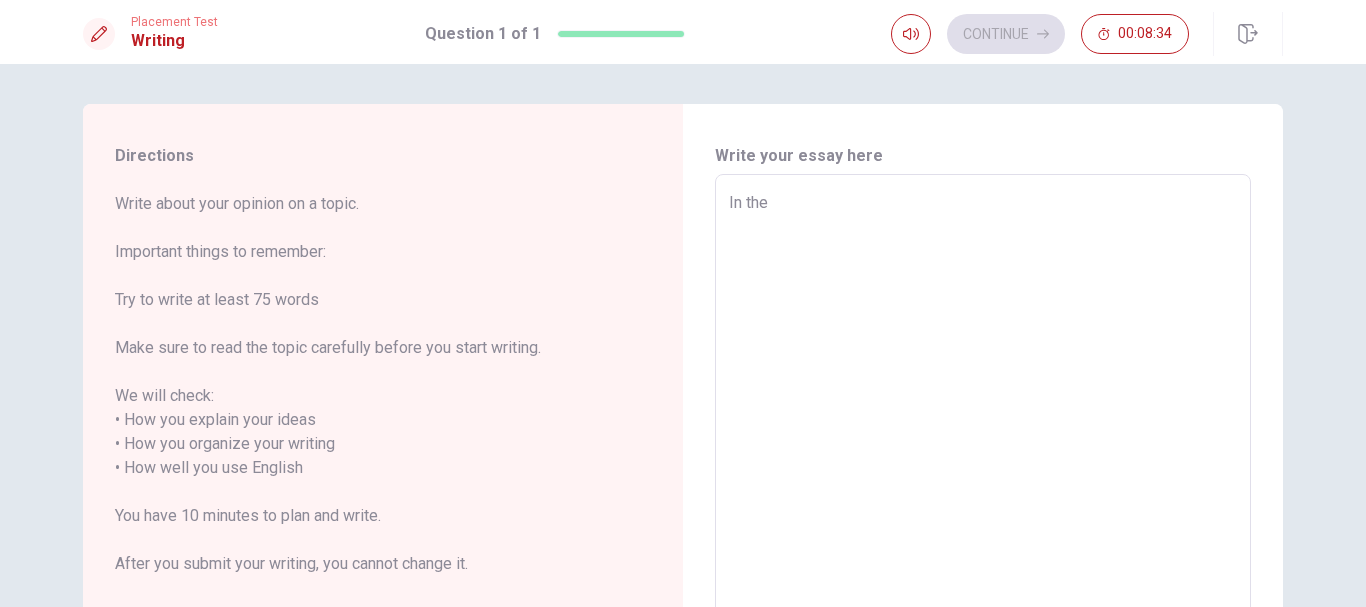 type on "x" 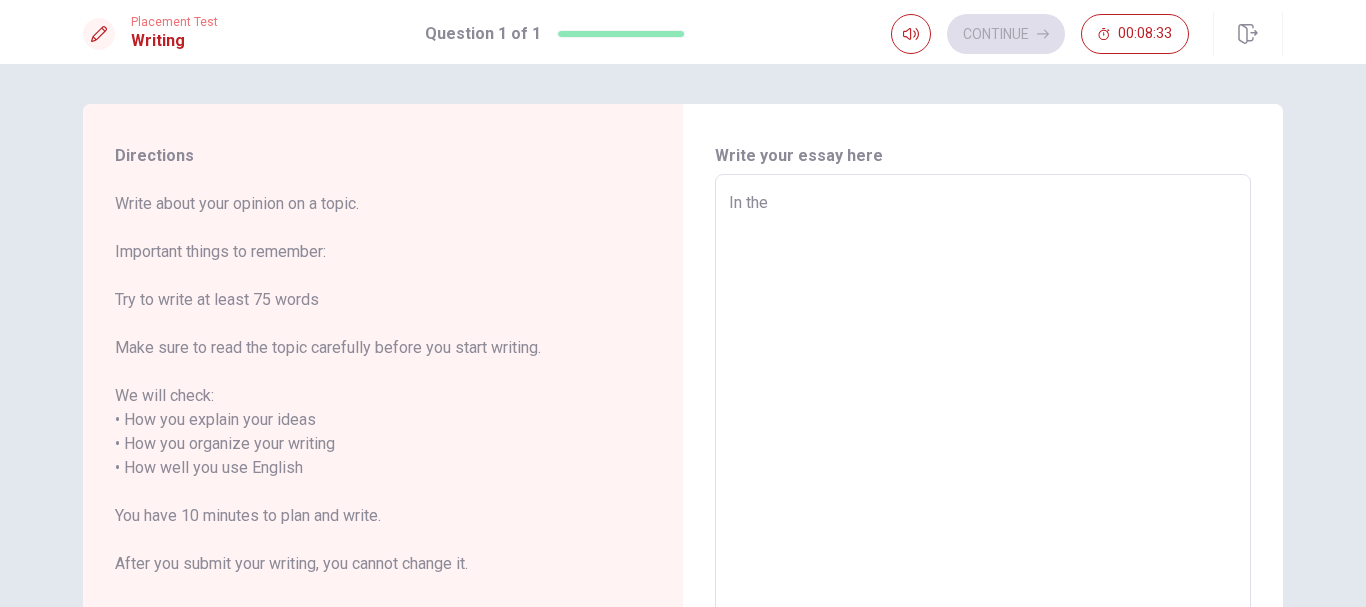 type on "In the o" 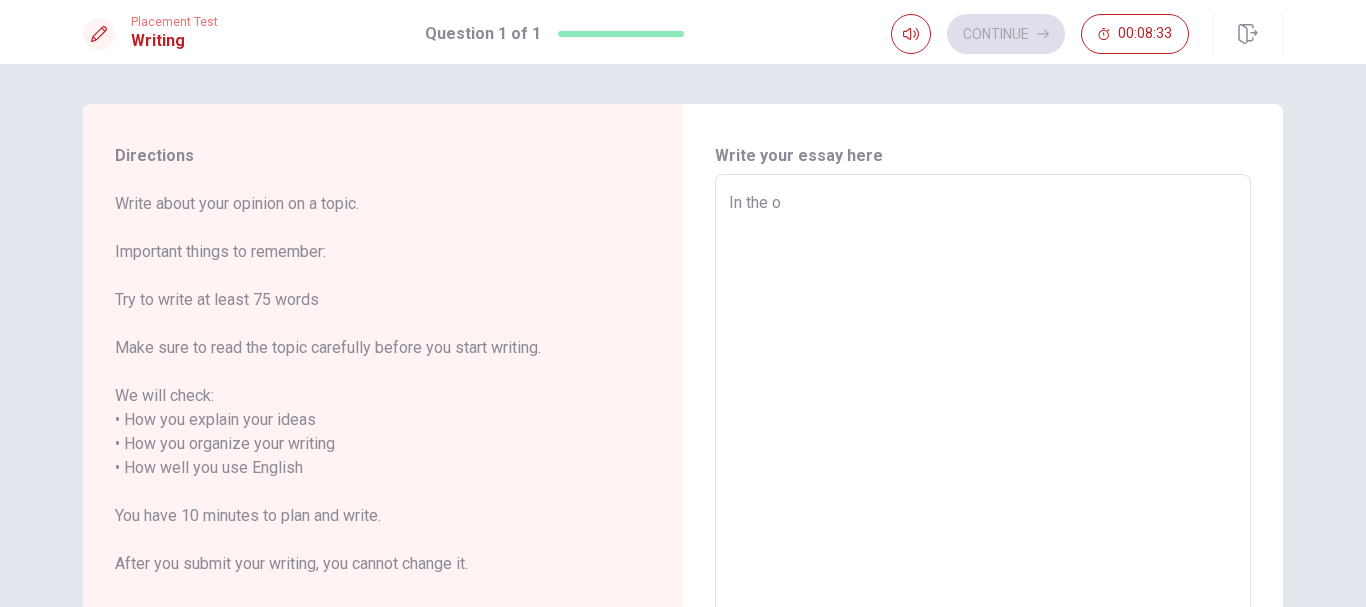 type on "x" 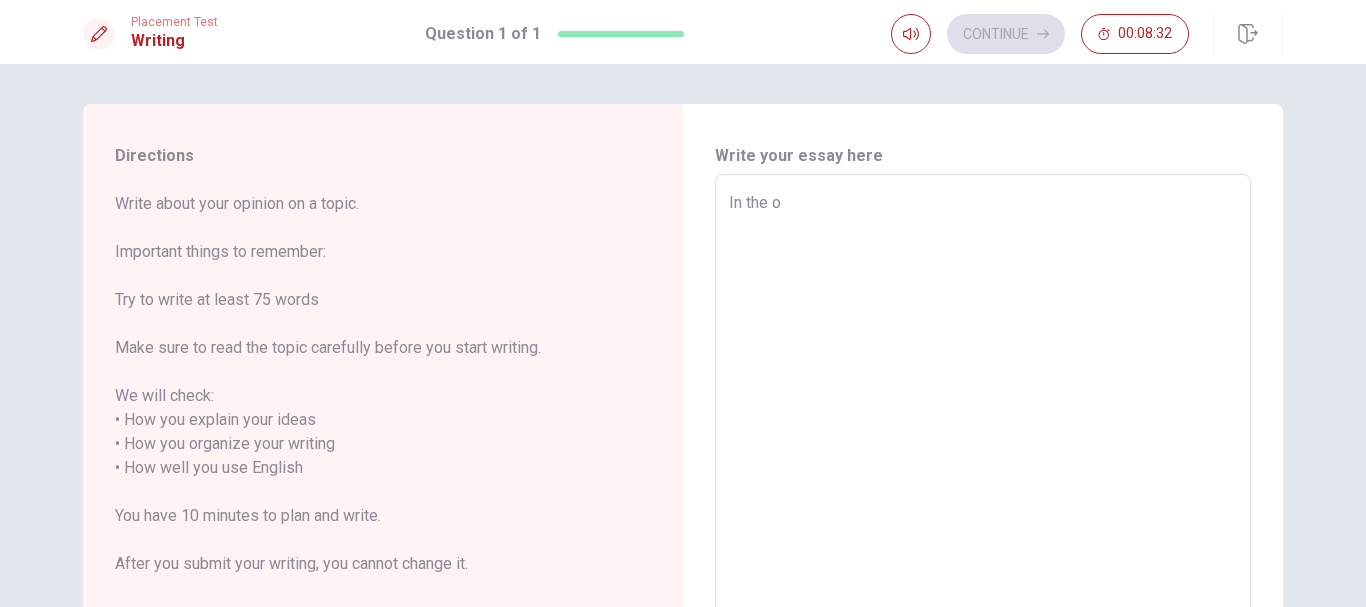 type on "In the" 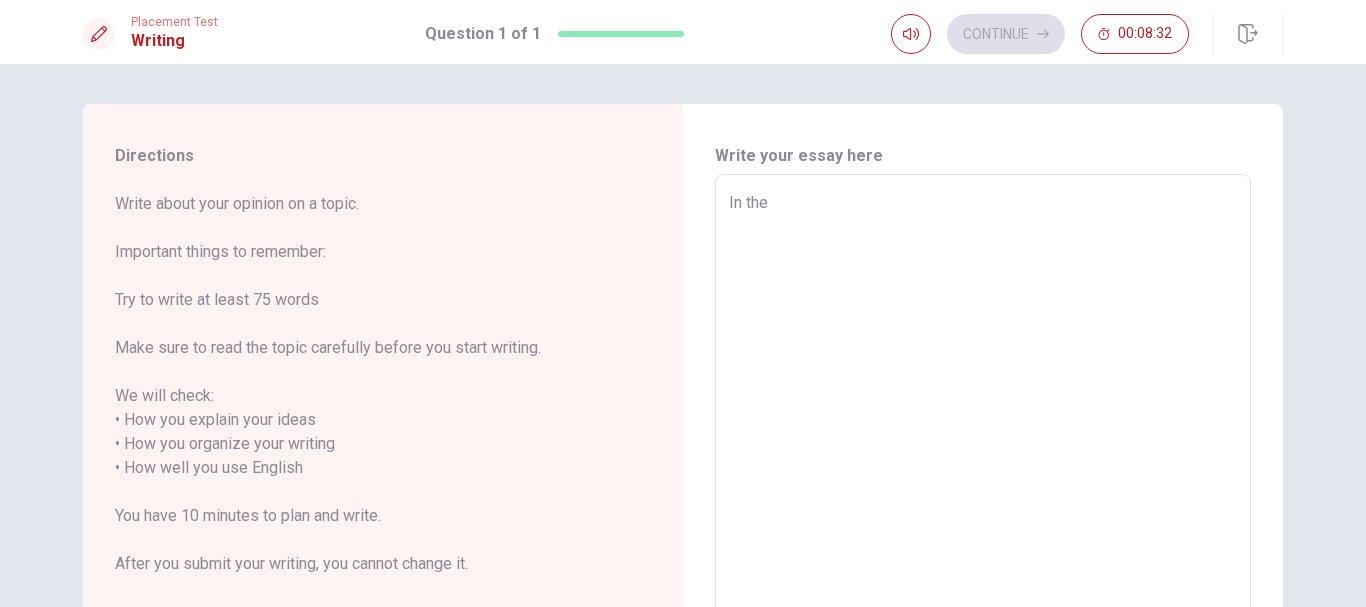 type on "x" 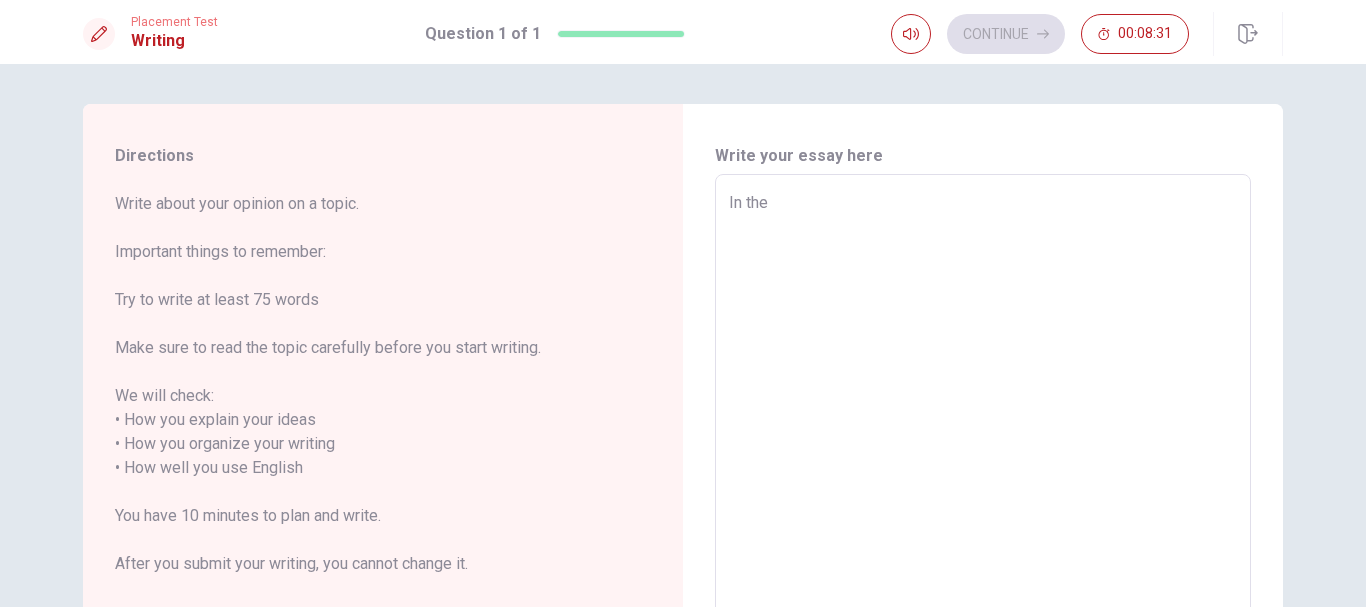 type on "In th" 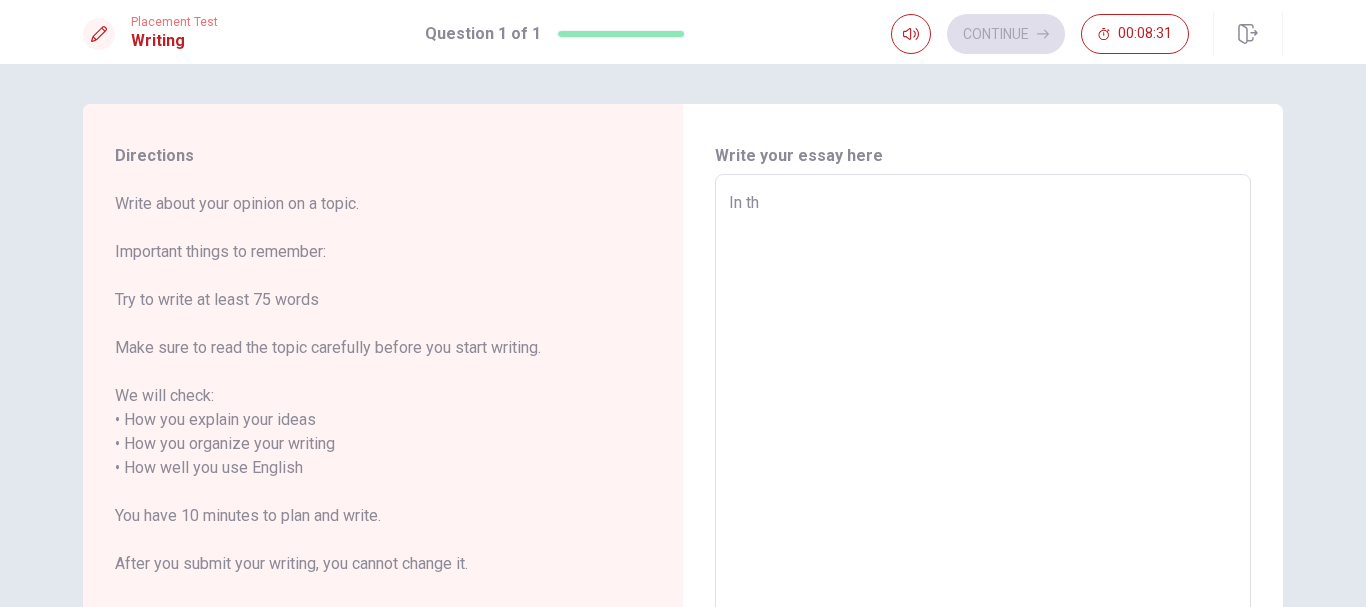 type on "x" 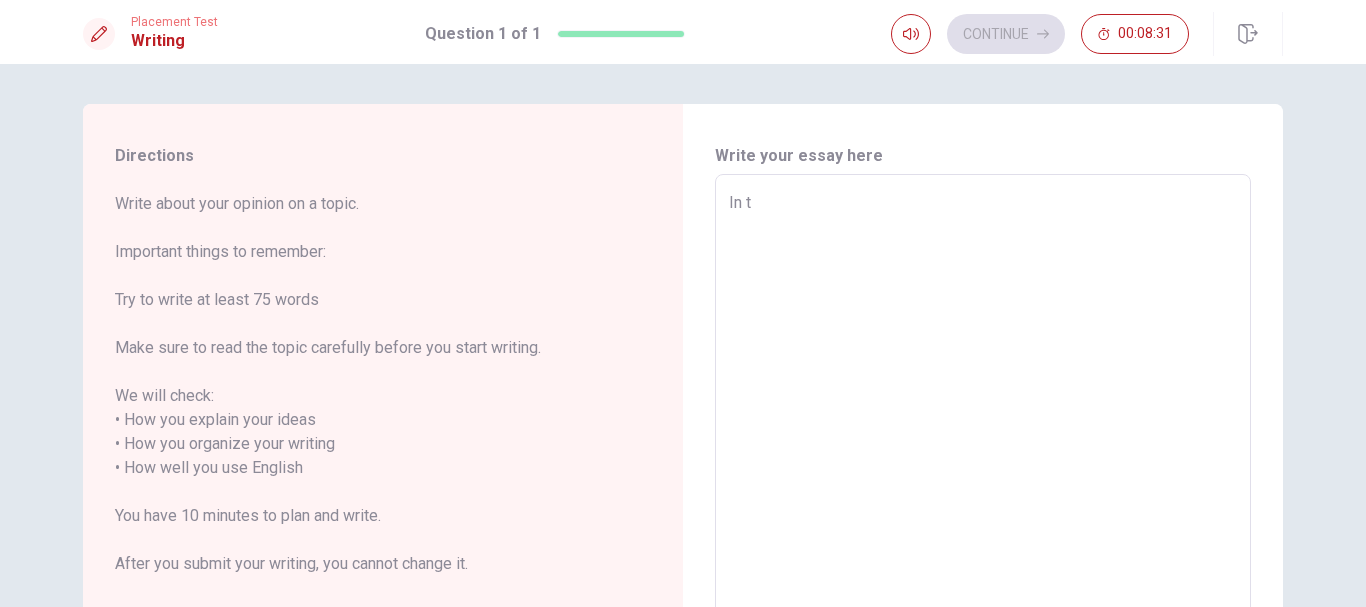 type on "x" 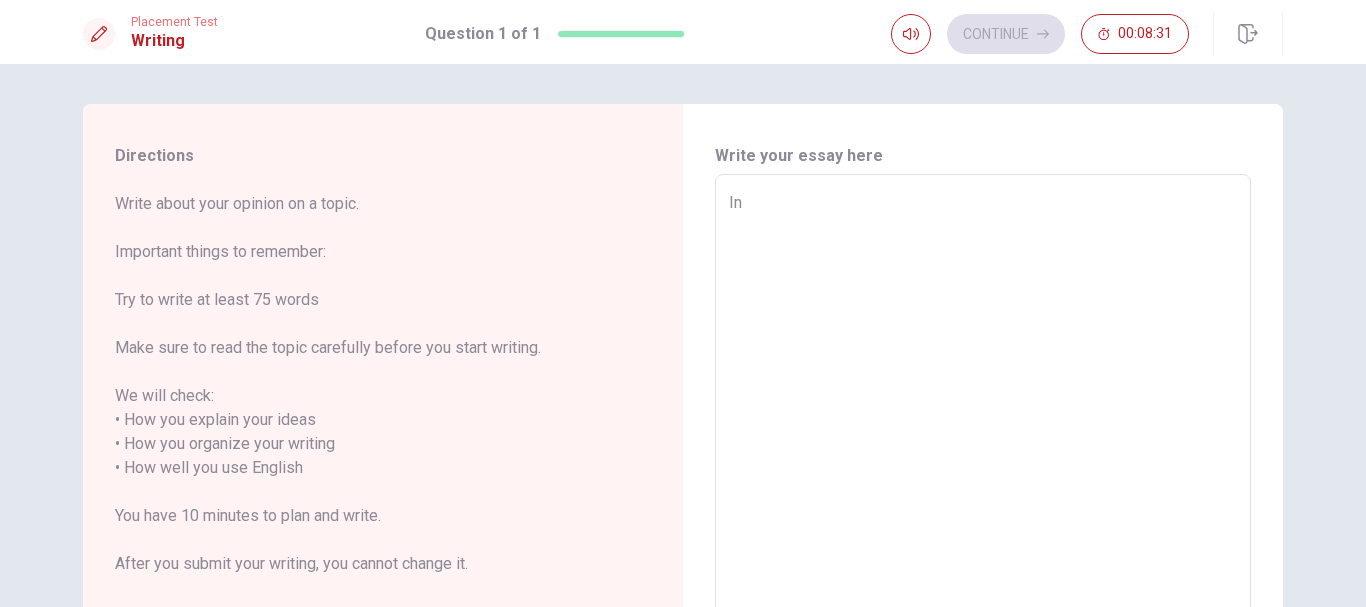 type on "x" 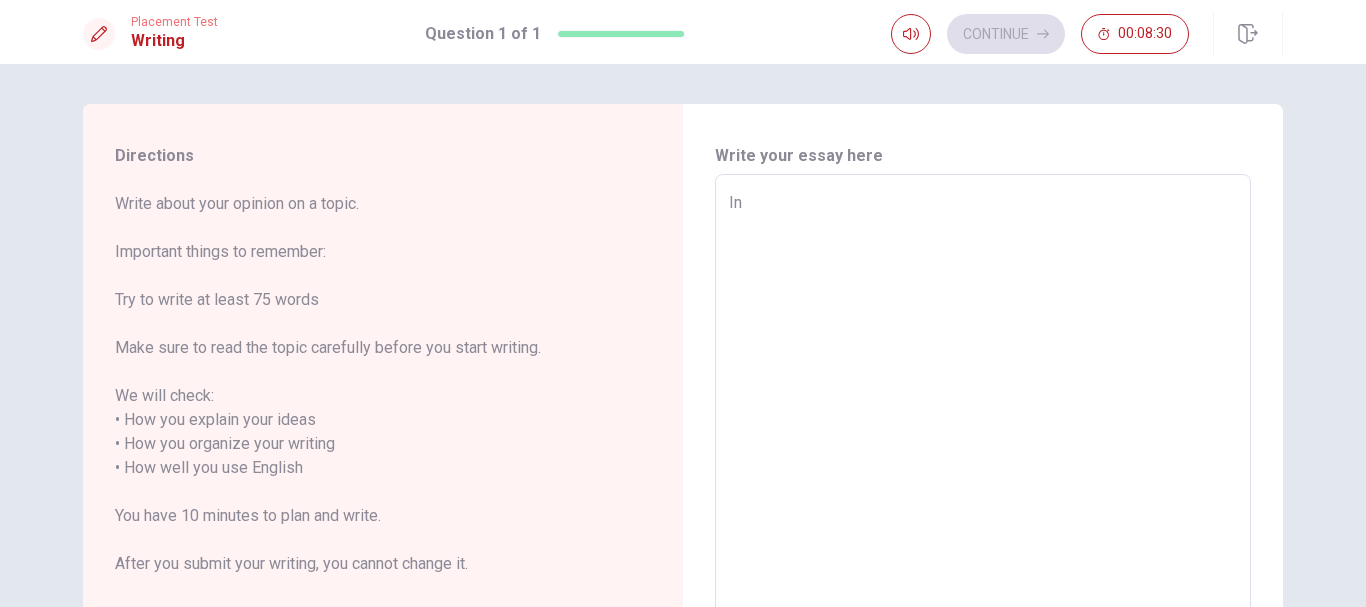 type on "In" 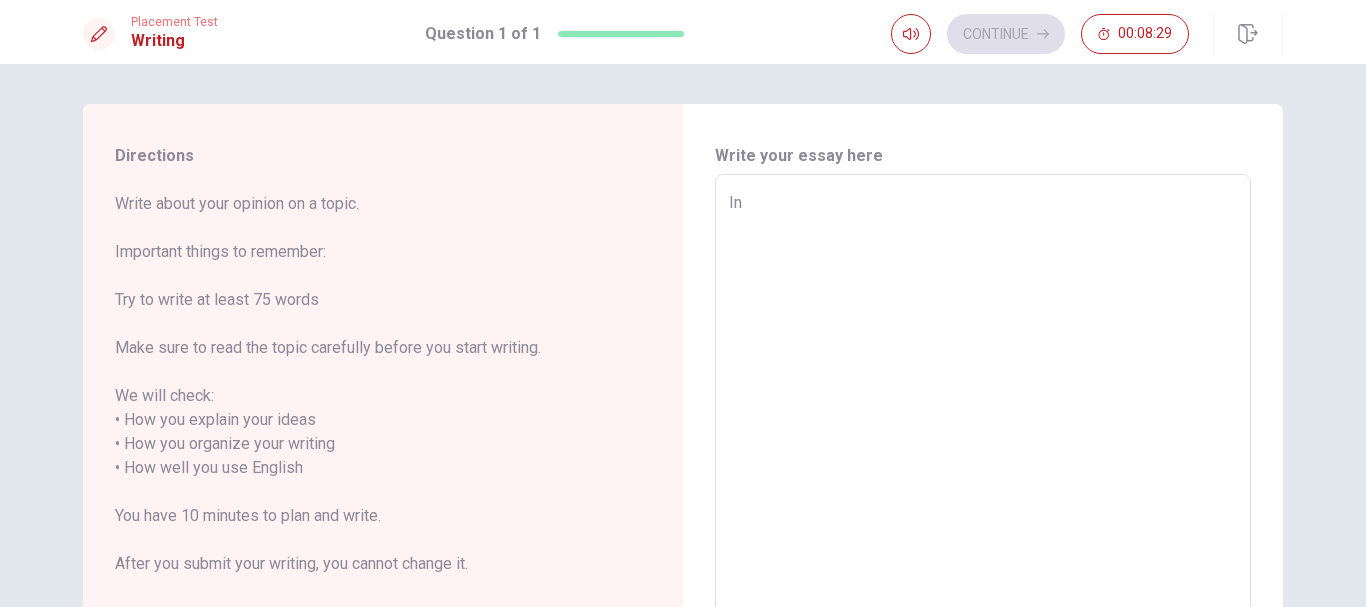 type on "I" 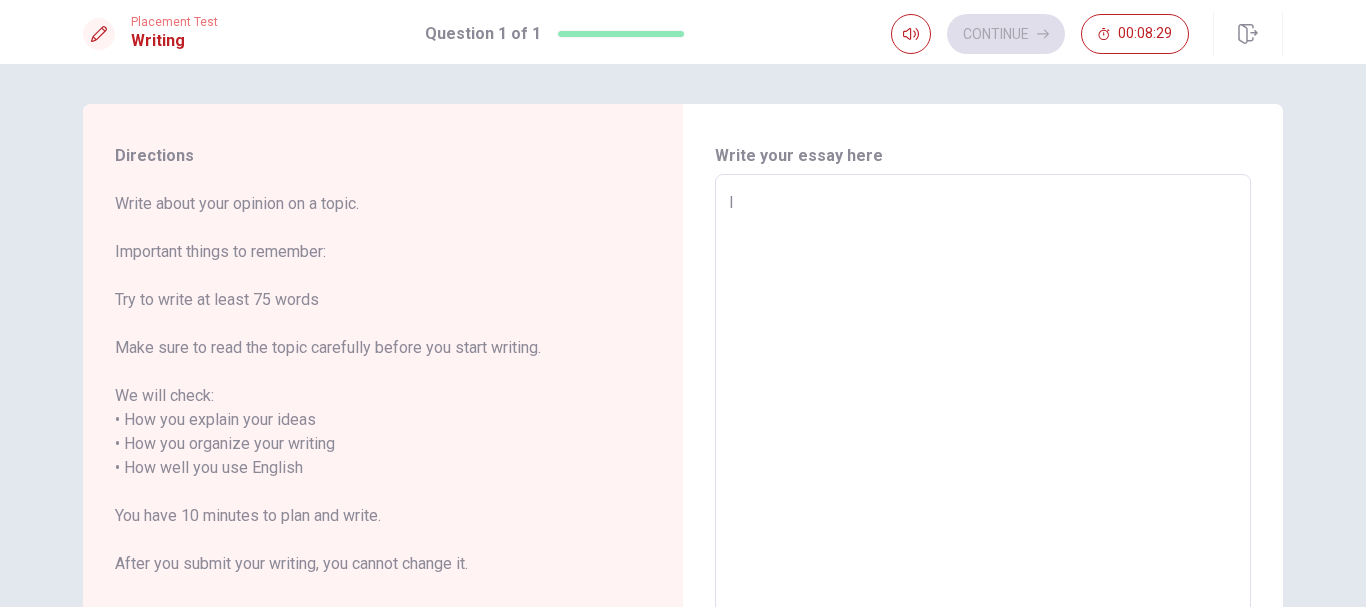 type on "x" 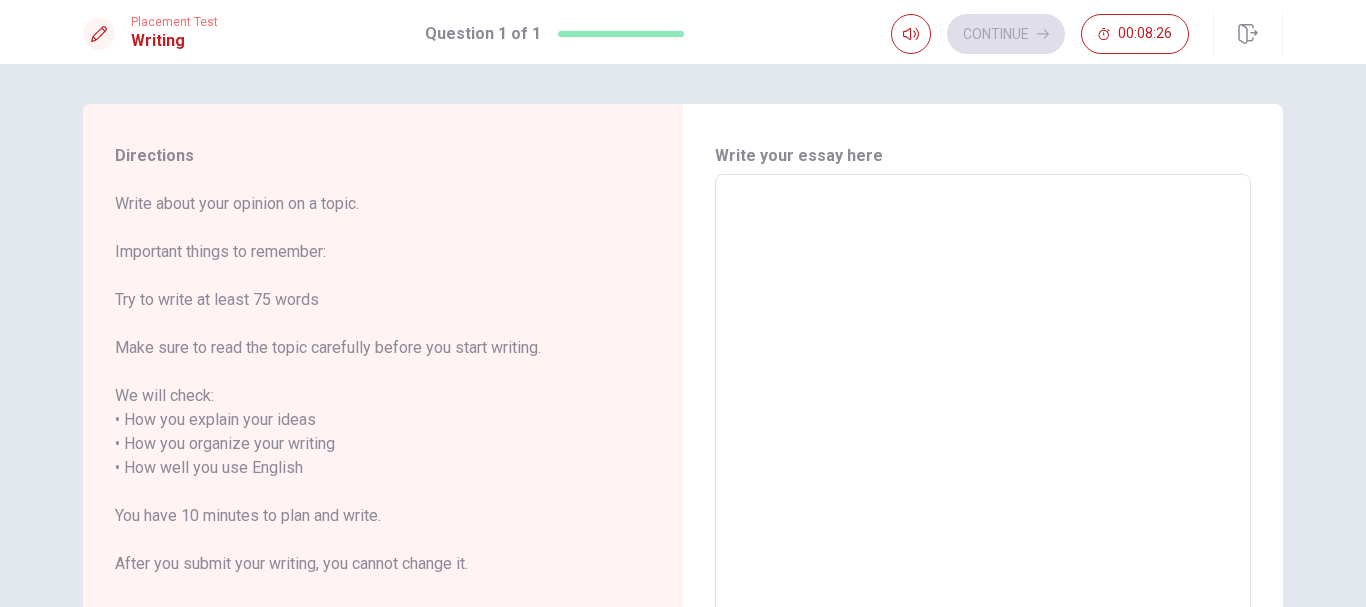 type on "i" 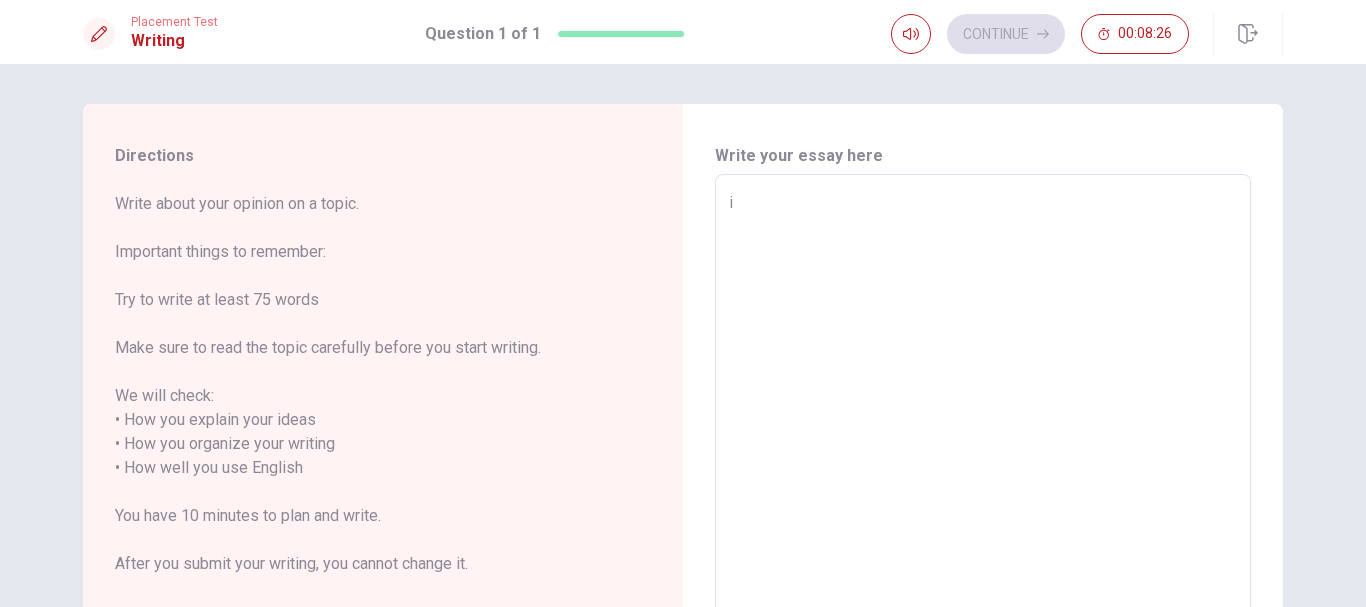 type on "x" 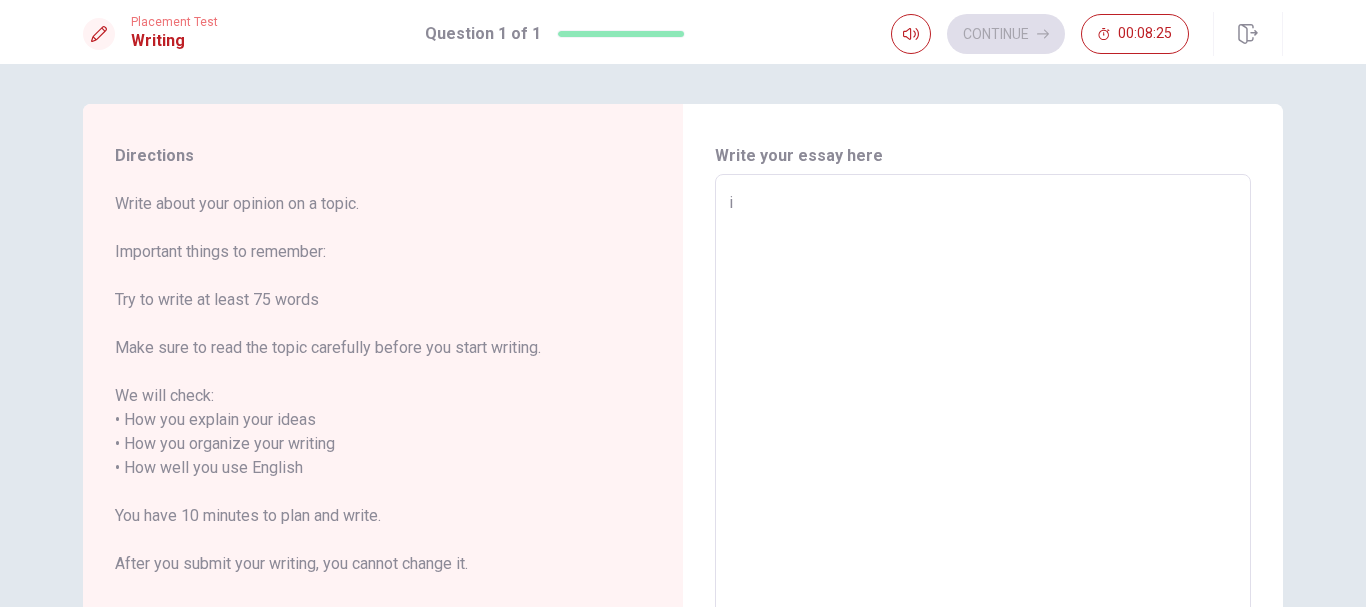 type on "in" 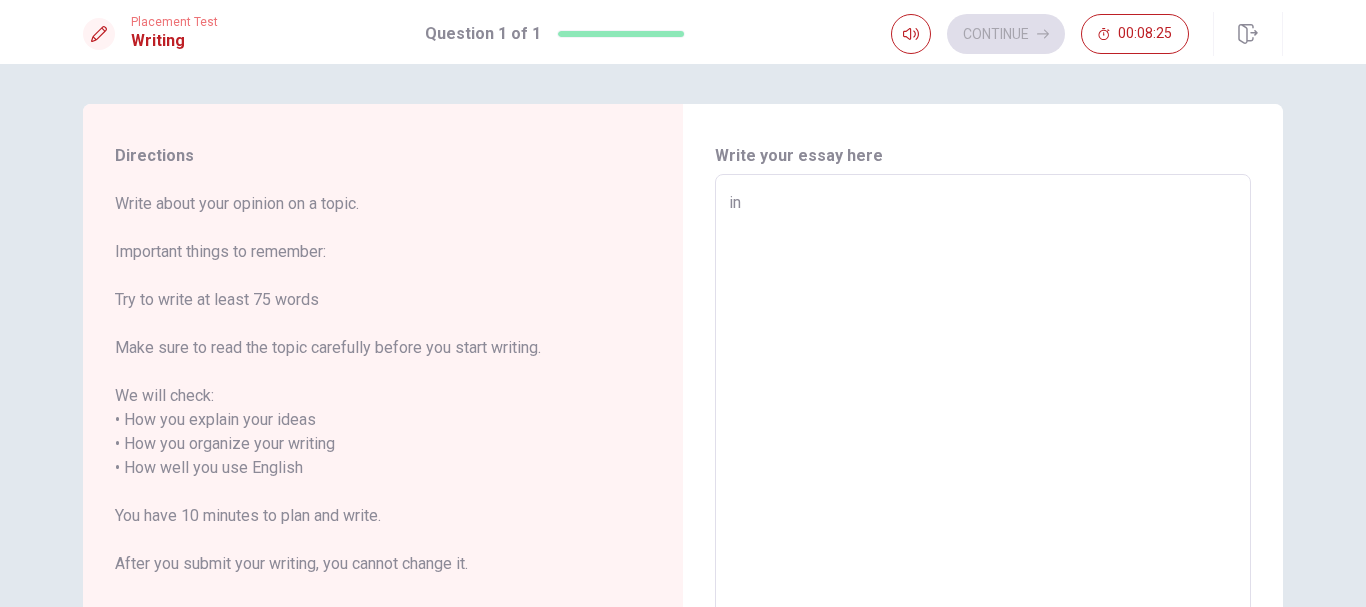 type on "x" 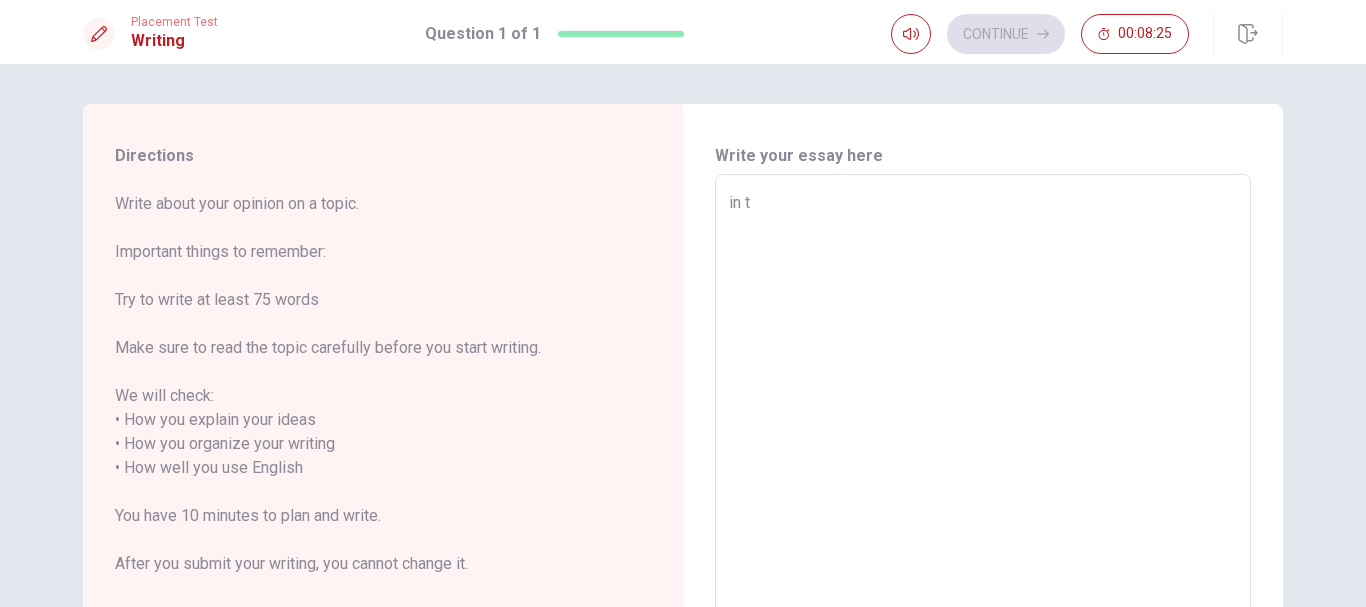type on "x" 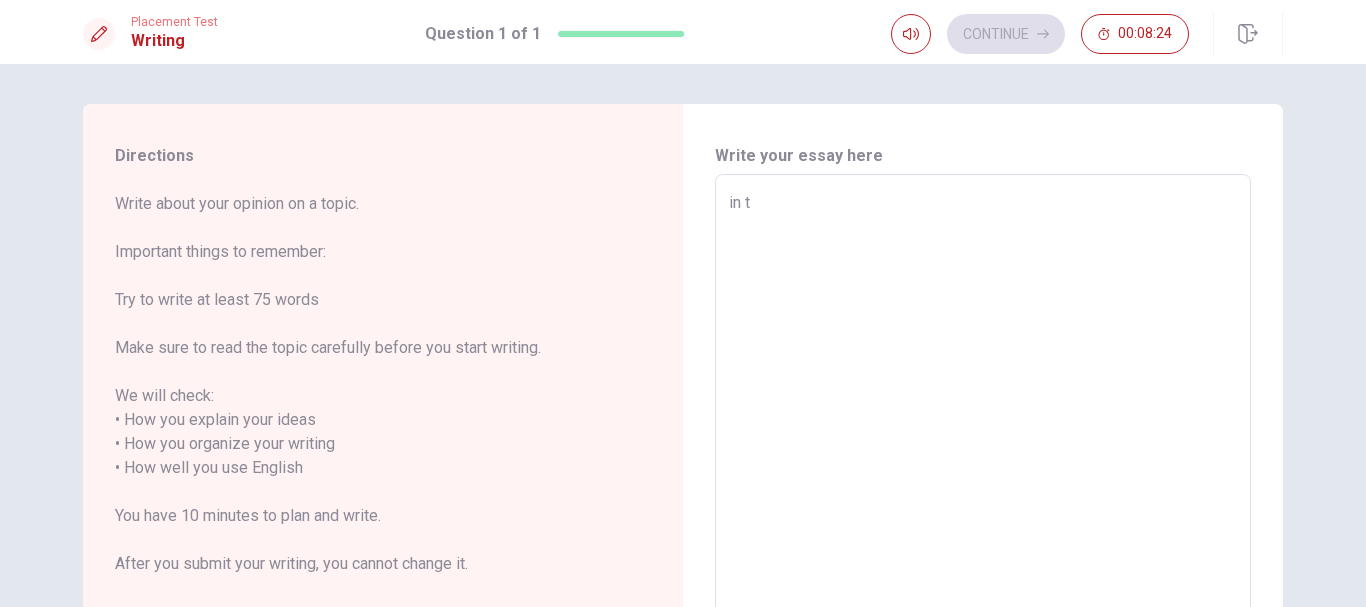 type on "in th" 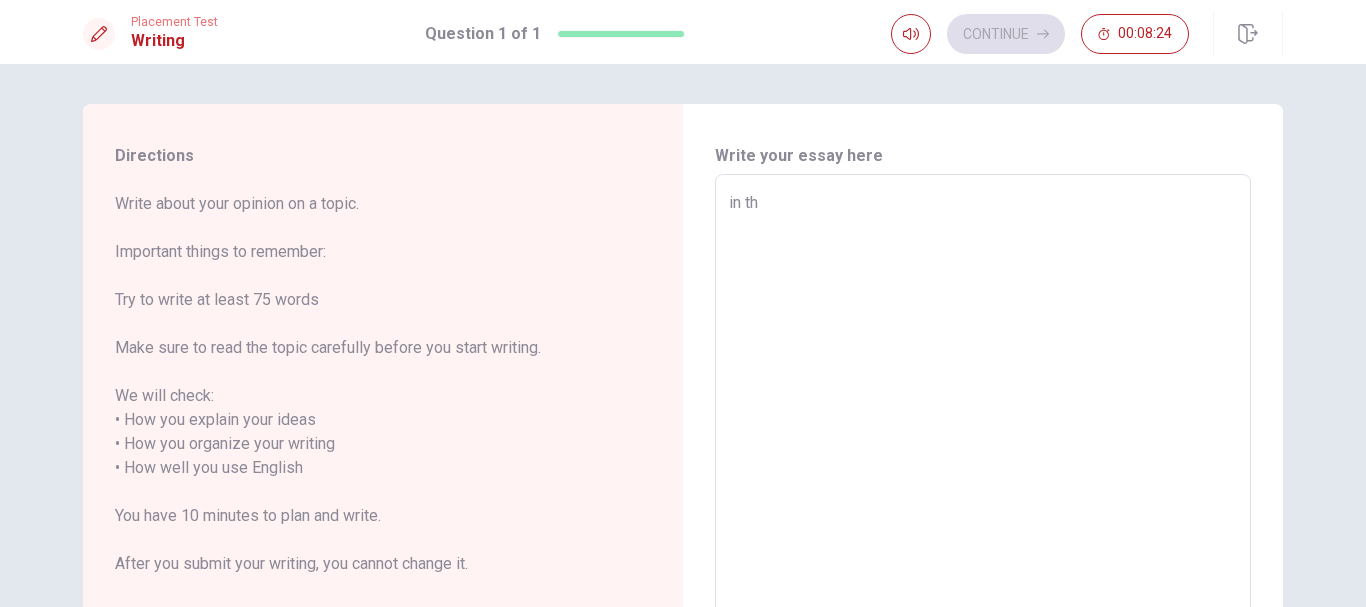type on "x" 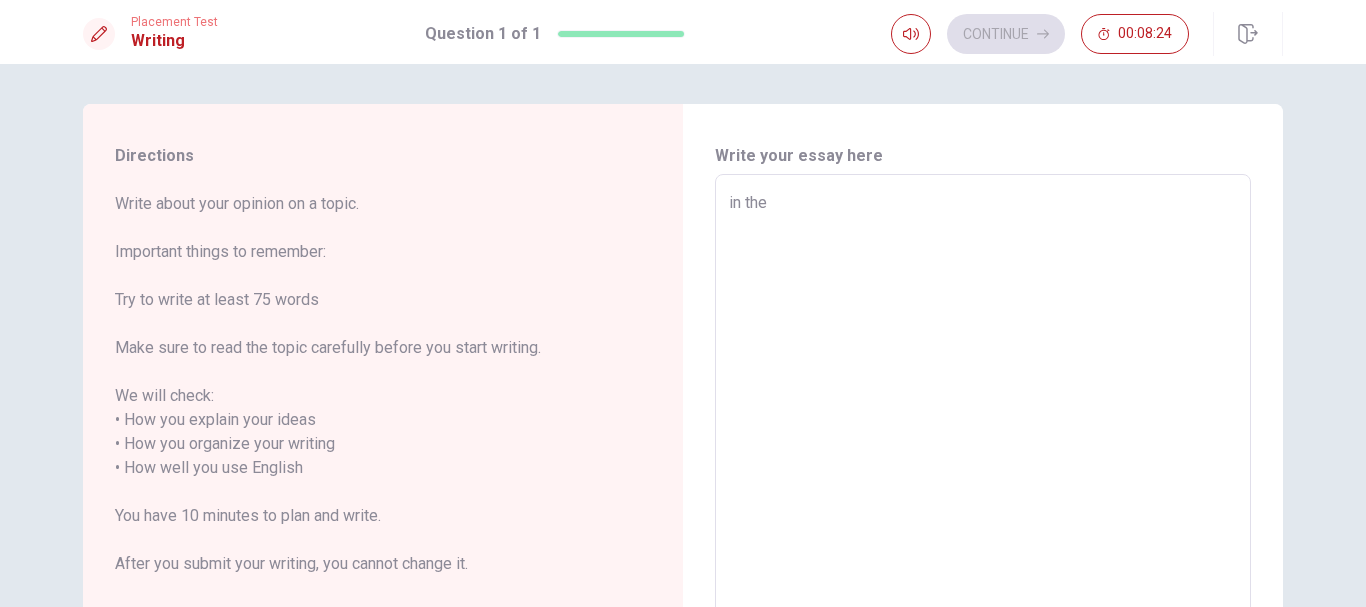 type on "x" 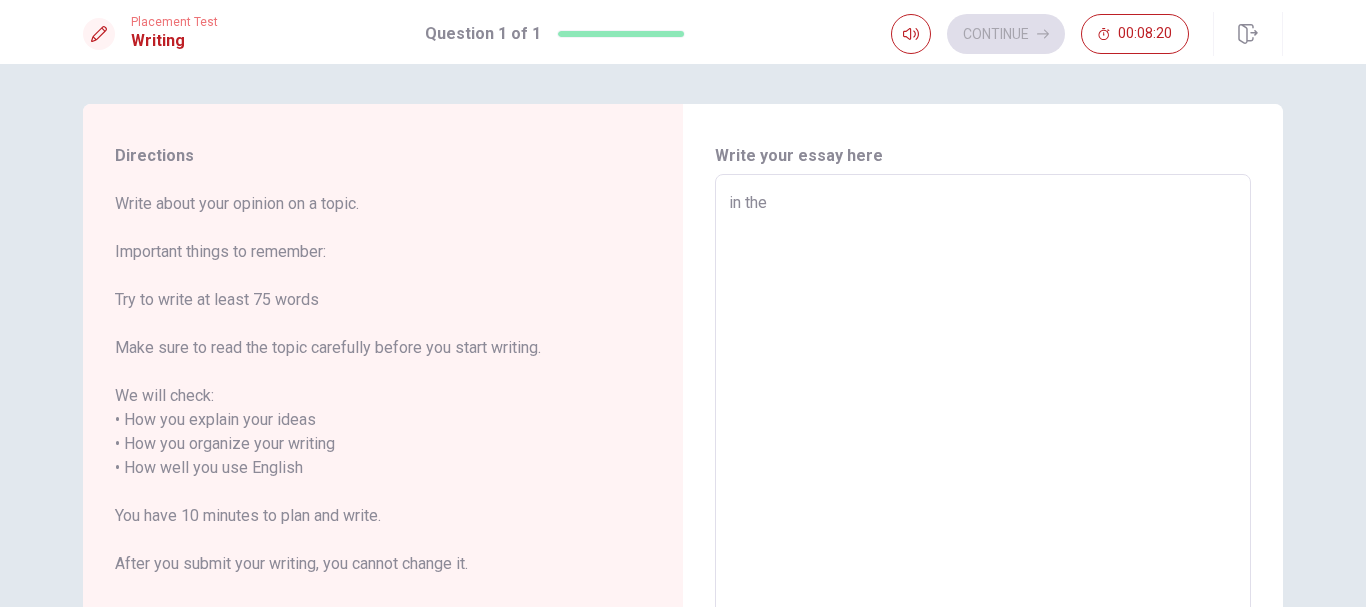 type on "x" 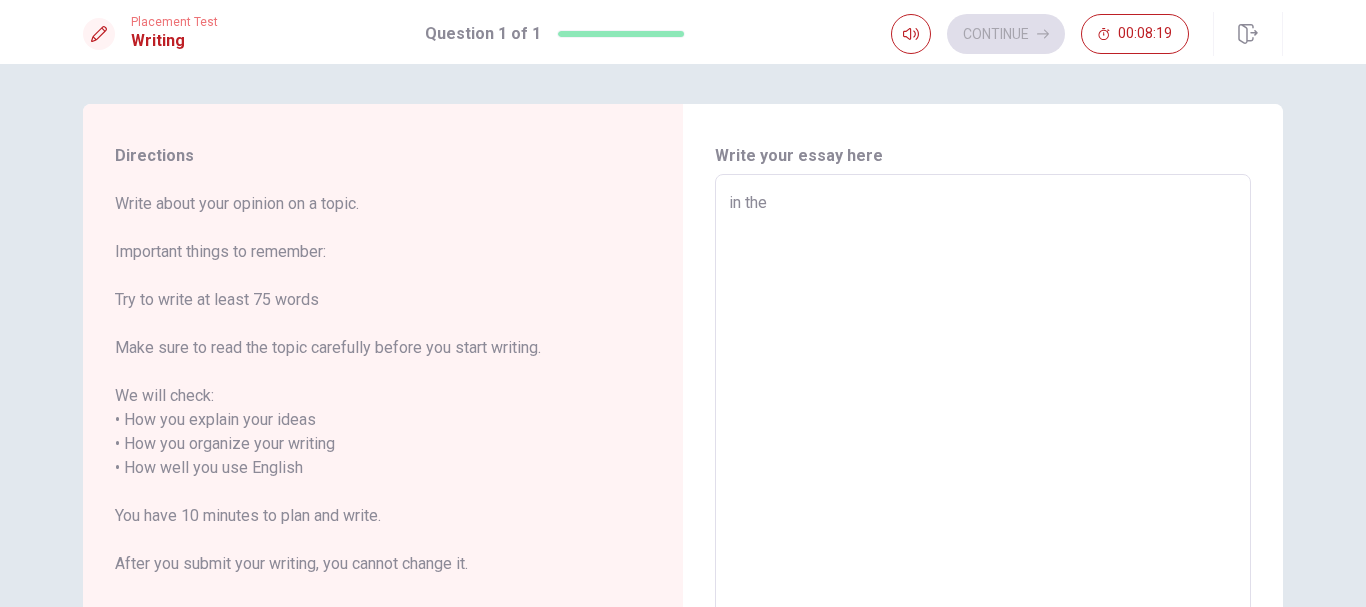 type on "in the s" 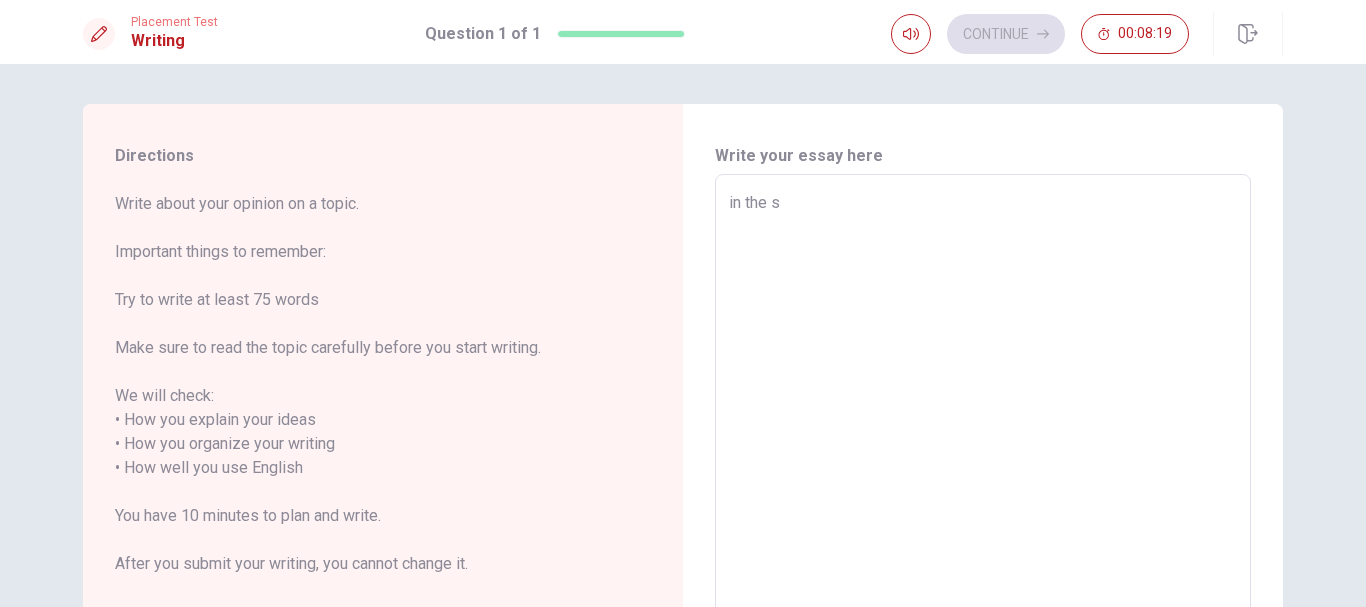 type on "x" 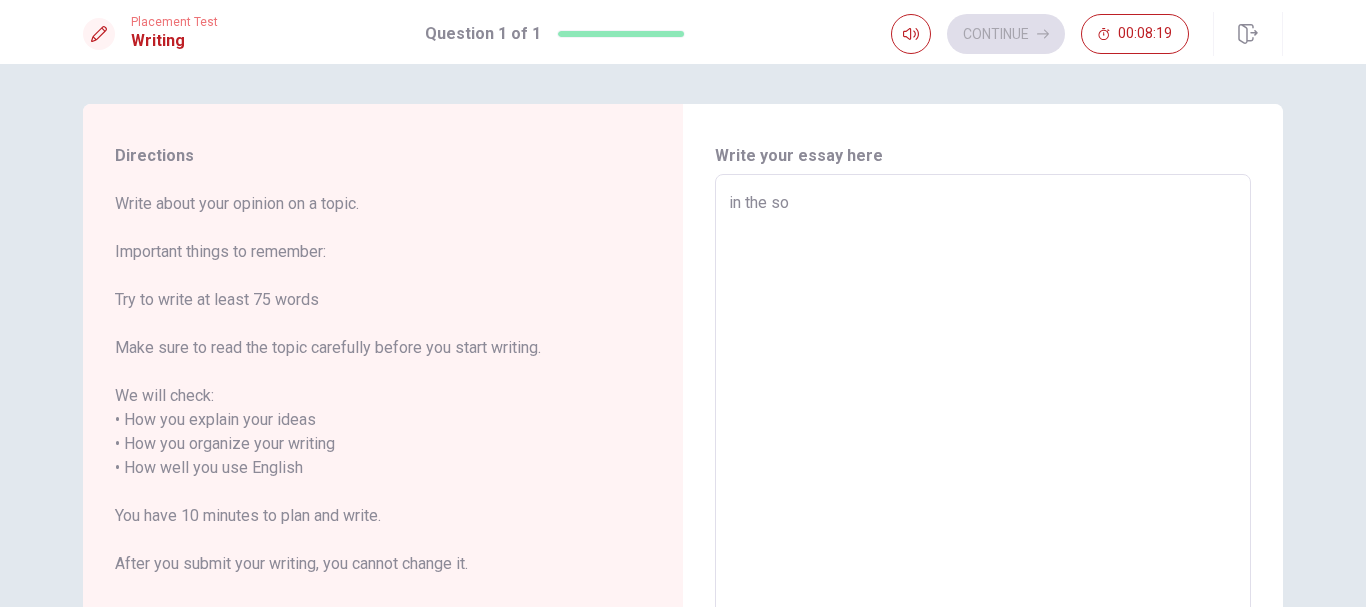 type on "x" 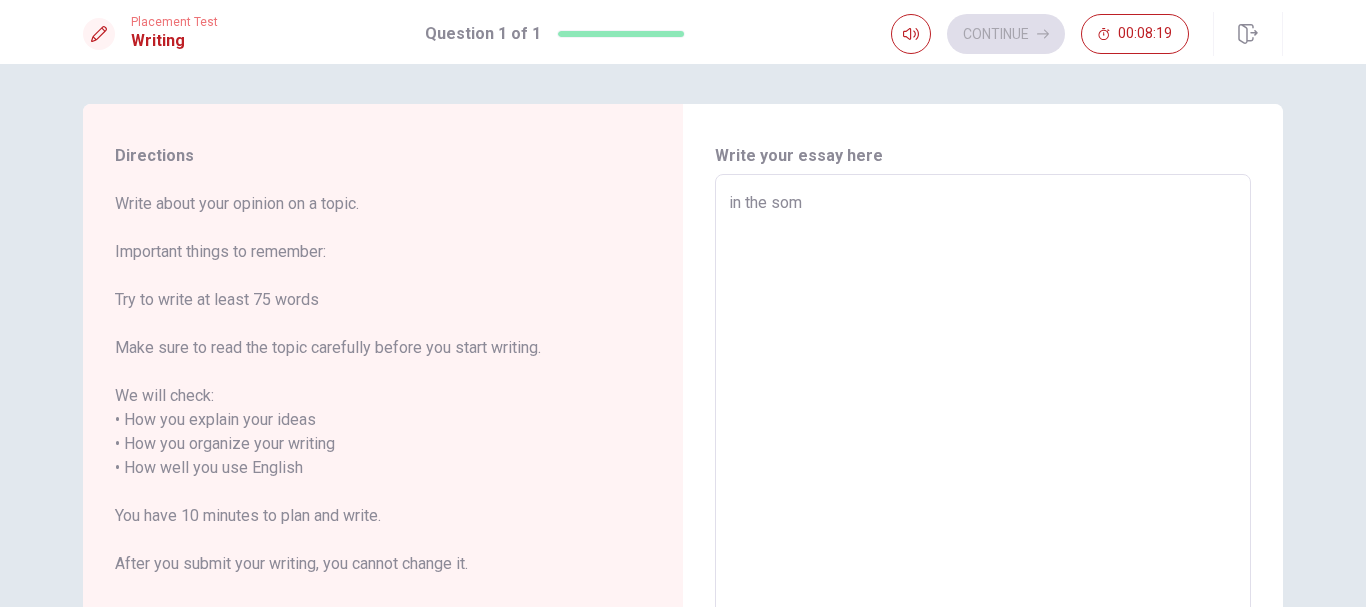 type on "x" 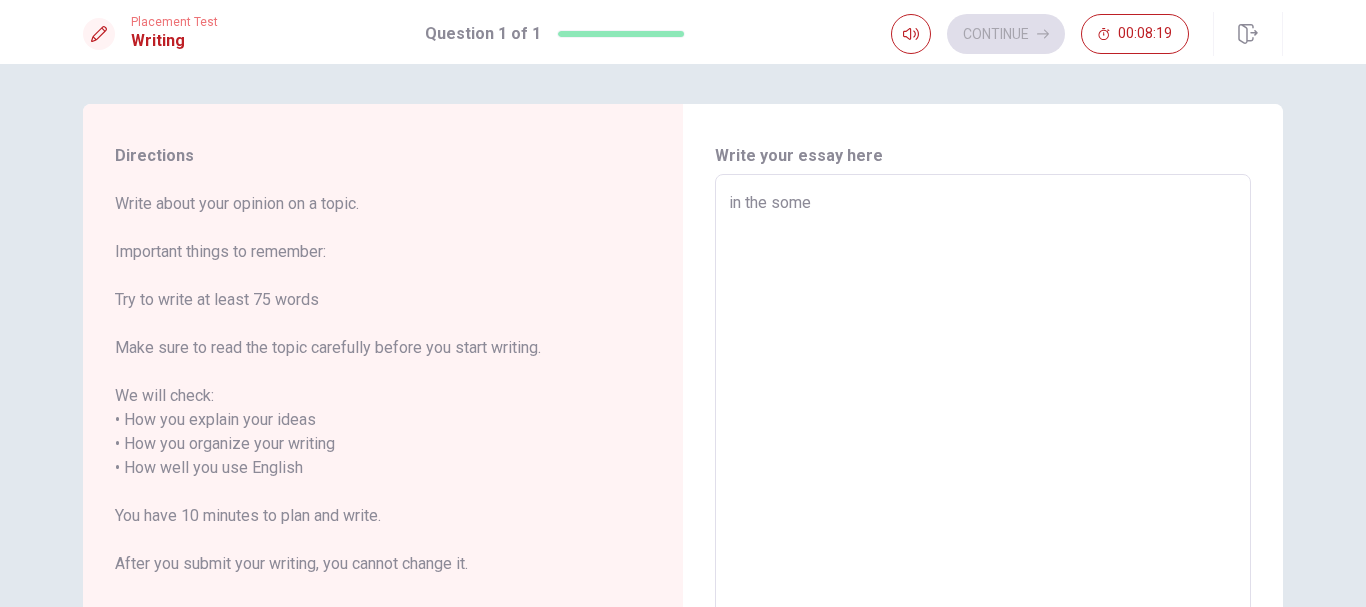 type on "x" 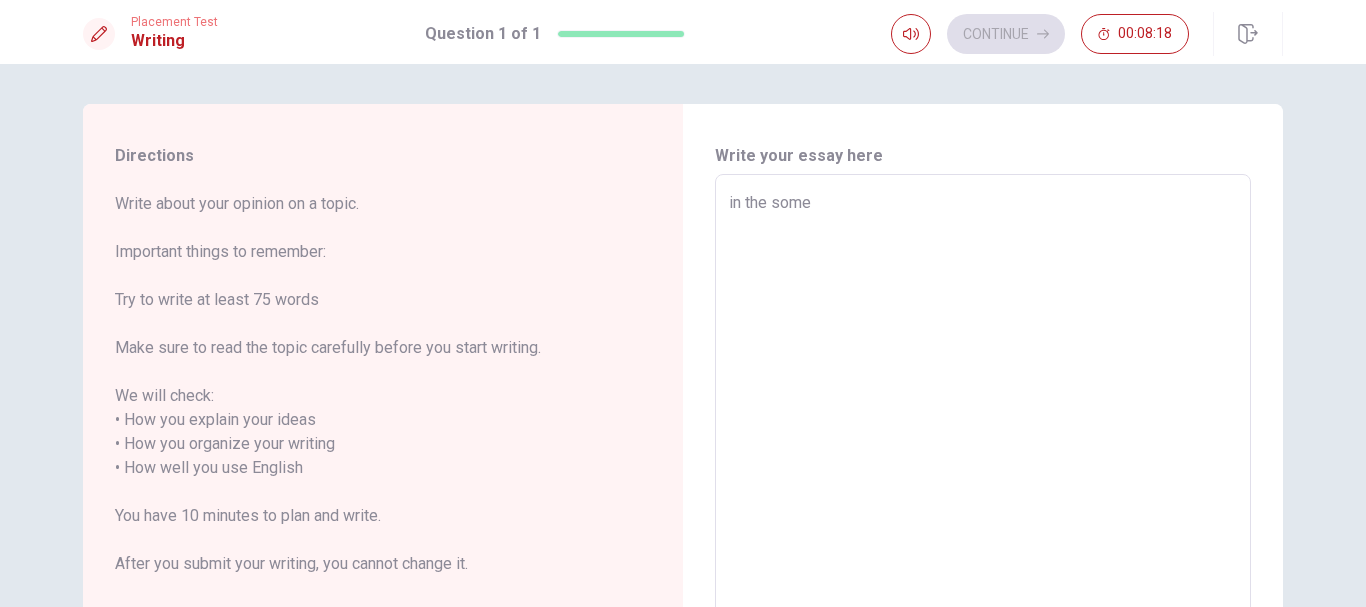 type on "in the some t" 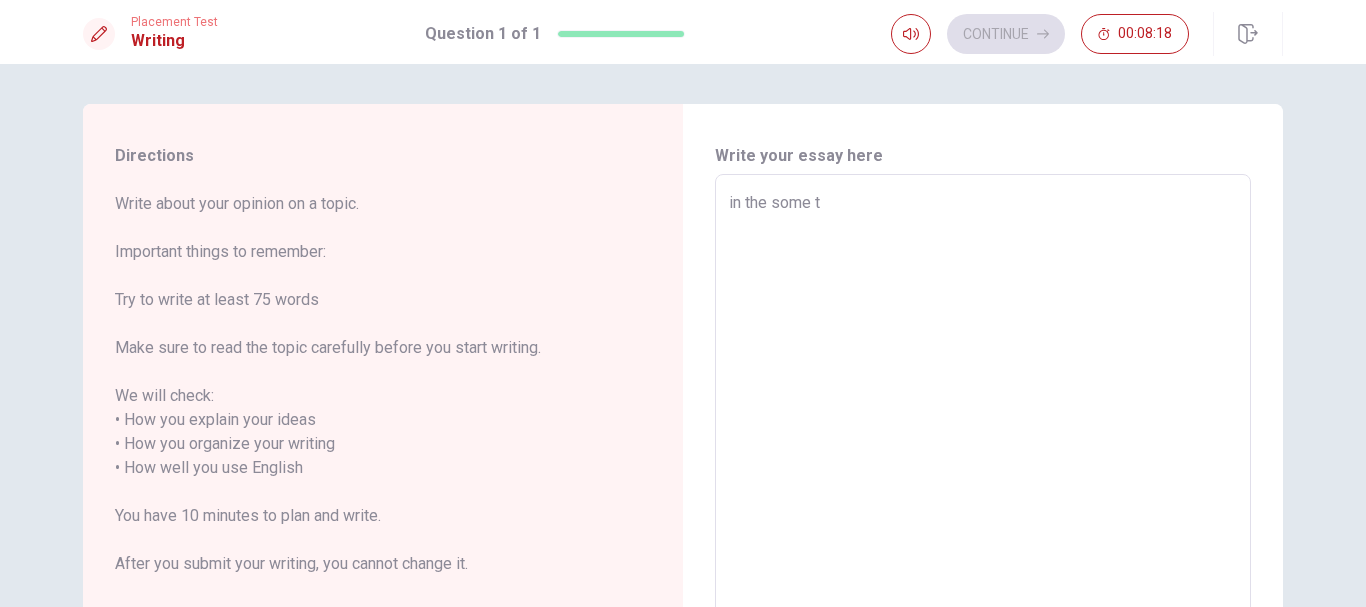 type on "x" 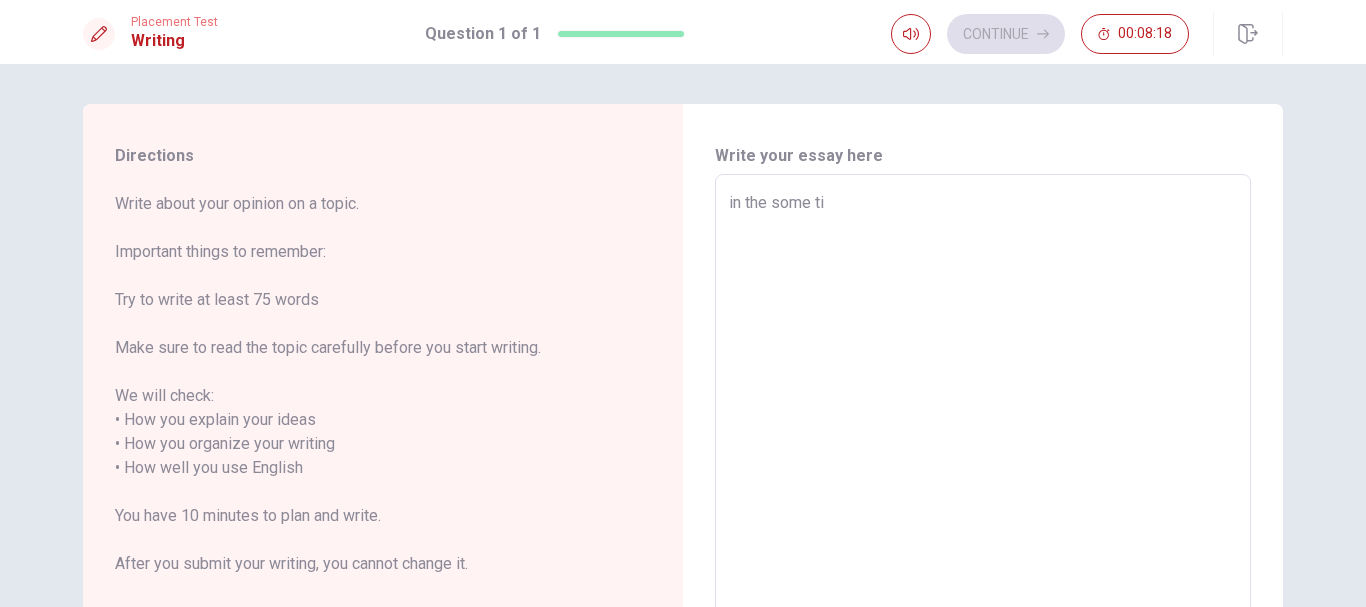 type on "in the some [PERSON_NAME]" 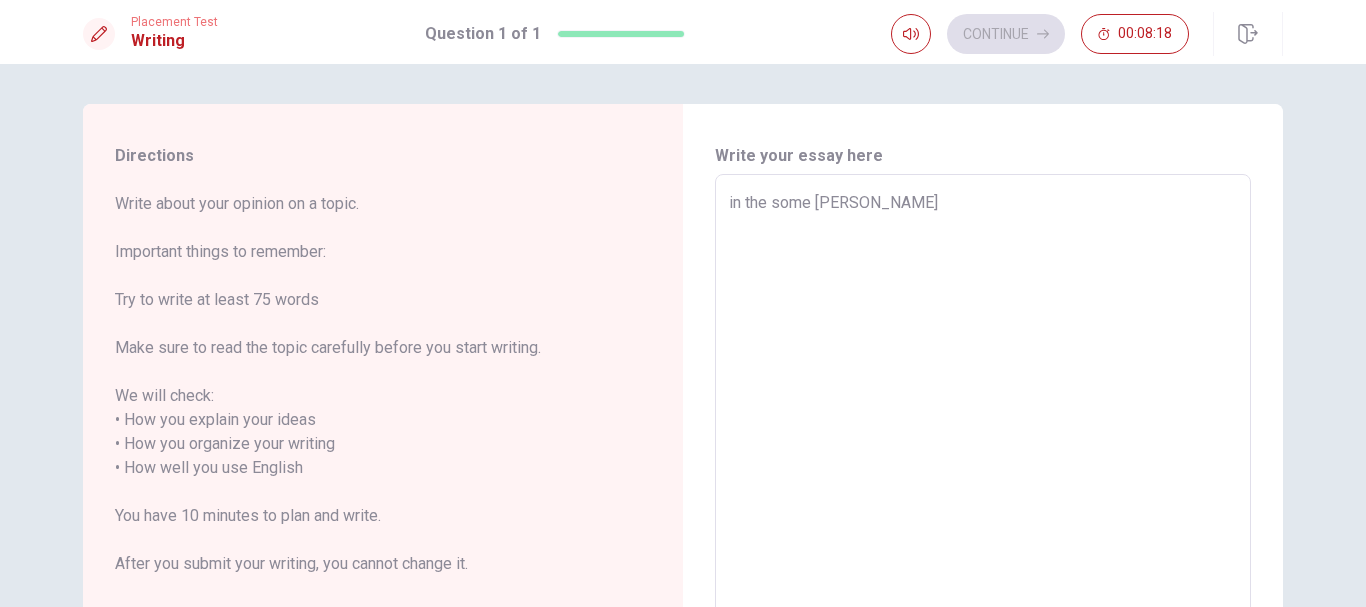 type on "x" 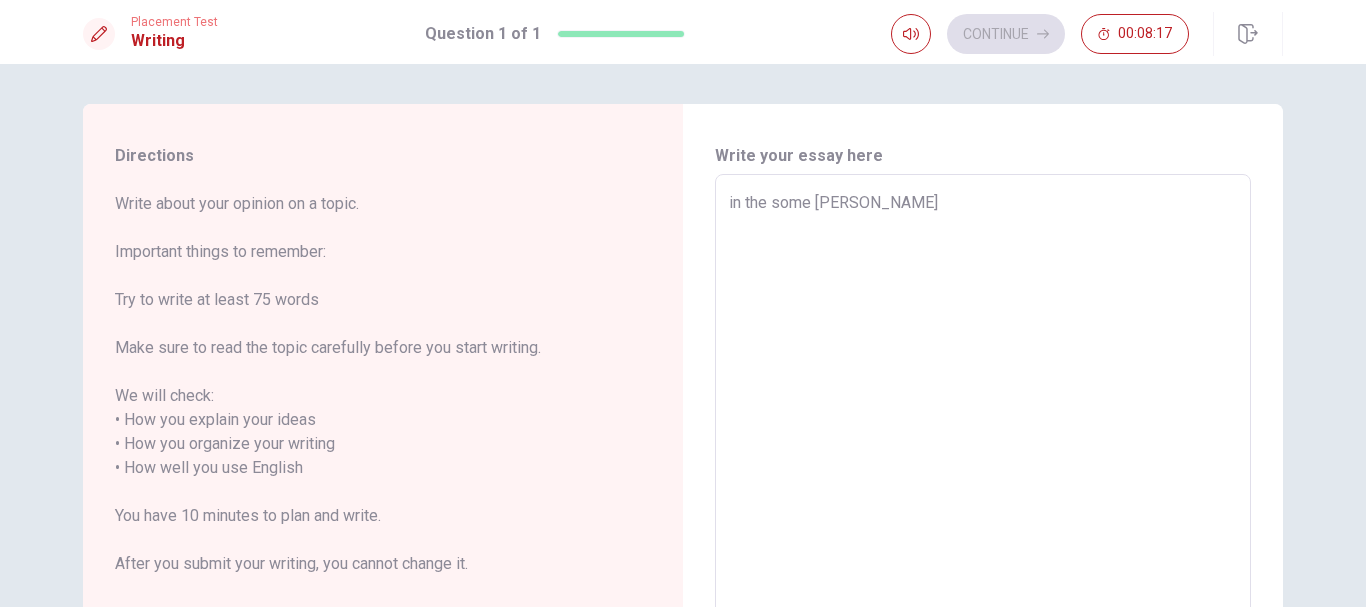 type on "in the some timr" 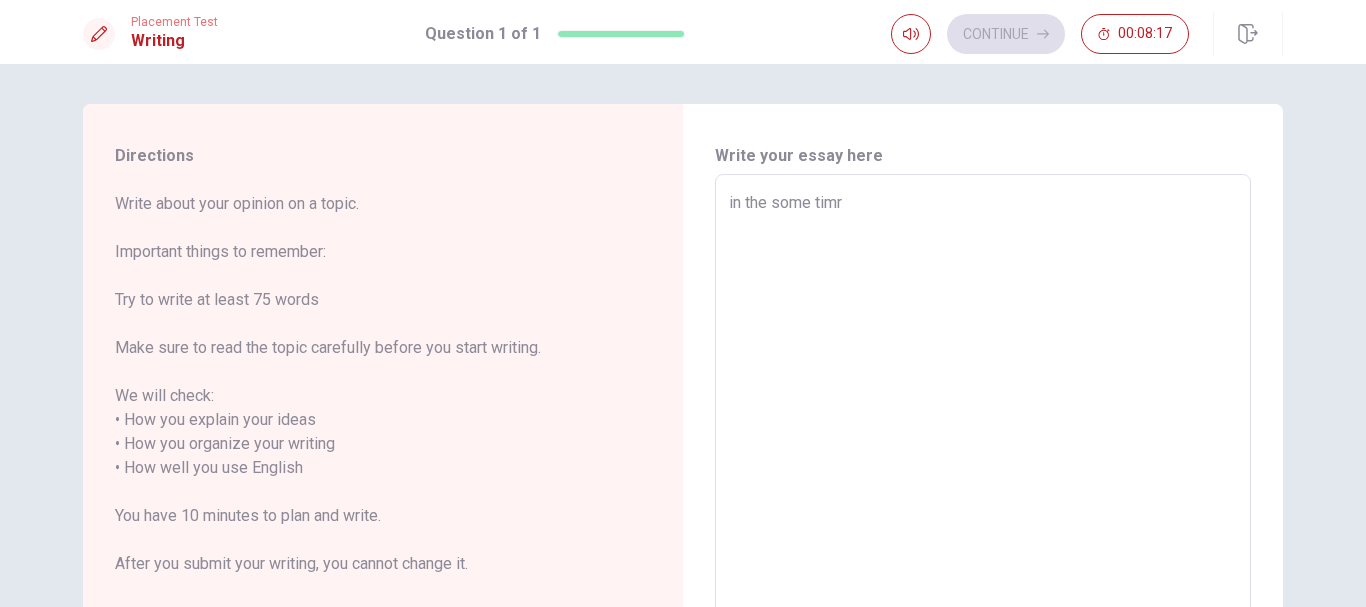 type on "x" 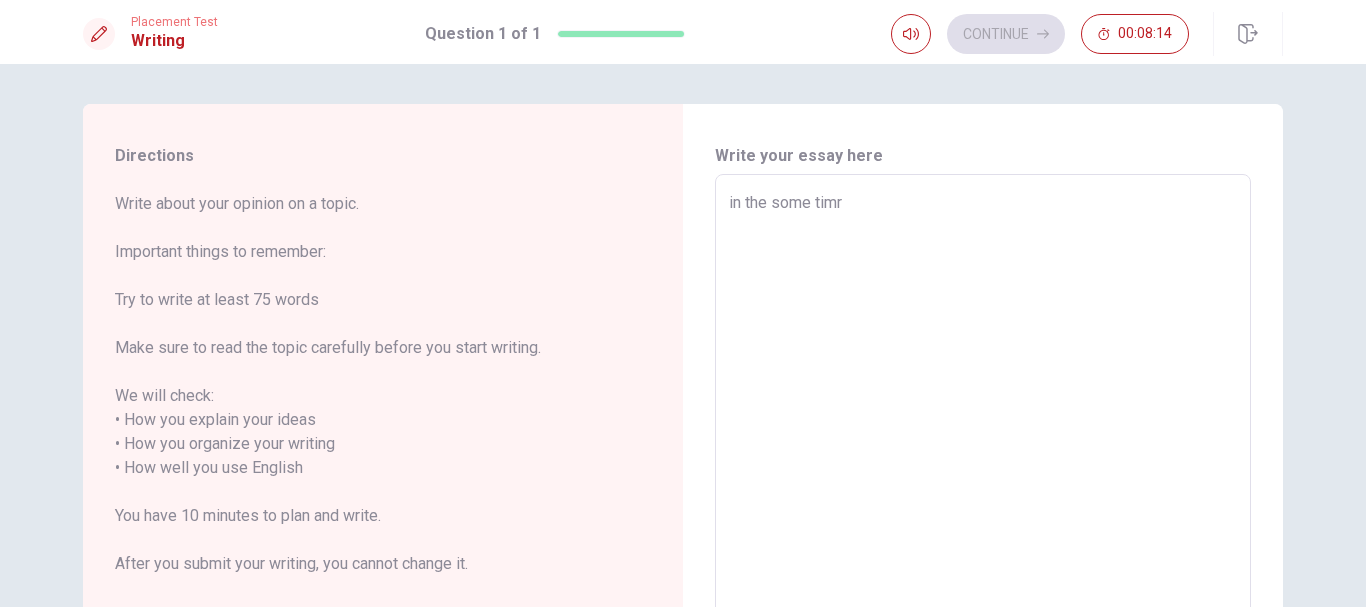 type on "x" 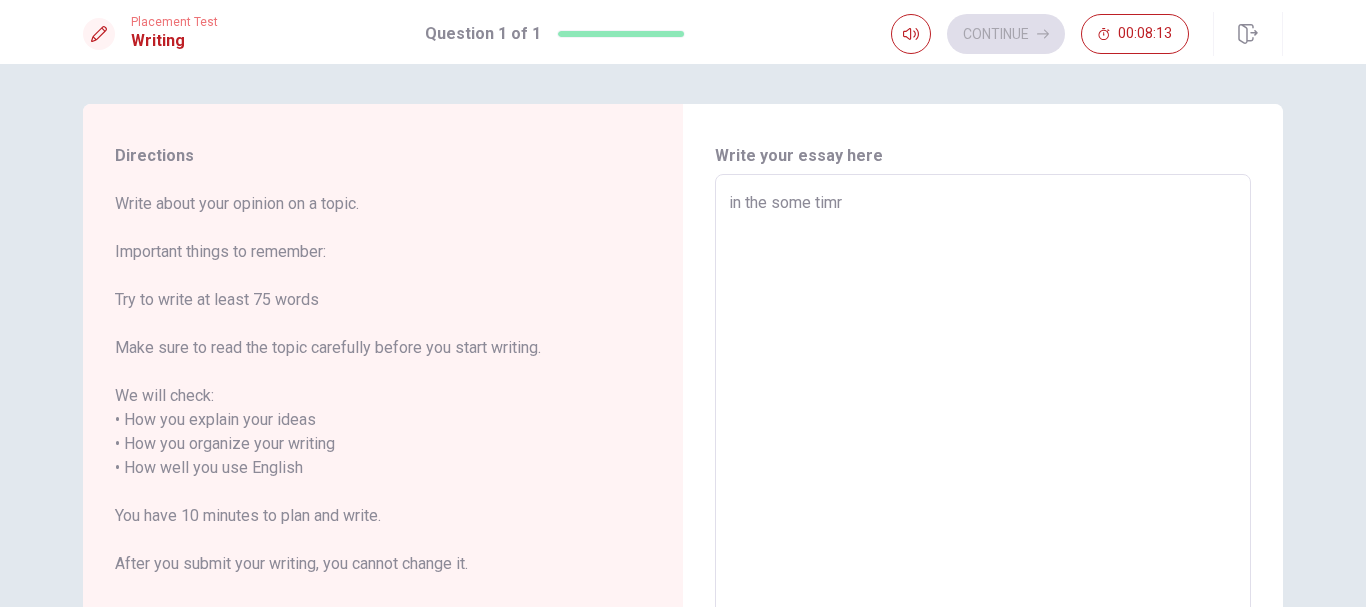 type on "in the some timr a" 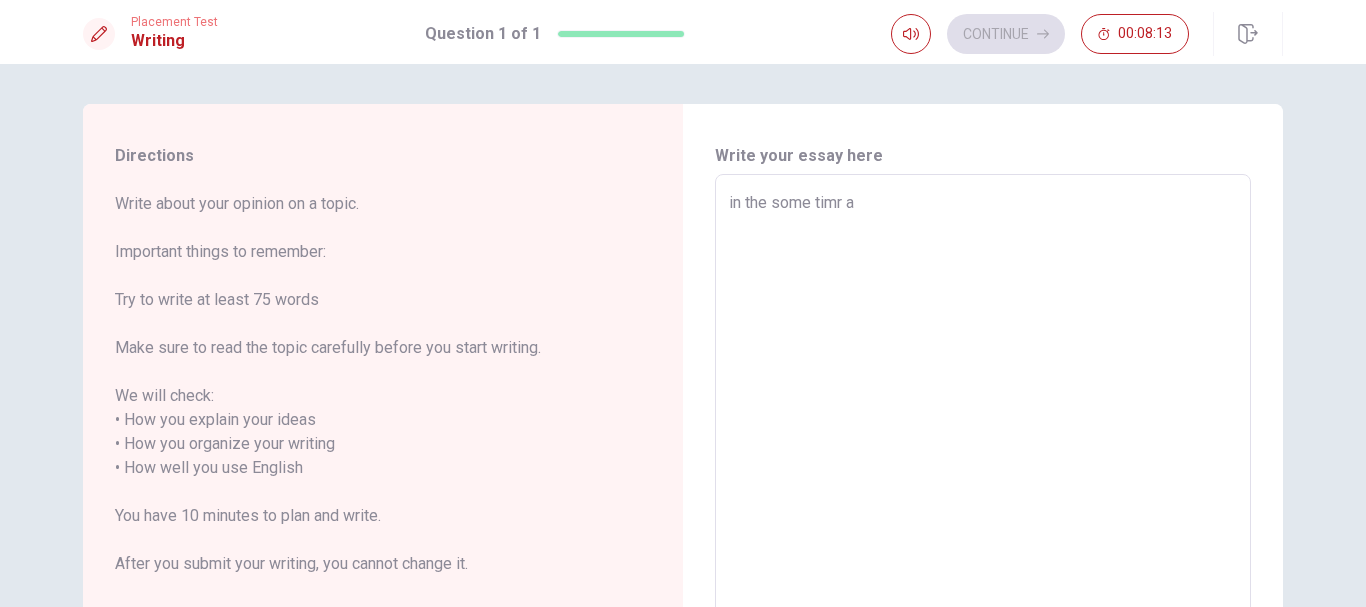 type on "x" 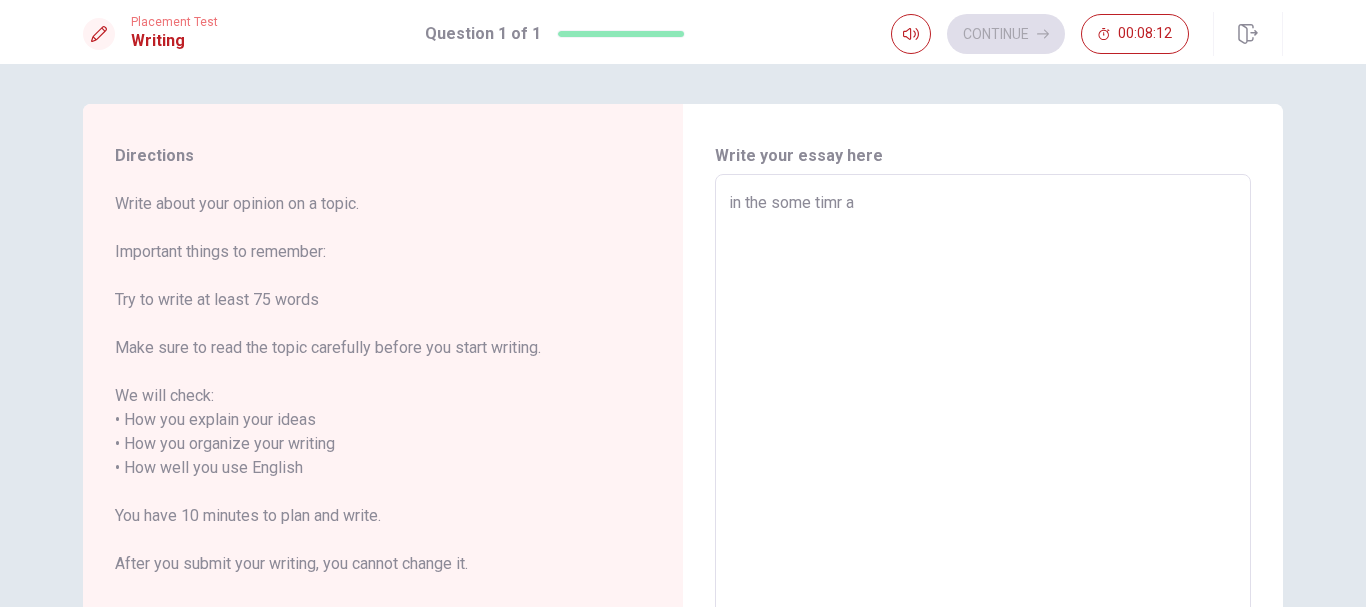 type on "in the some timr ag" 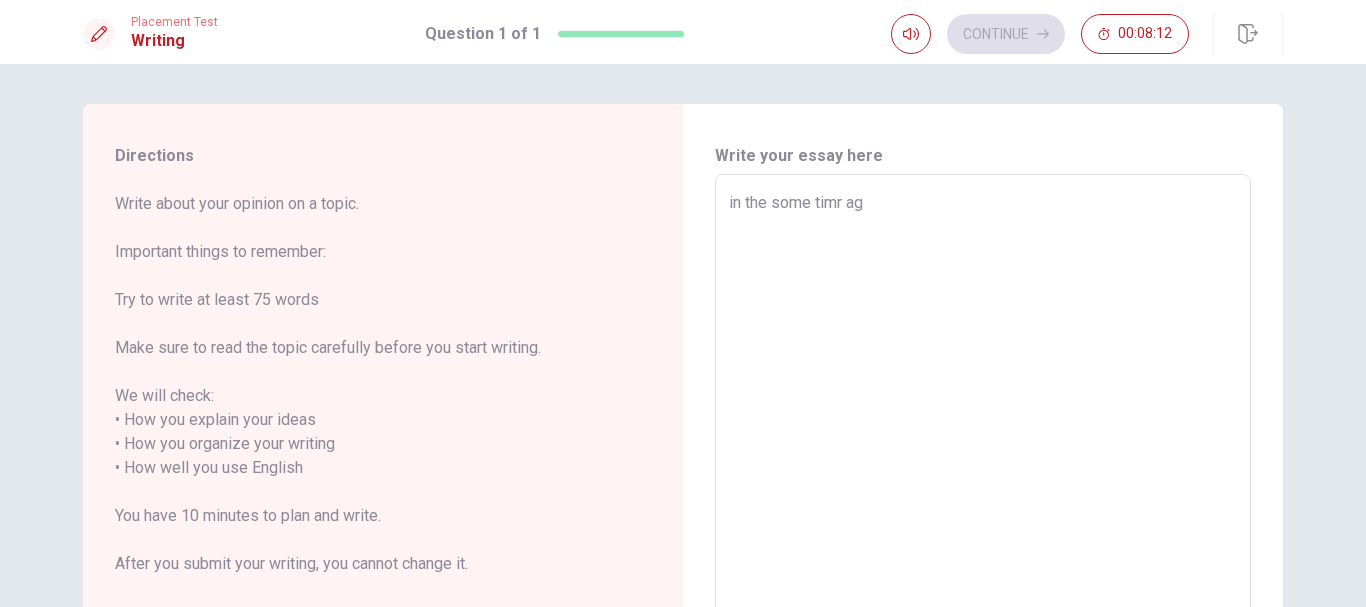 type on "x" 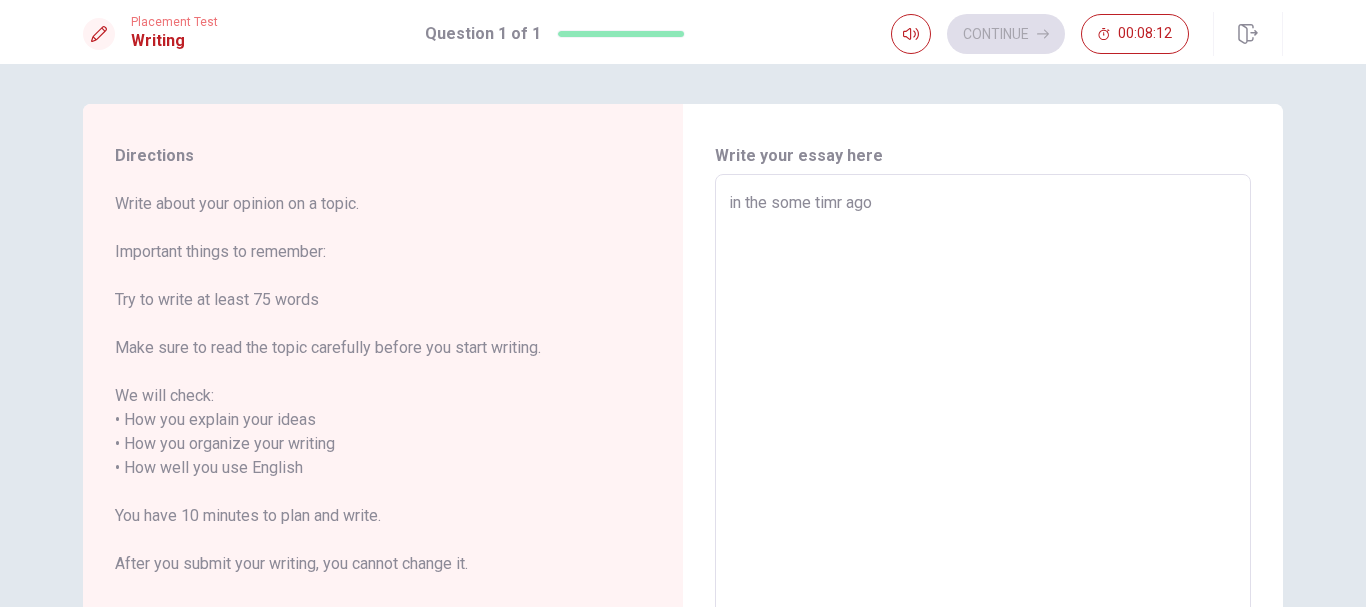 type on "x" 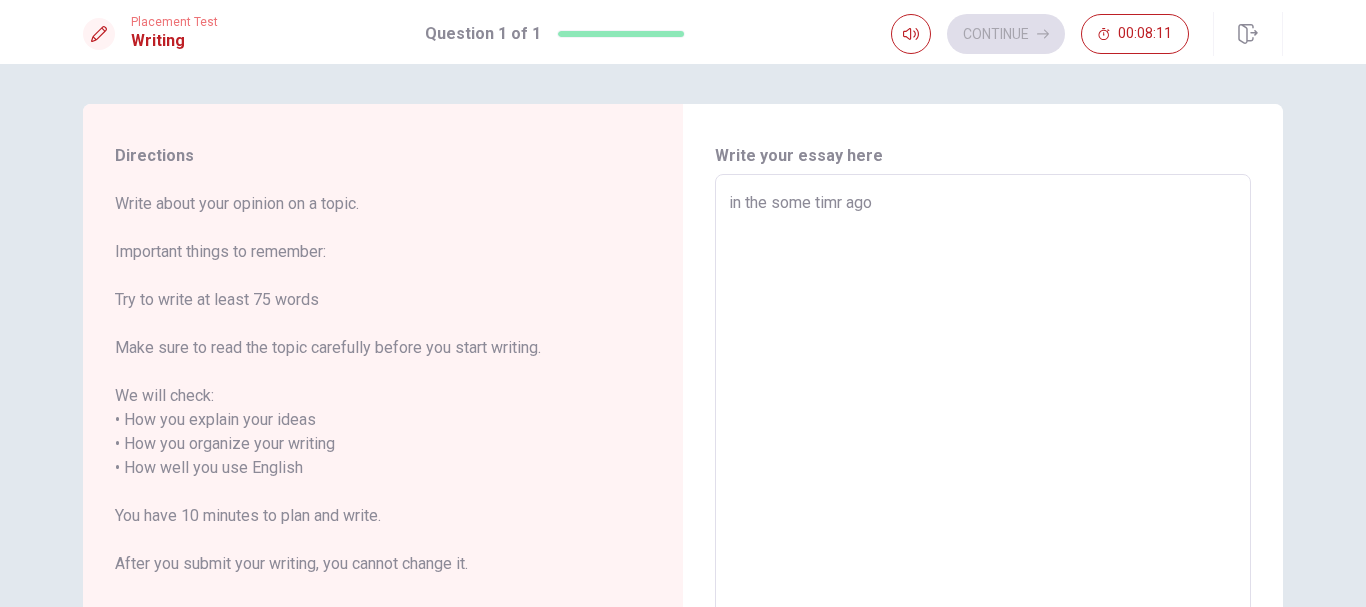 type on "x" 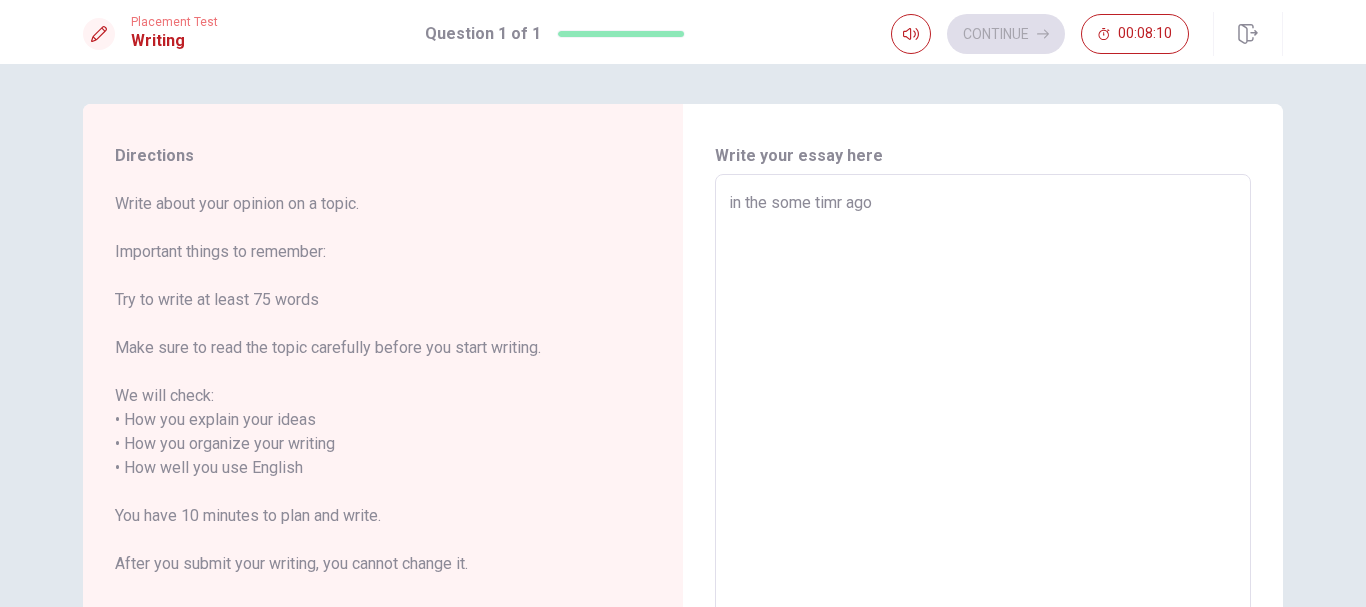 type on "in the some timr ago I" 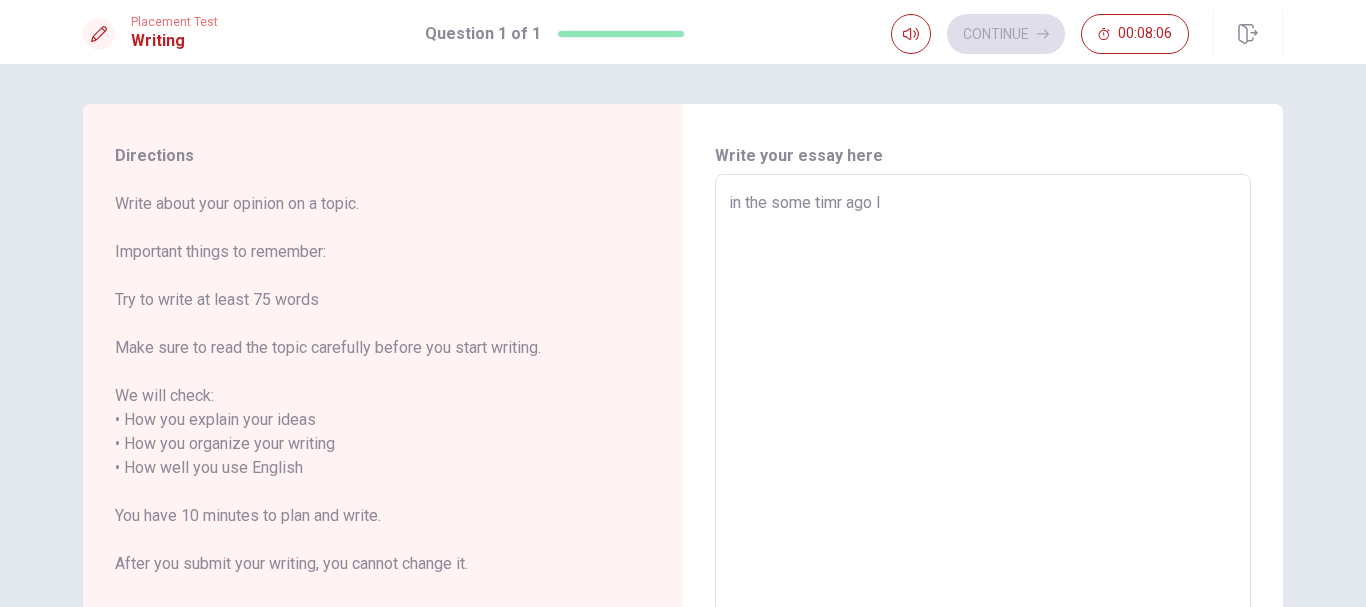 click on "in the some timr ago I" at bounding box center [983, 468] 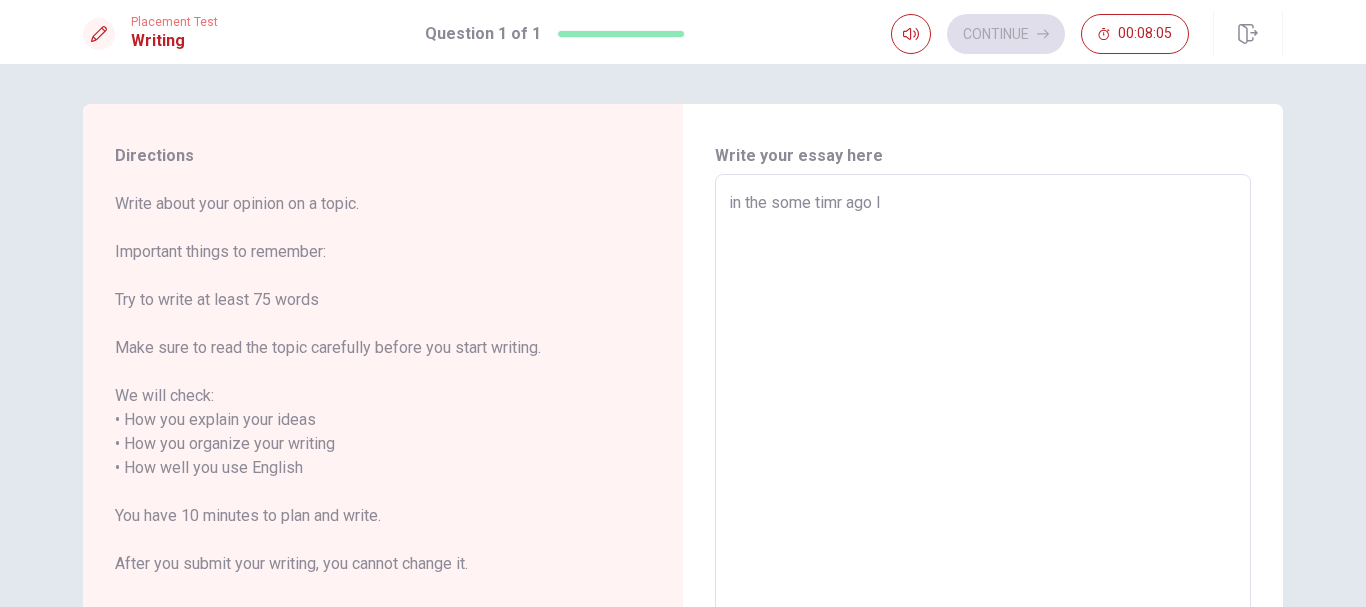 type on "in the some timrago I" 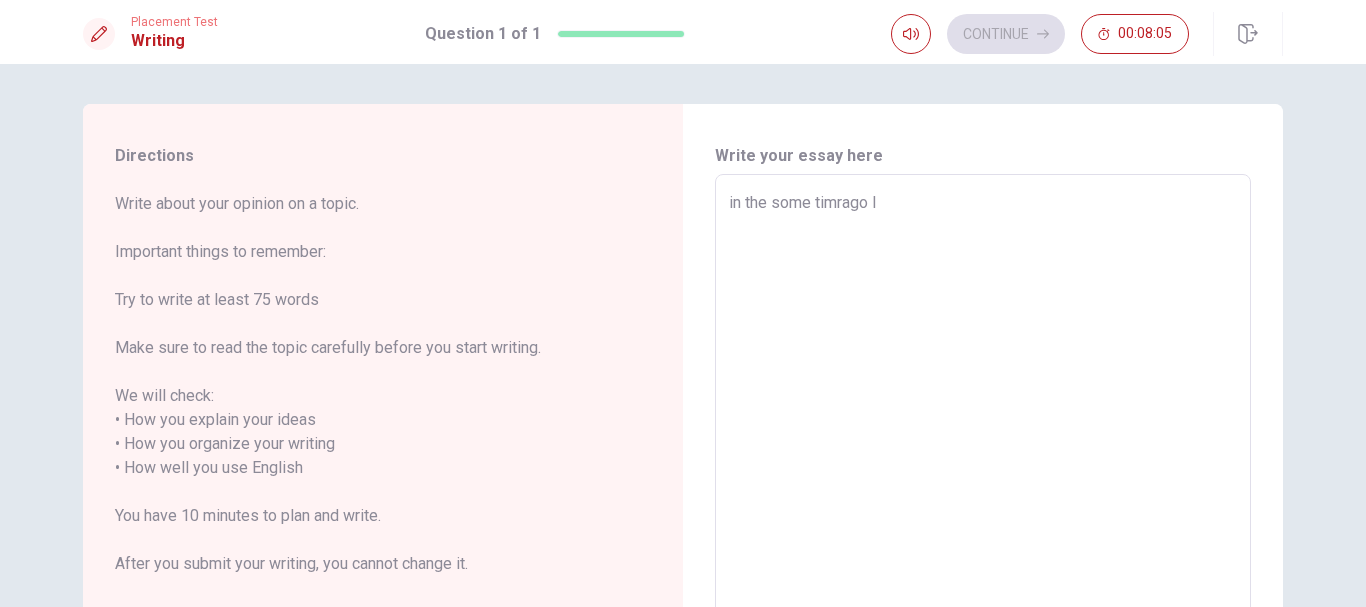 type on "x" 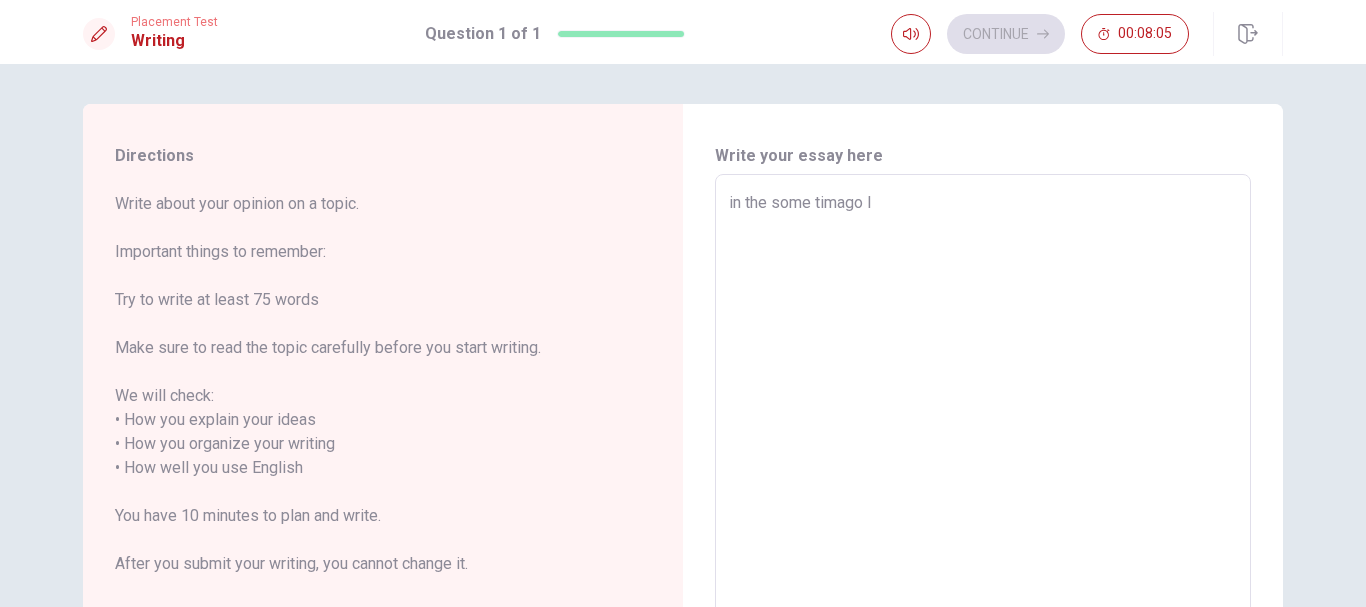 type on "x" 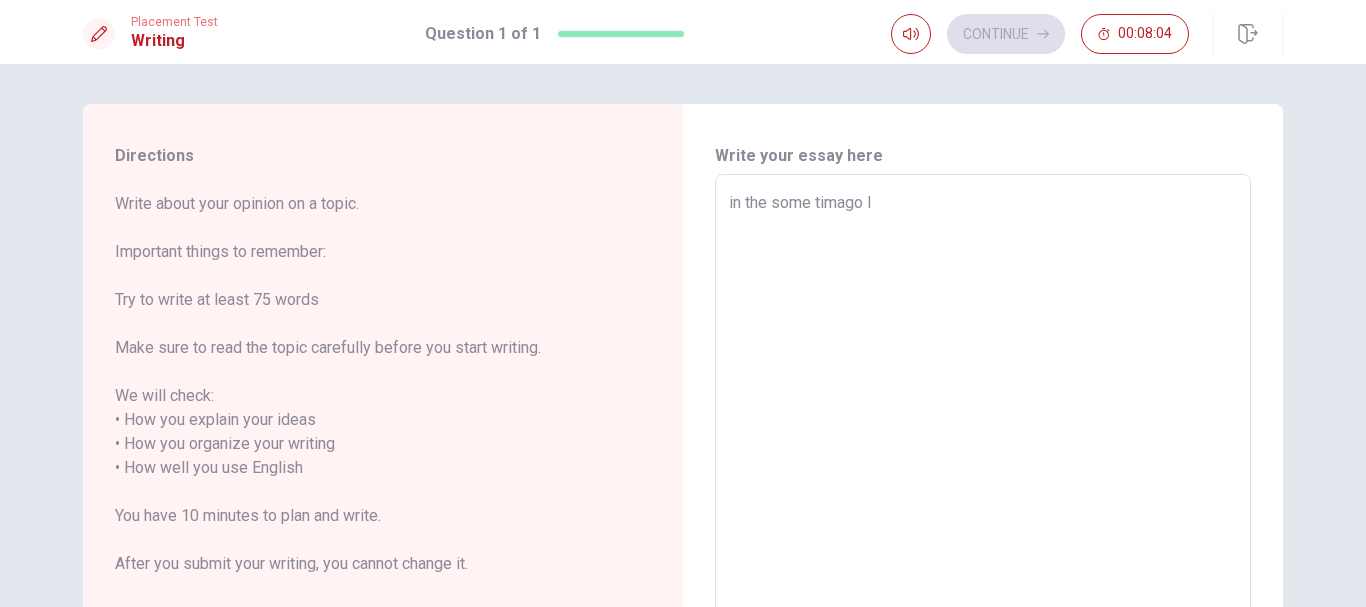 type on "in the some timeago I" 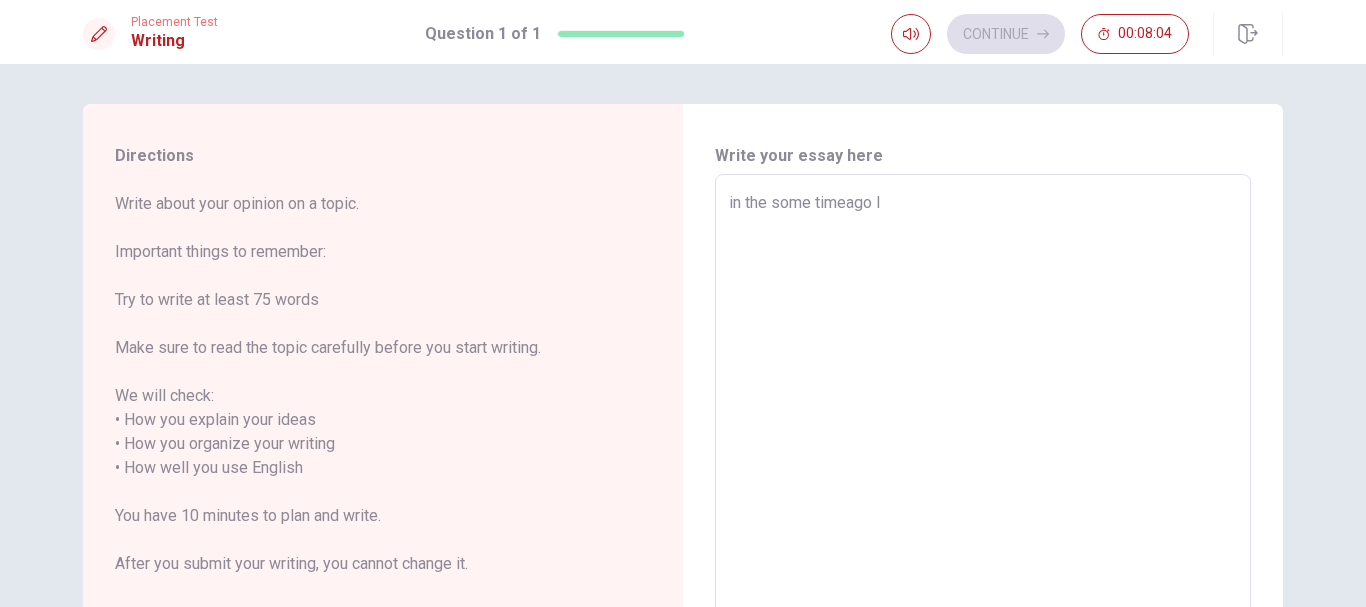 type on "x" 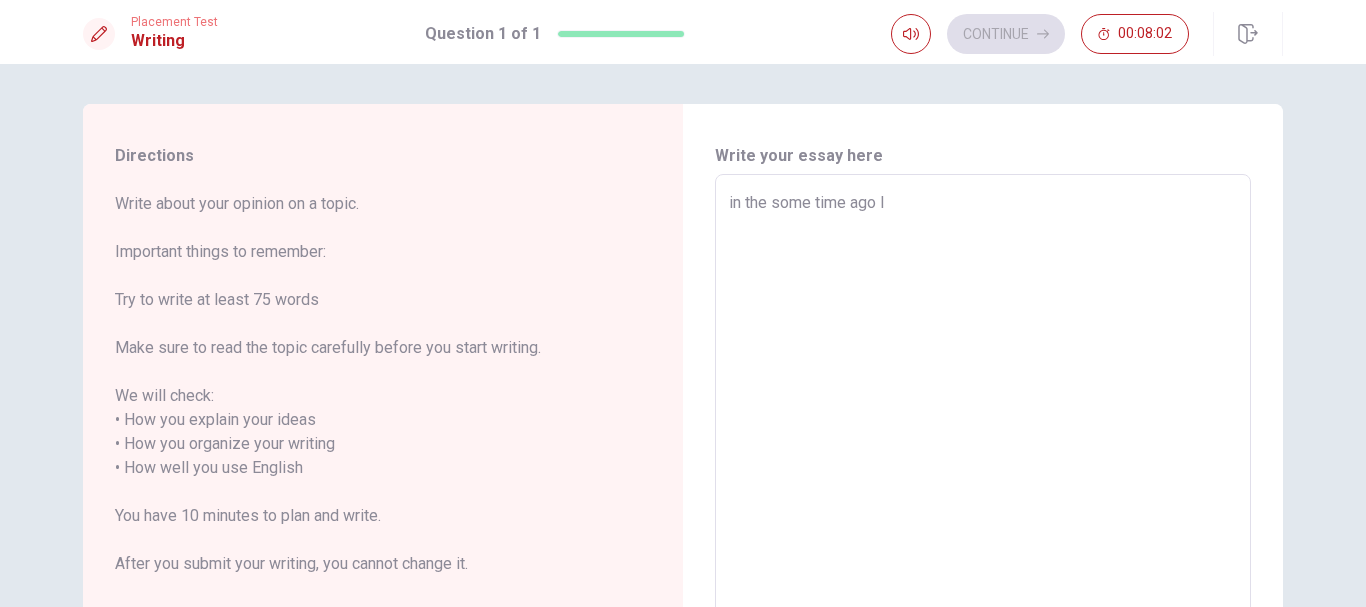 click on "in the some time ago I" at bounding box center (983, 468) 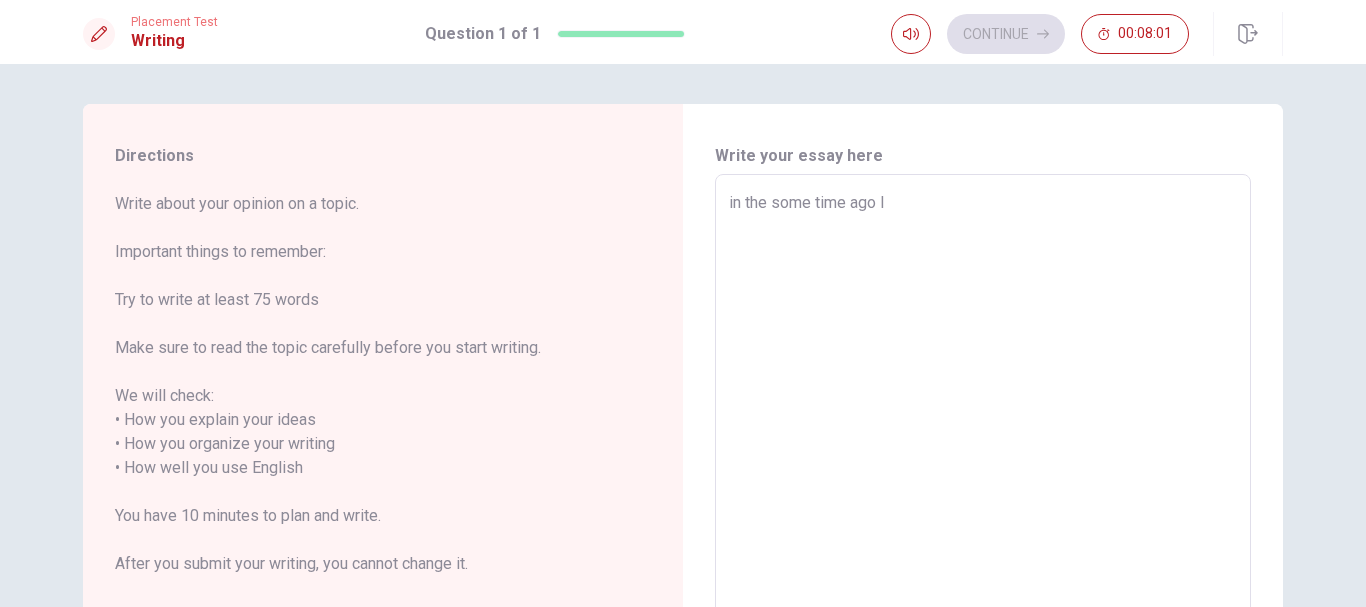 type on "in the some time ago I" 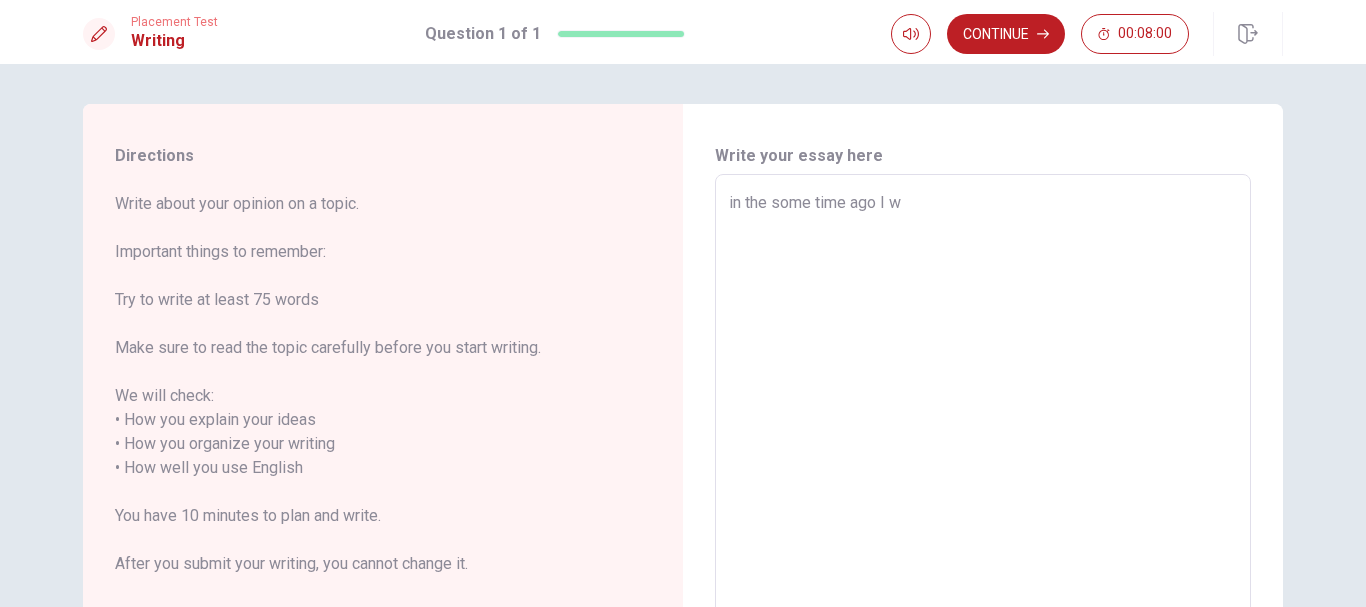 type on "x" 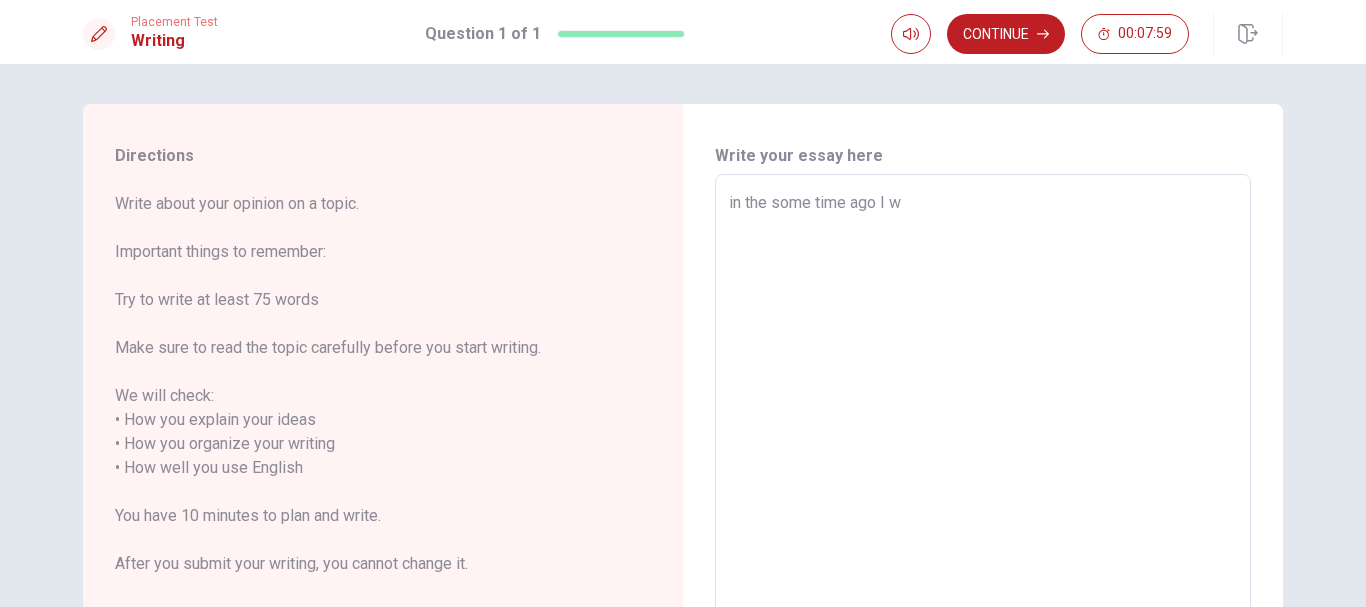 type on "in the some time ago I wh" 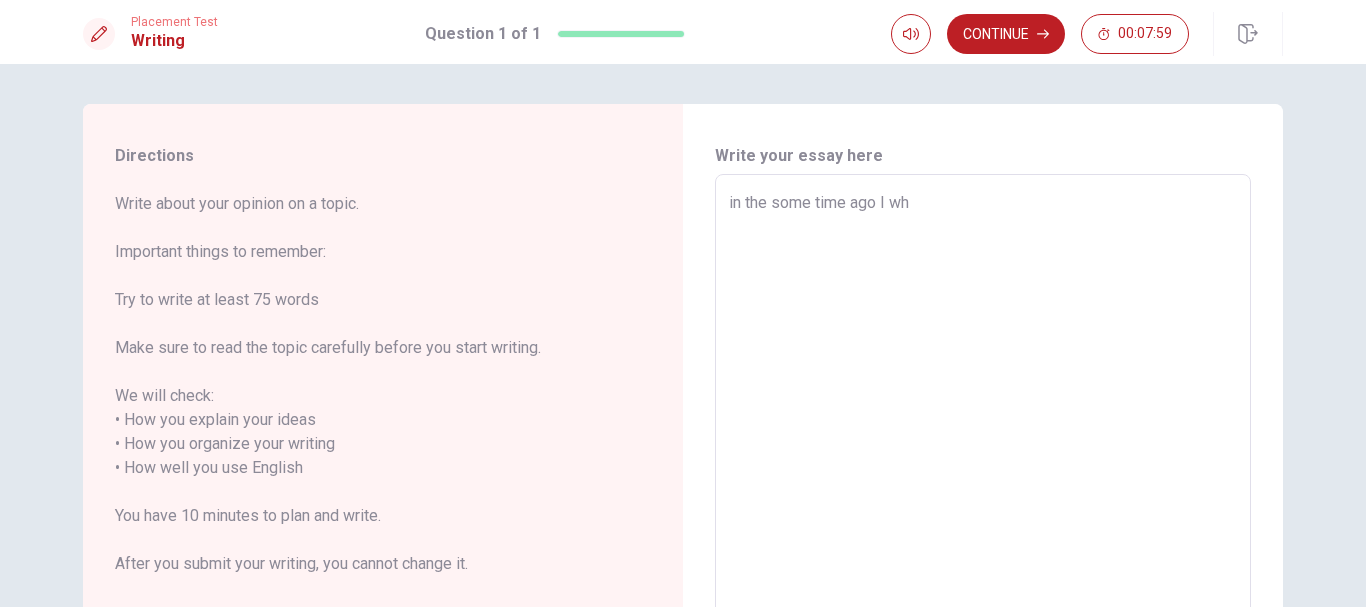type on "x" 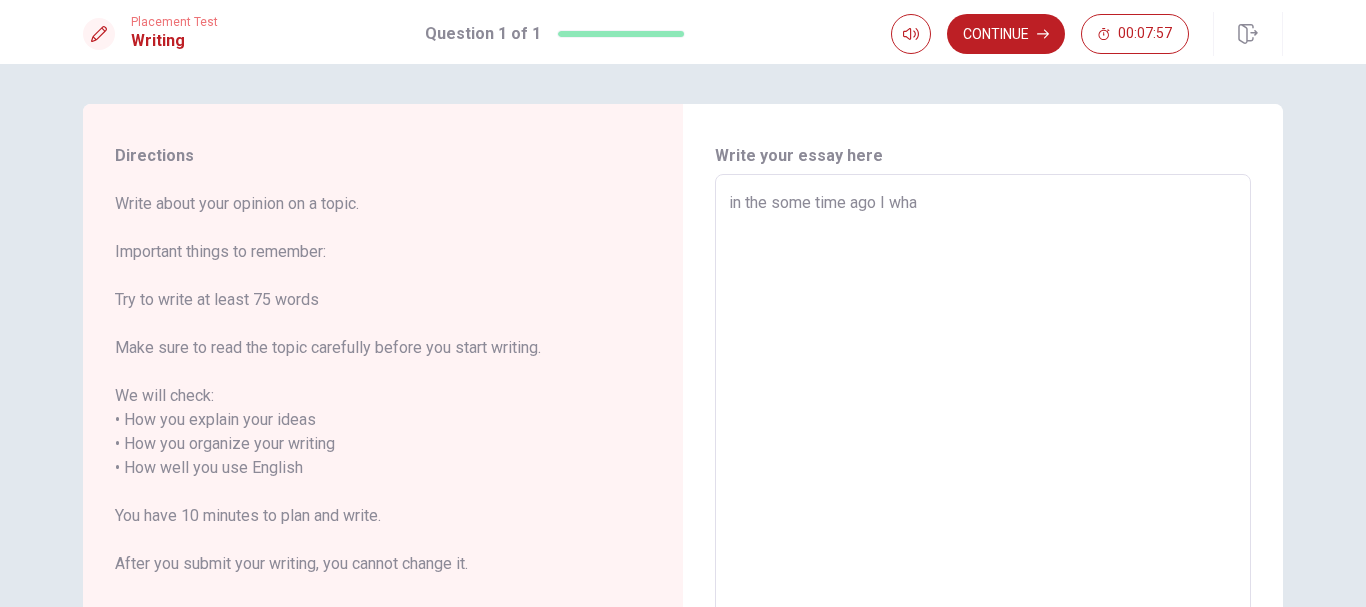 type on "x" 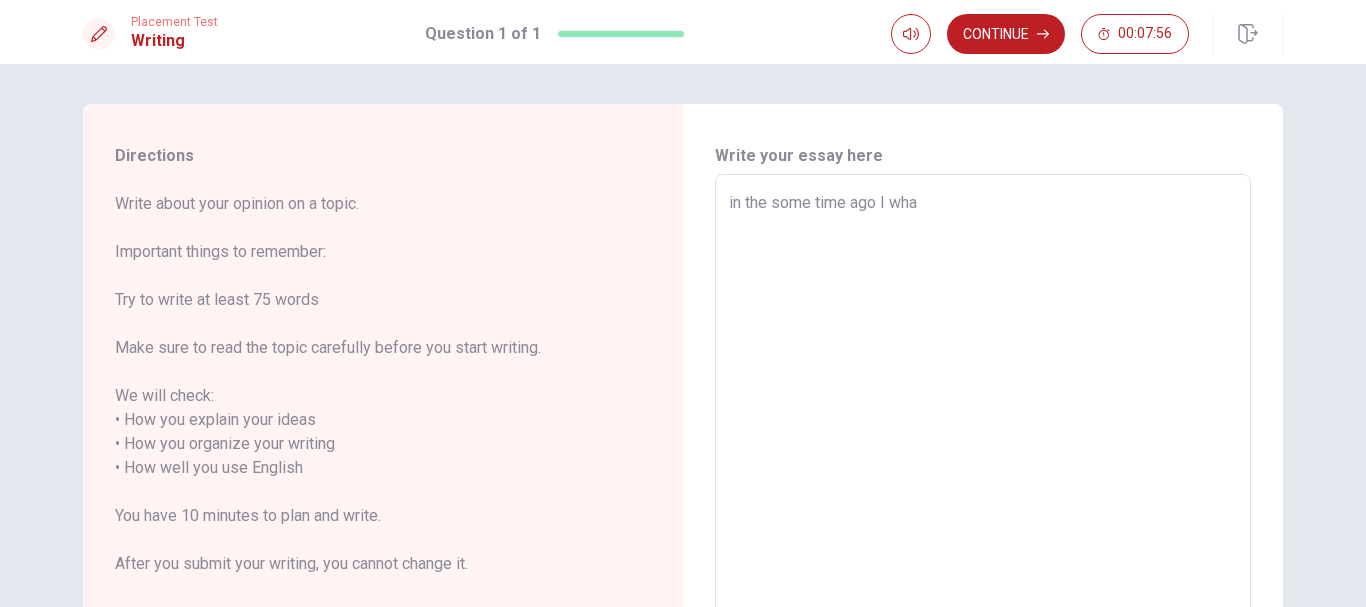type on "in the some time ago I what" 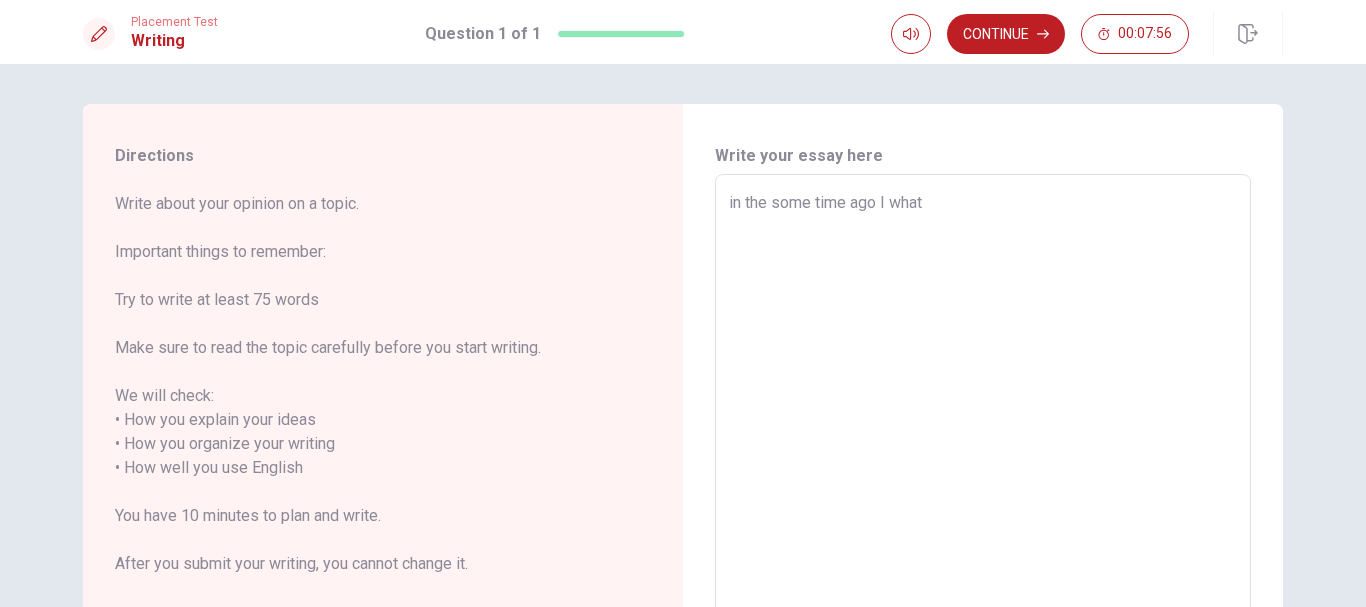 type on "x" 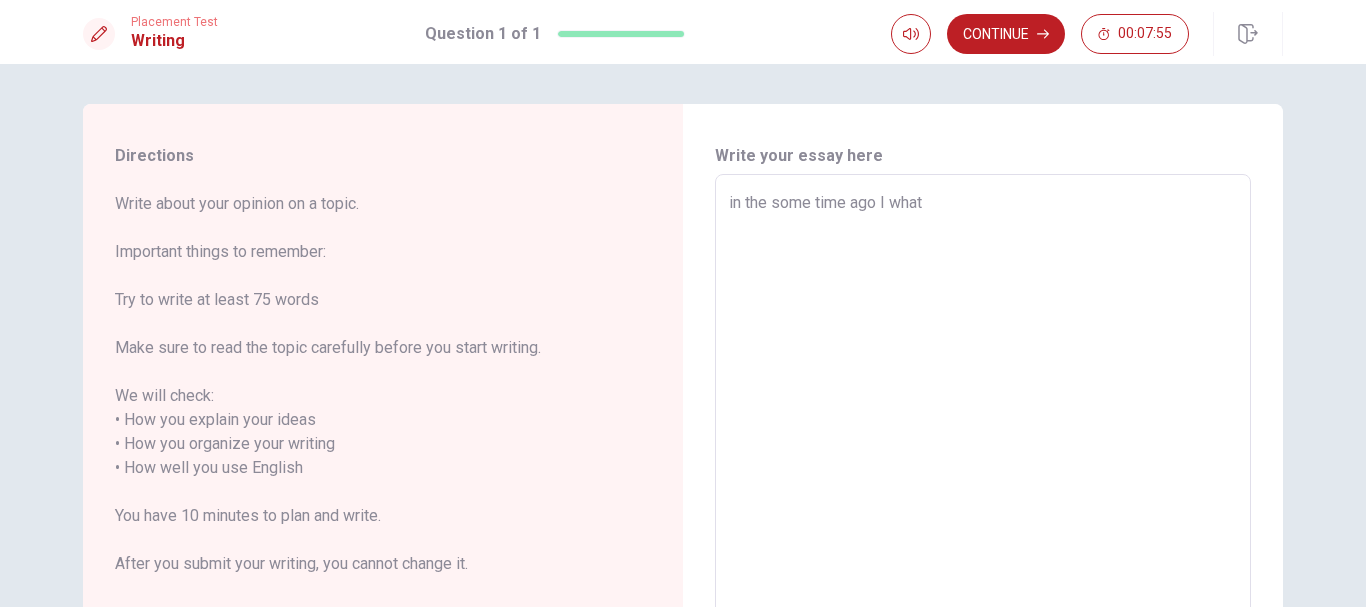 type on "in the some time ago I whatc" 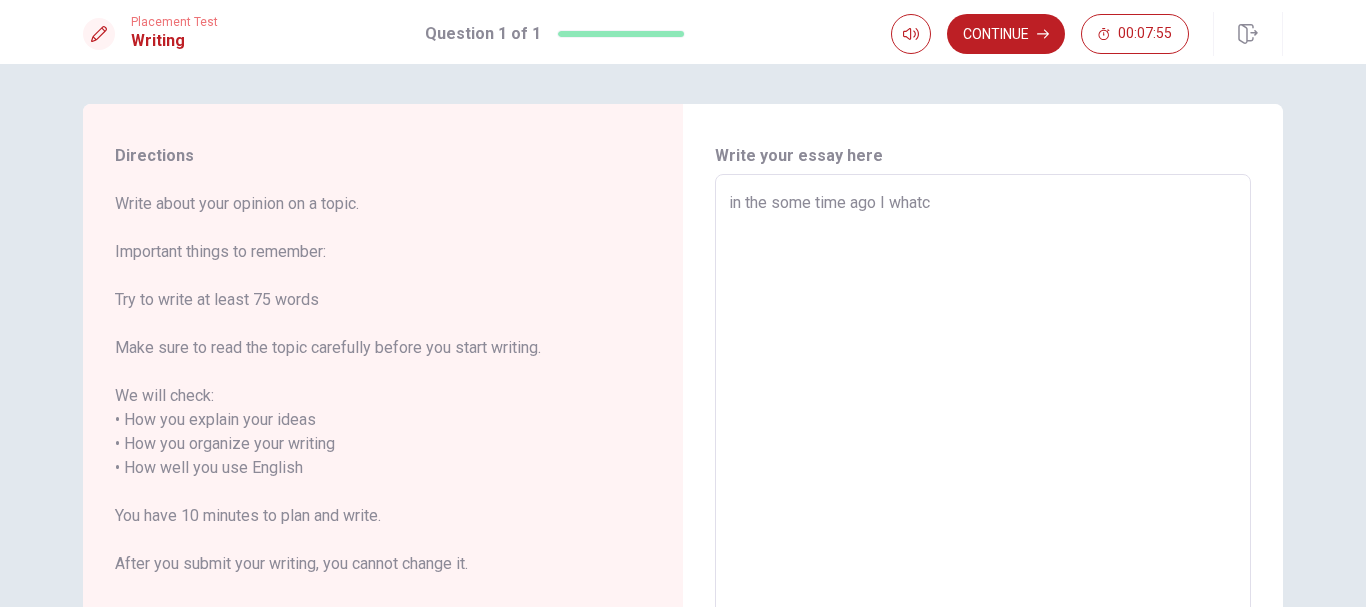 type on "x" 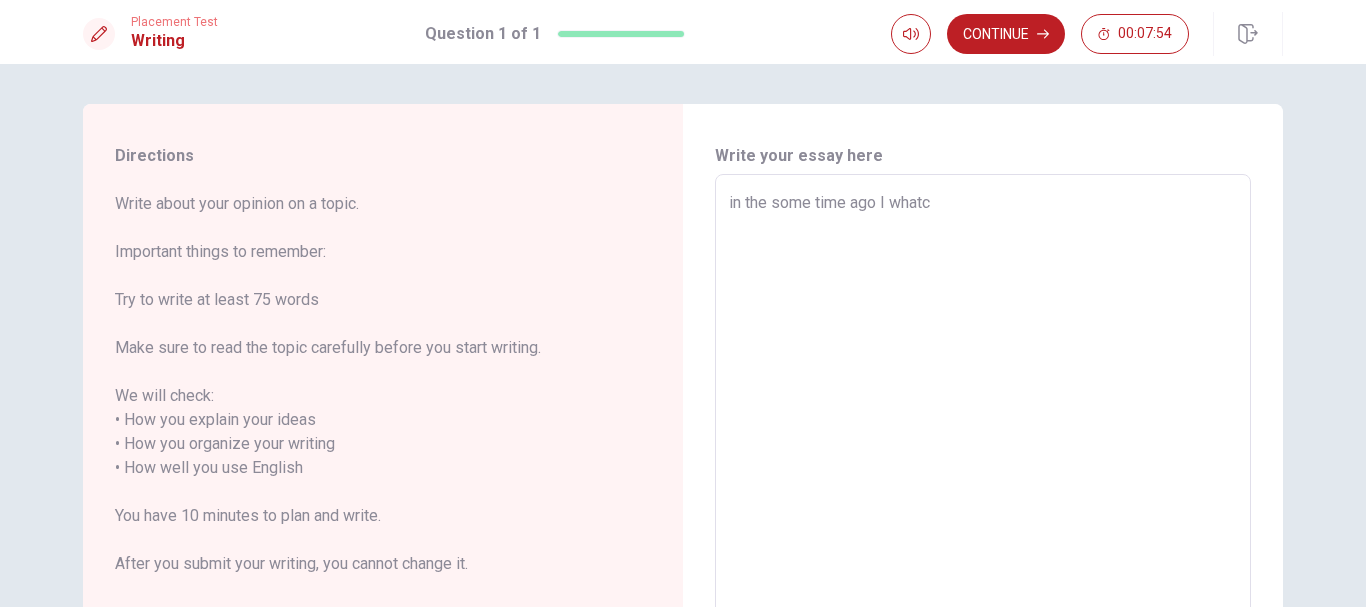 type on "in the some time ago I whatce" 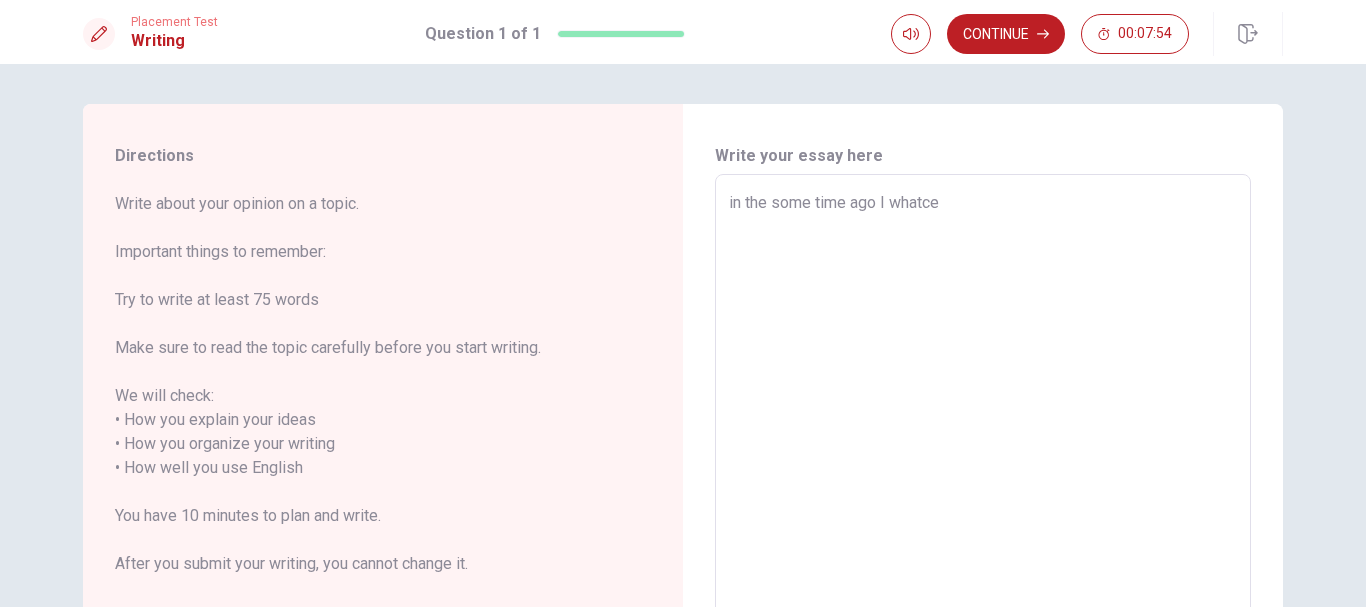 type on "x" 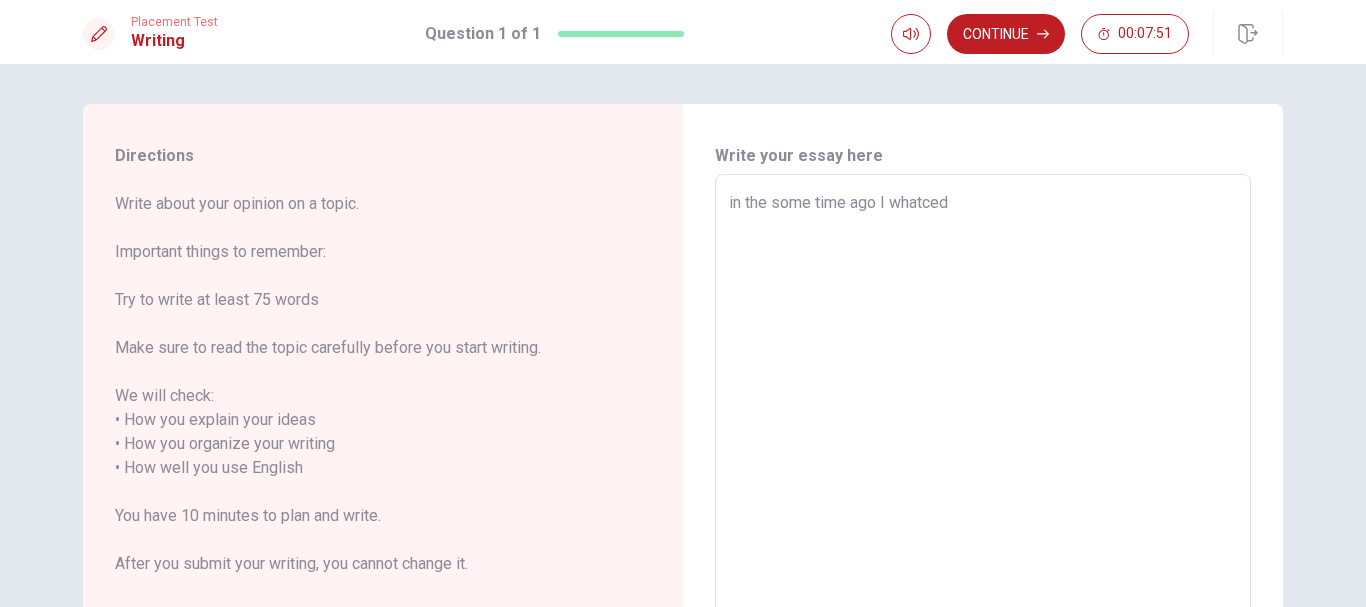 click on "in the some time ago I whatced" at bounding box center (983, 468) 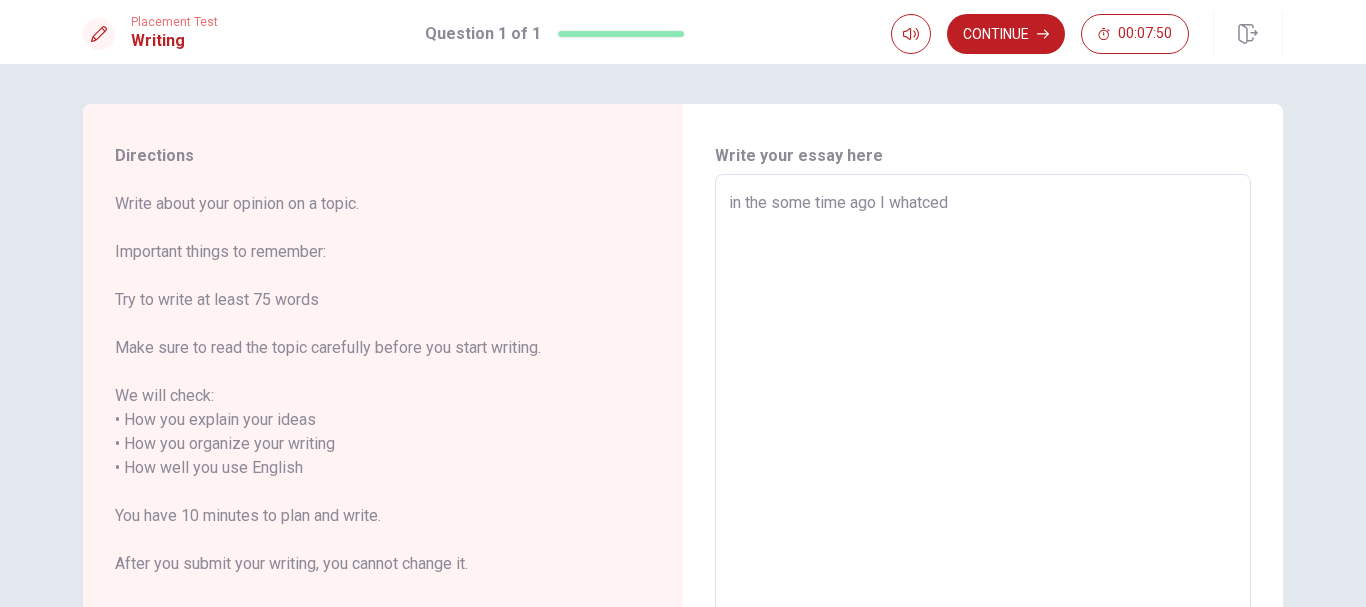 type on "in the some time ago I whatched" 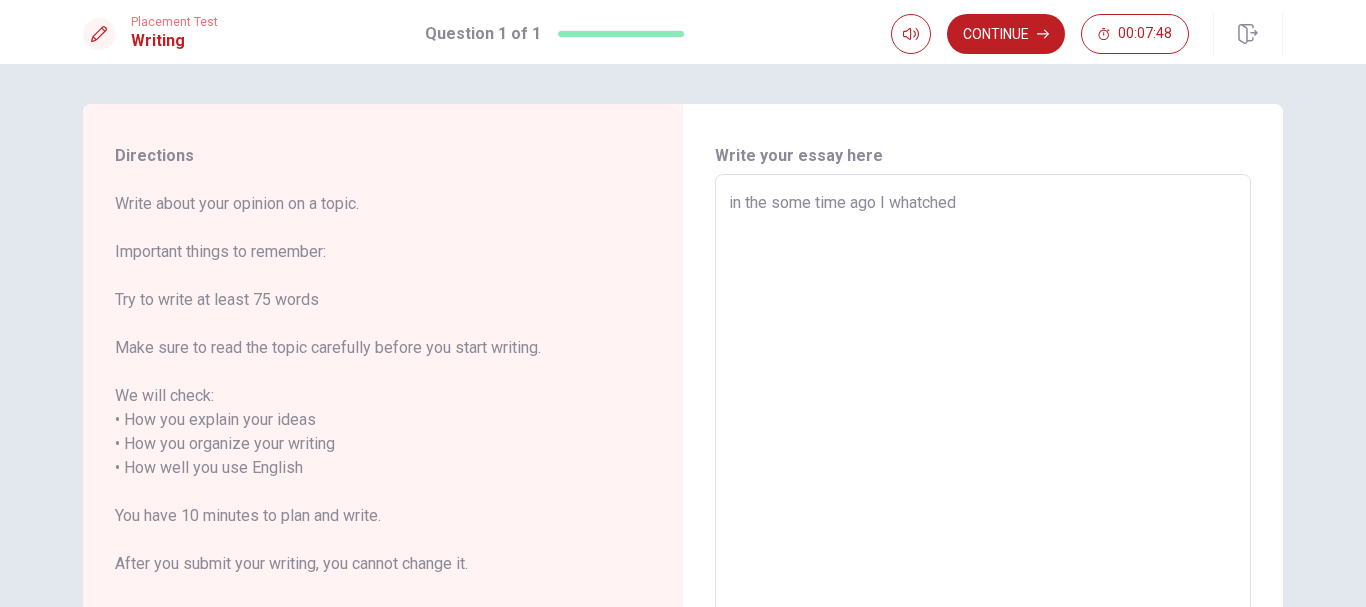 click on "in the some time ago I whatched" at bounding box center (983, 468) 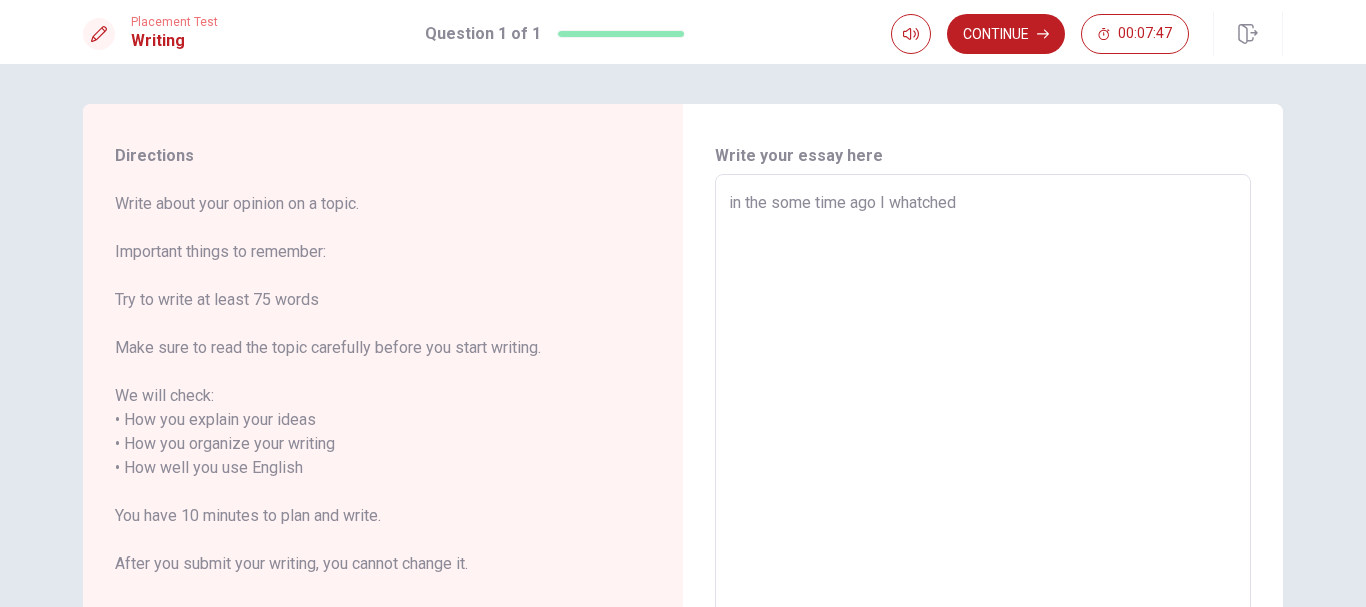 type on "in the some time ago I whatched" 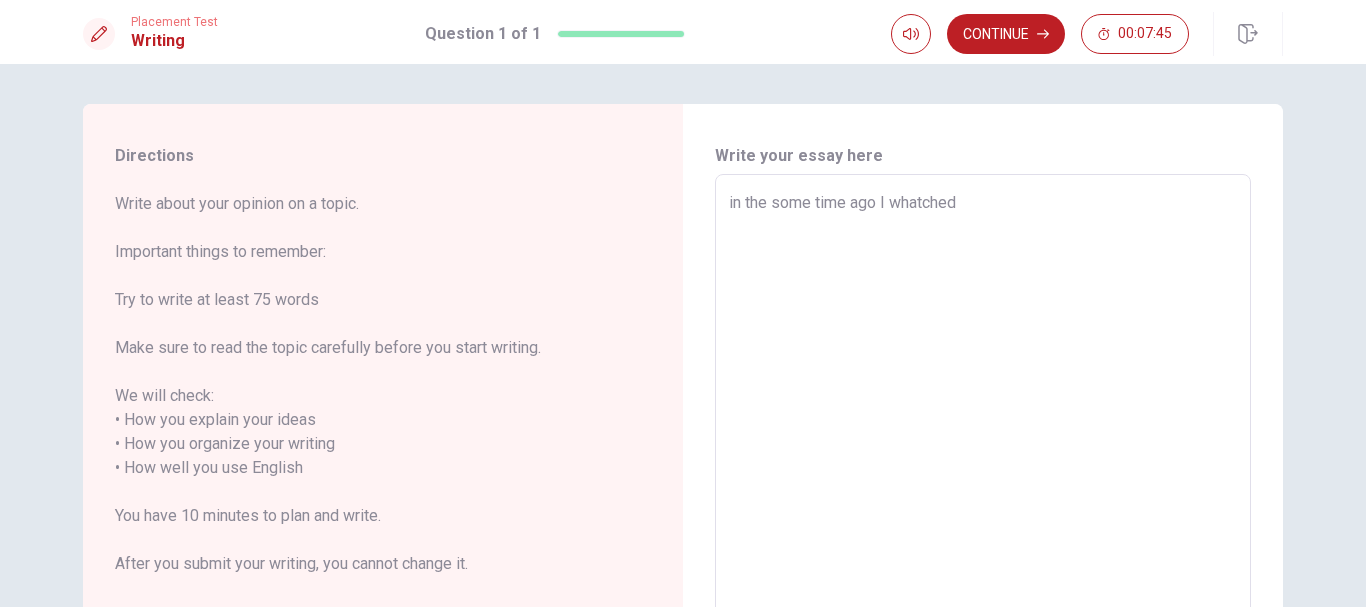 type on "x" 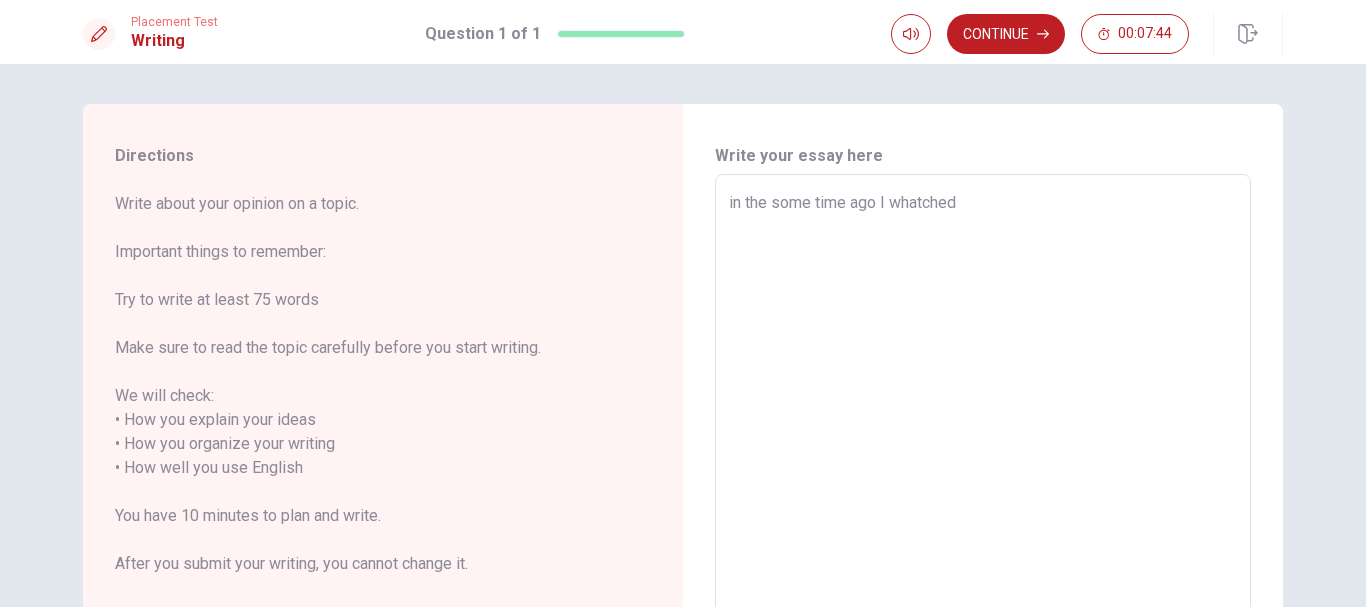 type on "in the some time ago I whatched a" 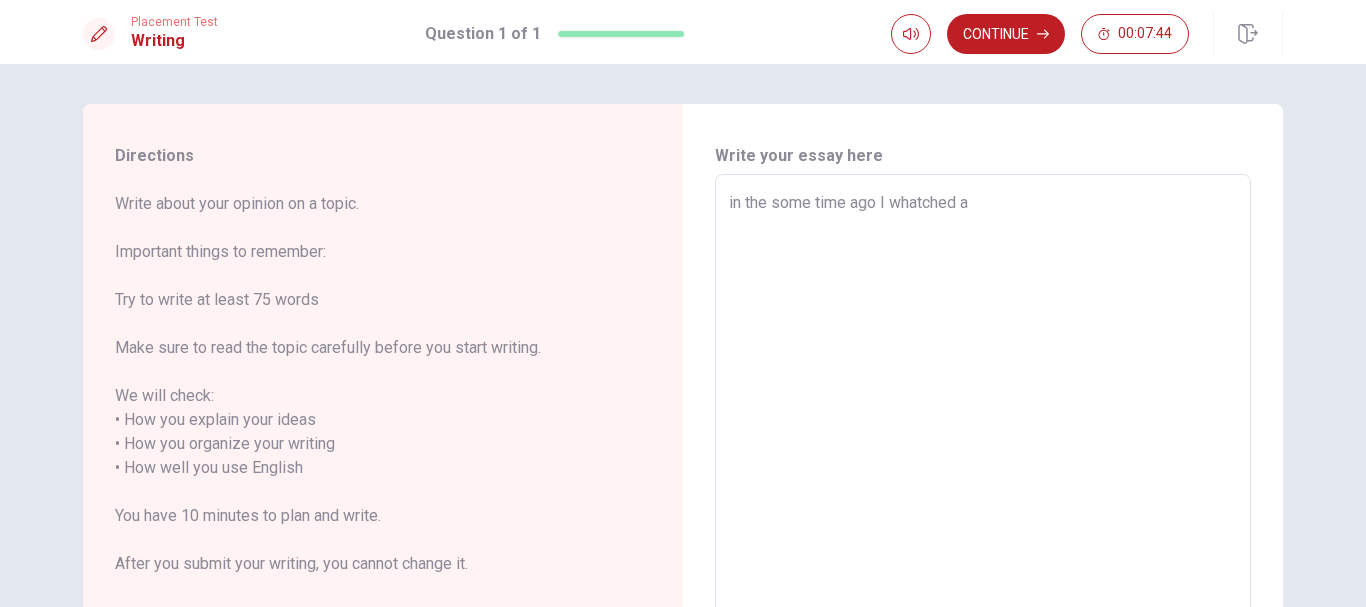 type on "x" 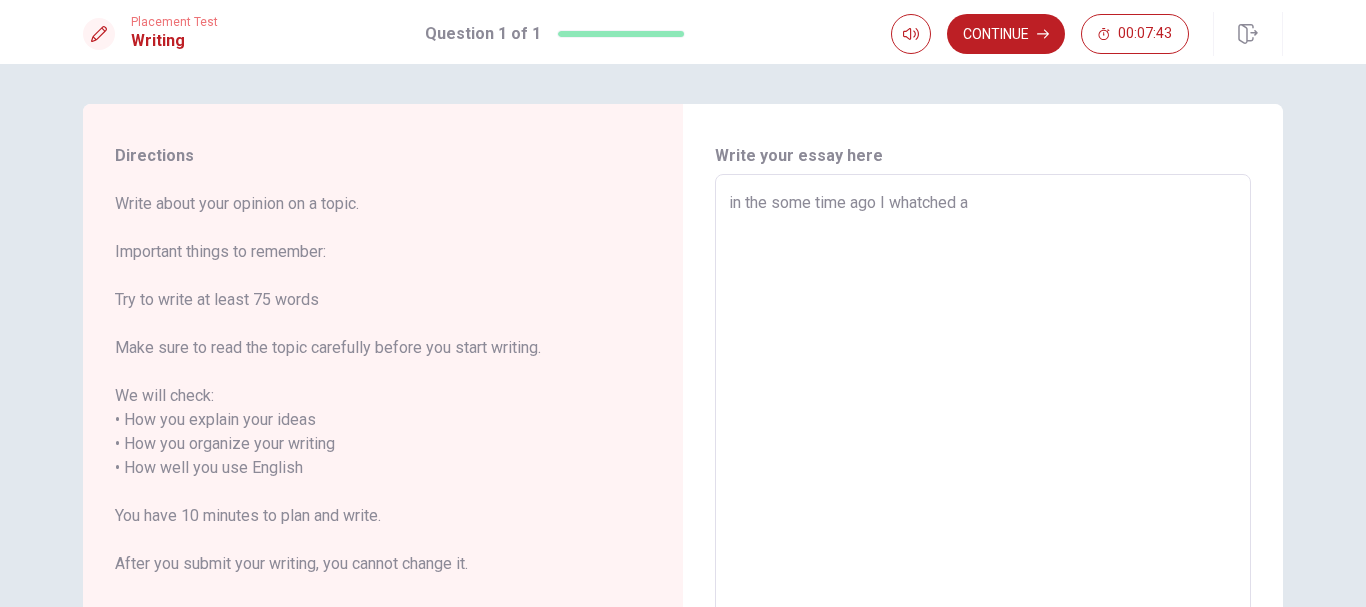 type on "in the some time ago I whatched a" 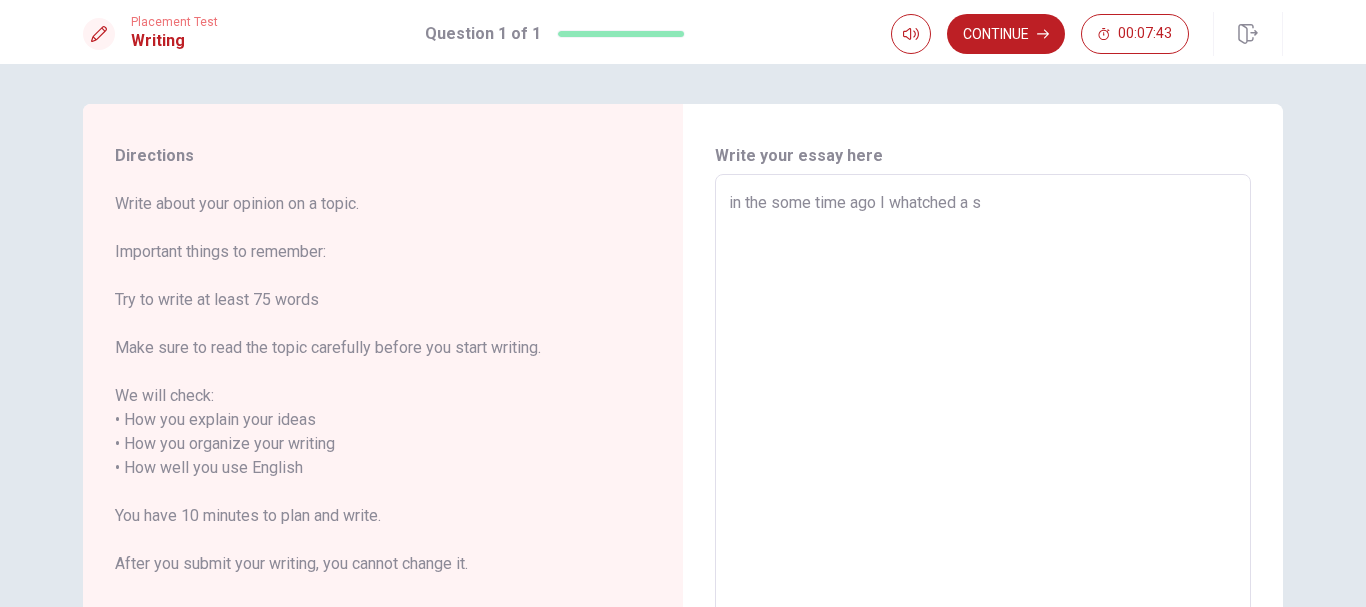 type on "x" 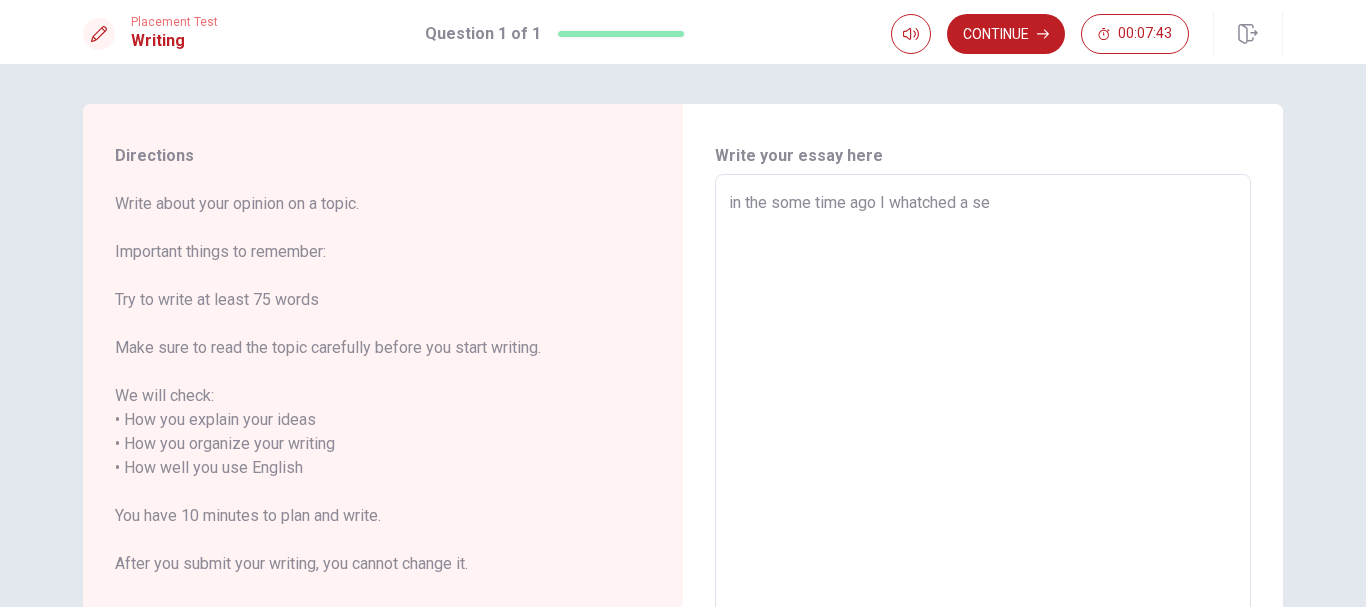 type on "x" 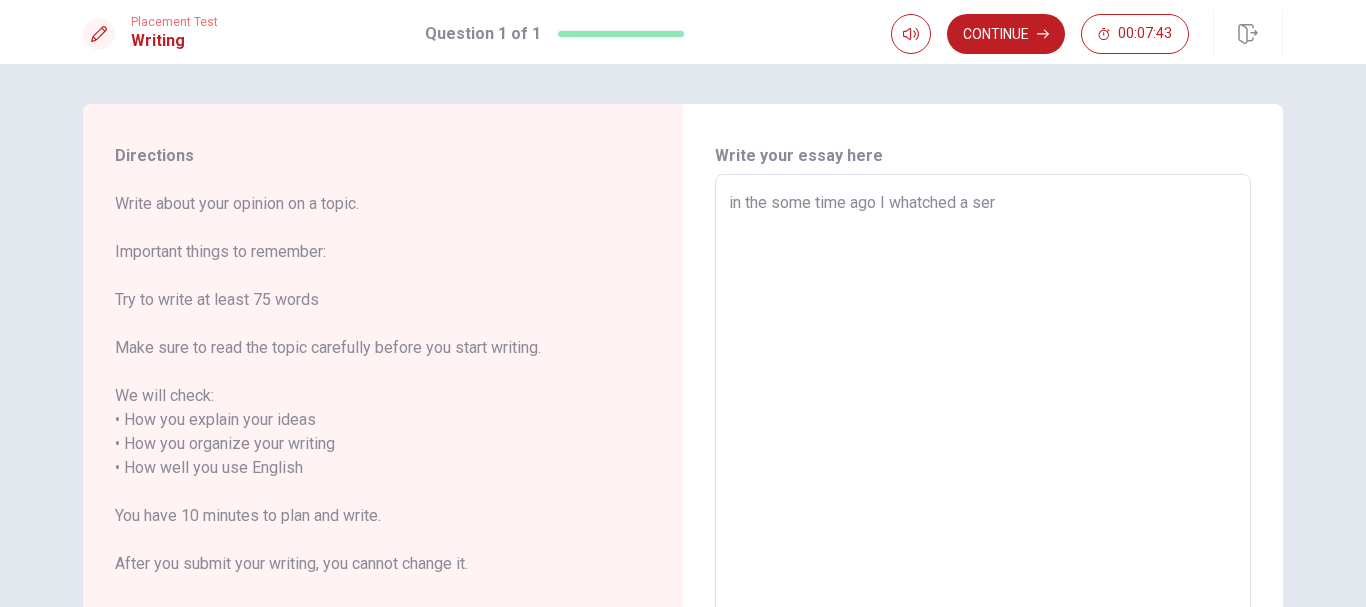 type on "x" 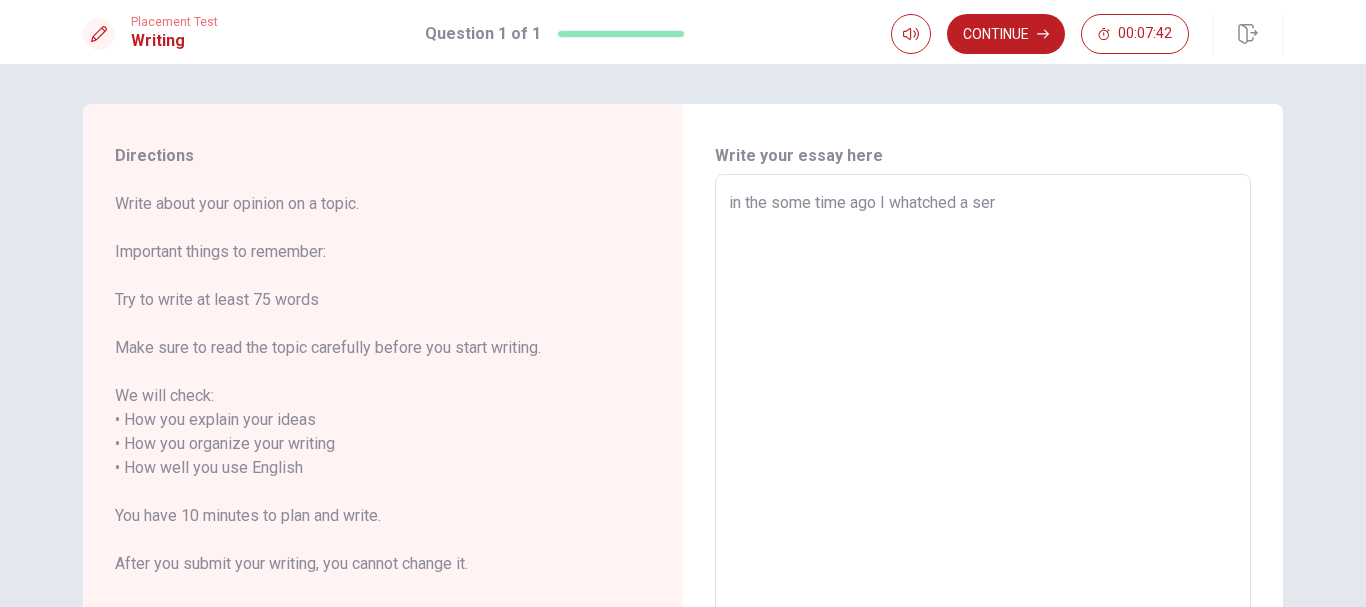 type on "in the some time ago I whatched a seri" 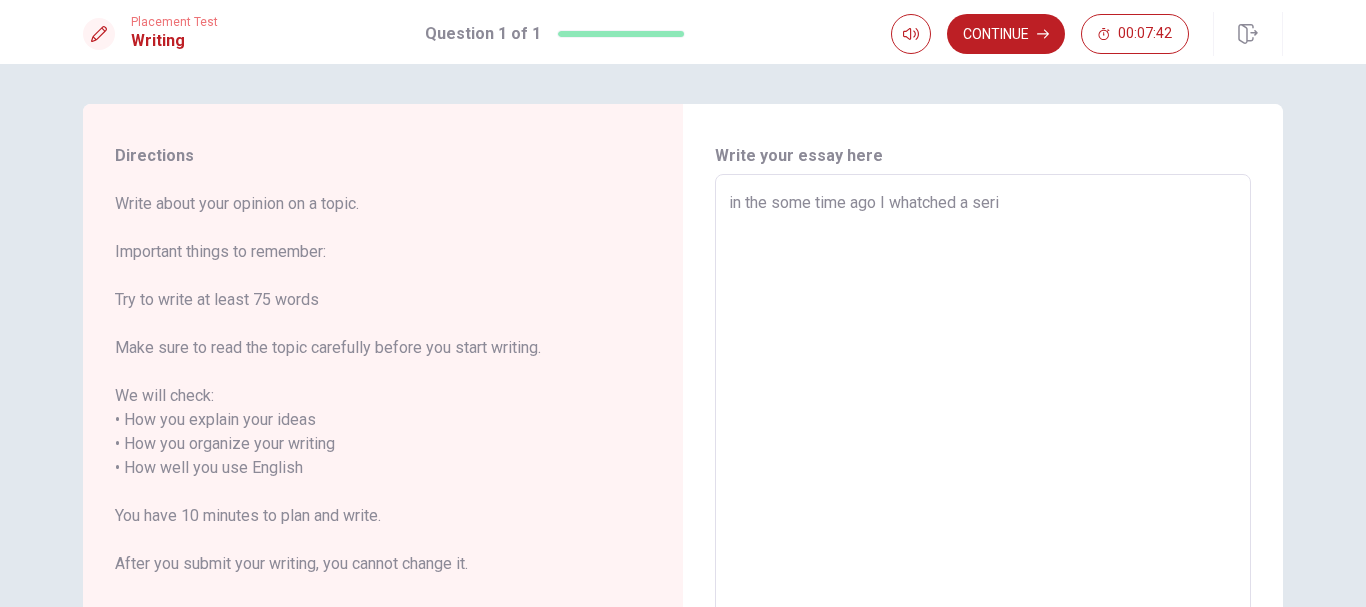 type on "x" 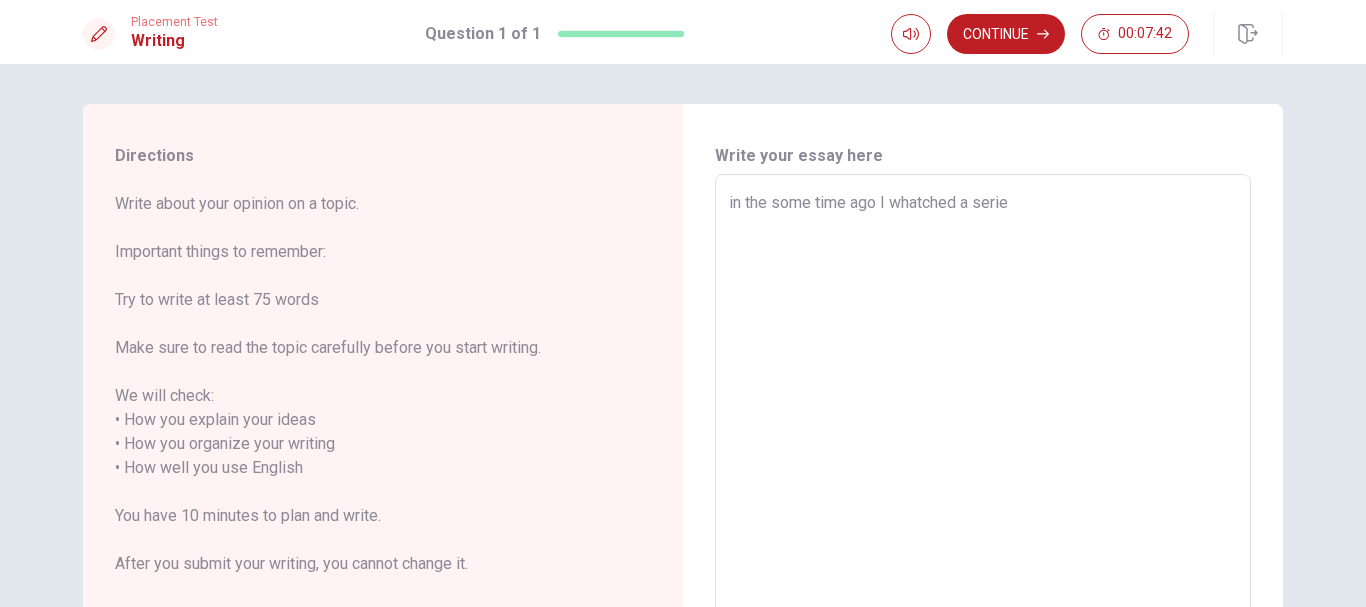 type on "x" 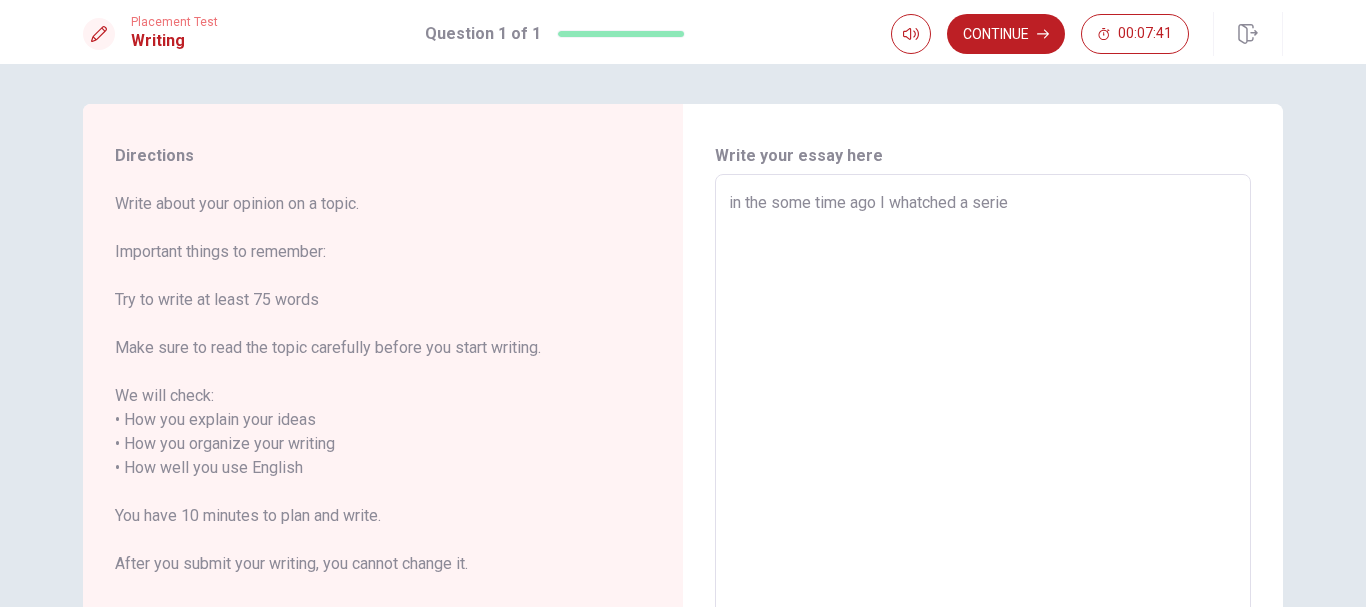 type on "in the some time ago I whatched a seri" 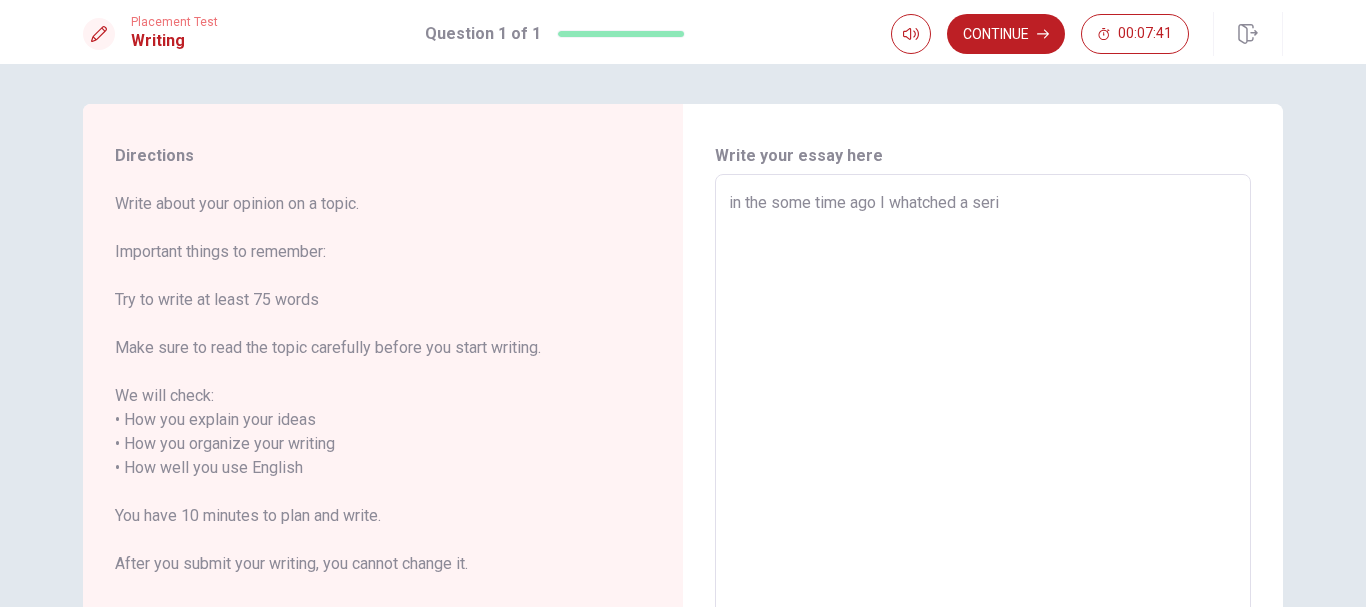 type on "x" 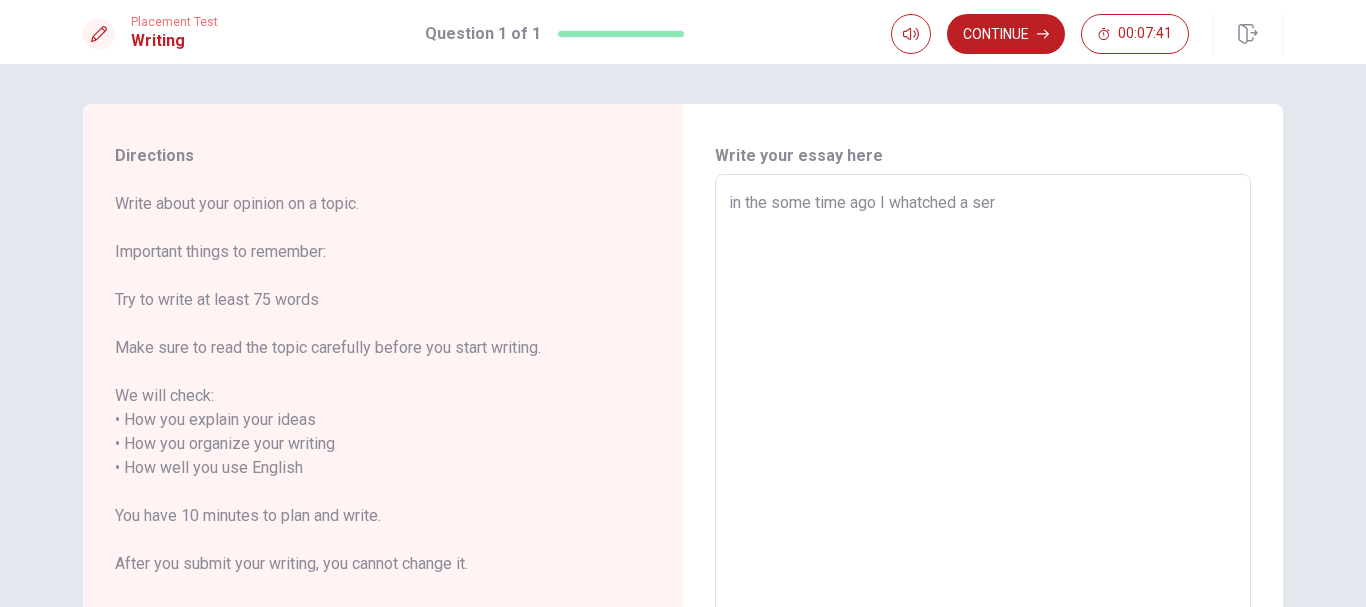 type on "x" 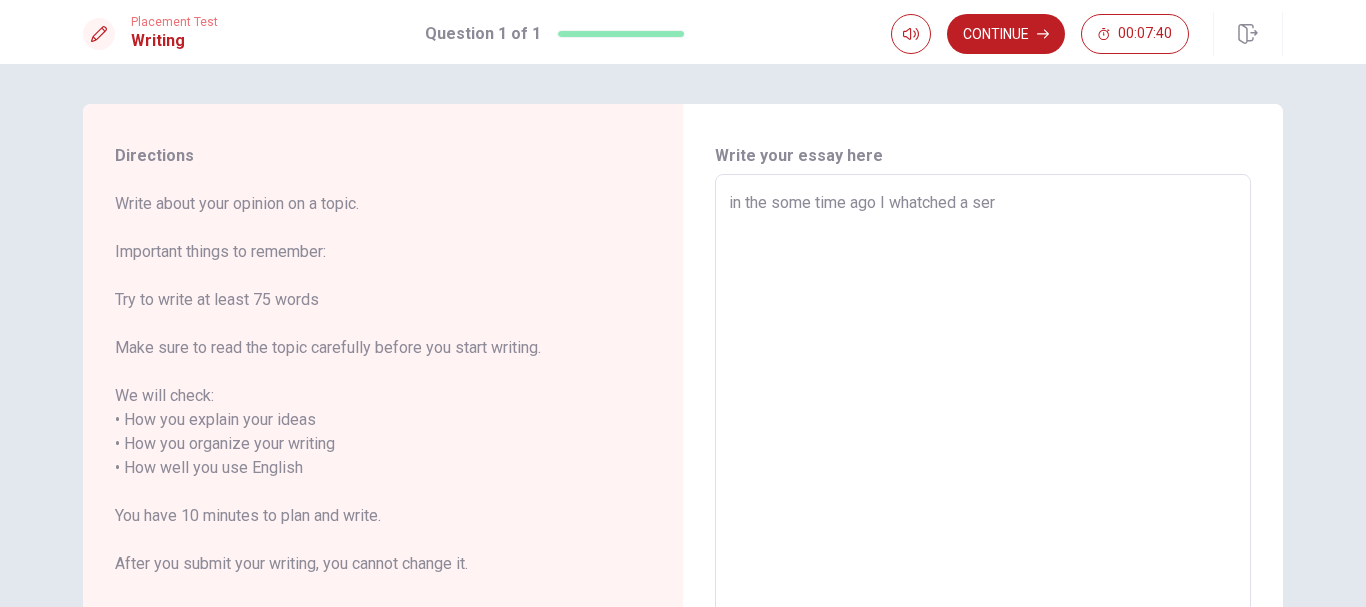 type on "in the some time ago I whatched a se" 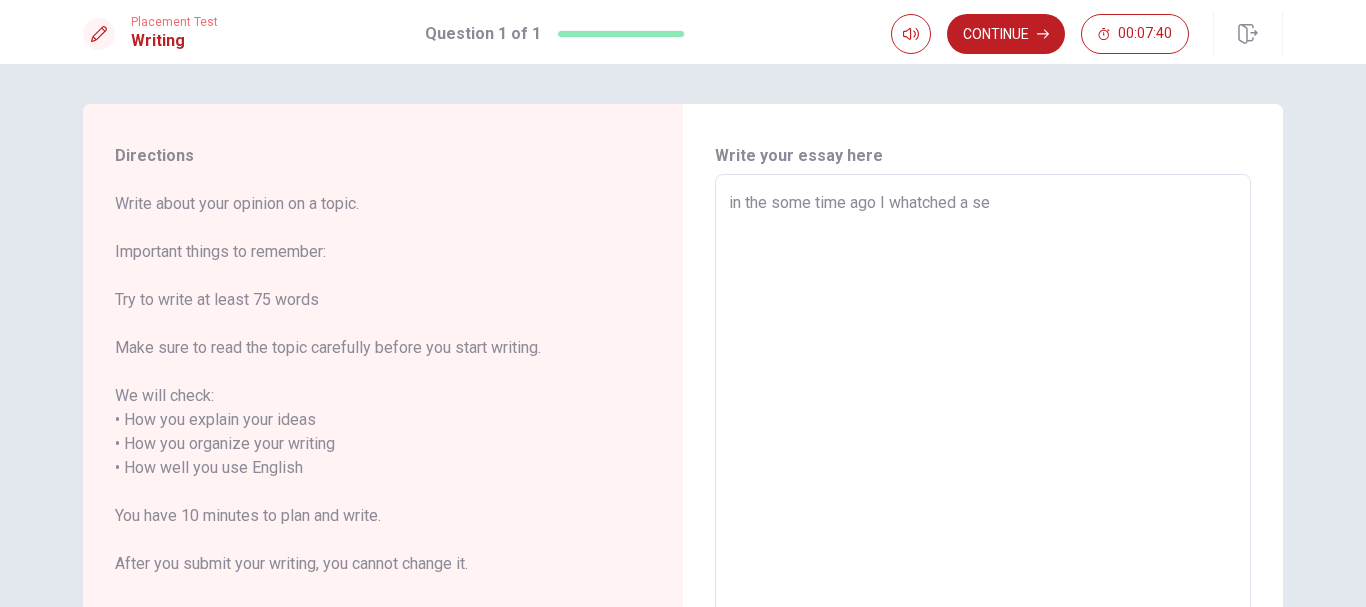 type on "x" 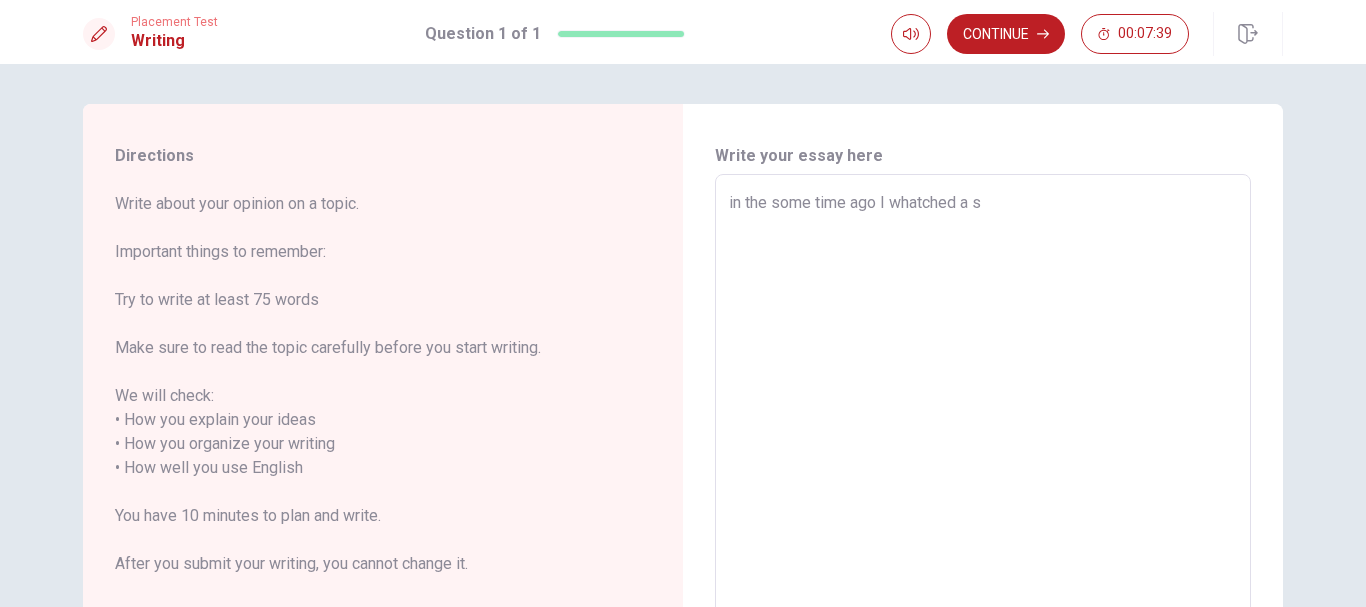type on "x" 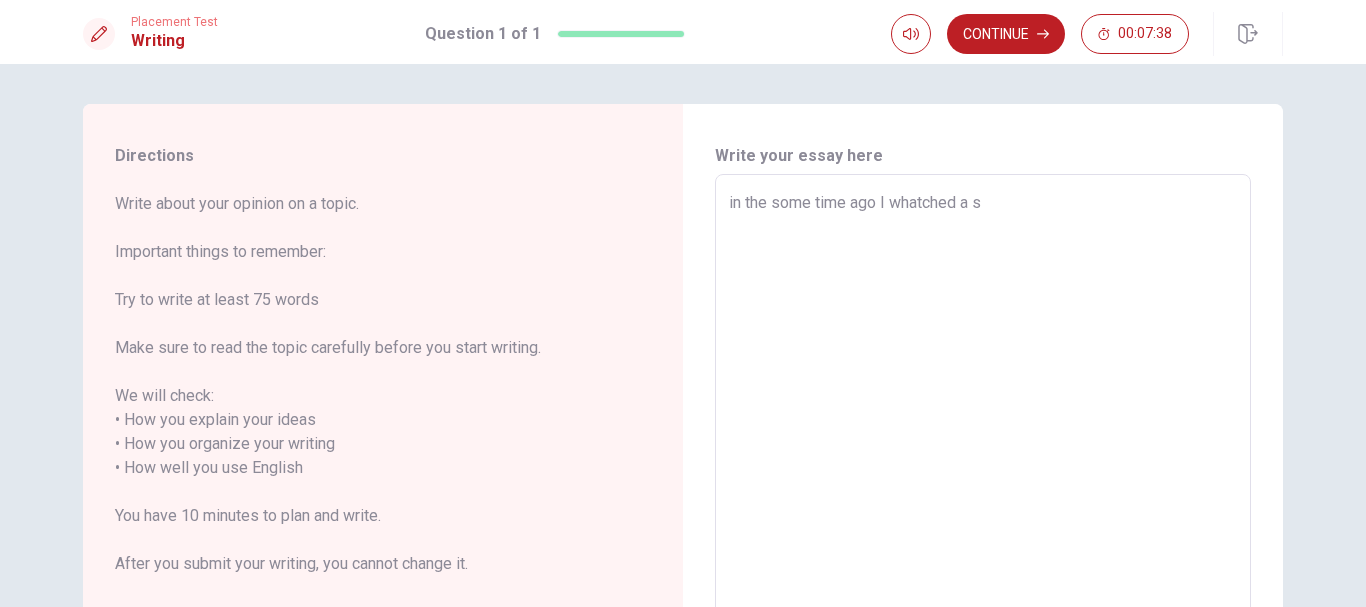 type on "in the some time ago I whatched a sé" 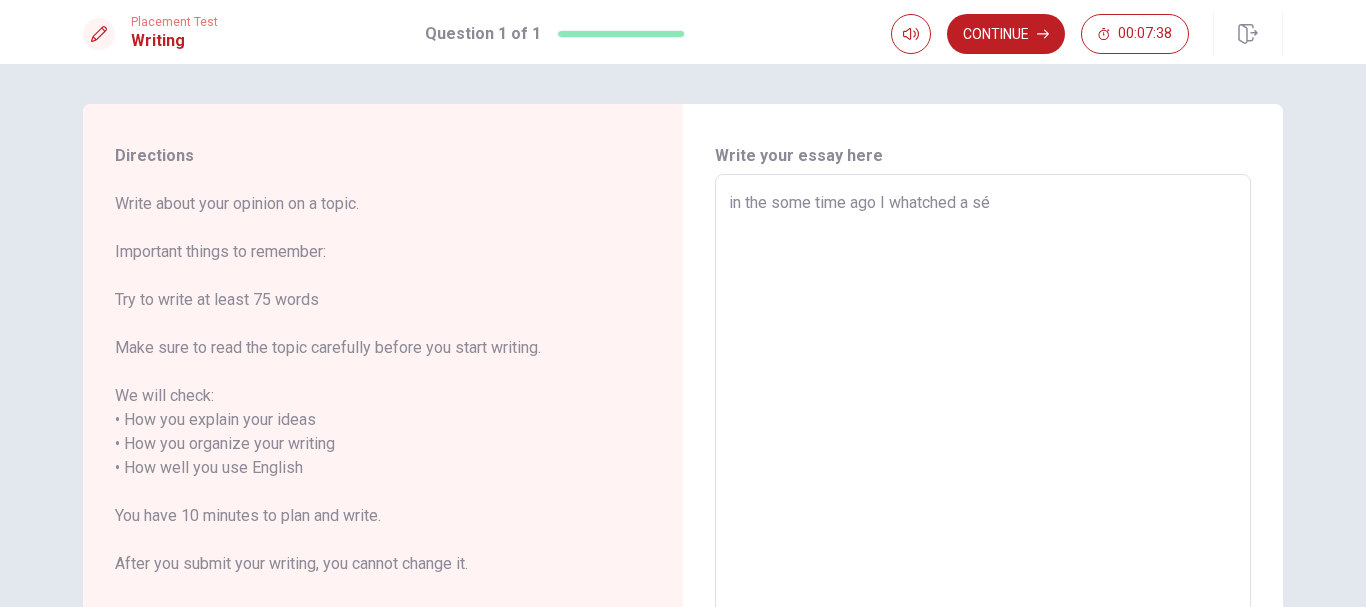 type on "x" 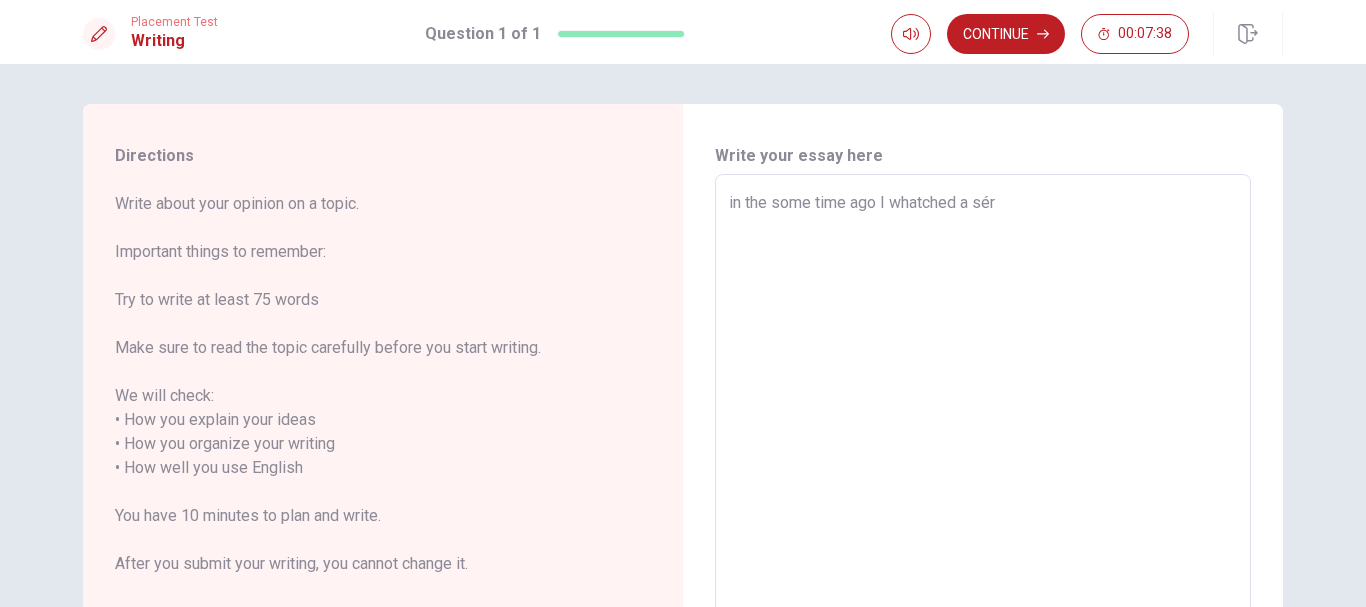 type on "x" 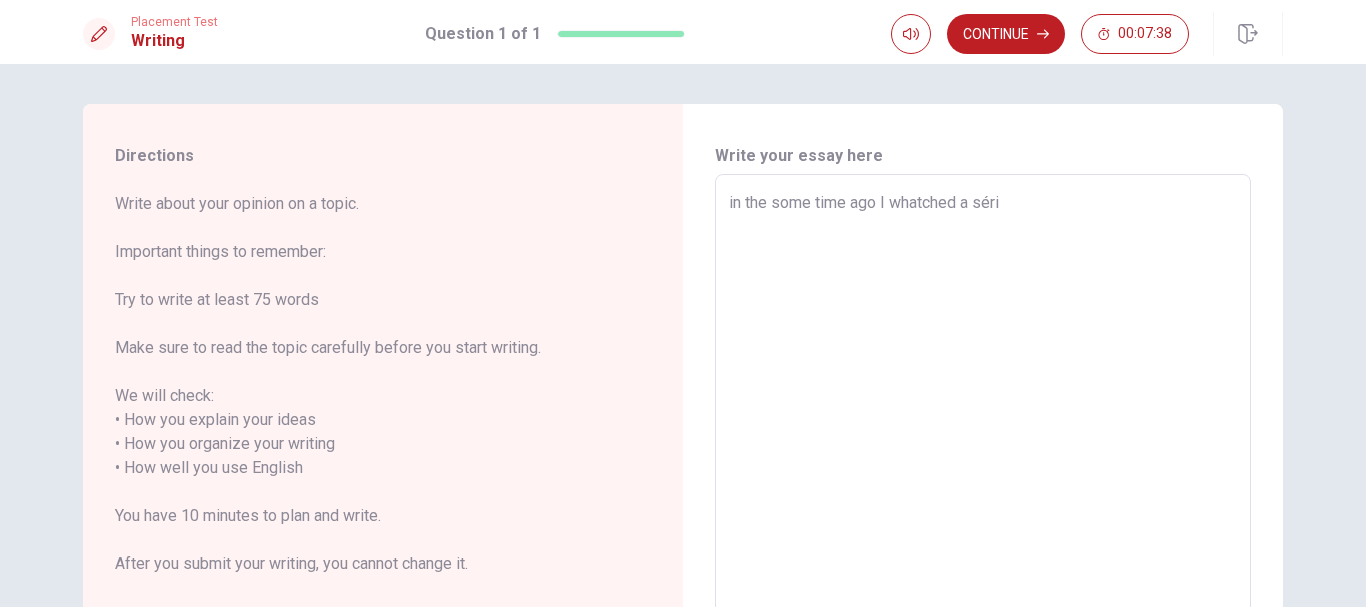 type on "x" 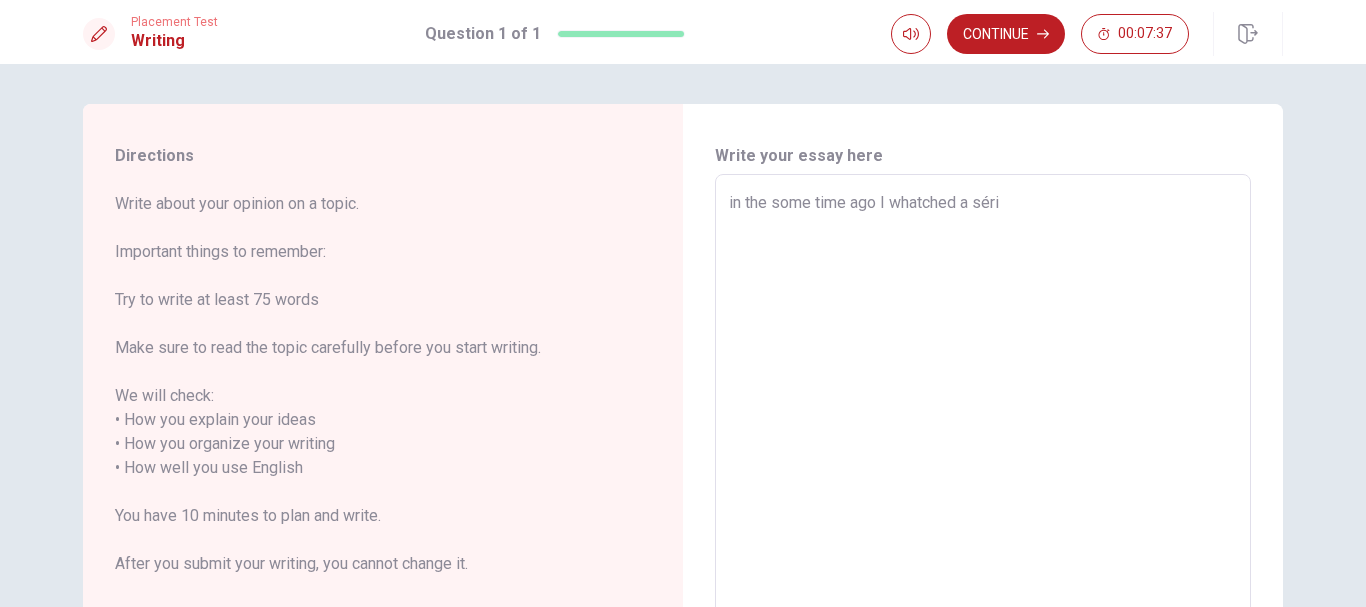 type on "in the some time ago I whatched a série" 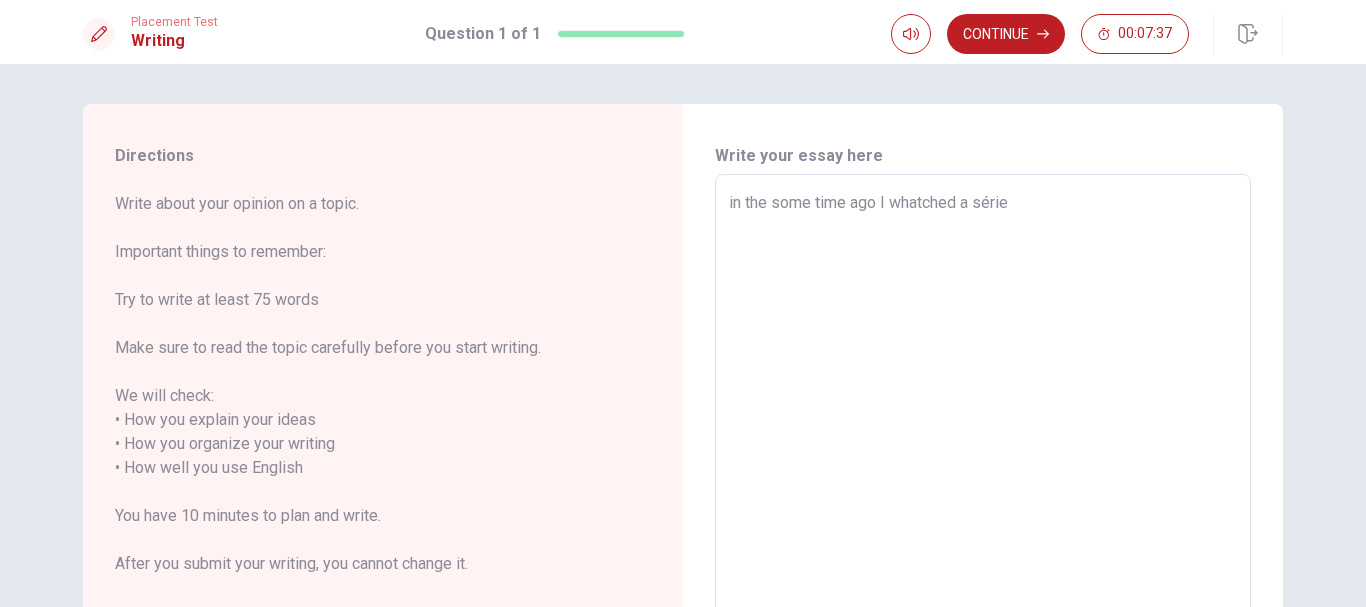 type on "x" 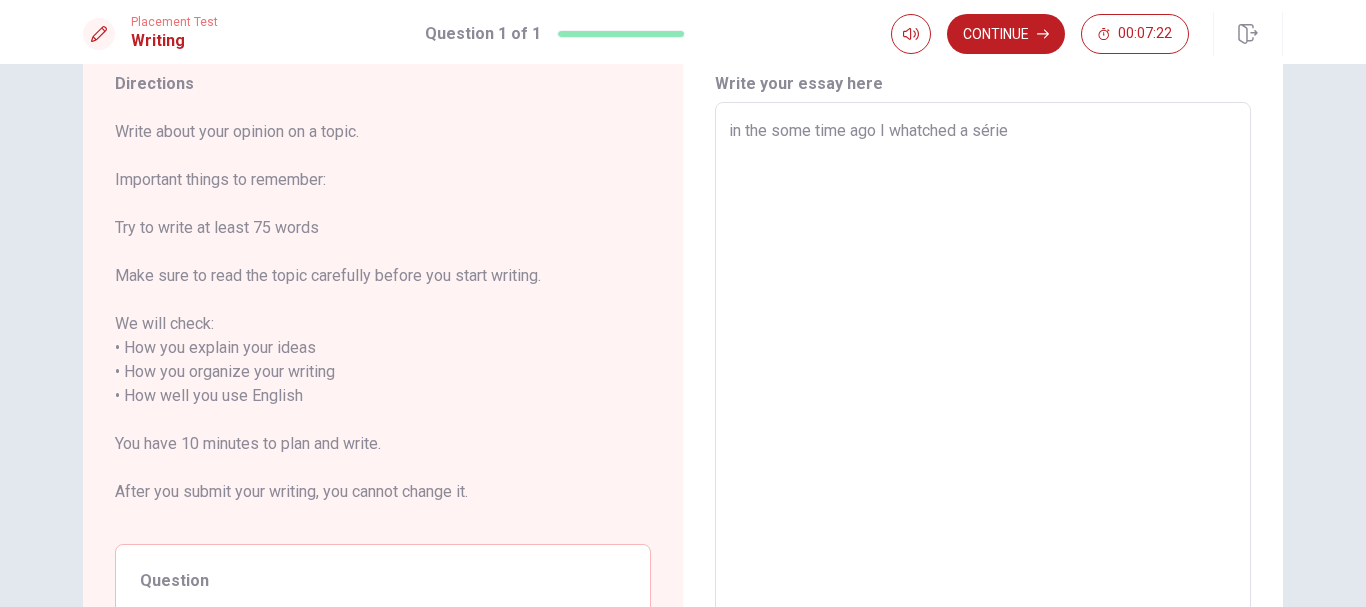 scroll, scrollTop: 67, scrollLeft: 0, axis: vertical 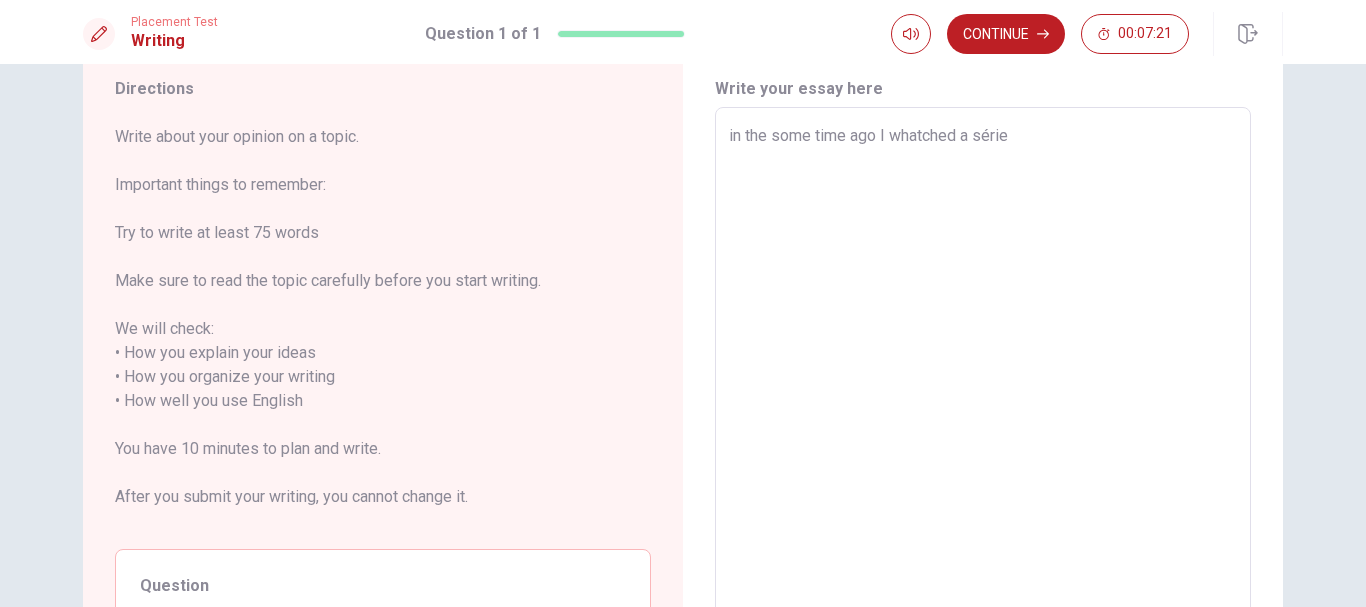 type on "x" 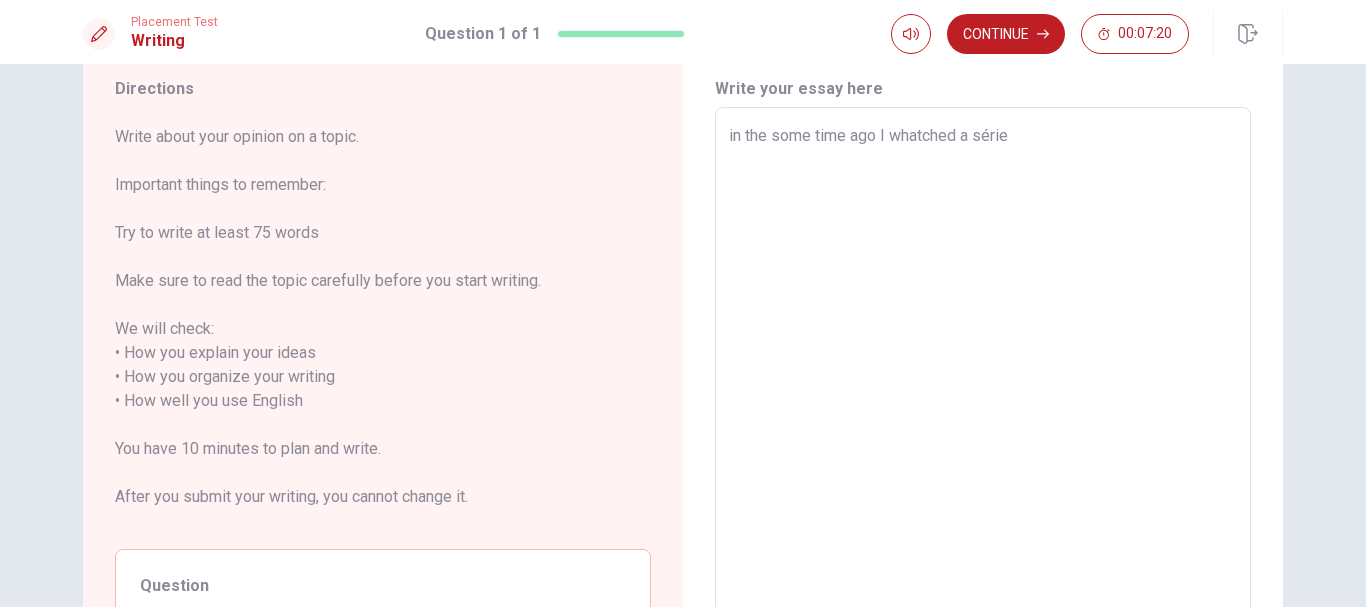 type on "in the some time ago I whatched a série D" 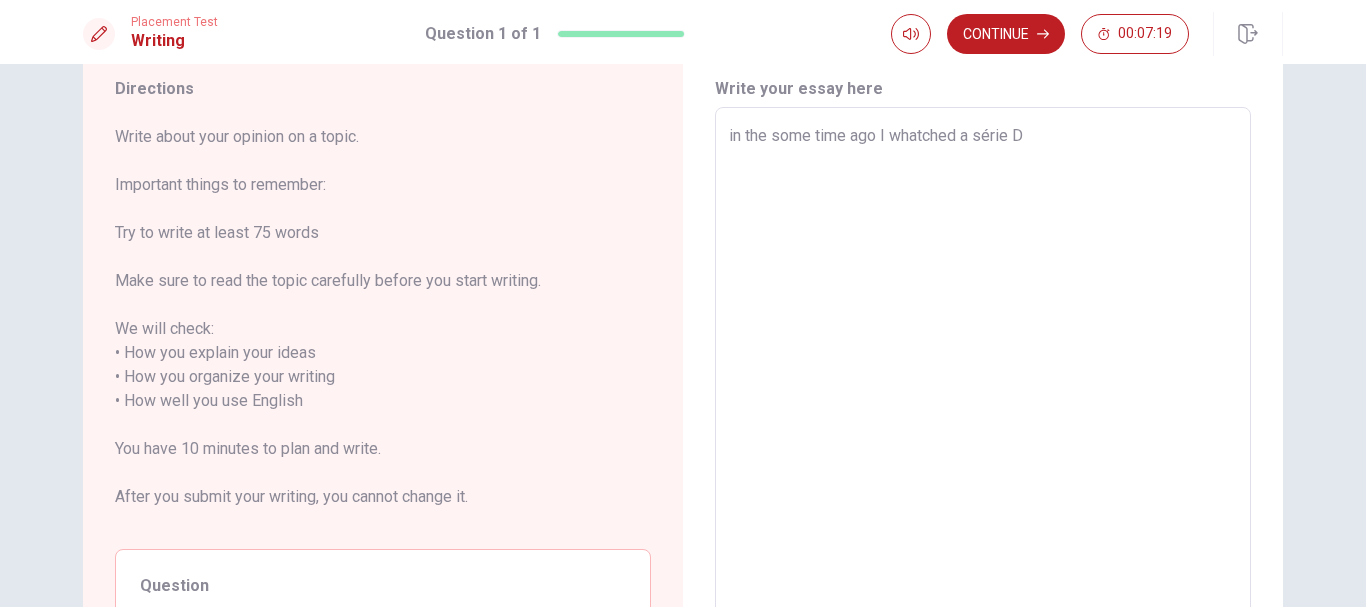 type on "x" 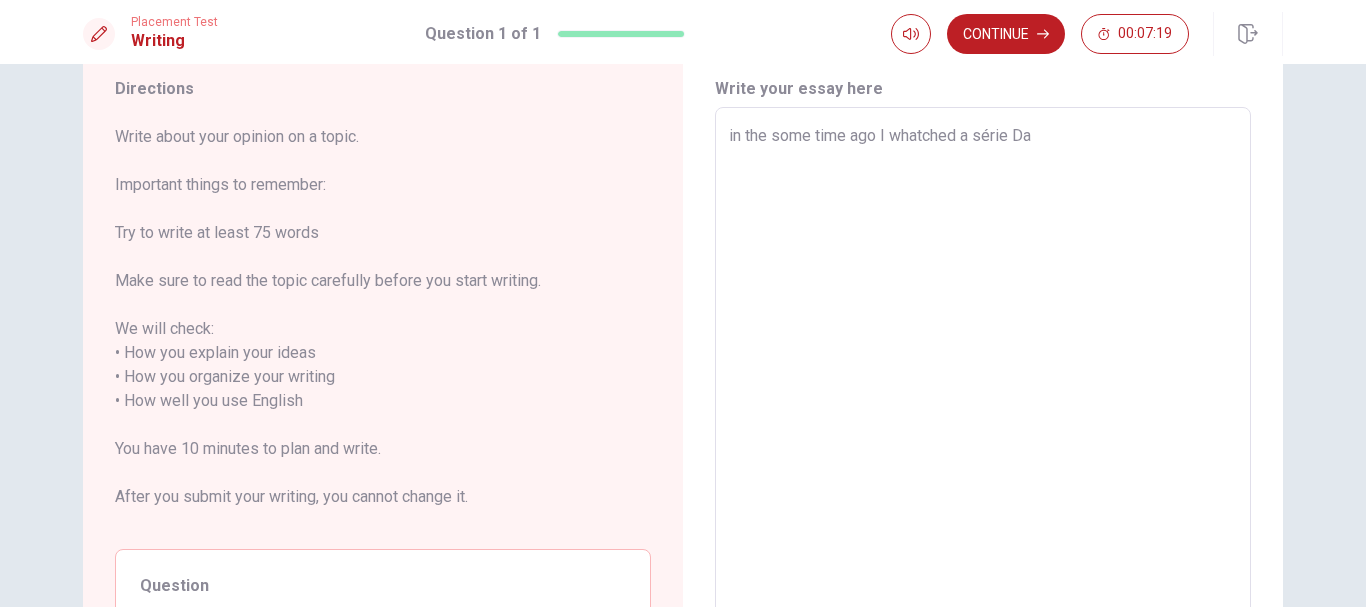 type on "x" 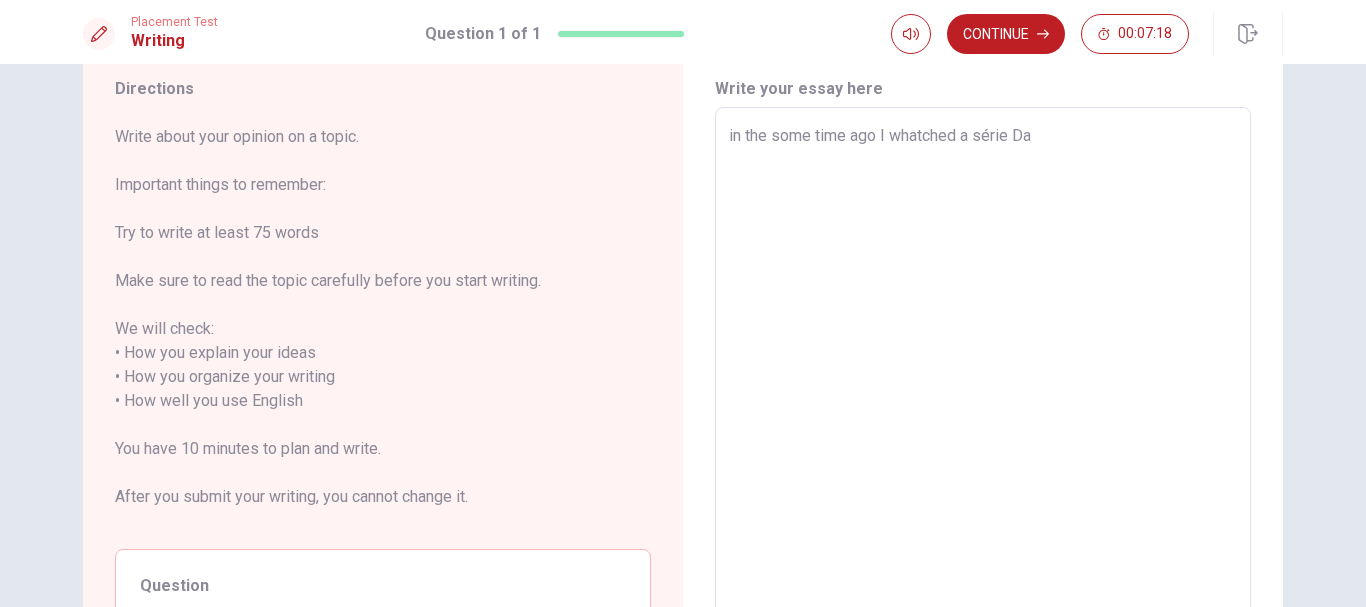 type 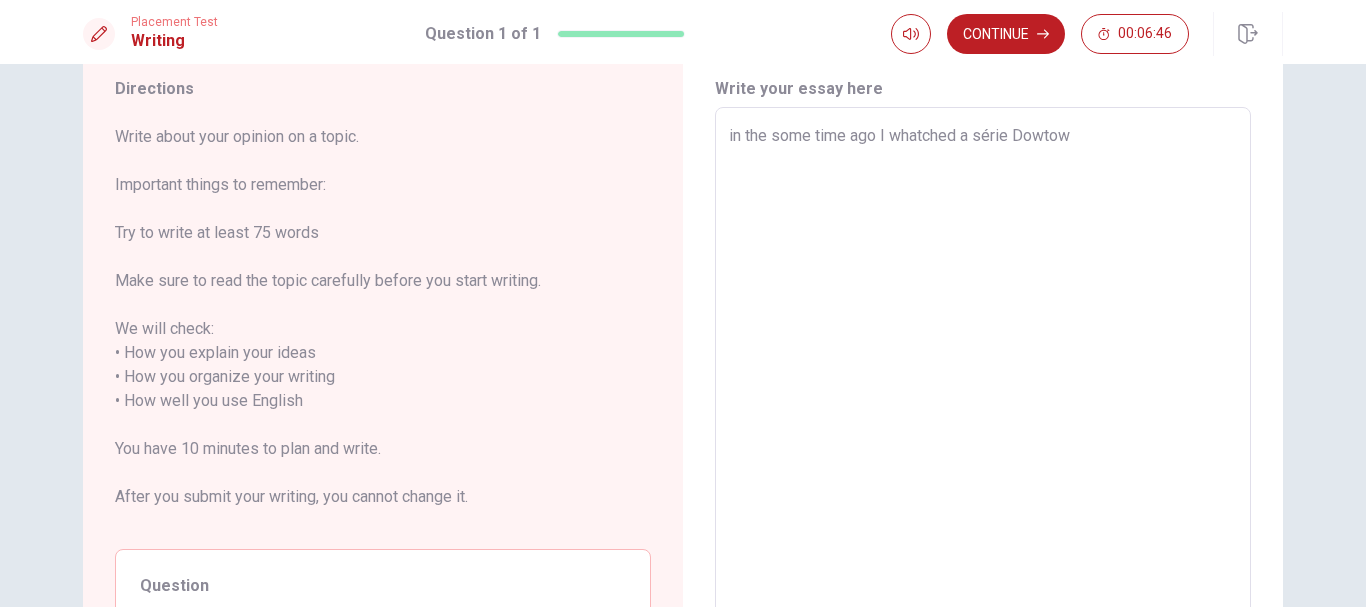 click on "in the some time ago I whatched a série Dowtow" at bounding box center (983, 401) 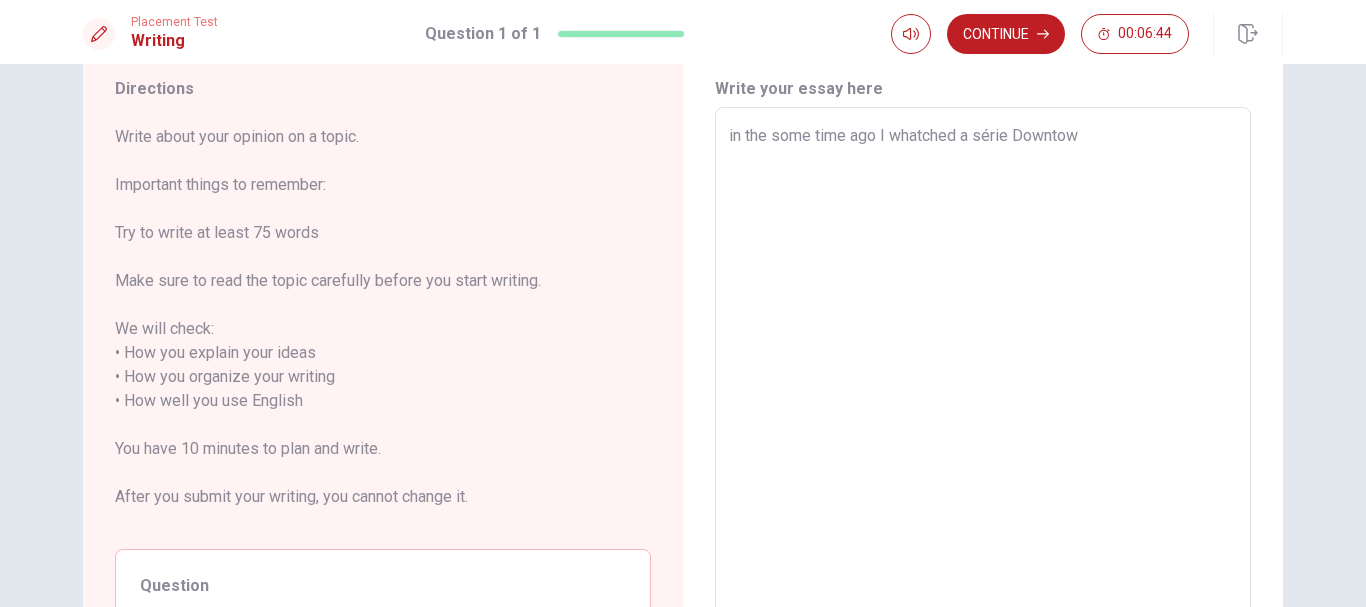 click on "in the some time ago I whatched a série Downtow" at bounding box center (983, 401) 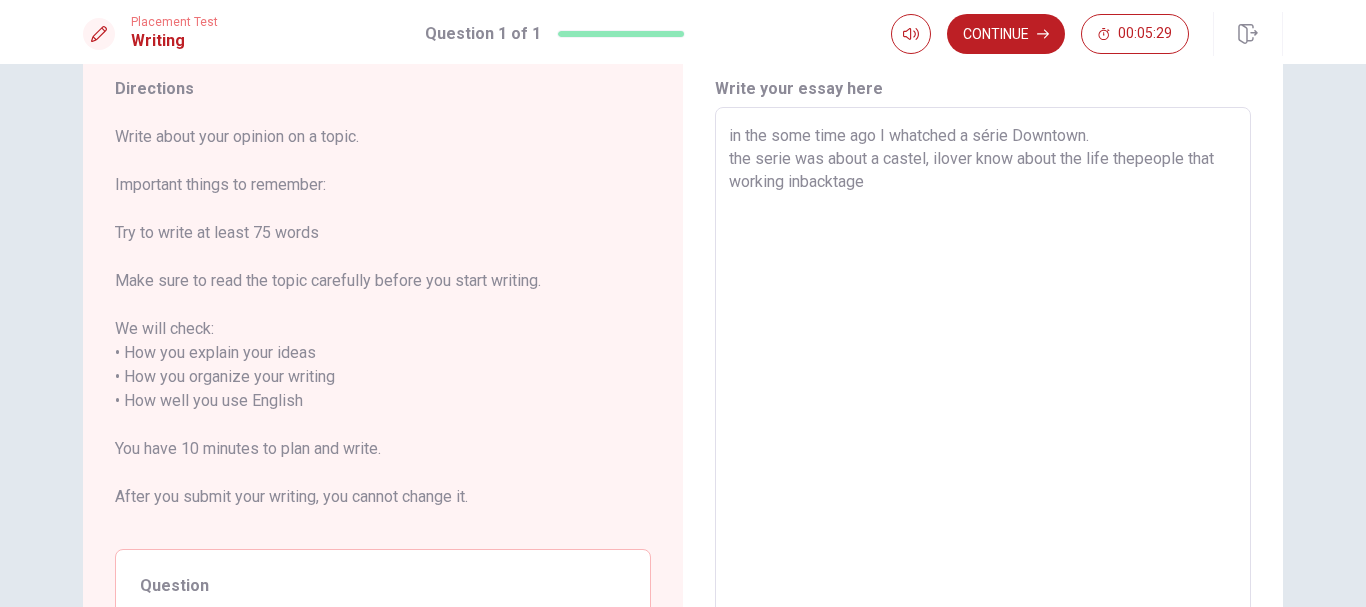 click on "in the some time ago I whatched a série Downtown.
the serie was about a castel, ilover know about the life thepeople that working inbacktage" at bounding box center [983, 401] 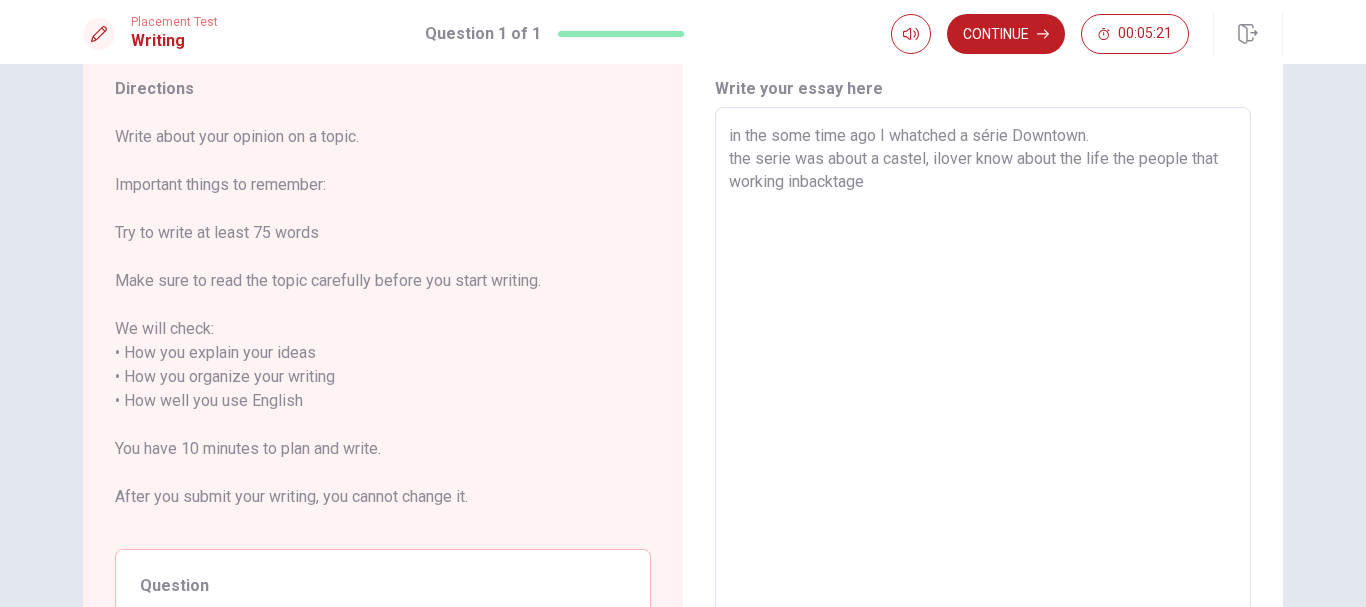 click on "in the some time ago I whatched a série Downtown.
the serie was about a castel, ilover know about the life the people that working inbacktage" at bounding box center [983, 401] 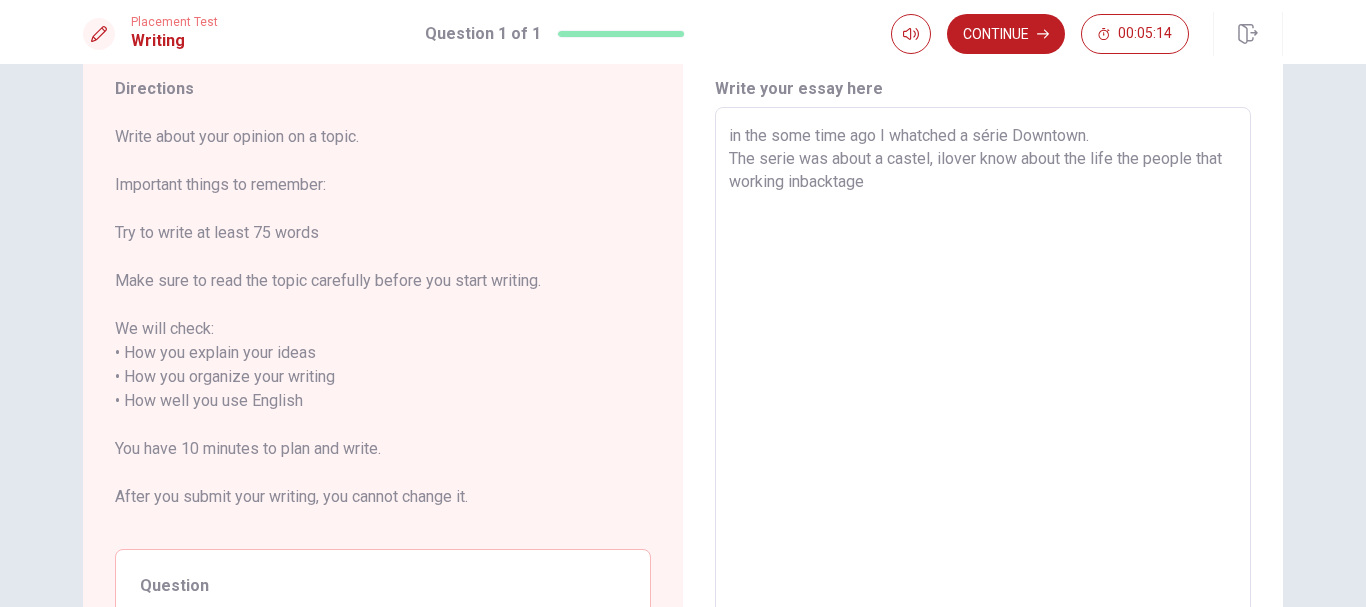 click on "in the some time ago I whatched a série Downtown.
The serie was about a castel, ilover know about the life the people that working inbacktage" at bounding box center [983, 401] 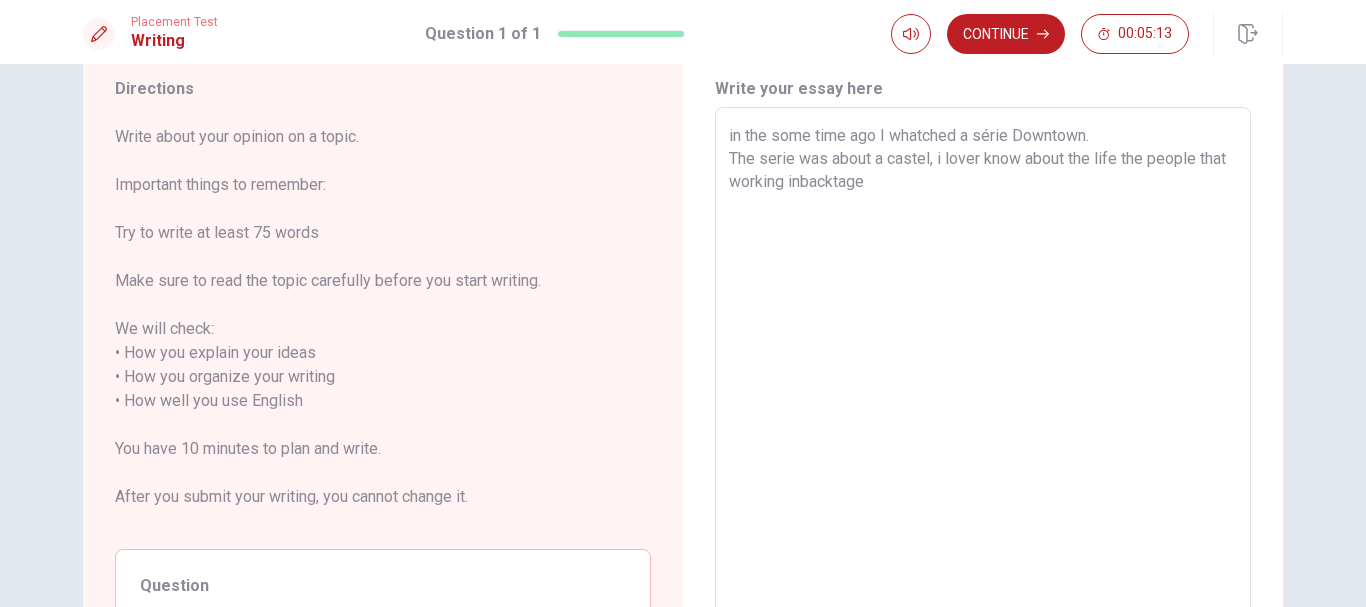 click on "in the some time ago I whatched a série Downtown.
The serie was about a castel, i lover know about the life the people that working inbacktage" at bounding box center (983, 401) 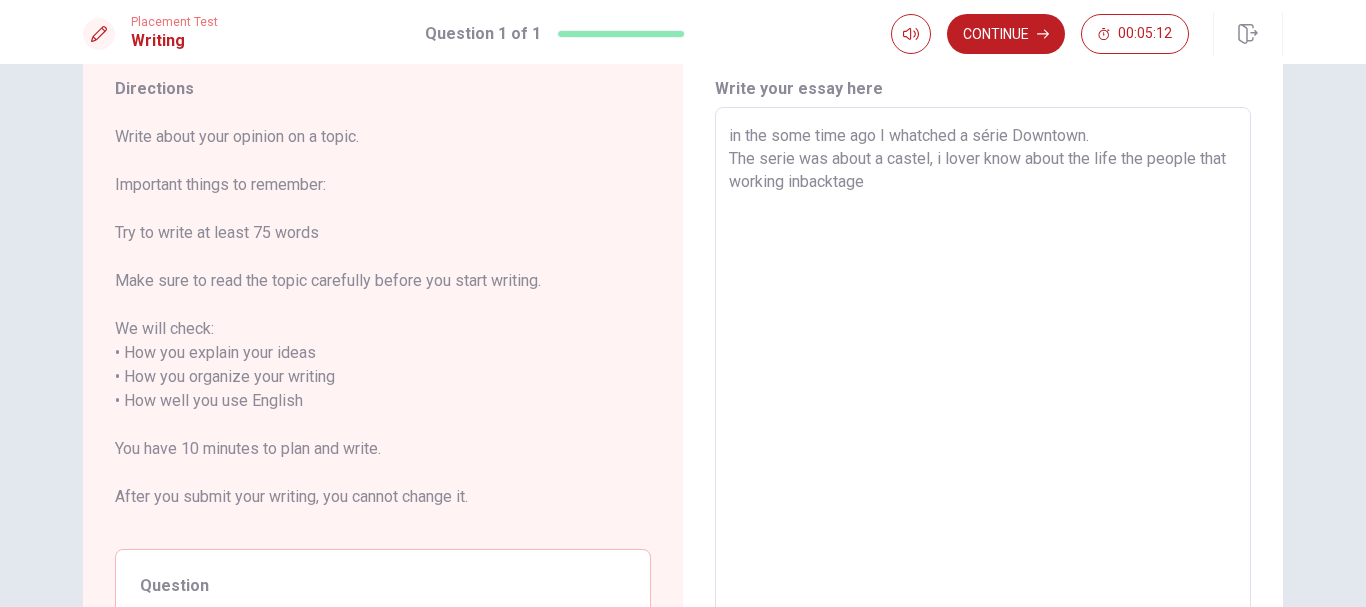 click on "in the some time ago I whatched a série Downtown.
The serie was about a castel, i lover know about the life the people that working inbacktage" at bounding box center (983, 401) 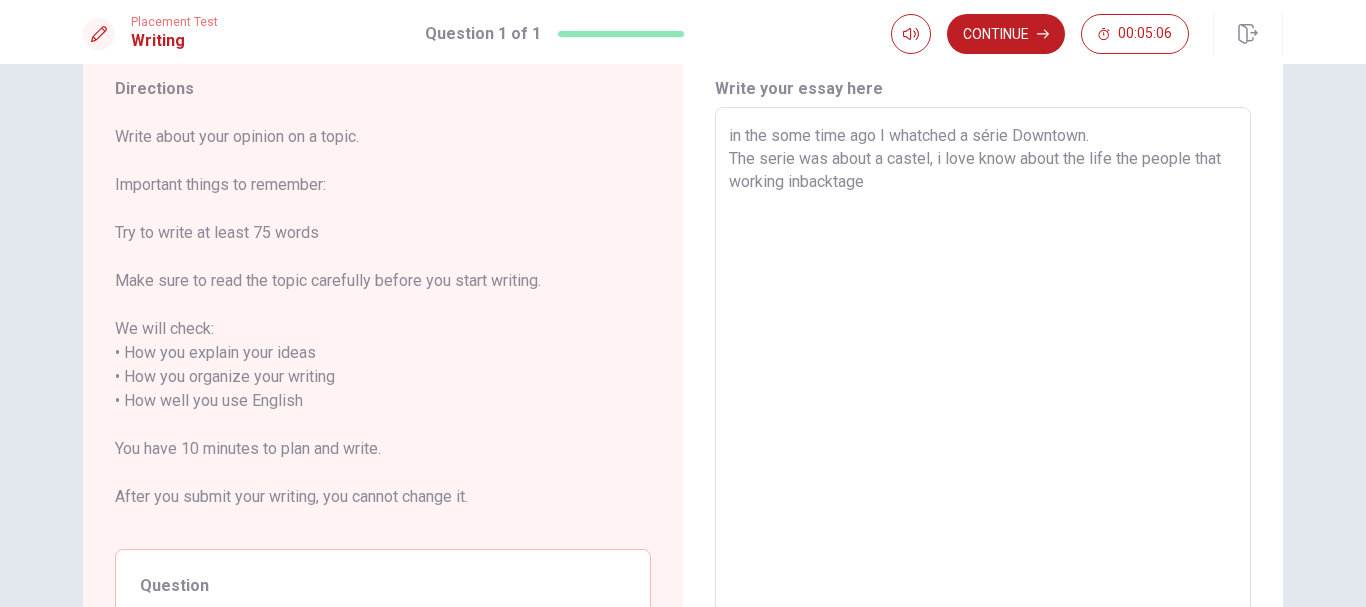 click on "in the some time ago I whatched a série Downtown.
The serie was about a castel, i love know about the life the people that working inbacktage" at bounding box center [983, 401] 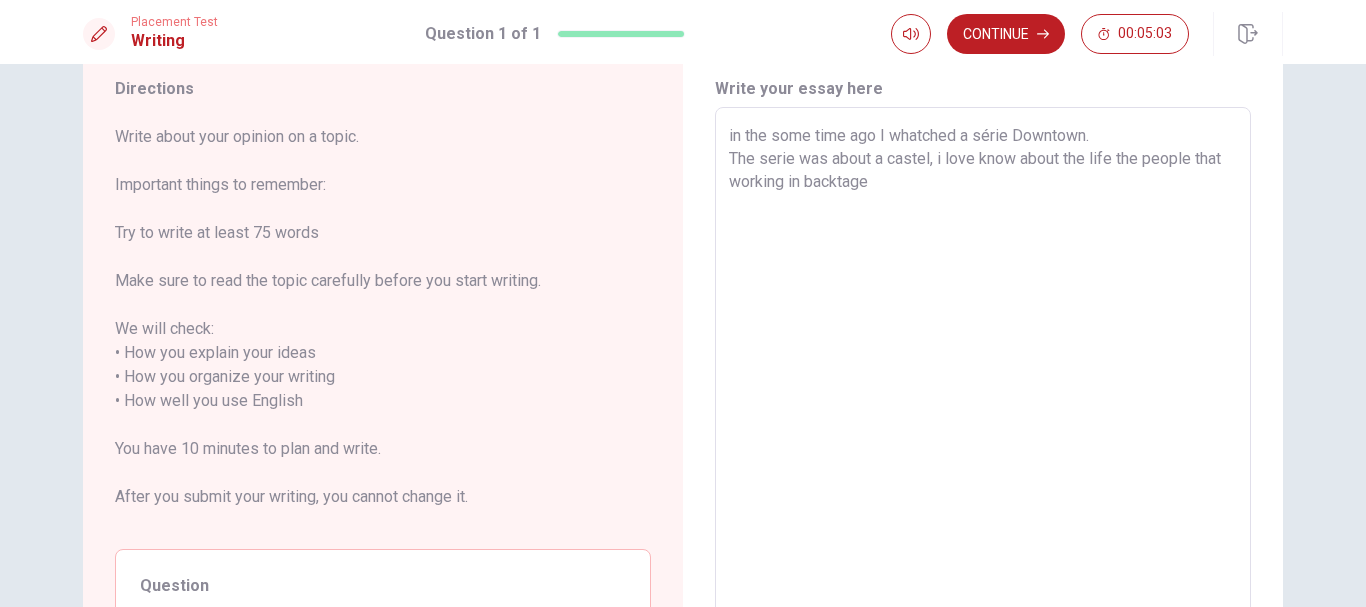 click on "in the some time ago I whatched a série Downtown.
The serie was about a castel, i love know about the life the people that working in backtage" at bounding box center [983, 401] 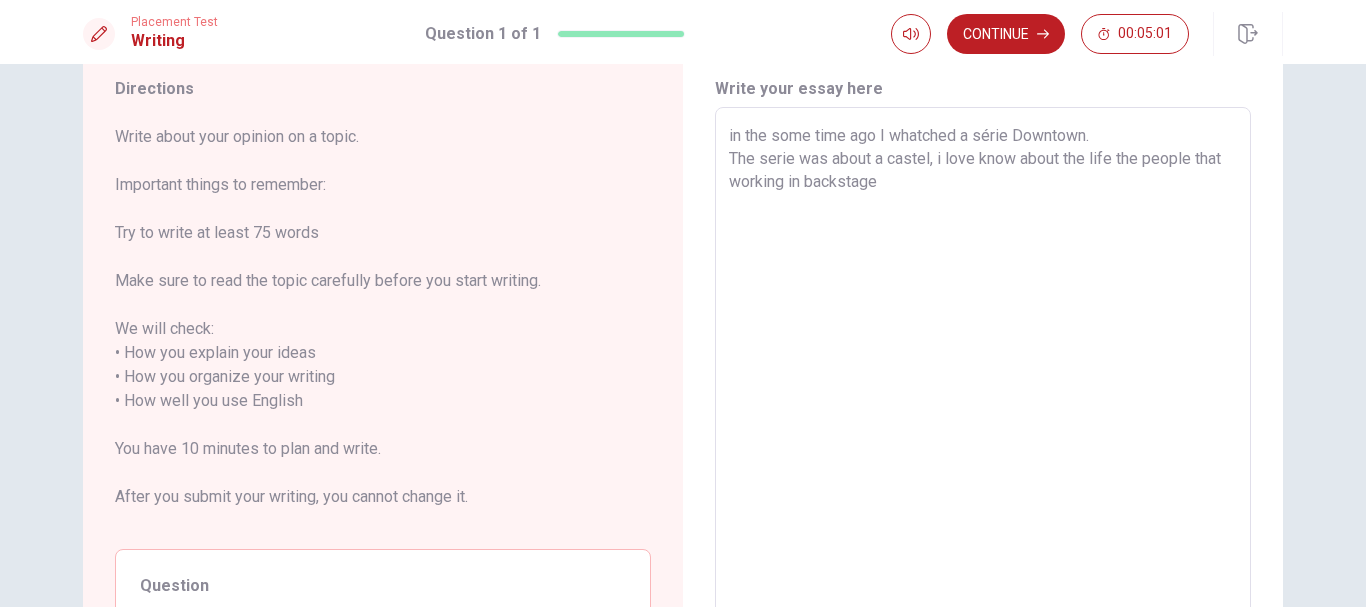 click on "in the some time ago I whatched a série Downtown.
The serie was about a castel, i love know about the life the people that working in backstage" at bounding box center (983, 401) 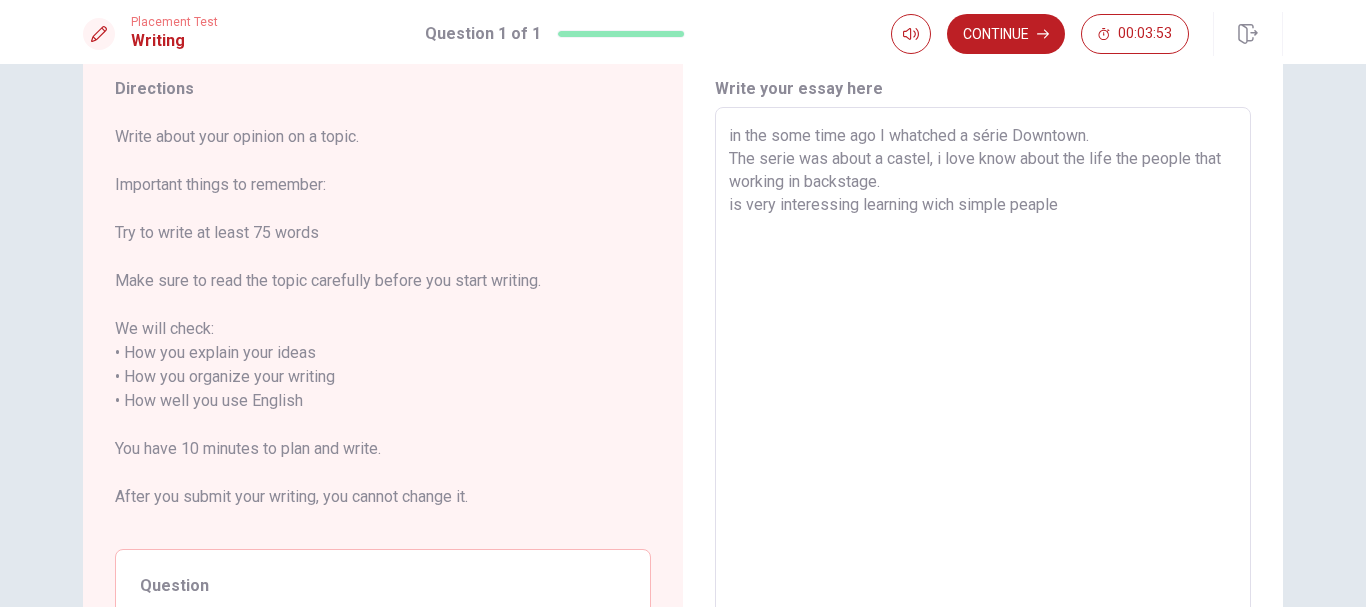 click on "in the some time ago I whatched a série Downtown.
The serie was about a castel, i love know about the life the people that working in backstage.
is very interessing learning wich simple peaple" at bounding box center [983, 401] 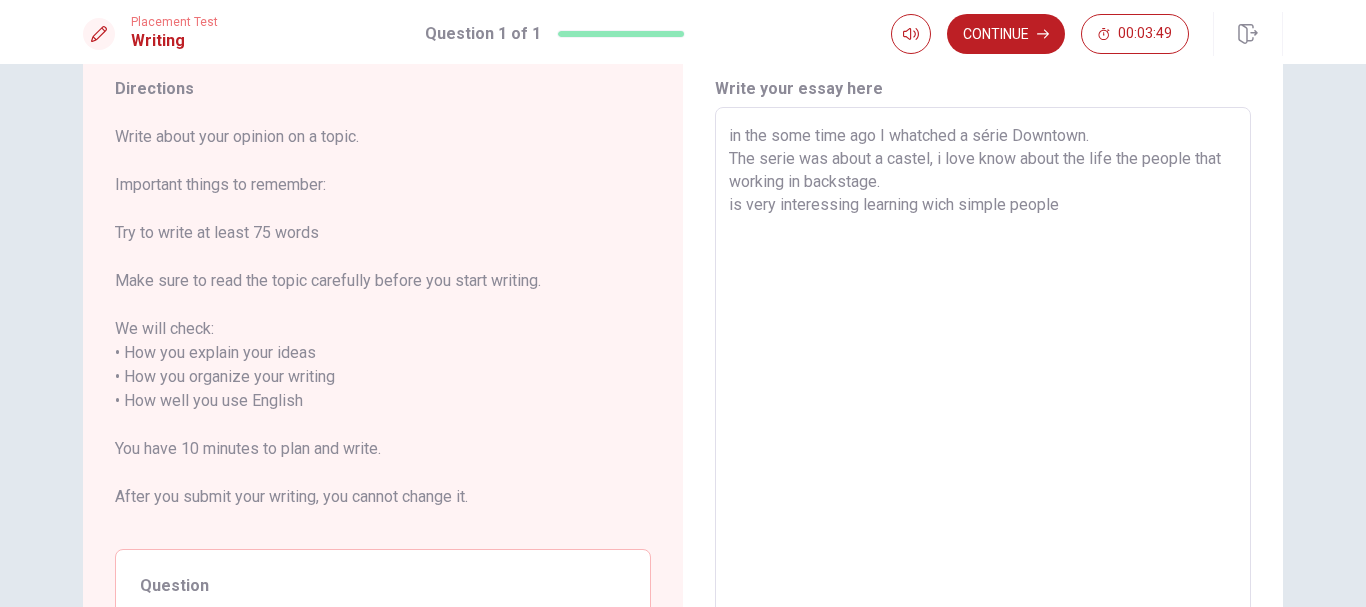 click on "in the some time ago I whatched a série Downtown.
The serie was about a castel, i love know about the life the people that working in backstage.
is very interessing learning wich simple people" at bounding box center (983, 401) 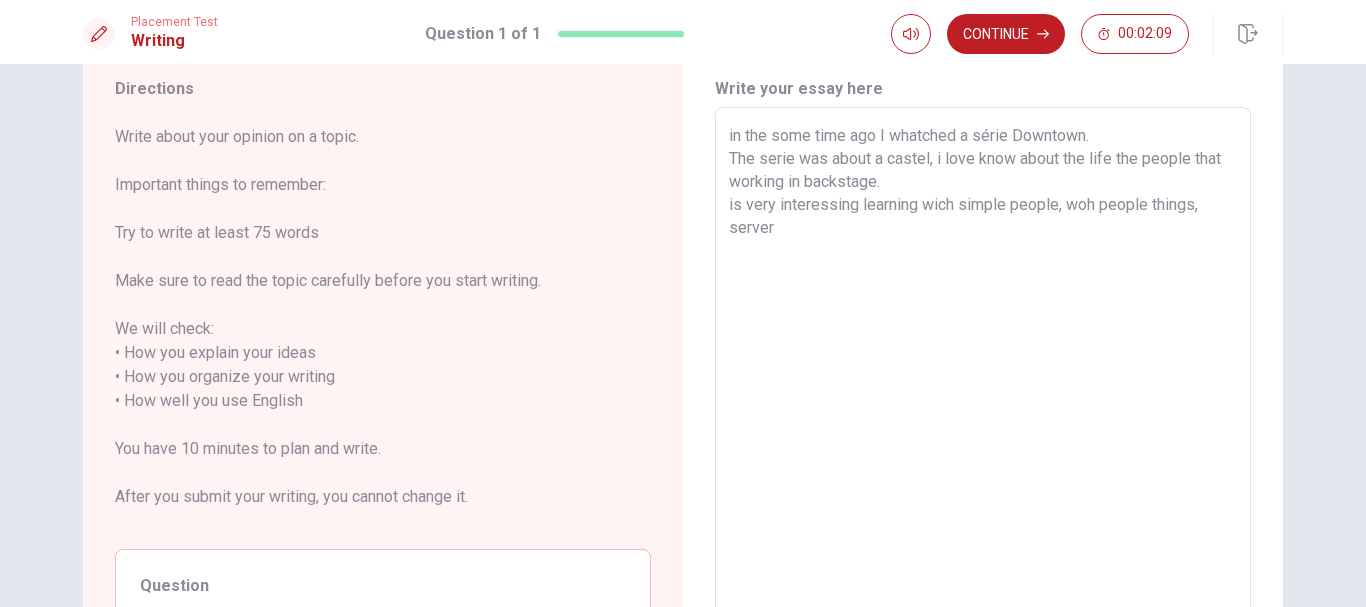 click on "in the some time ago I whatched a série Downtown.
The serie was about a castel, i love know about the life the people that working in backstage.
is very interessing learning wich simple people, woh people things, server" at bounding box center (983, 401) 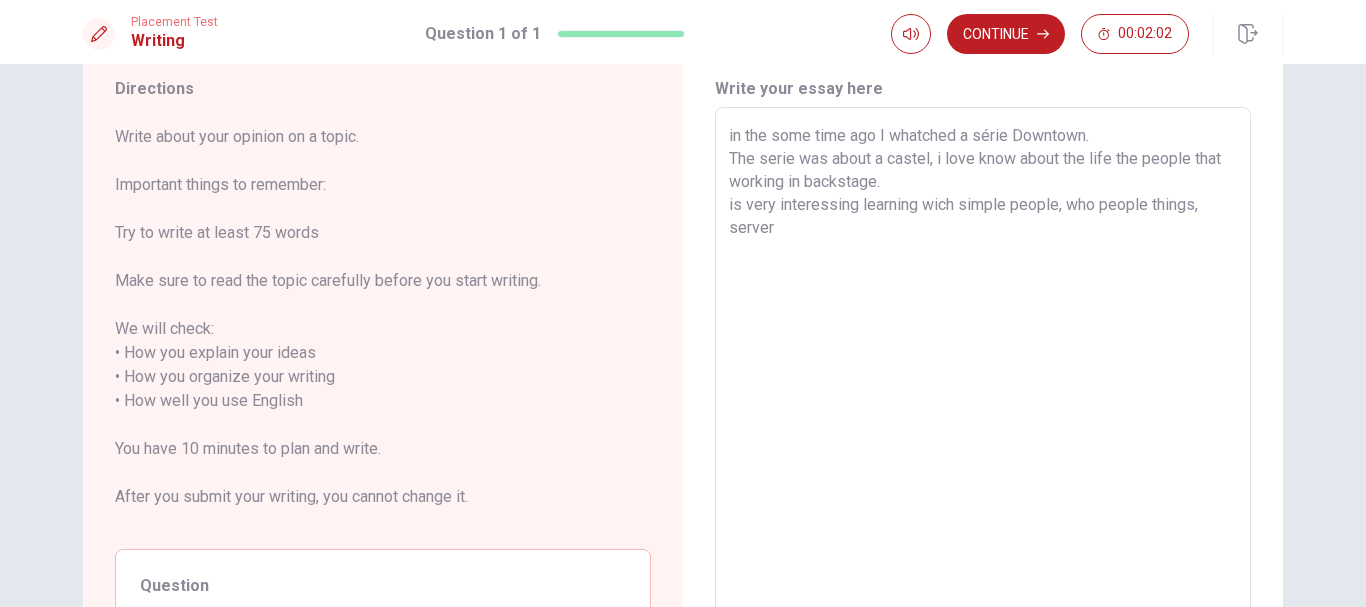 click on "in the some time ago I whatched a série Downtown.
The serie was about a castel, i love know about the life the people that working in backstage.
is very interessing learning wich simple people, who people things, server" at bounding box center (983, 401) 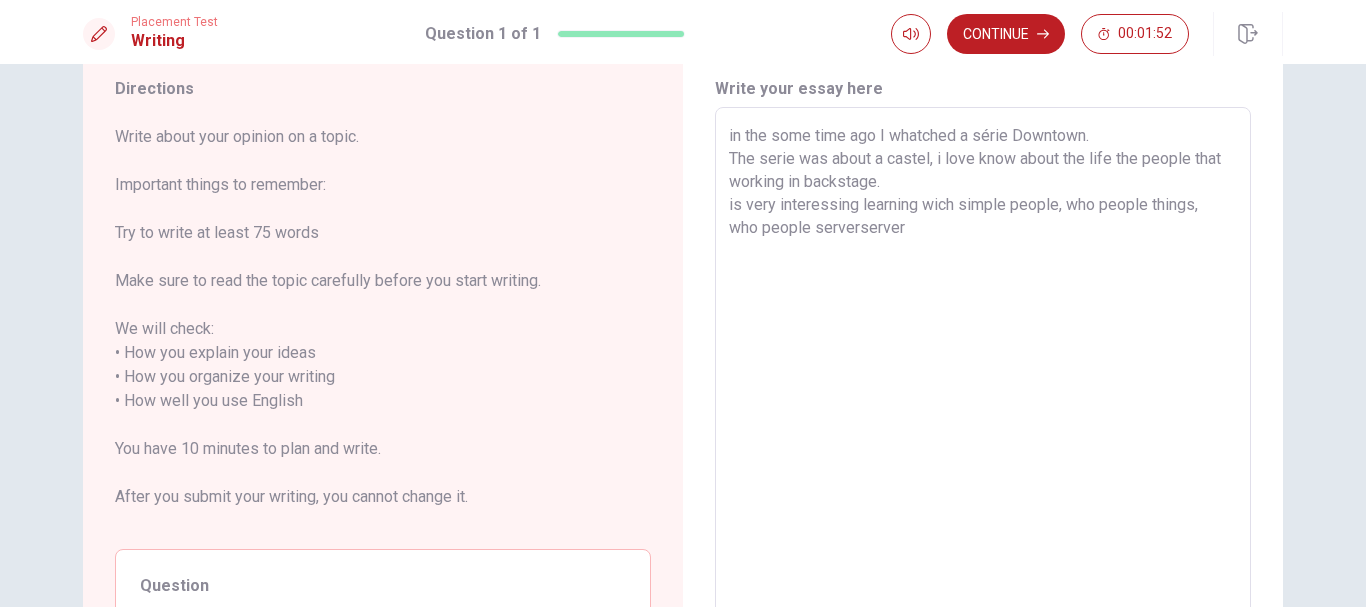 click on "in the some time ago I whatched a série Downtown.
The serie was about a castel, i love know about the life the people that working in backstage.
is very interessing learning wich simple people, who people things, who people serverserver" at bounding box center [983, 401] 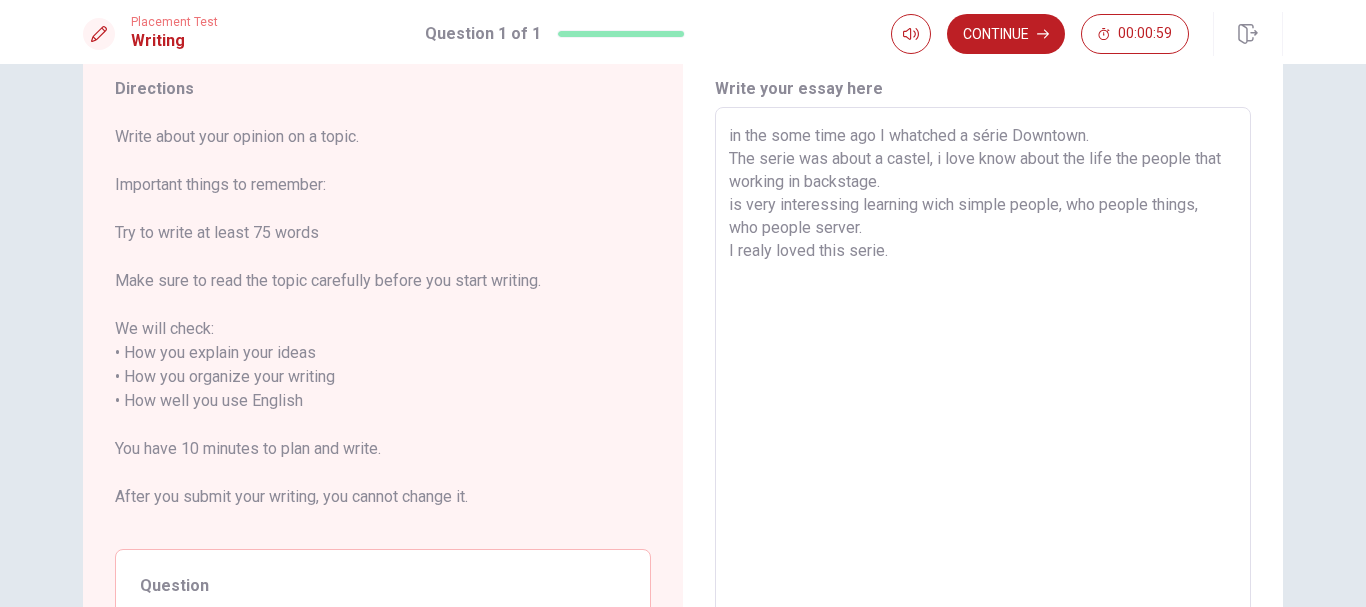 click on "in the some time ago I whatched a série Downtown.
The serie was about a castel, i love know about the life the people that working in backstage.
is very interessing learning wich simple people, who people things, who people server.
I realy loved this serie." at bounding box center (983, 401) 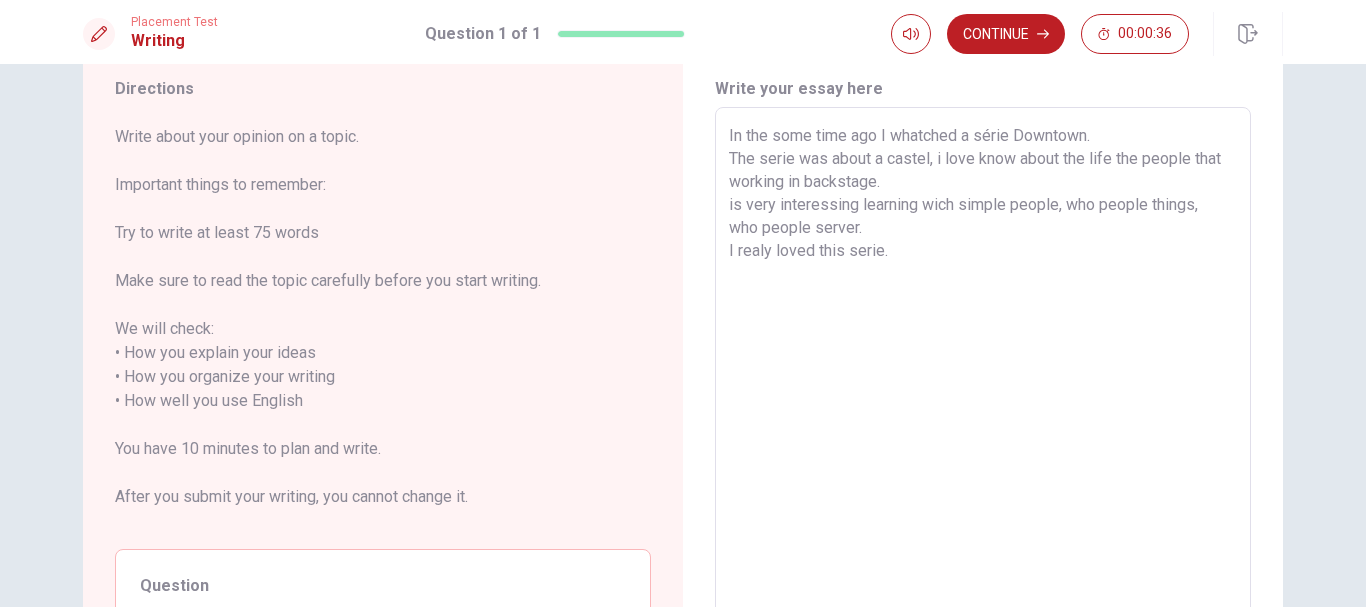 click on "In the some time ago I whatched a série Downtown.
The serie was about a castel, i love know about the life the people that working in backstage.
is very interessing learning wich simple people, who people things, who people server.
I realy loved this serie." at bounding box center (983, 401) 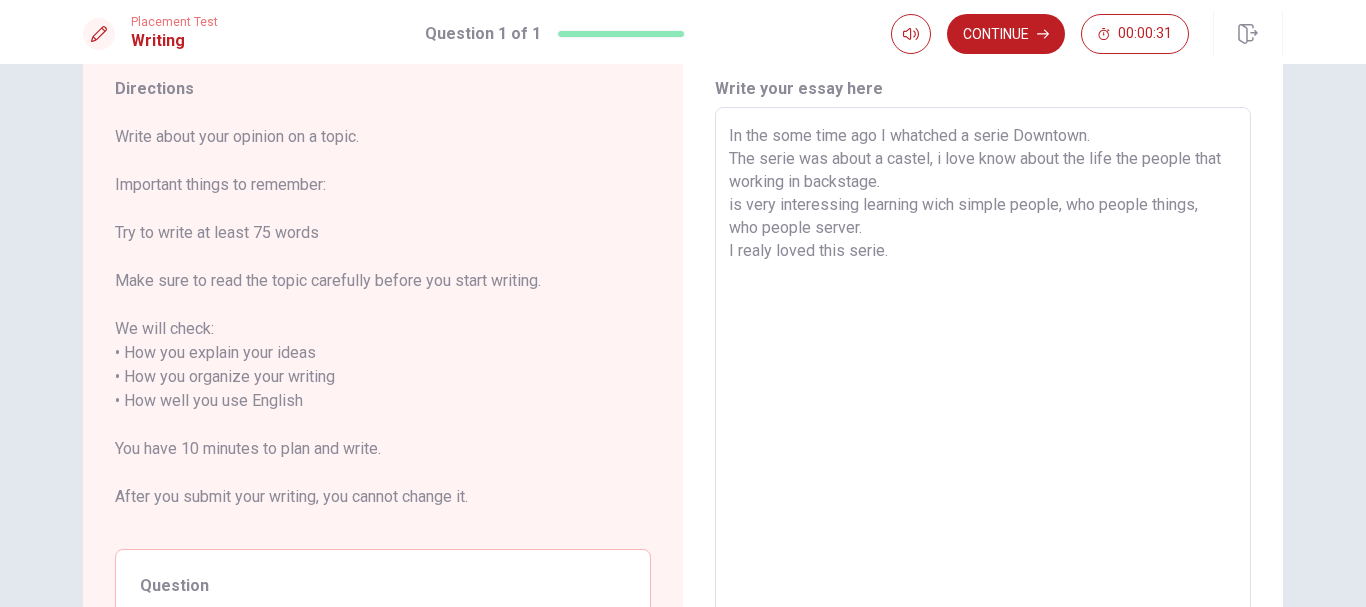 click on "In the some time ago I whatched a serie Downtown.
The serie was about a castel, i love know about the life the people that working in backstage.
is very interessing learning wich simple people, who people things, who people server.
I realy loved this serie." at bounding box center [983, 401] 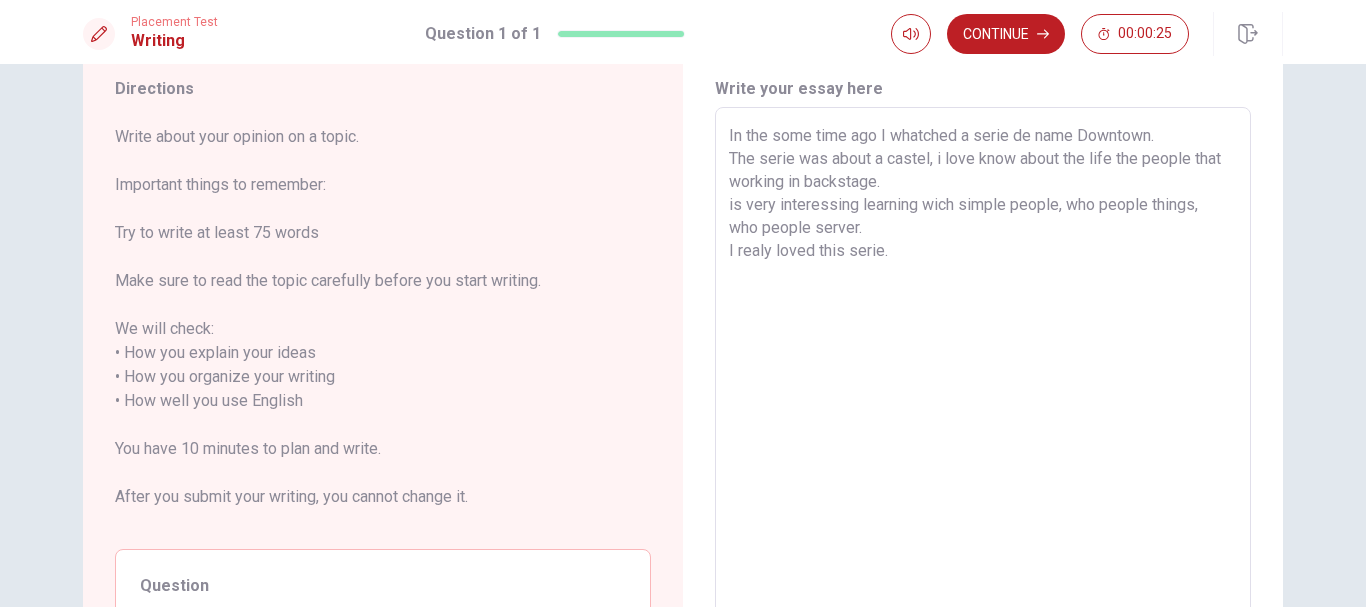 click on "In the some time ago I whatched a serie de name Downtown.
The serie was about a castel, i love know about the life the people that working in backstage.
is very interessing learning wich simple people, who people things, who people server.
I realy loved this serie." at bounding box center [983, 401] 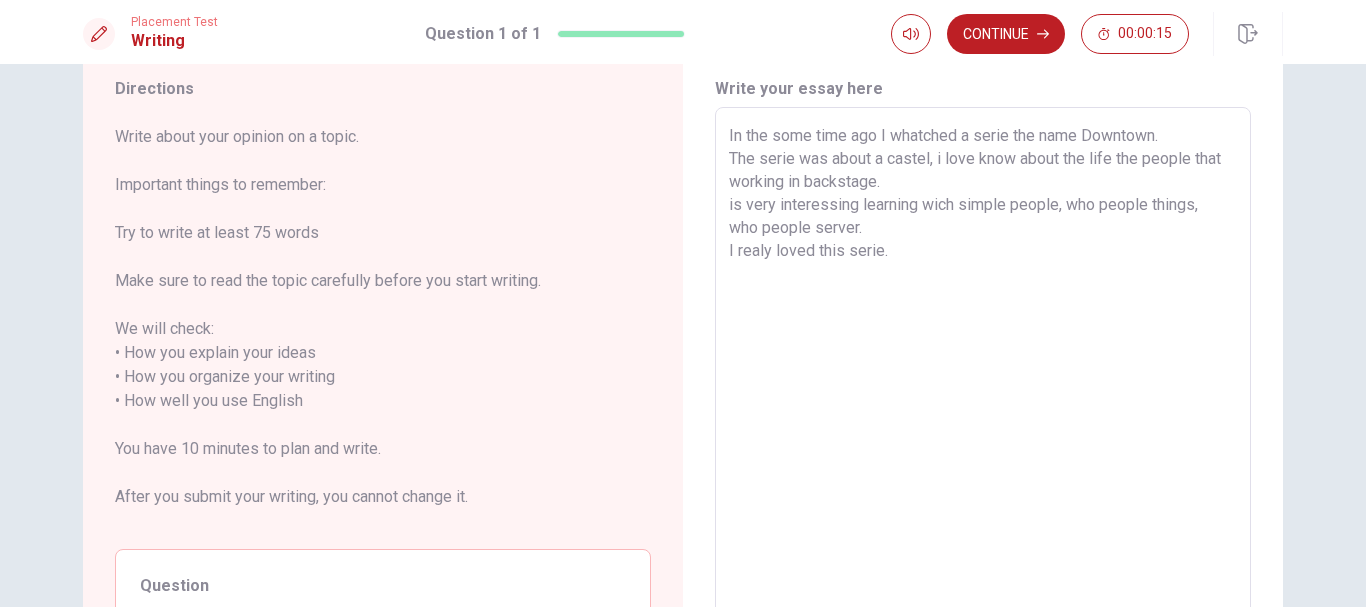 click on "In the some time ago I whatched a serie the name Downtown.
The serie was about a castel, i love know about the life the people that working in backstage.
is very interessing learning wich simple people, who people things, who people server.
I realy loved this serie." at bounding box center [983, 401] 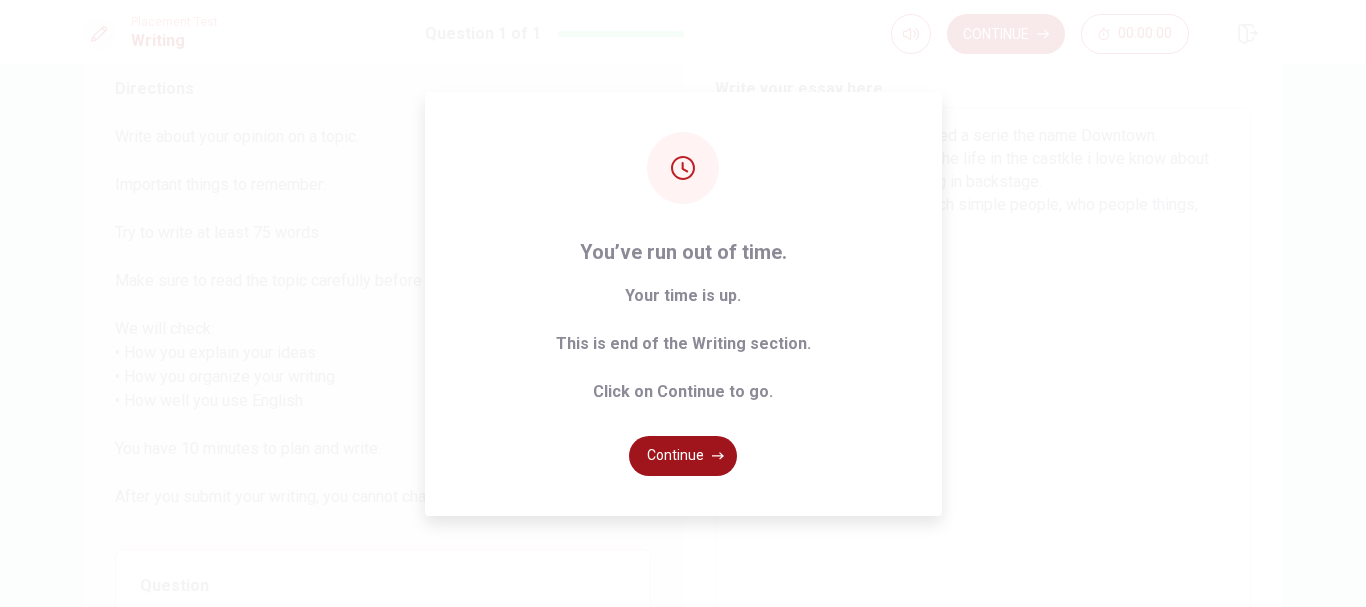click on "Continue" at bounding box center [683, 456] 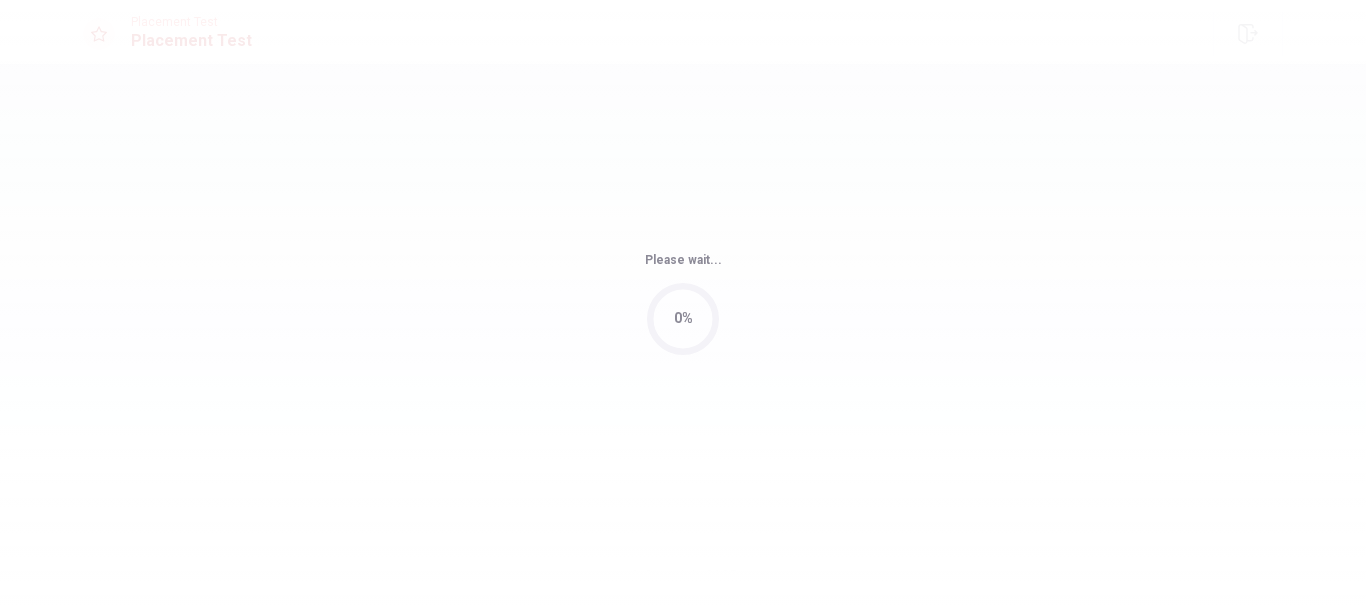 scroll, scrollTop: 0, scrollLeft: 0, axis: both 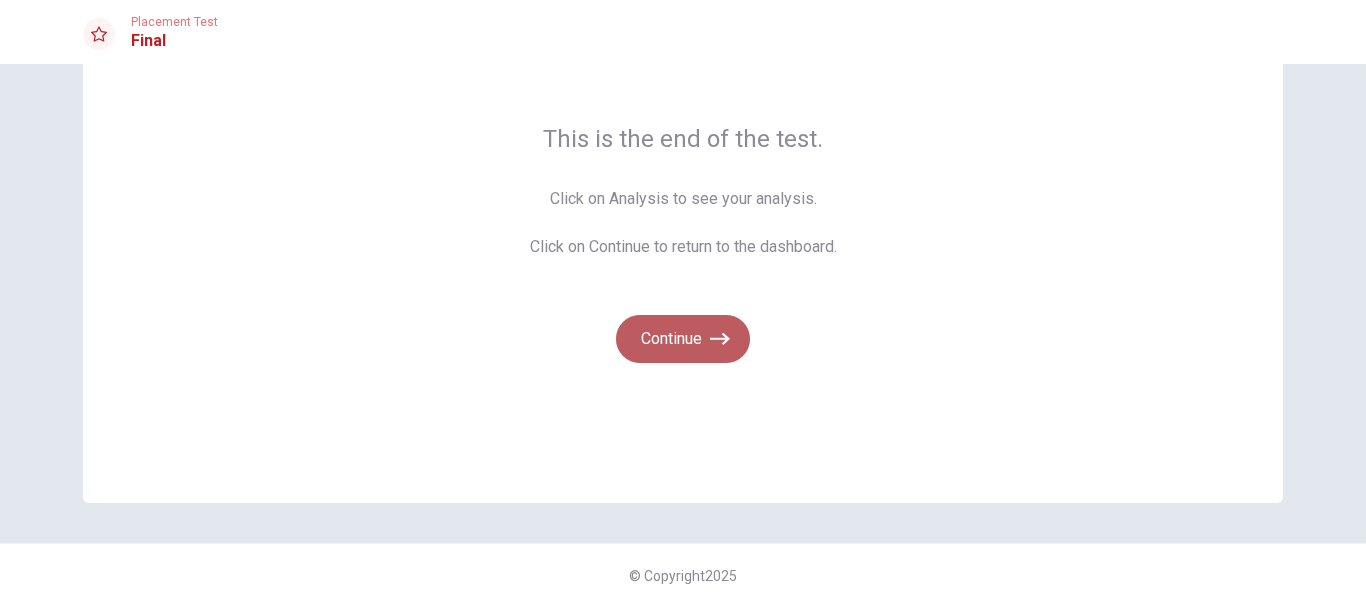 click on "Continue" at bounding box center [683, 339] 